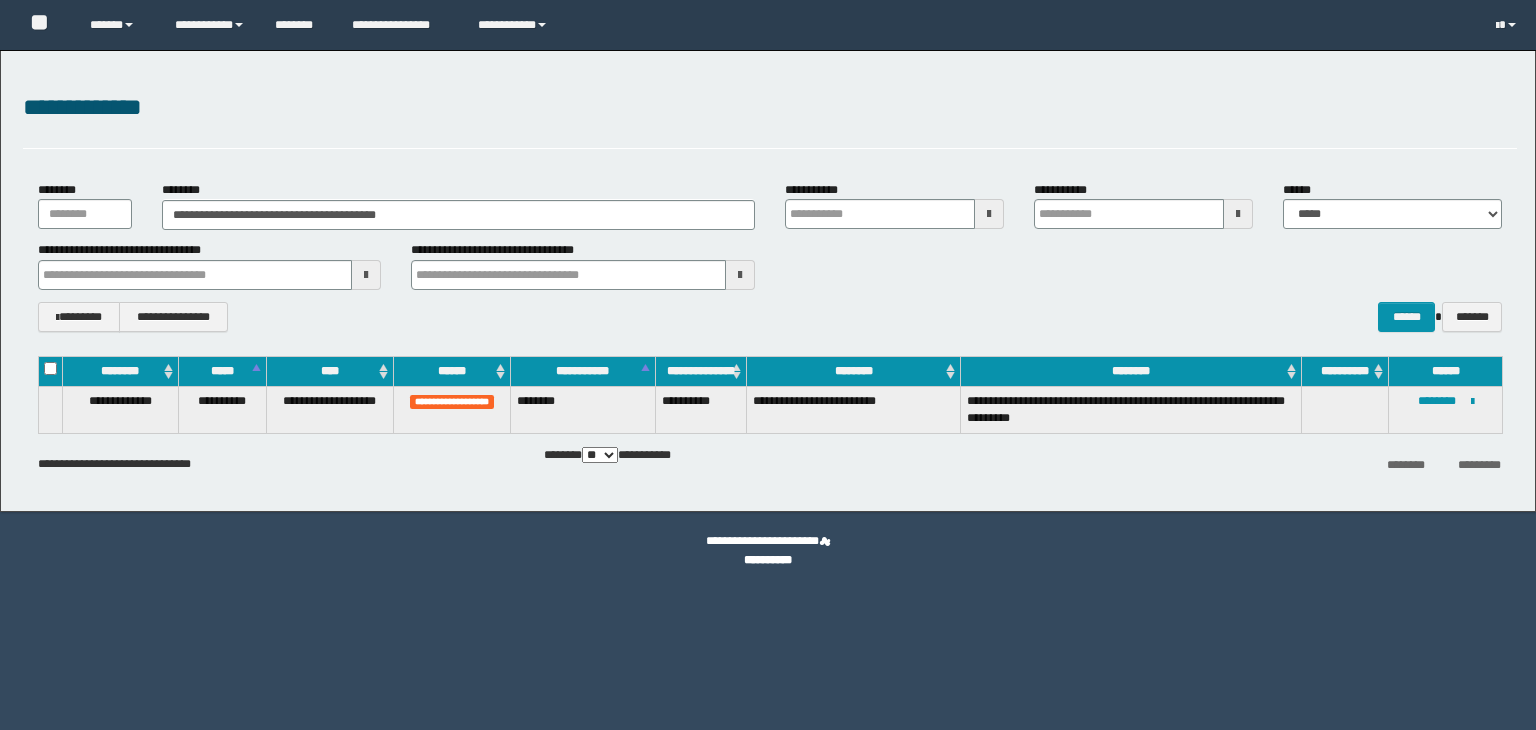 scroll, scrollTop: 0, scrollLeft: 0, axis: both 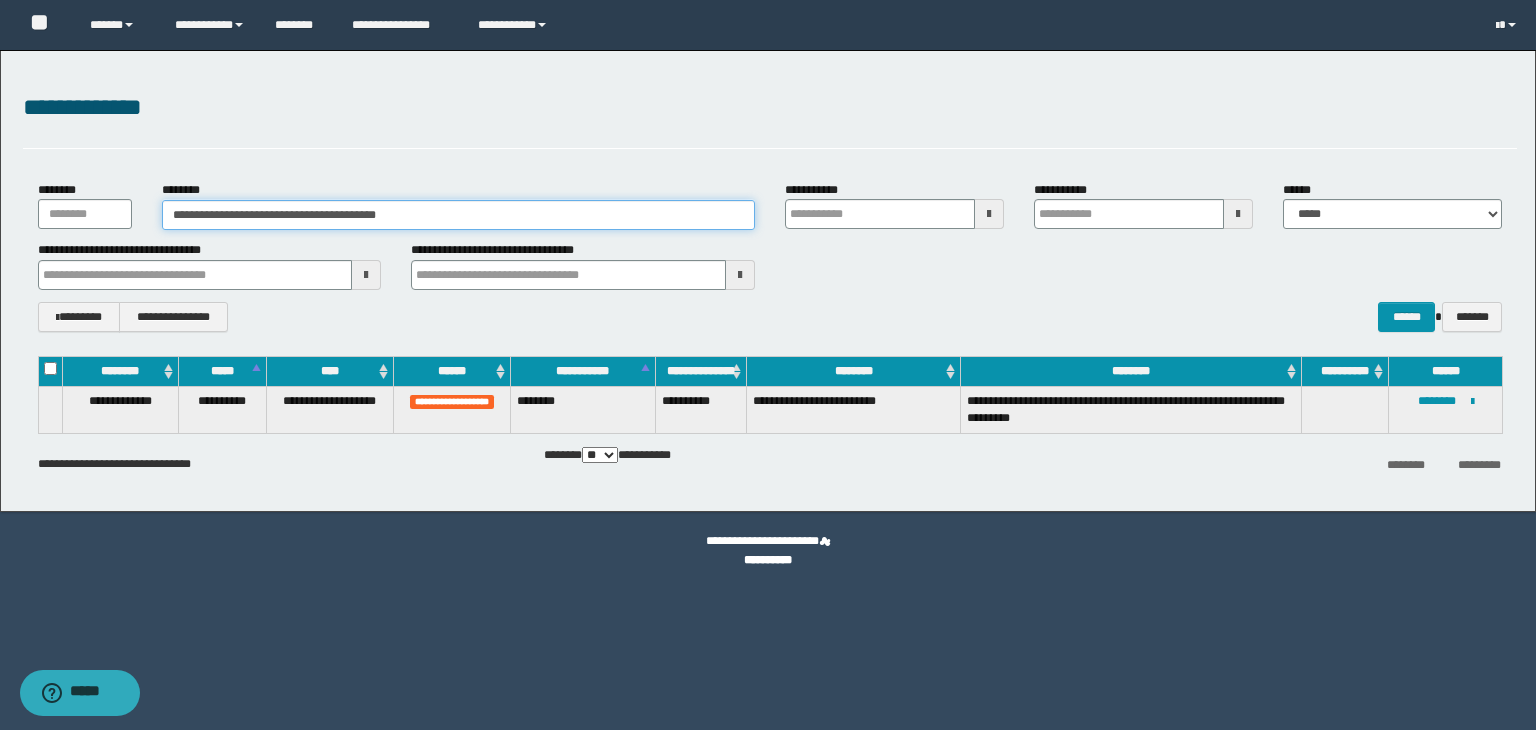 drag, startPoint x: 460, startPoint y: 207, endPoint x: 144, endPoint y: 193, distance: 316.30997 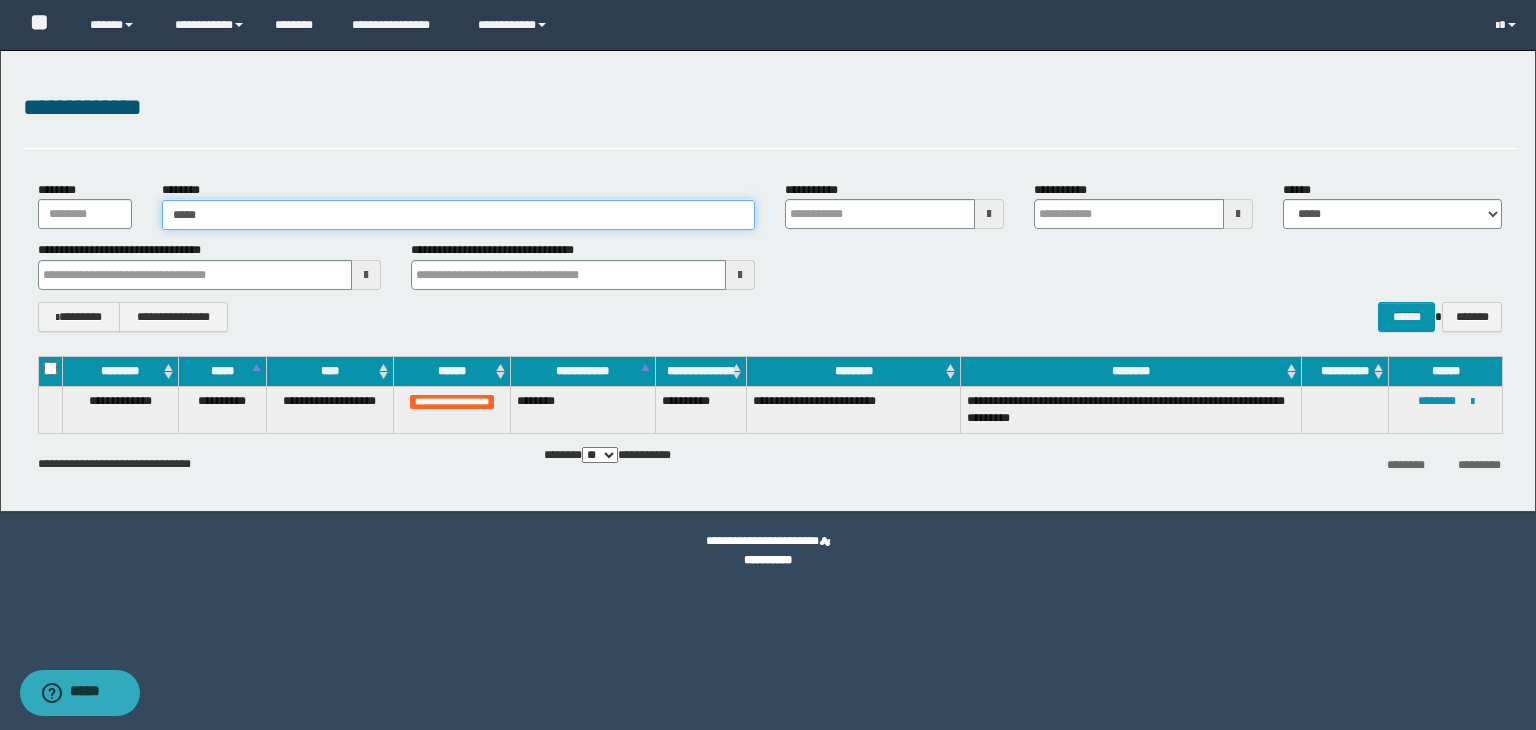type on "******" 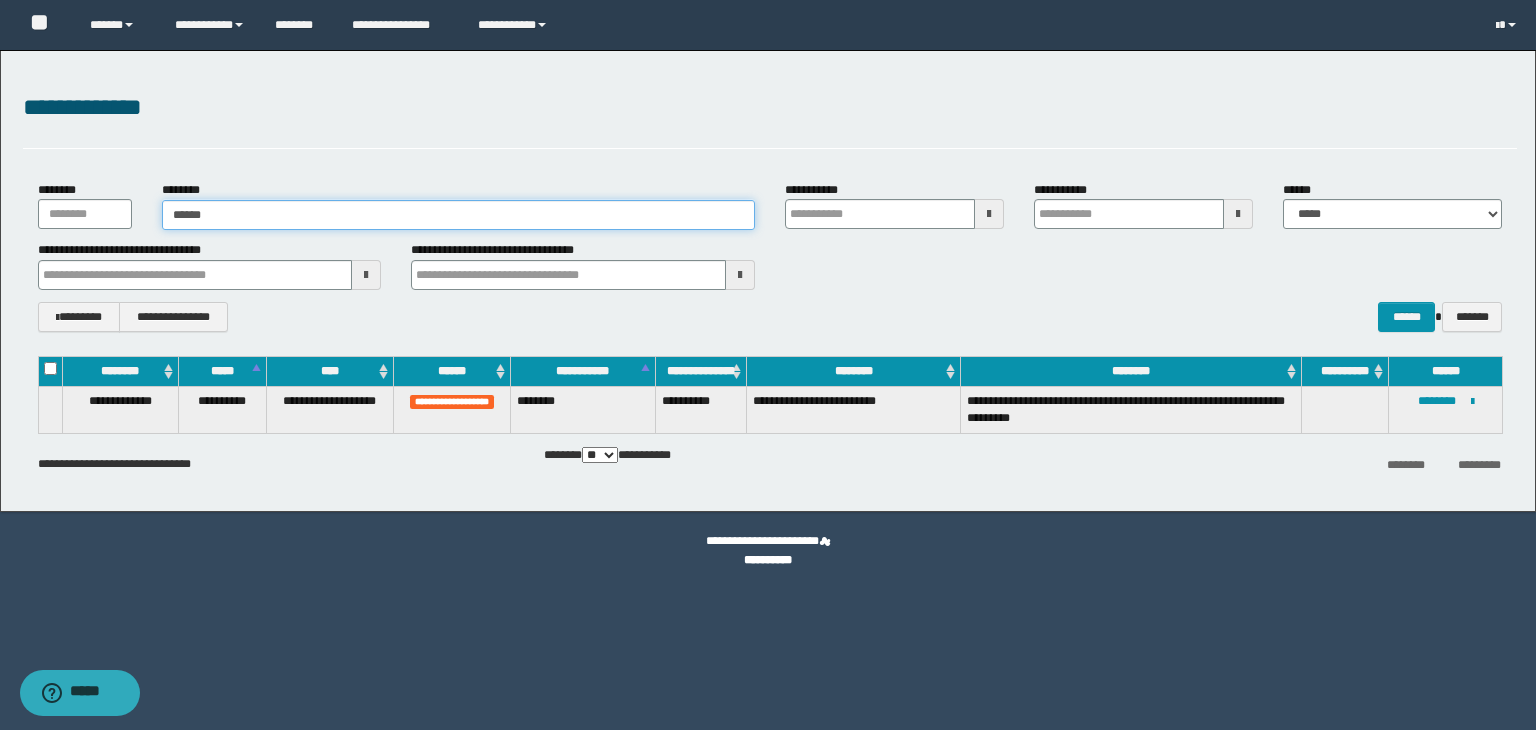 type on "******" 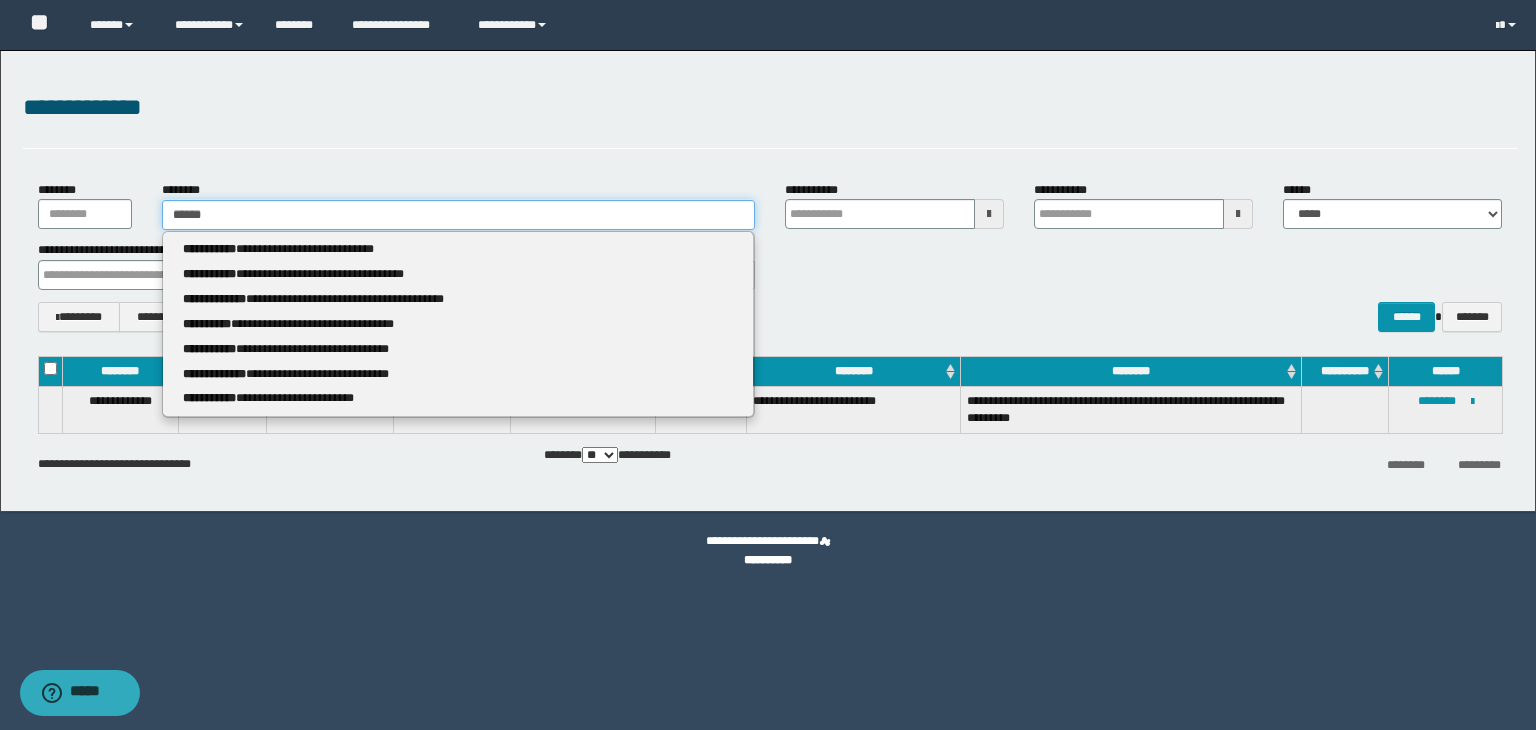 click on "******" at bounding box center (458, 215) 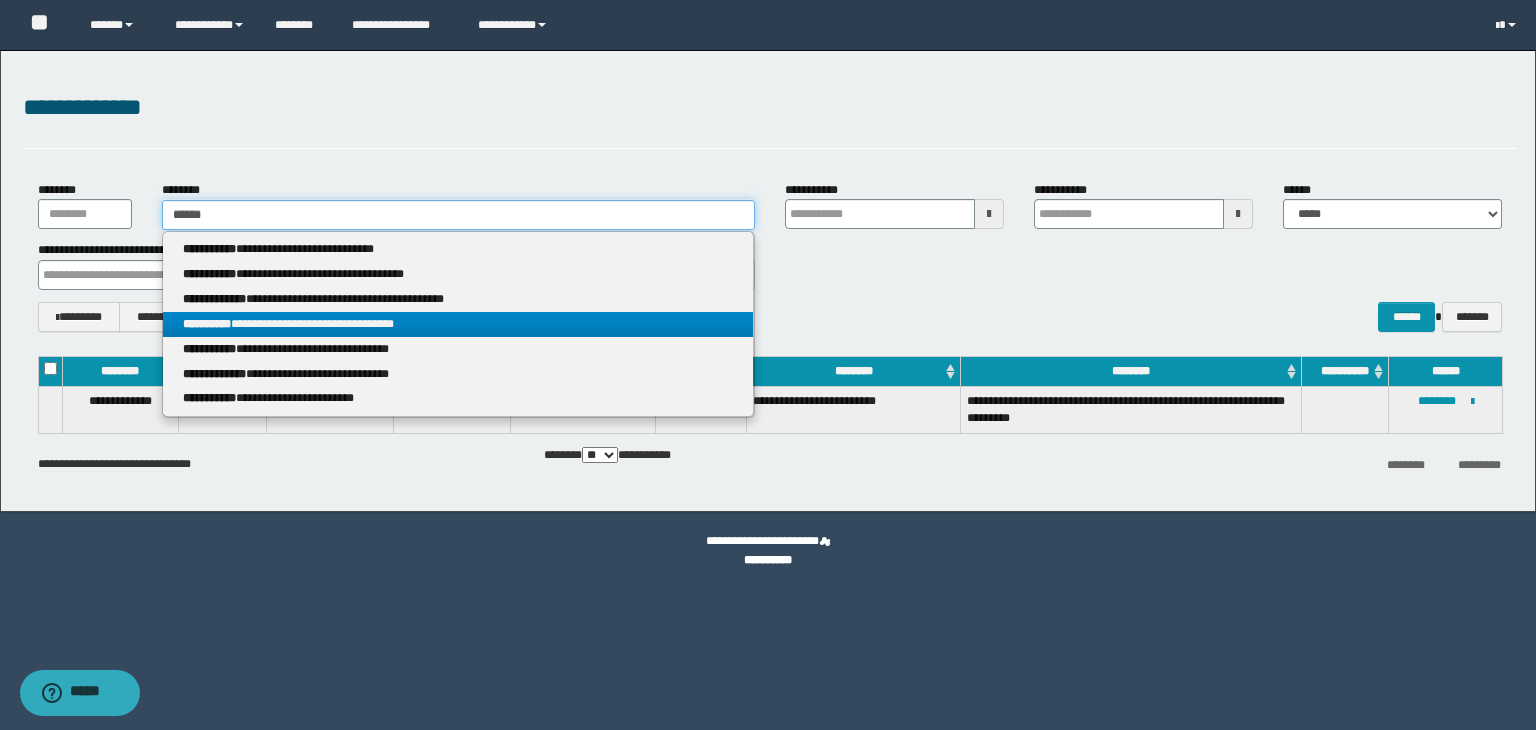 type on "******" 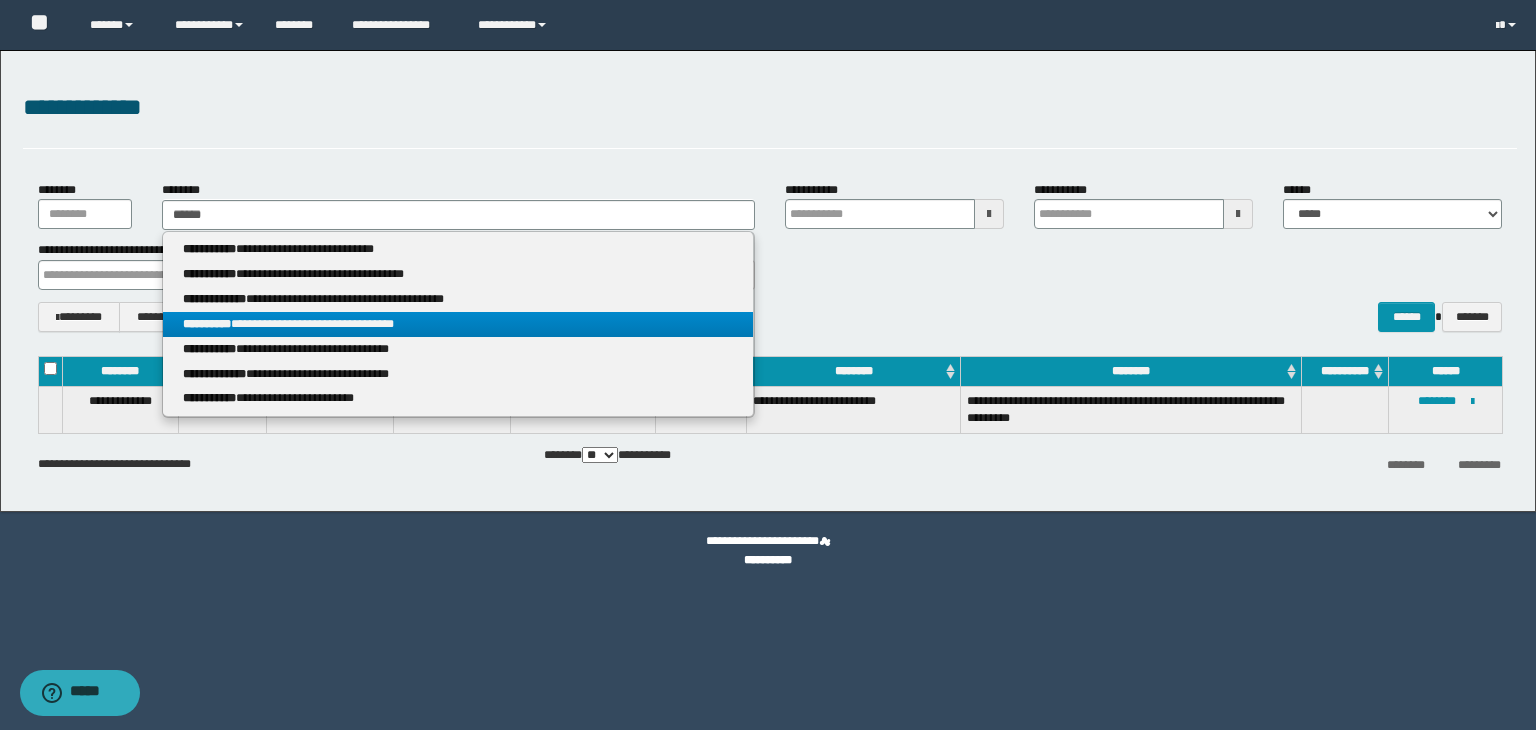 click on "**********" at bounding box center [458, 324] 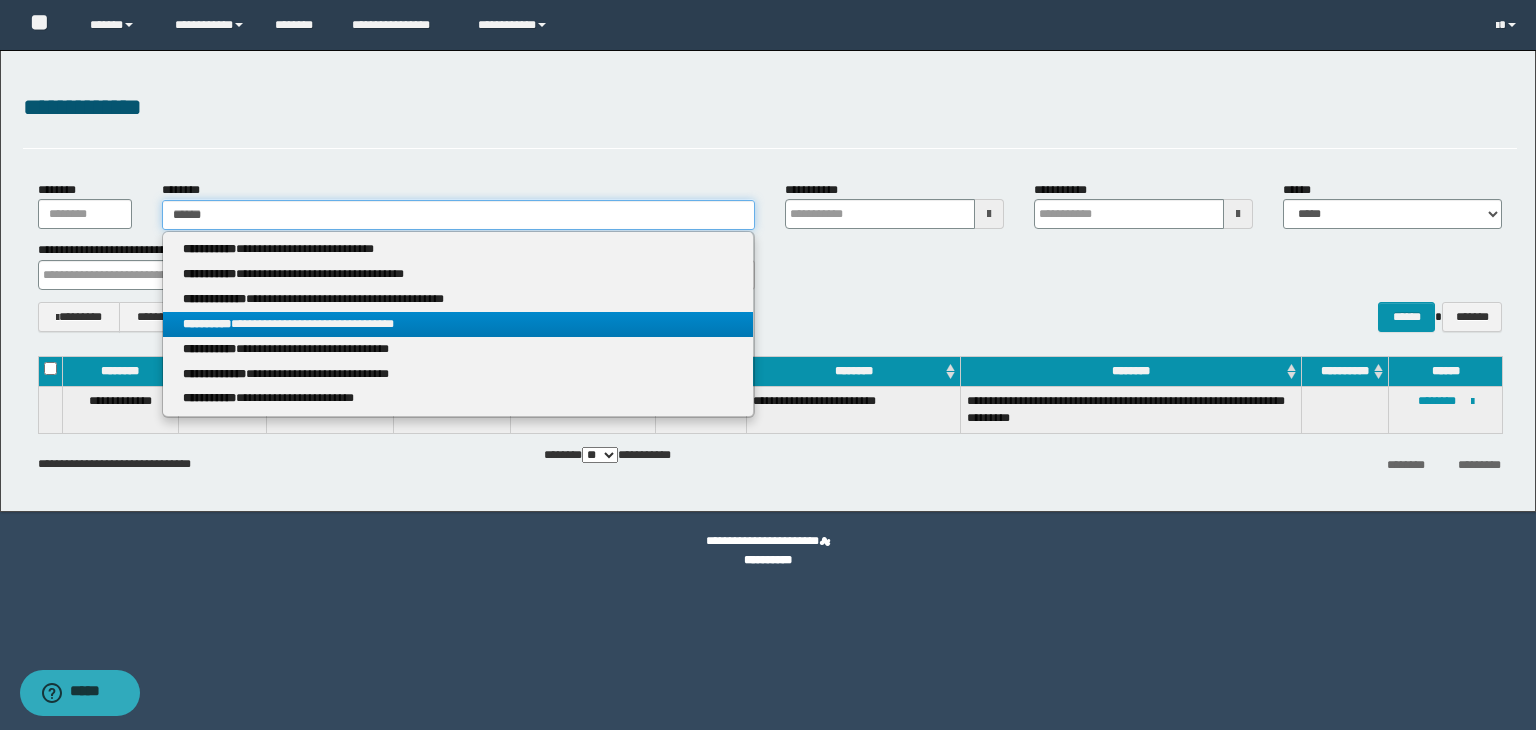 type 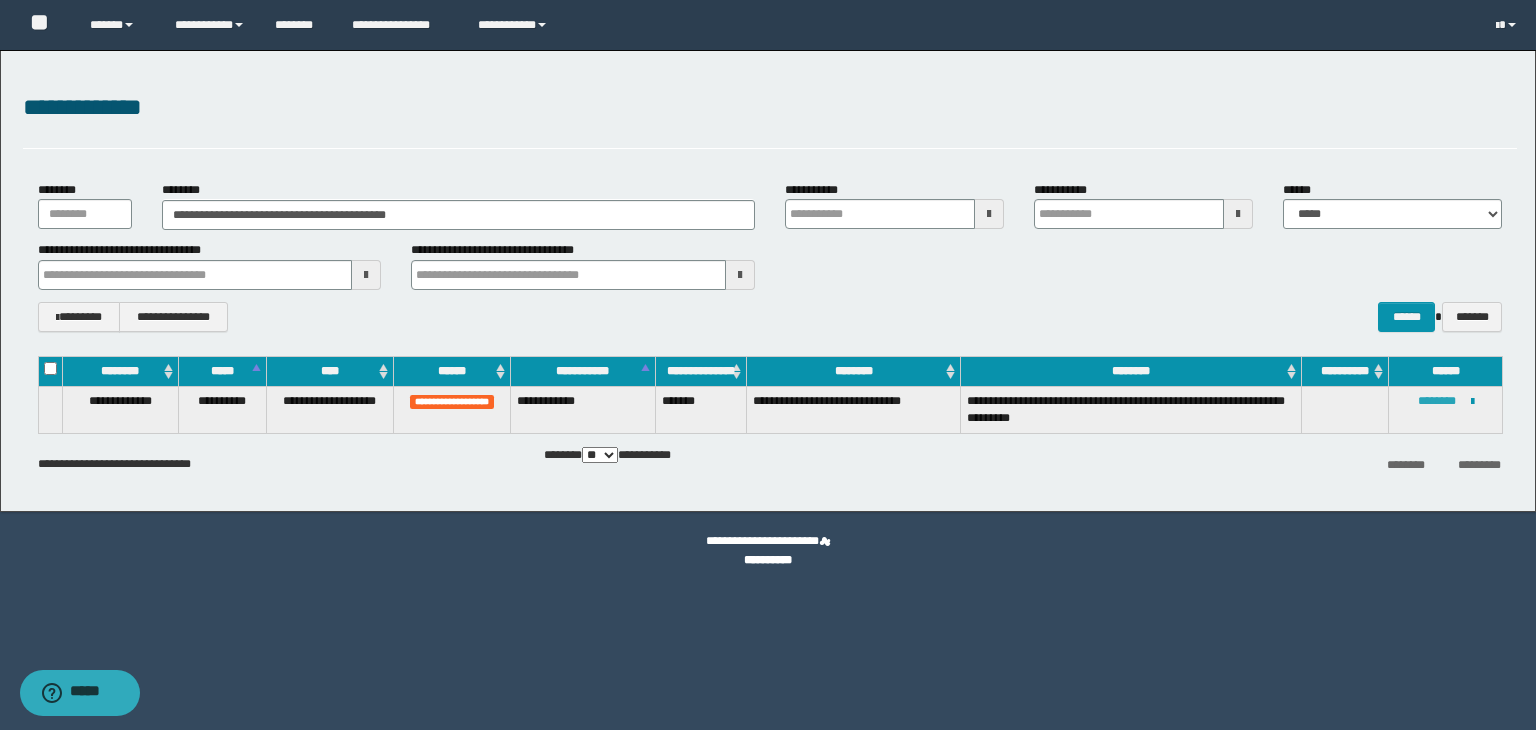 click on "********" at bounding box center [1437, 401] 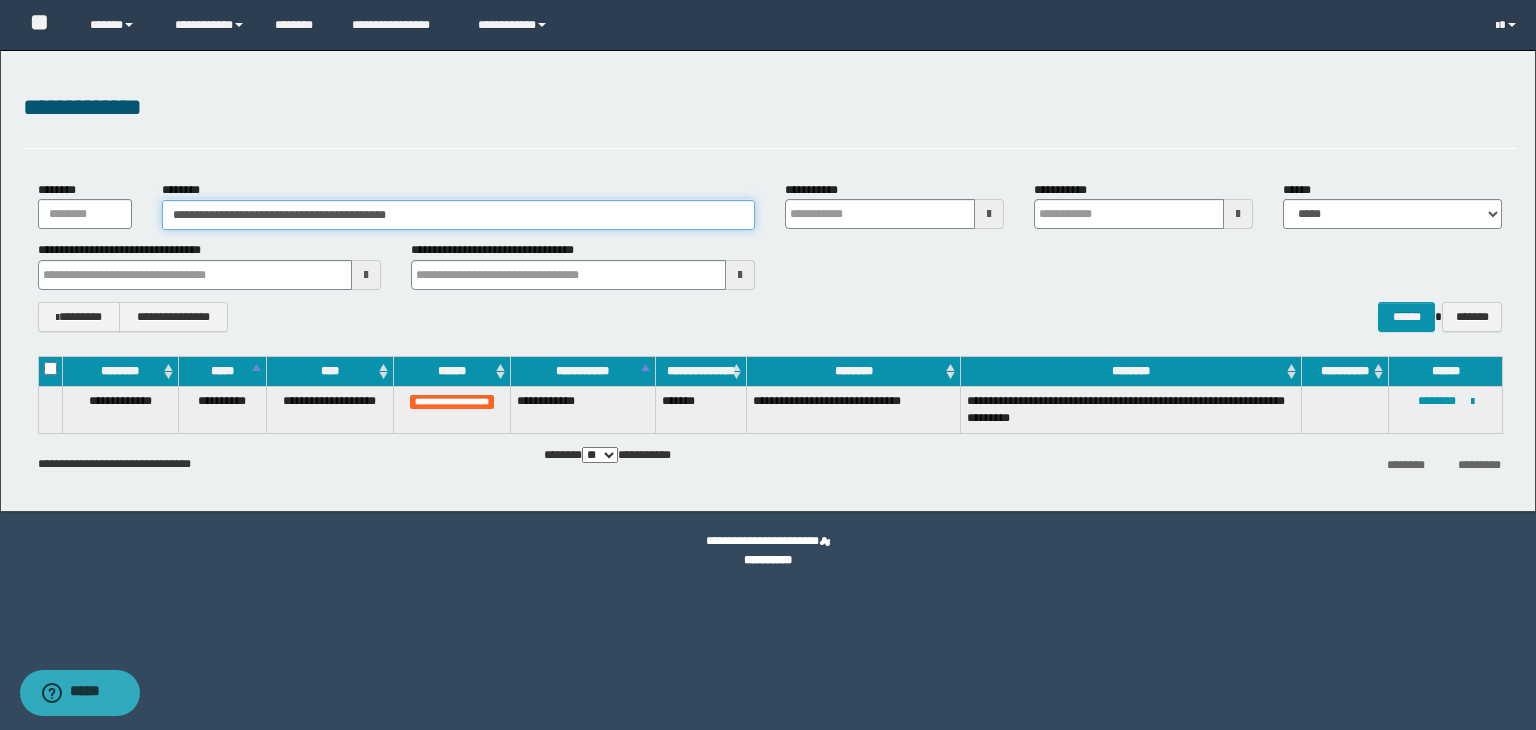drag, startPoint x: 485, startPoint y: 211, endPoint x: 59, endPoint y: 198, distance: 426.1983 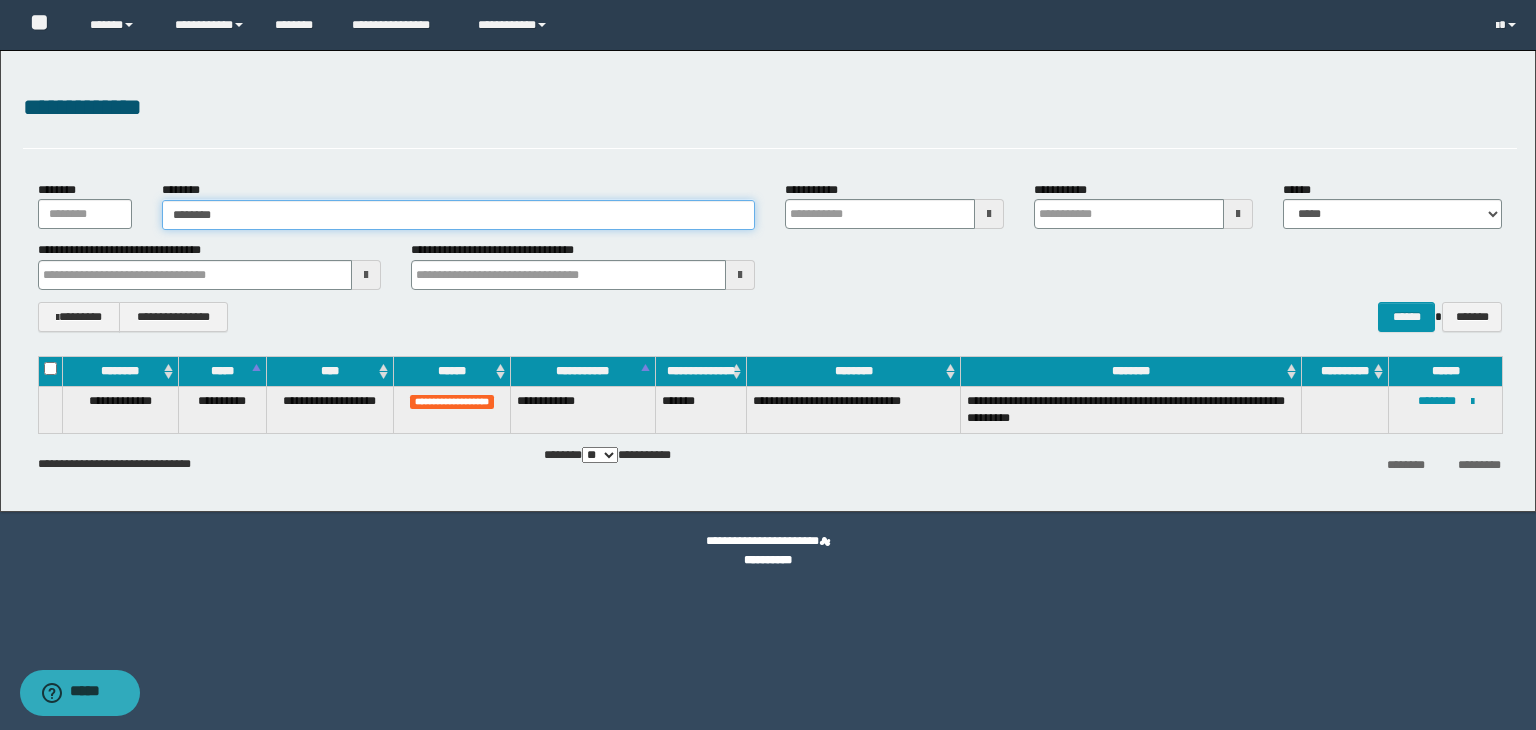 type on "*********" 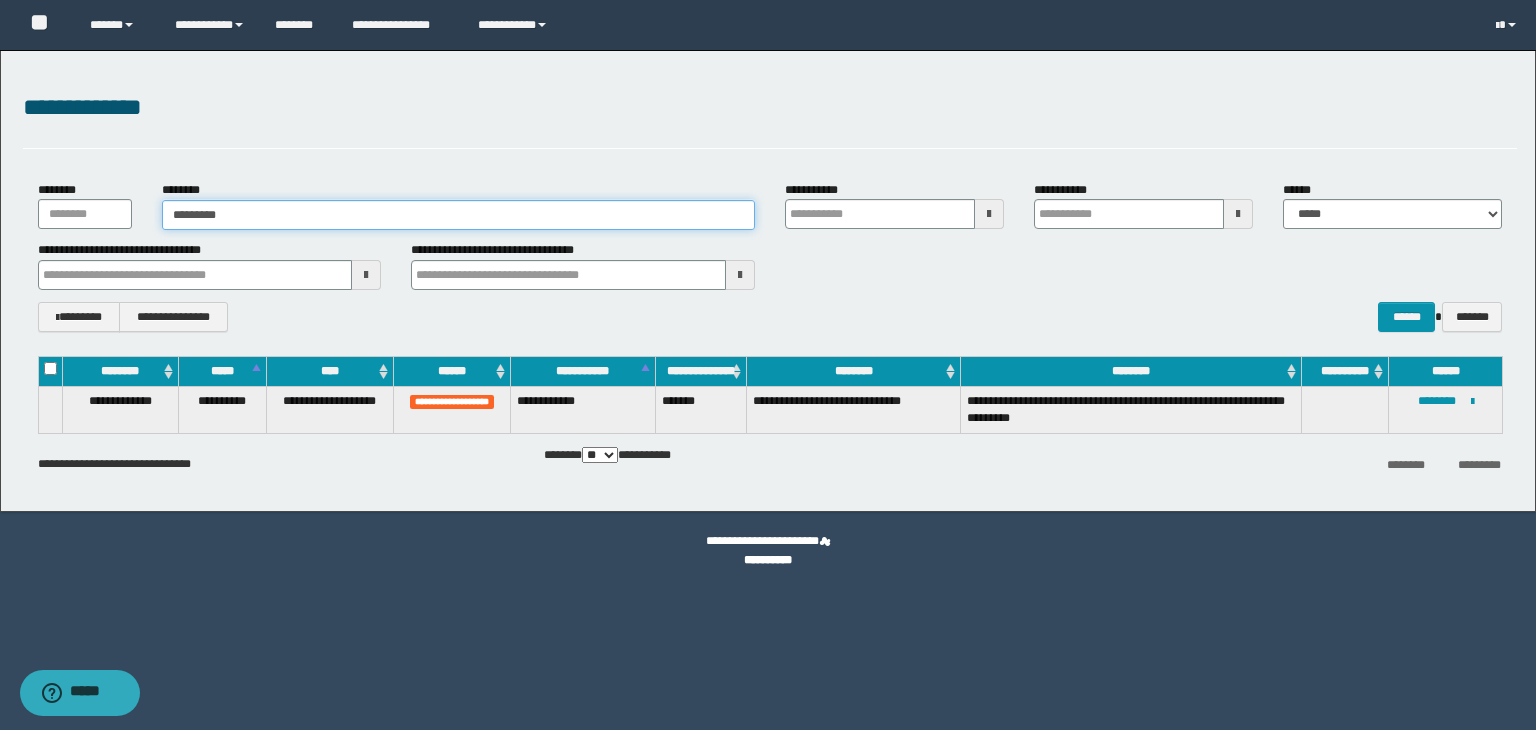 type on "*********" 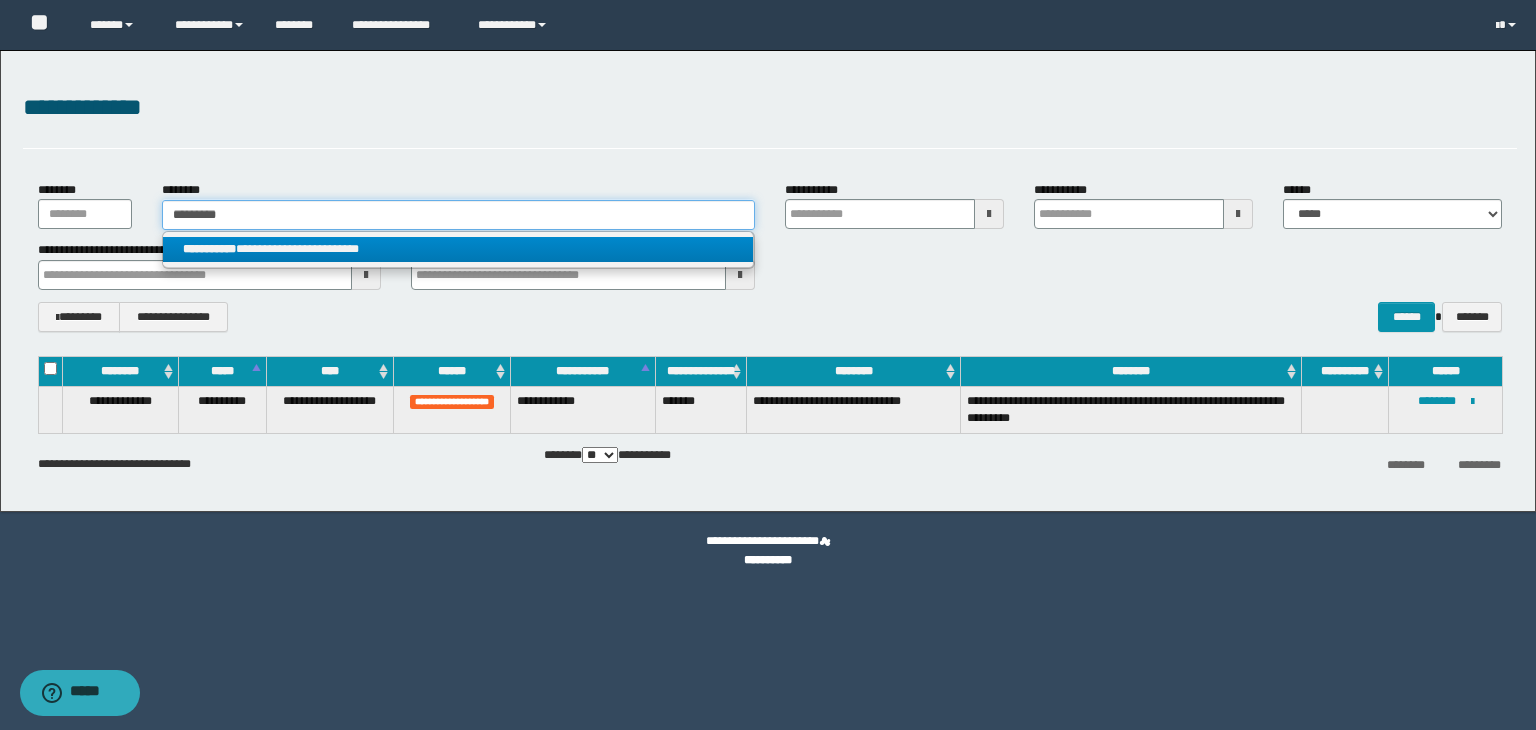 type on "*********" 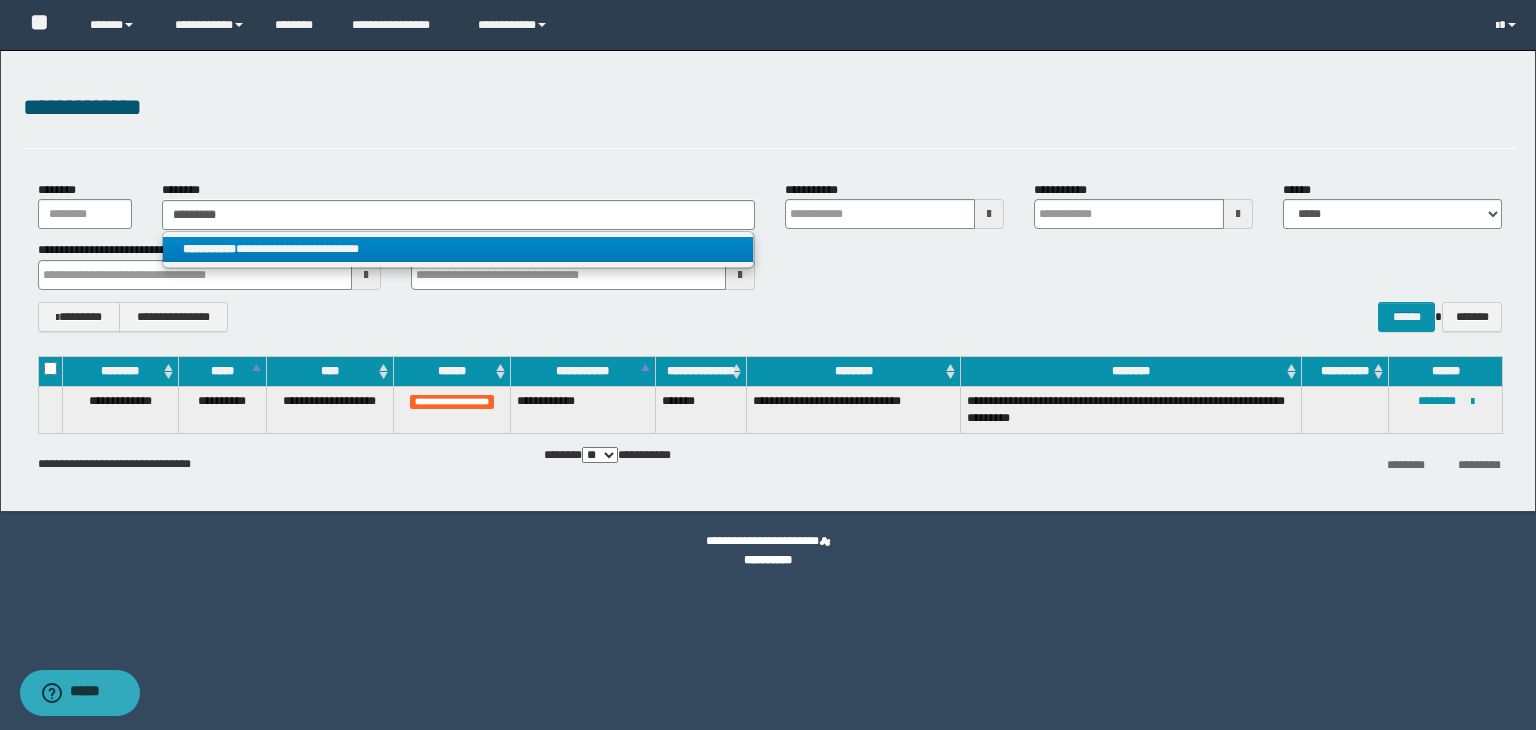 click on "**********" at bounding box center (458, 249) 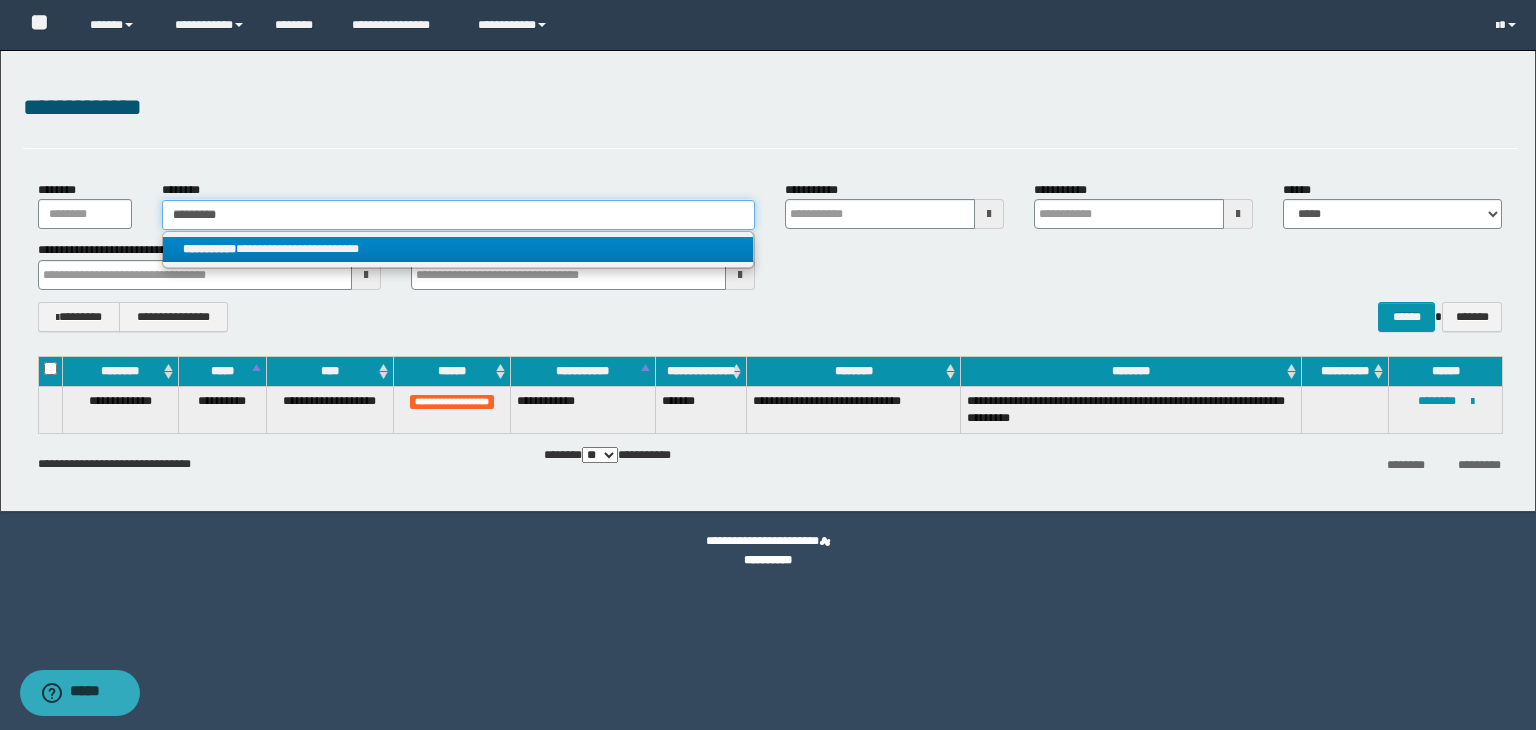 type 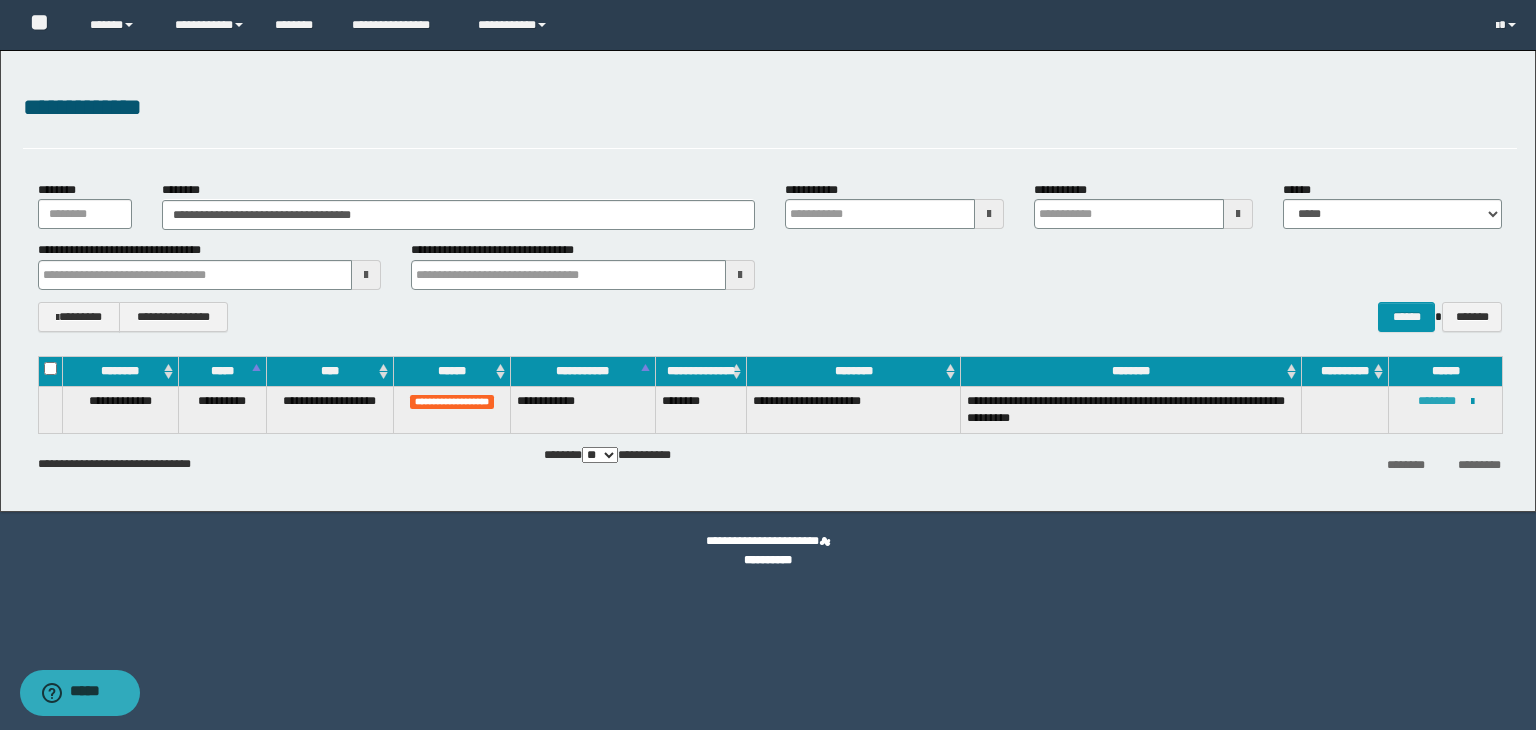 click on "********" at bounding box center (1437, 401) 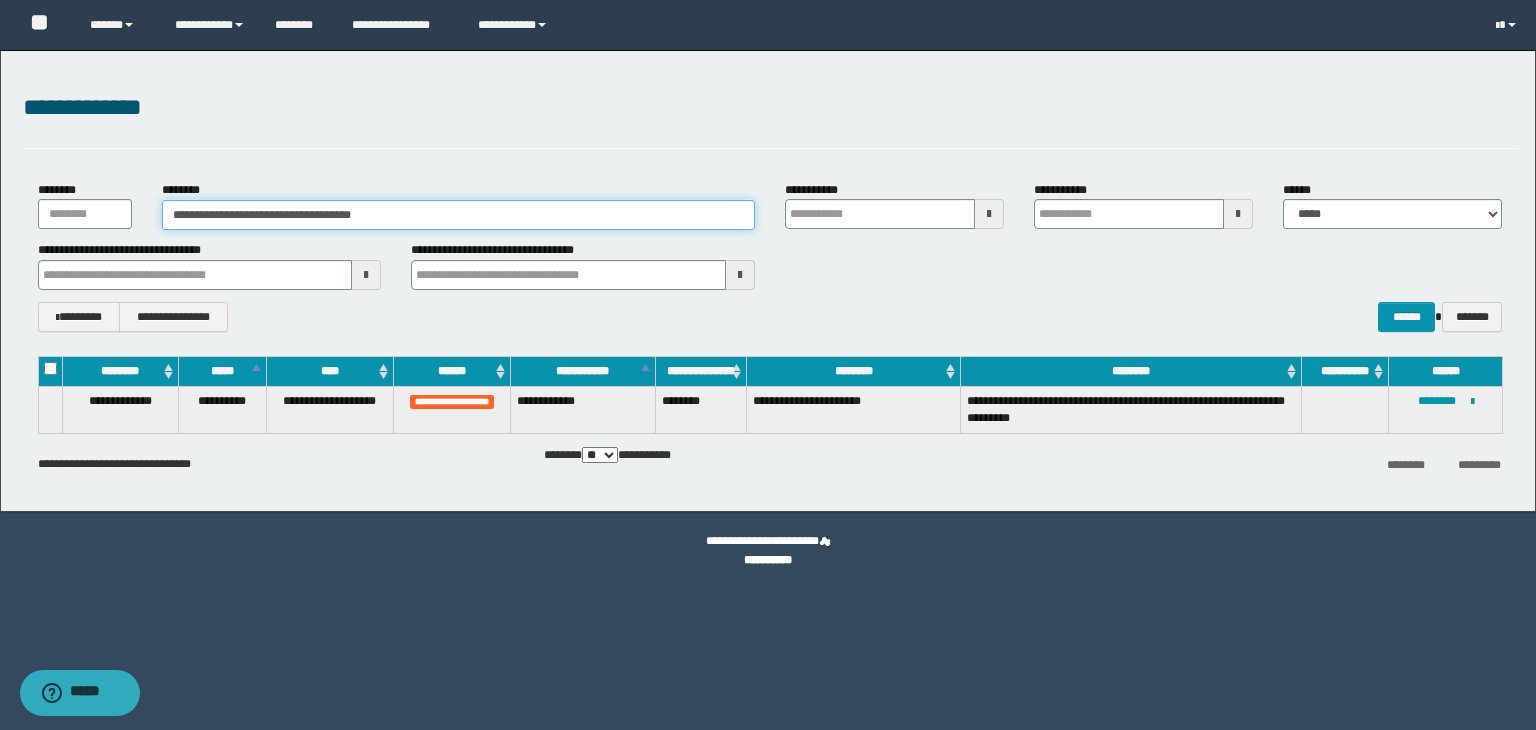 drag, startPoint x: 445, startPoint y: 217, endPoint x: 103, endPoint y: 178, distance: 344.2165 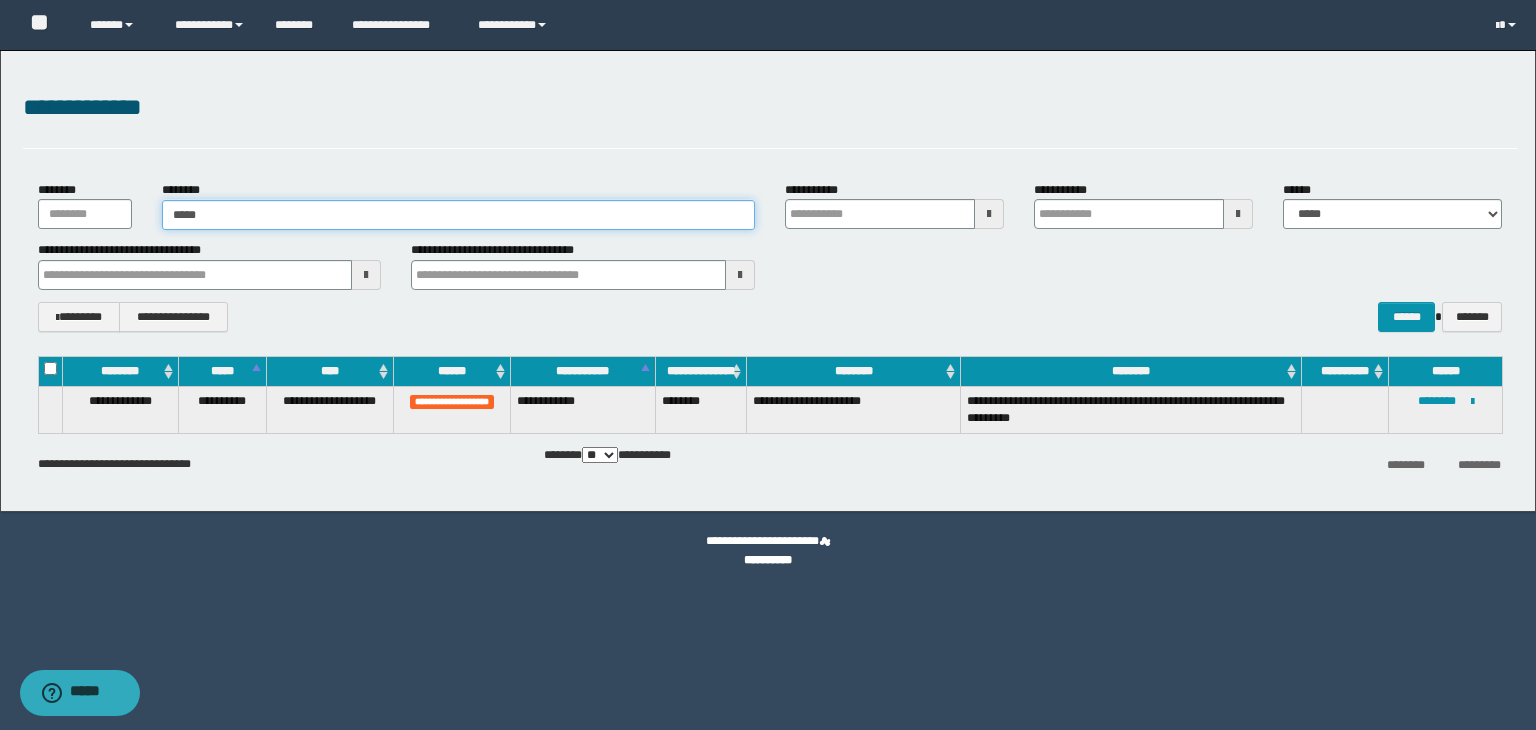 type on "*****" 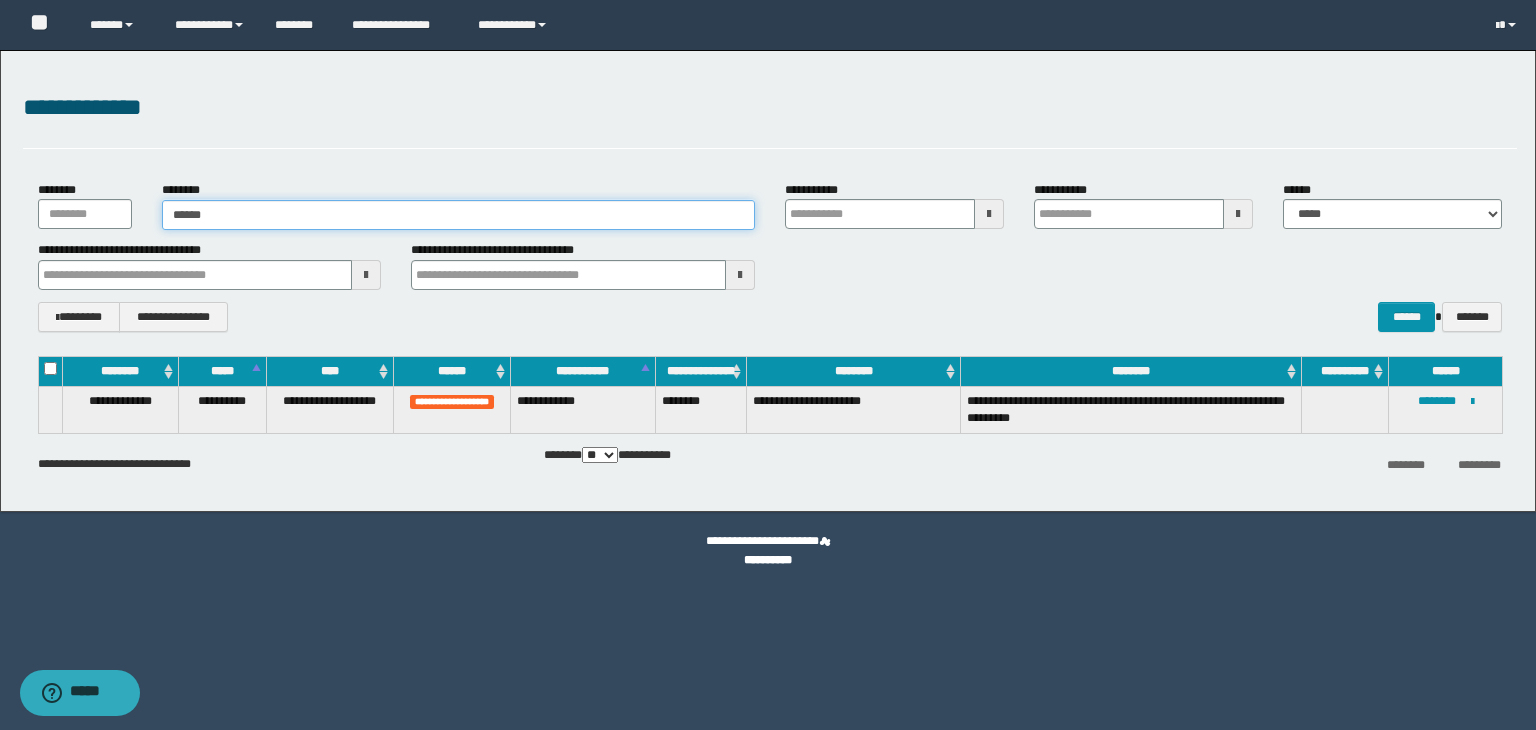 type on "*****" 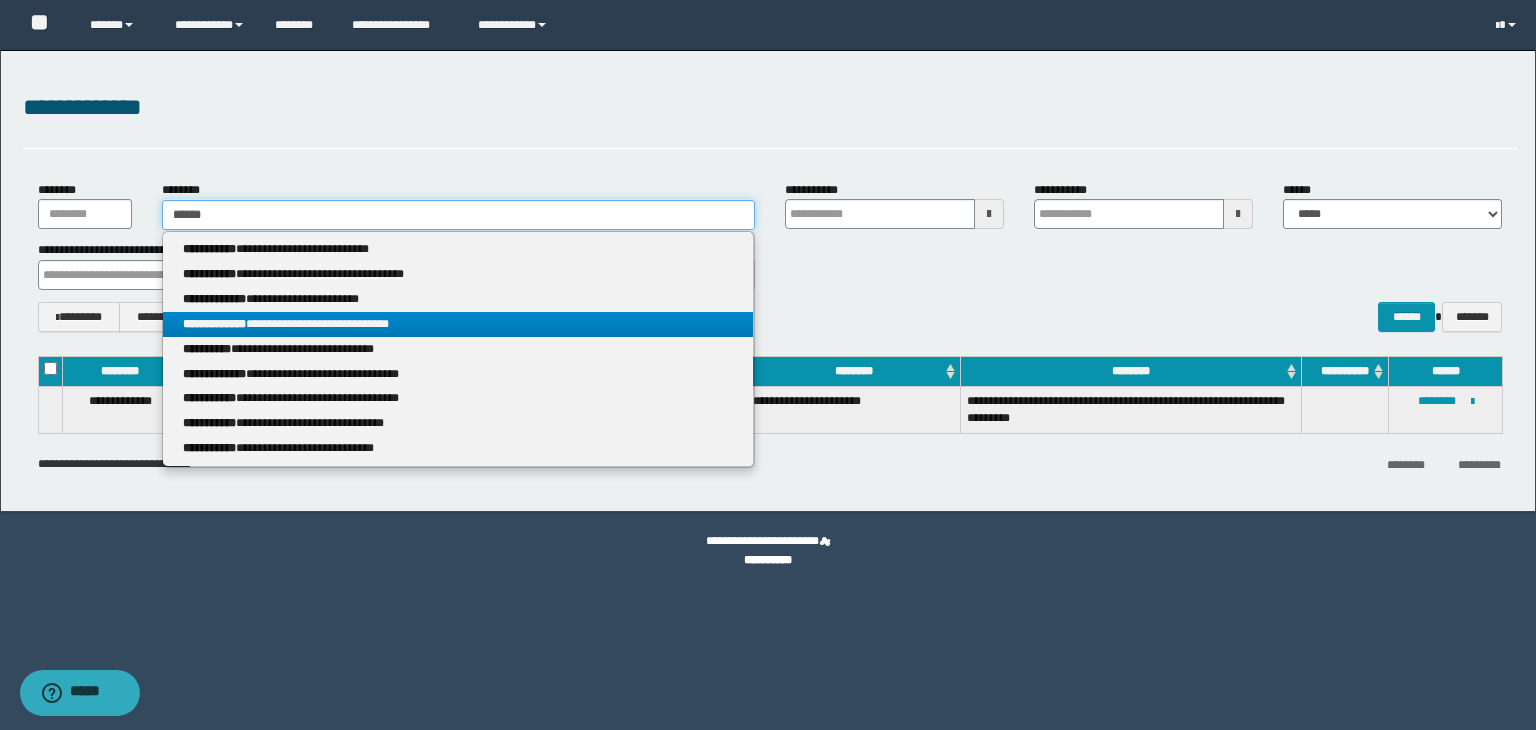 type on "*****" 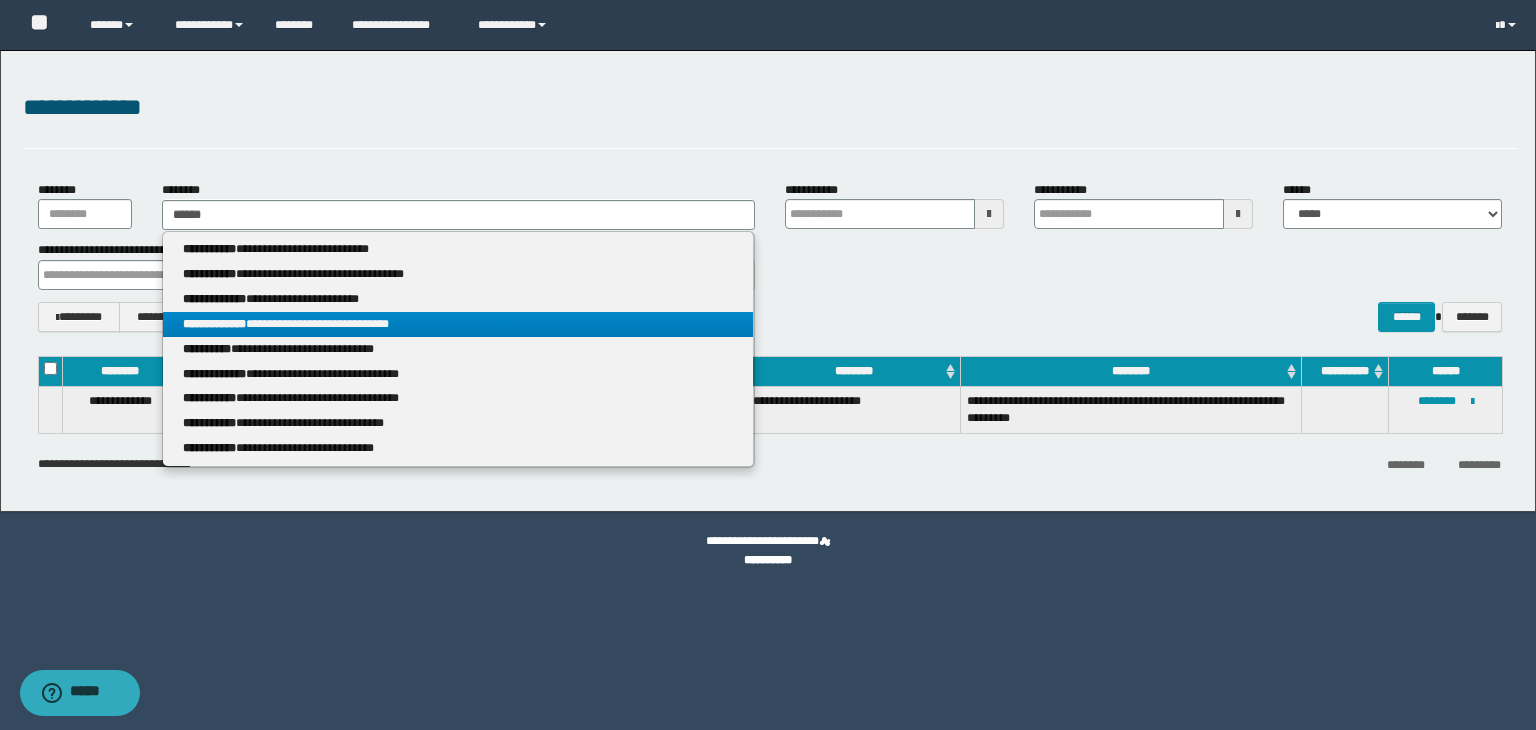 click on "**********" at bounding box center [458, 324] 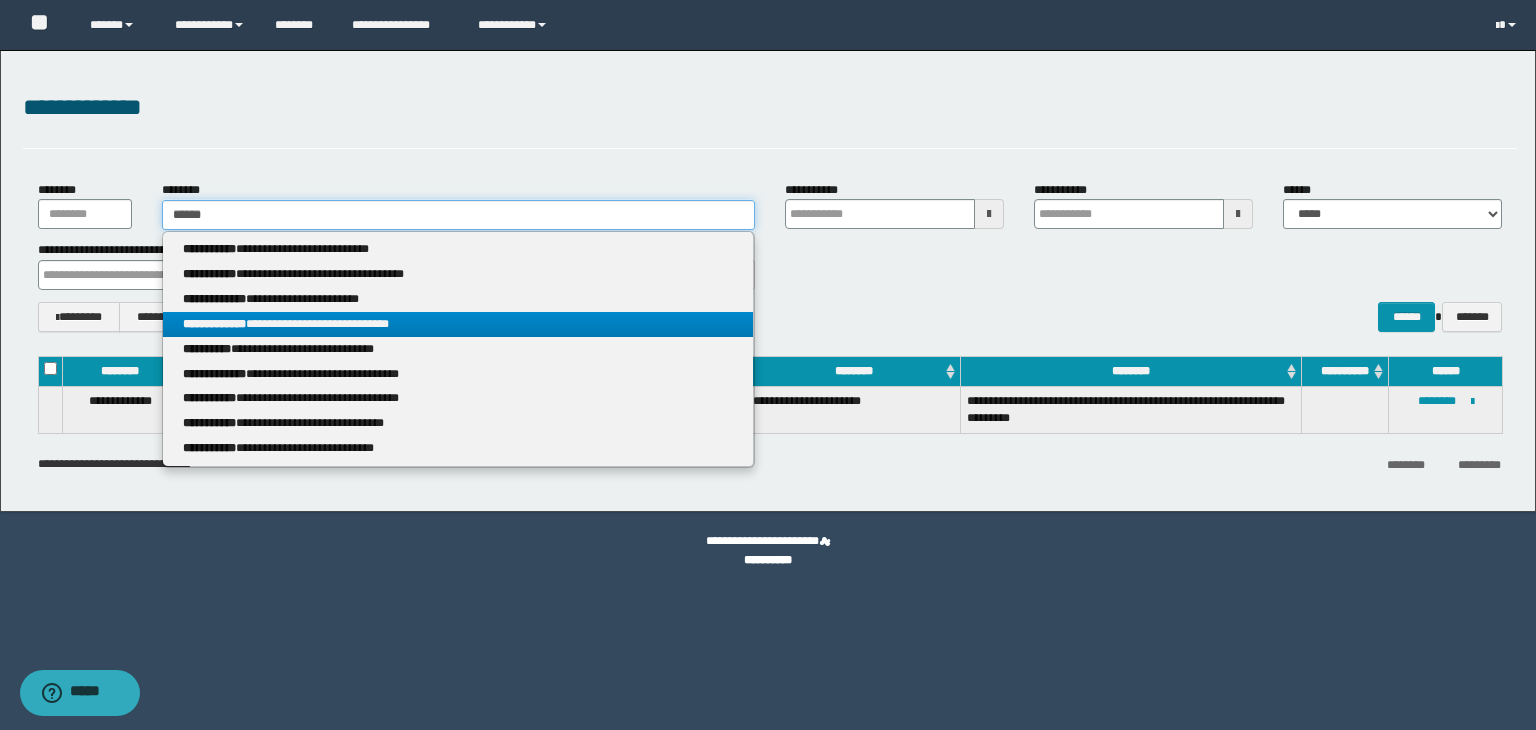 type 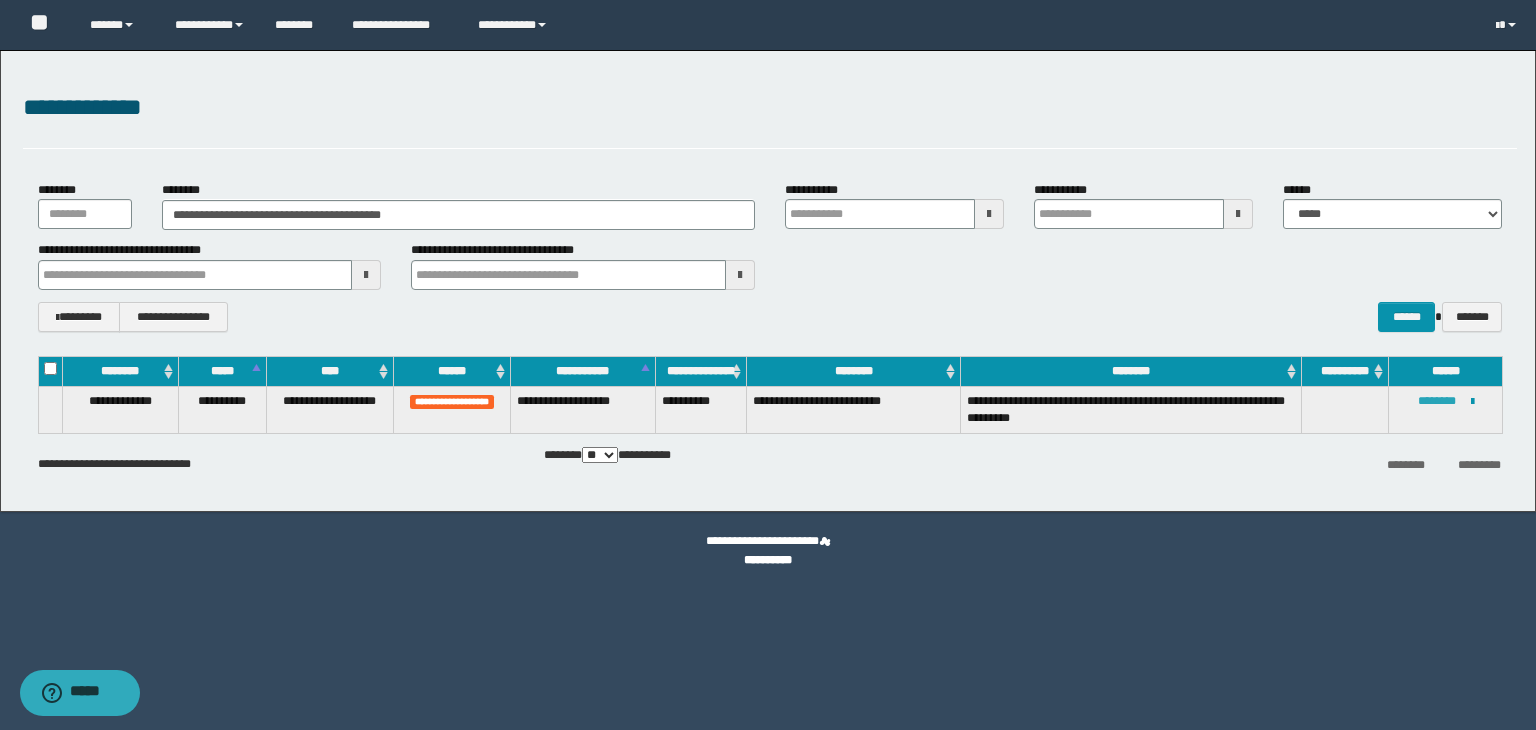click on "********" at bounding box center (1437, 401) 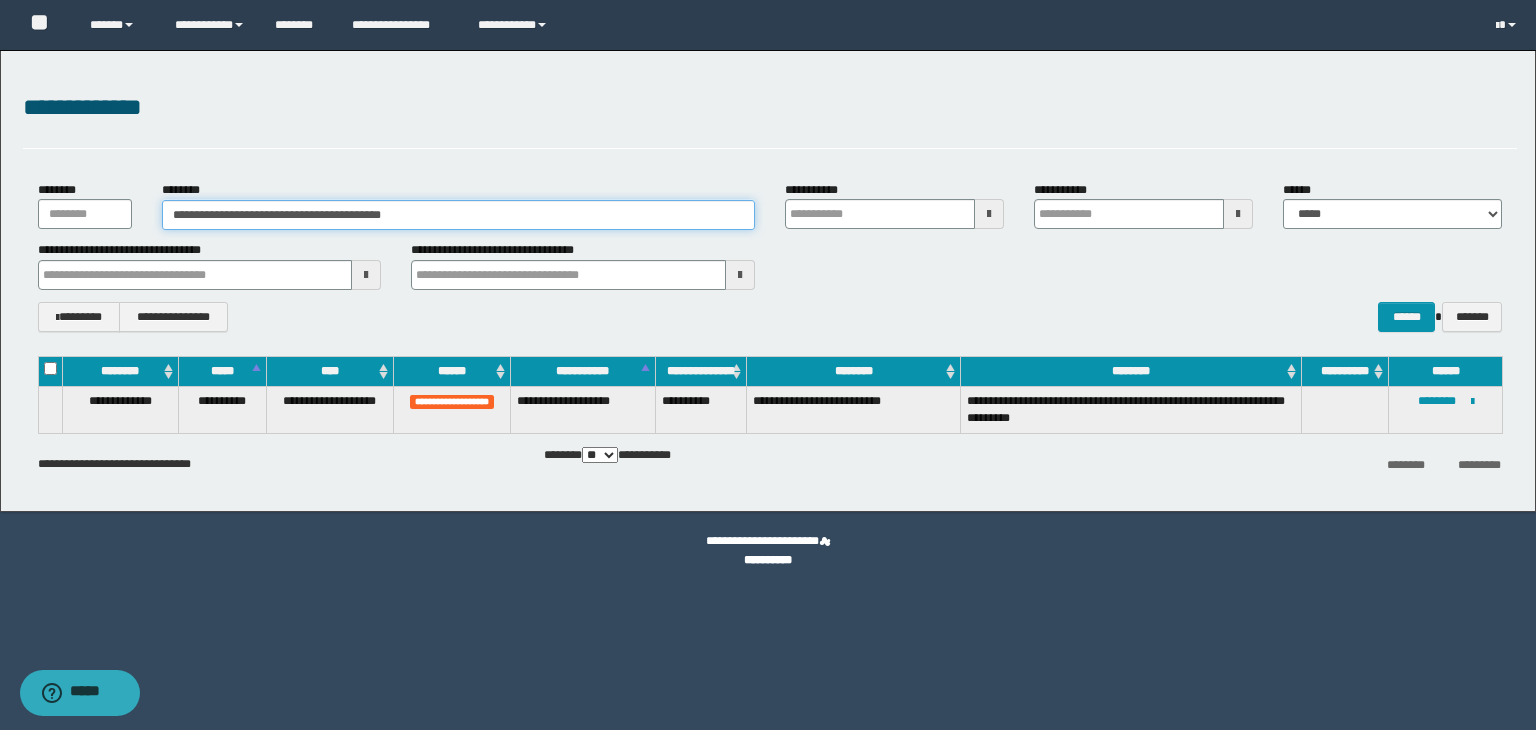 drag, startPoint x: 450, startPoint y: 213, endPoint x: 113, endPoint y: 175, distance: 339.13568 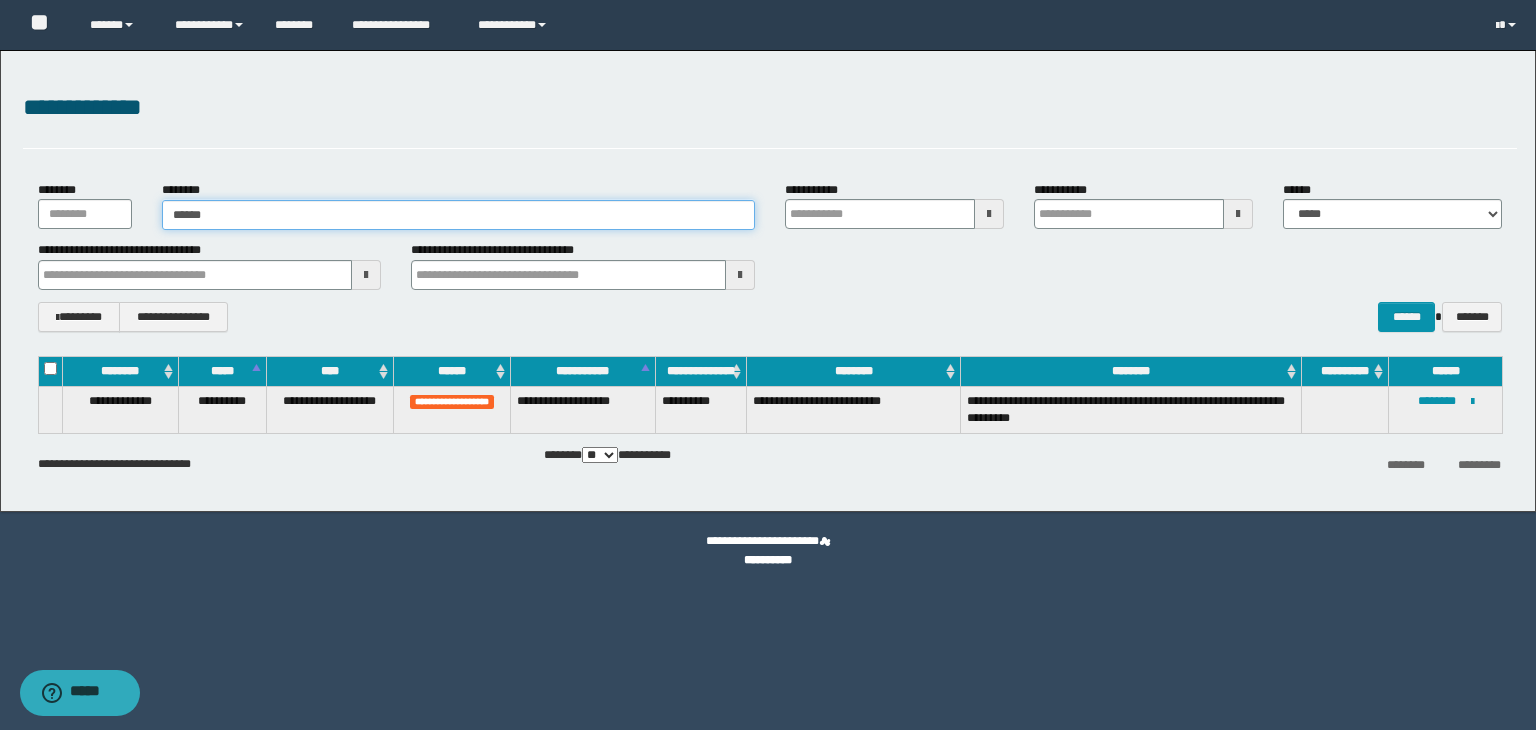 type on "*******" 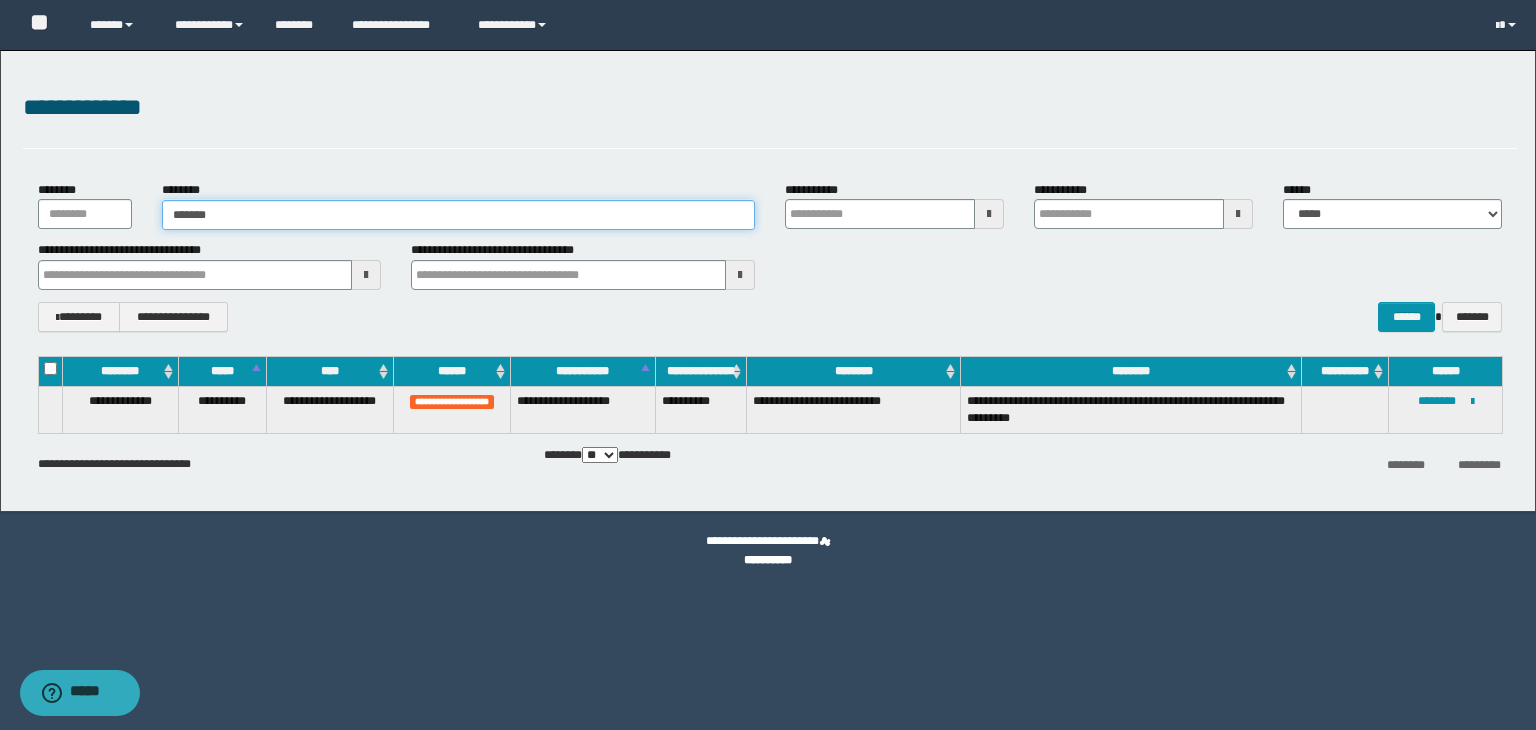 type on "*******" 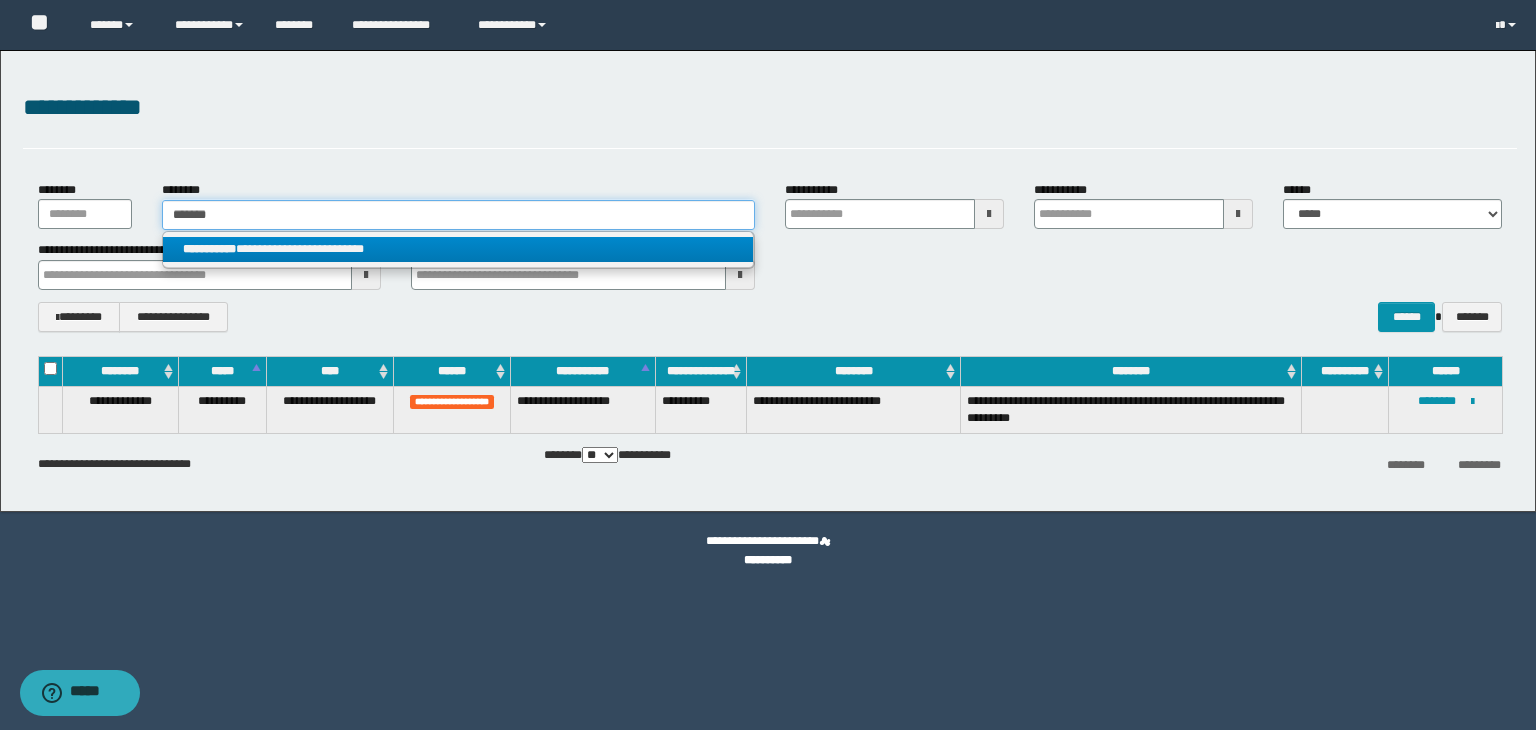 type on "*******" 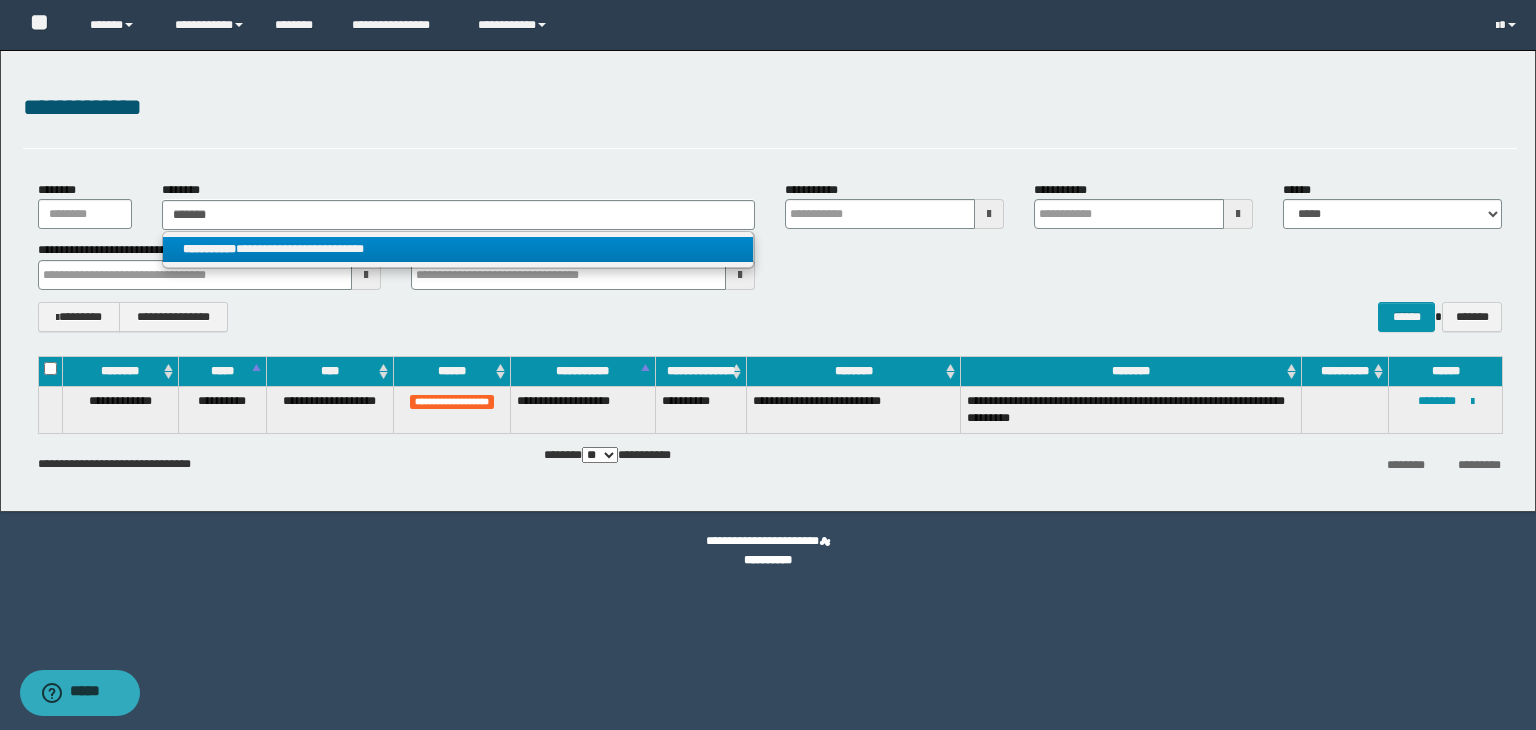 click on "**********" at bounding box center (458, 249) 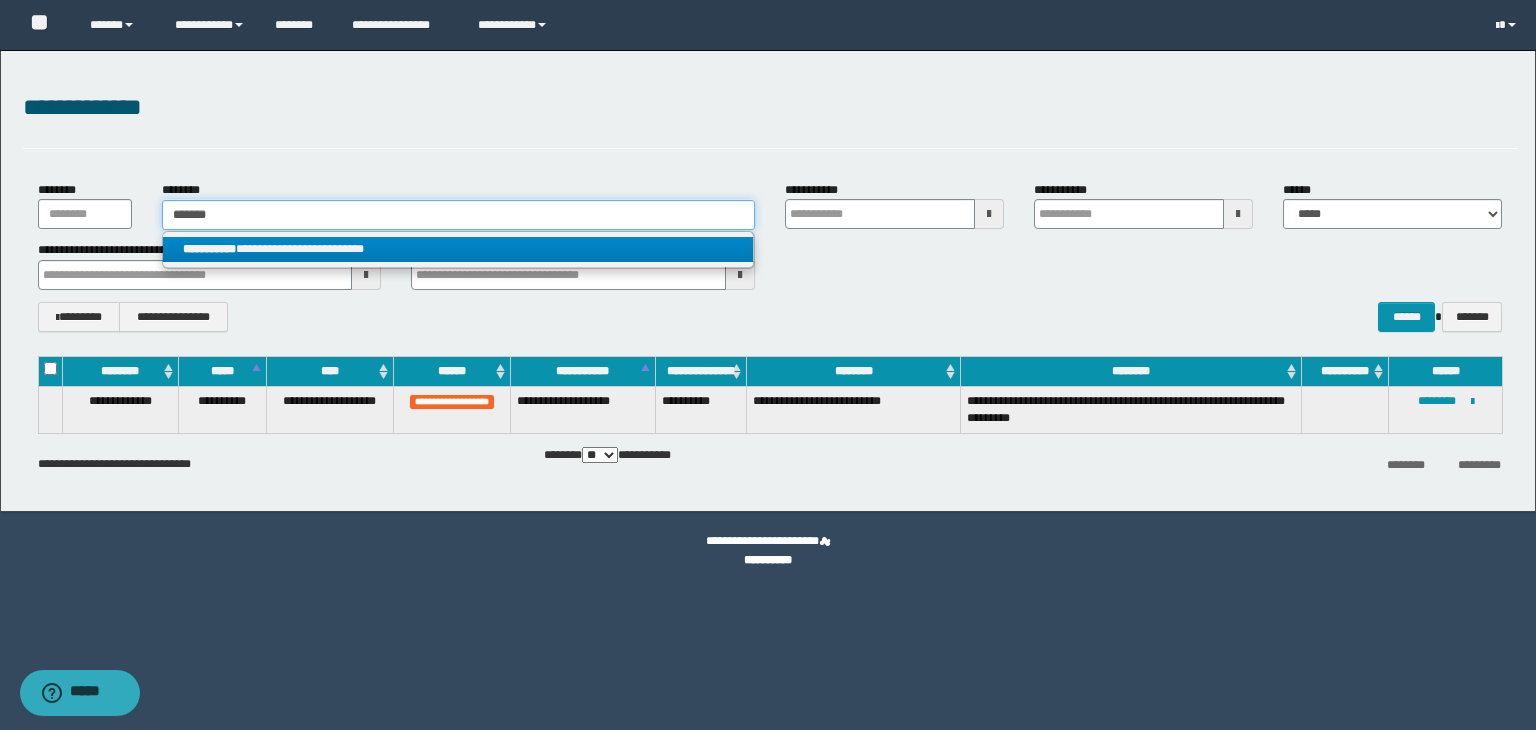 type 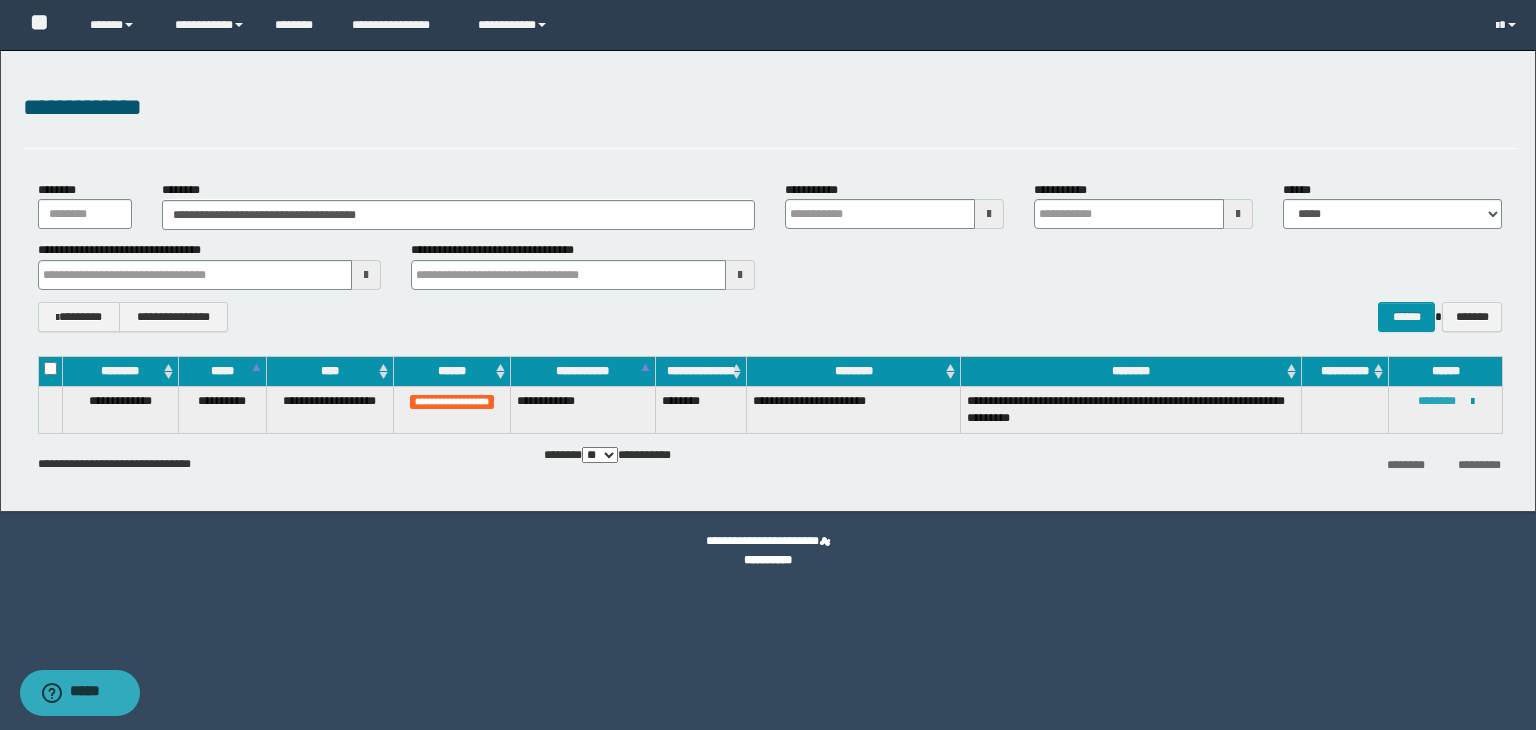 click on "********" at bounding box center [1437, 401] 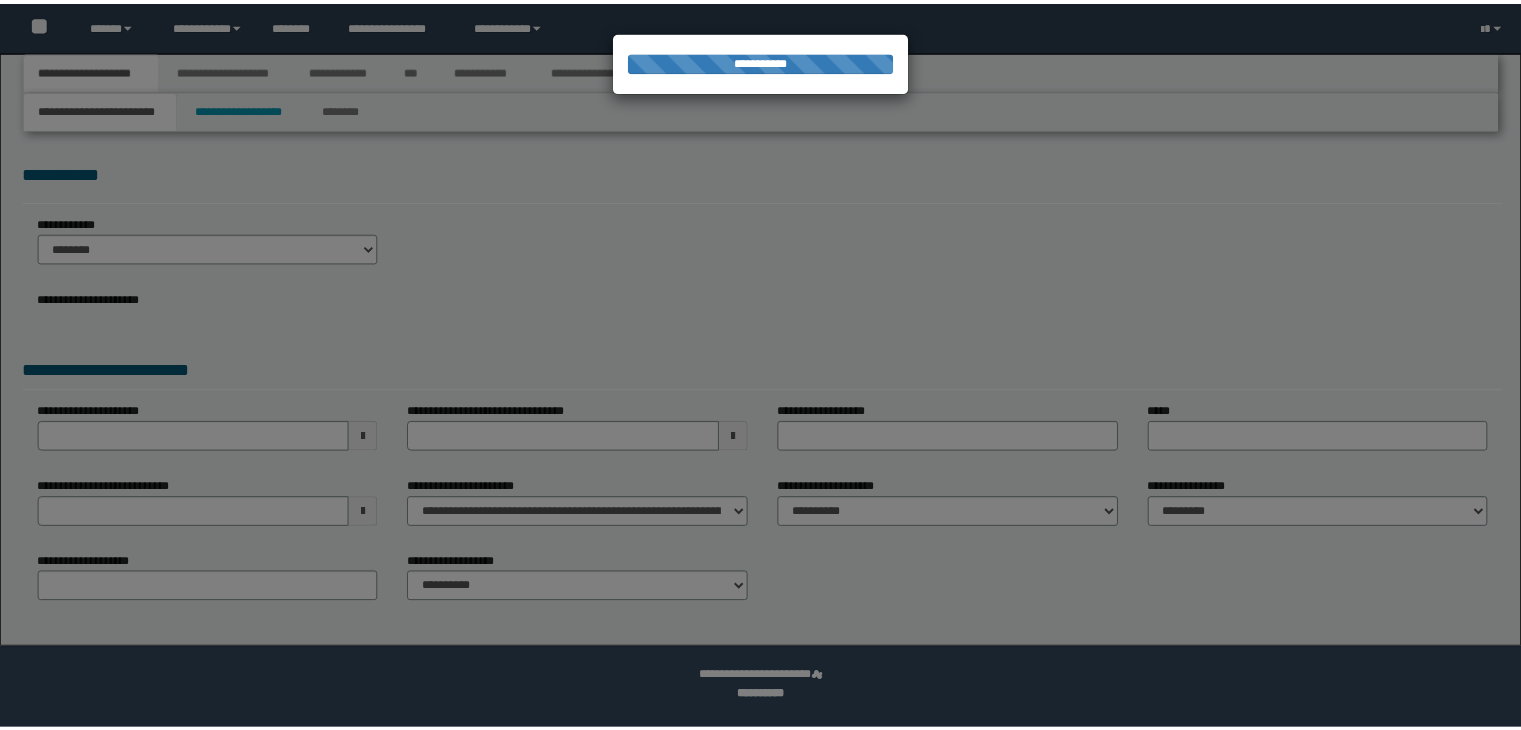 scroll, scrollTop: 0, scrollLeft: 0, axis: both 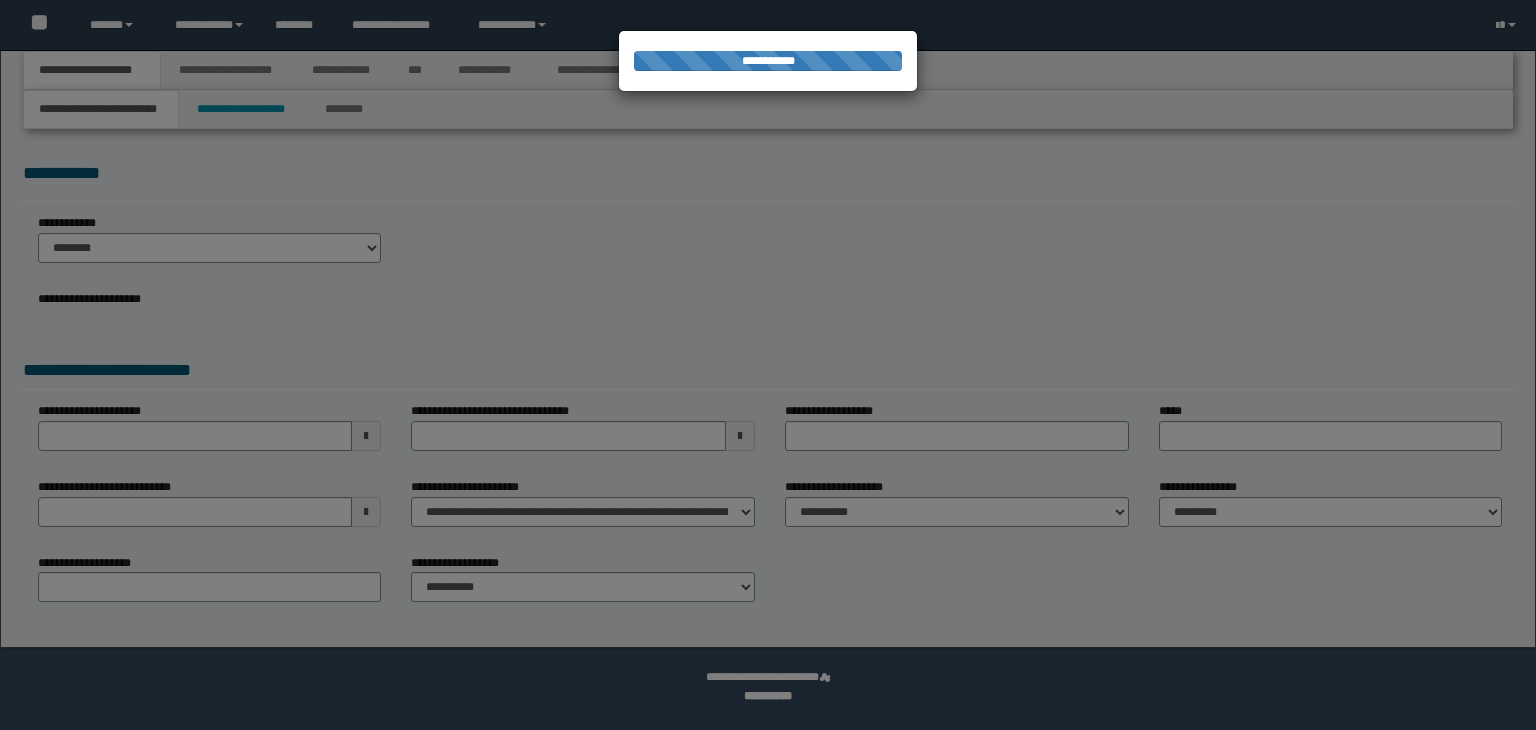 select on "*" 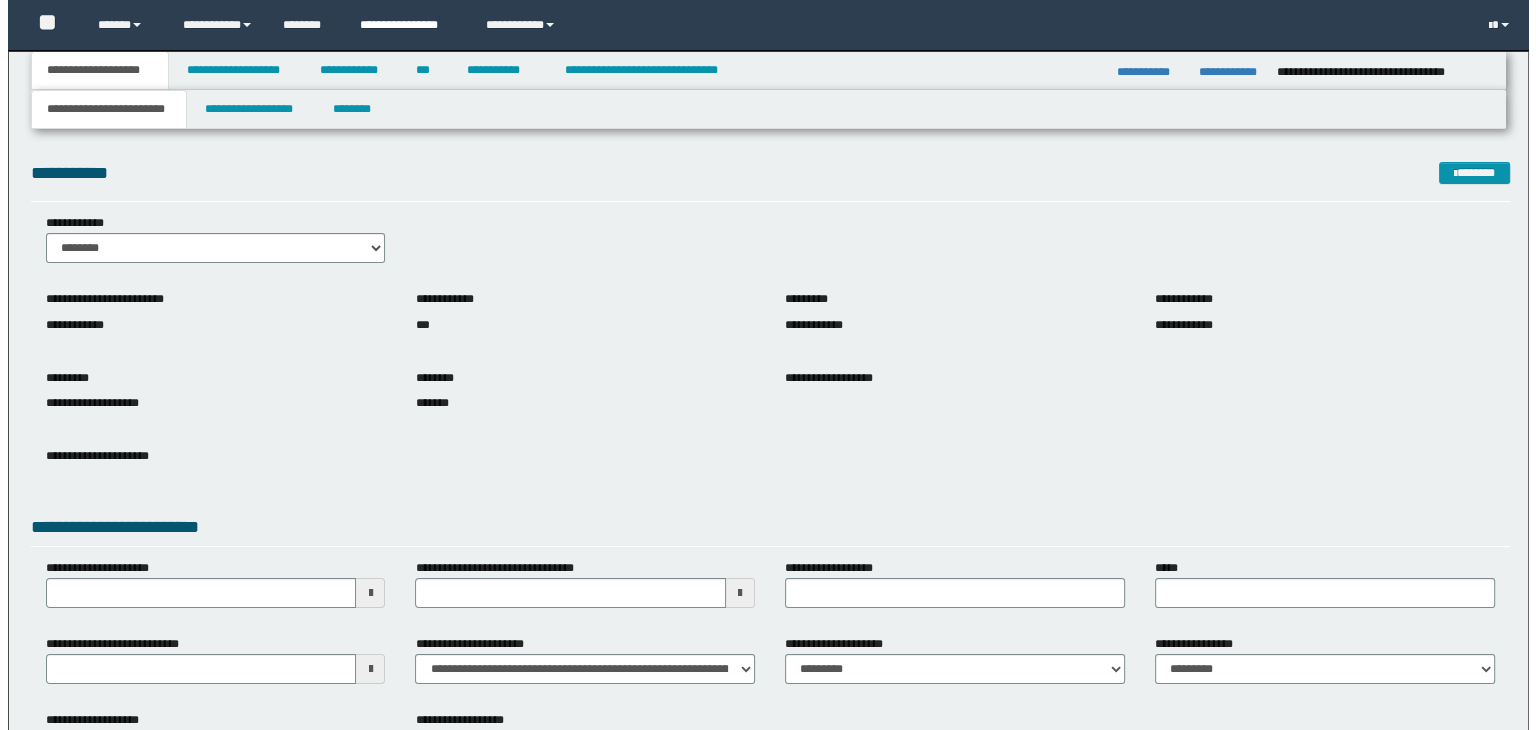 scroll, scrollTop: 0, scrollLeft: 0, axis: both 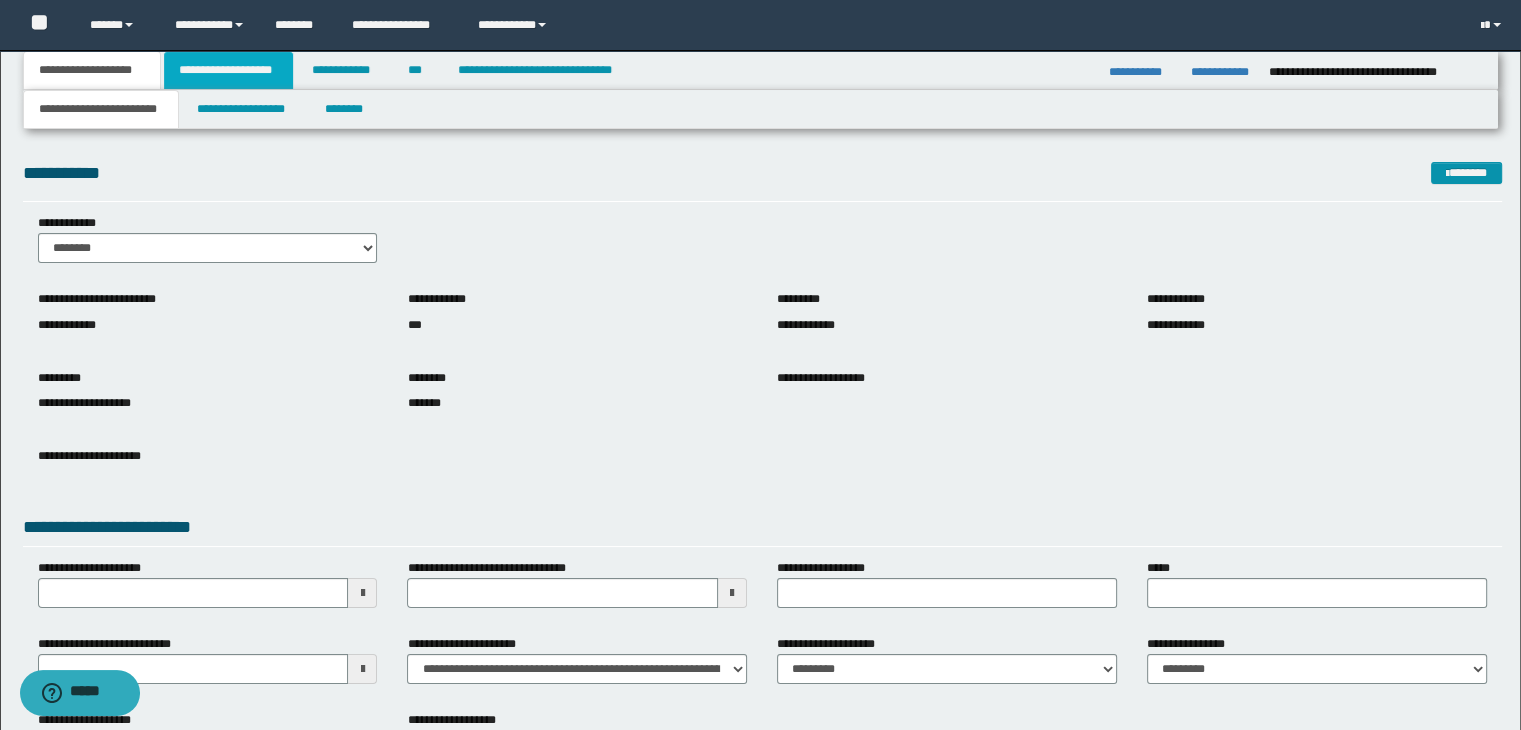 click on "**********" at bounding box center [228, 70] 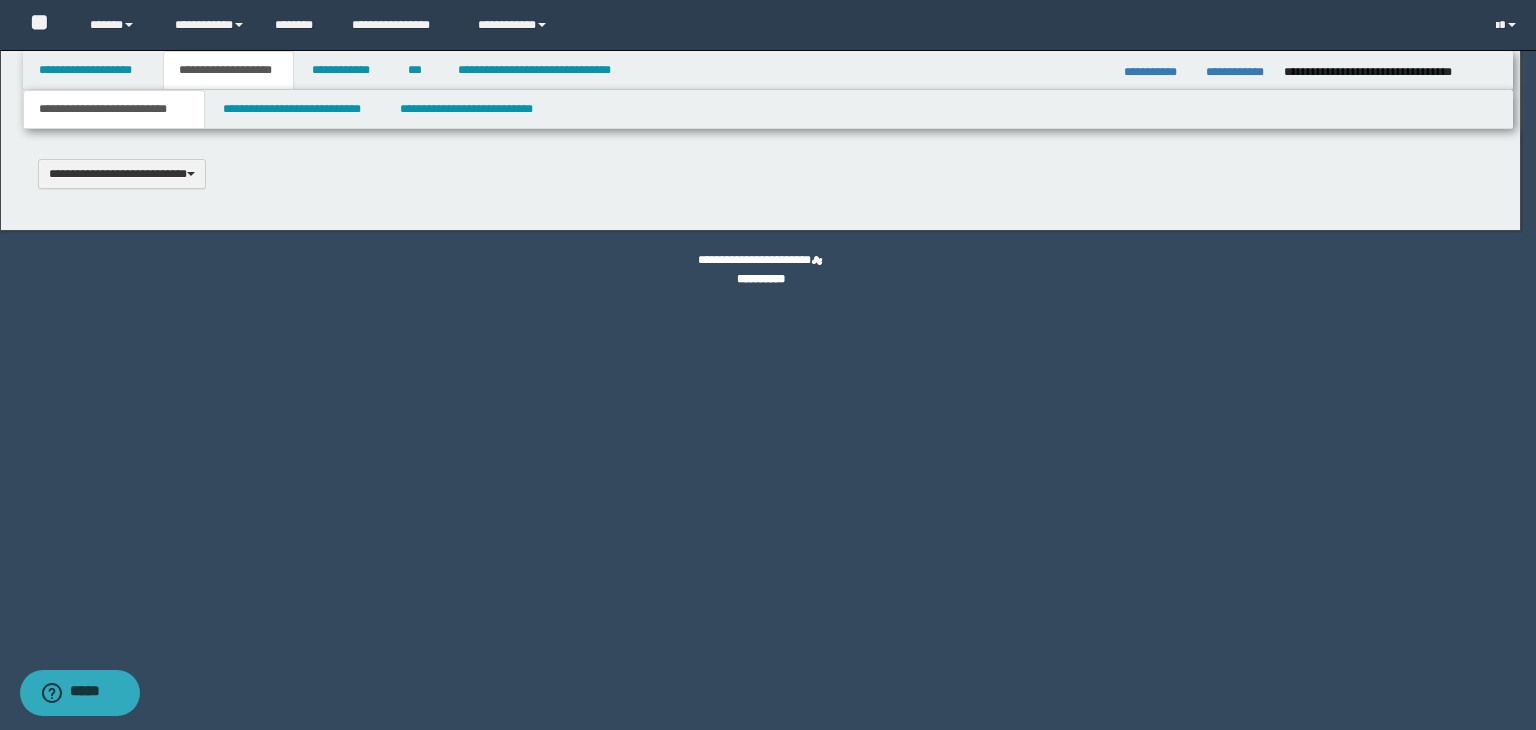 scroll, scrollTop: 0, scrollLeft: 0, axis: both 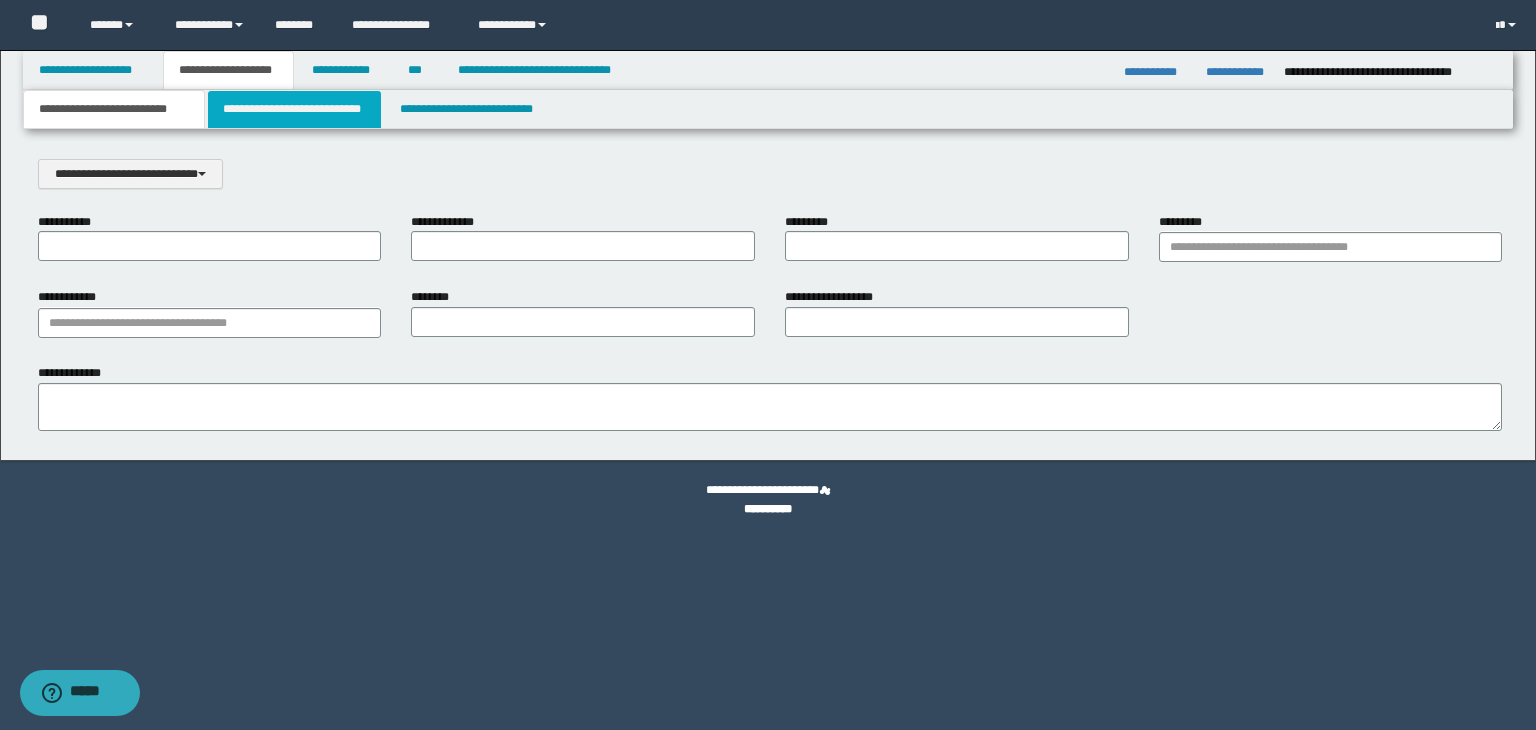 click on "**********" at bounding box center (294, 109) 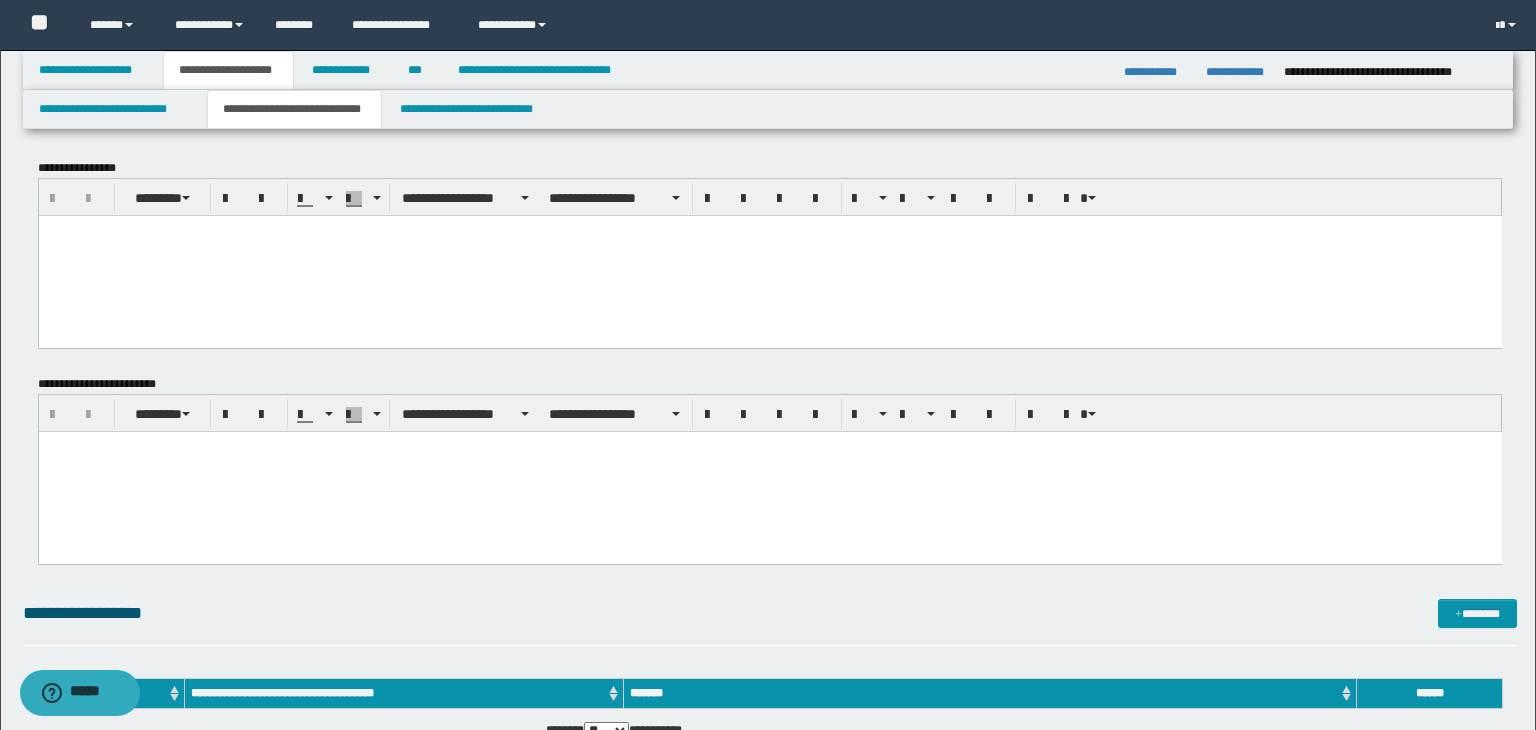 scroll, scrollTop: 0, scrollLeft: 0, axis: both 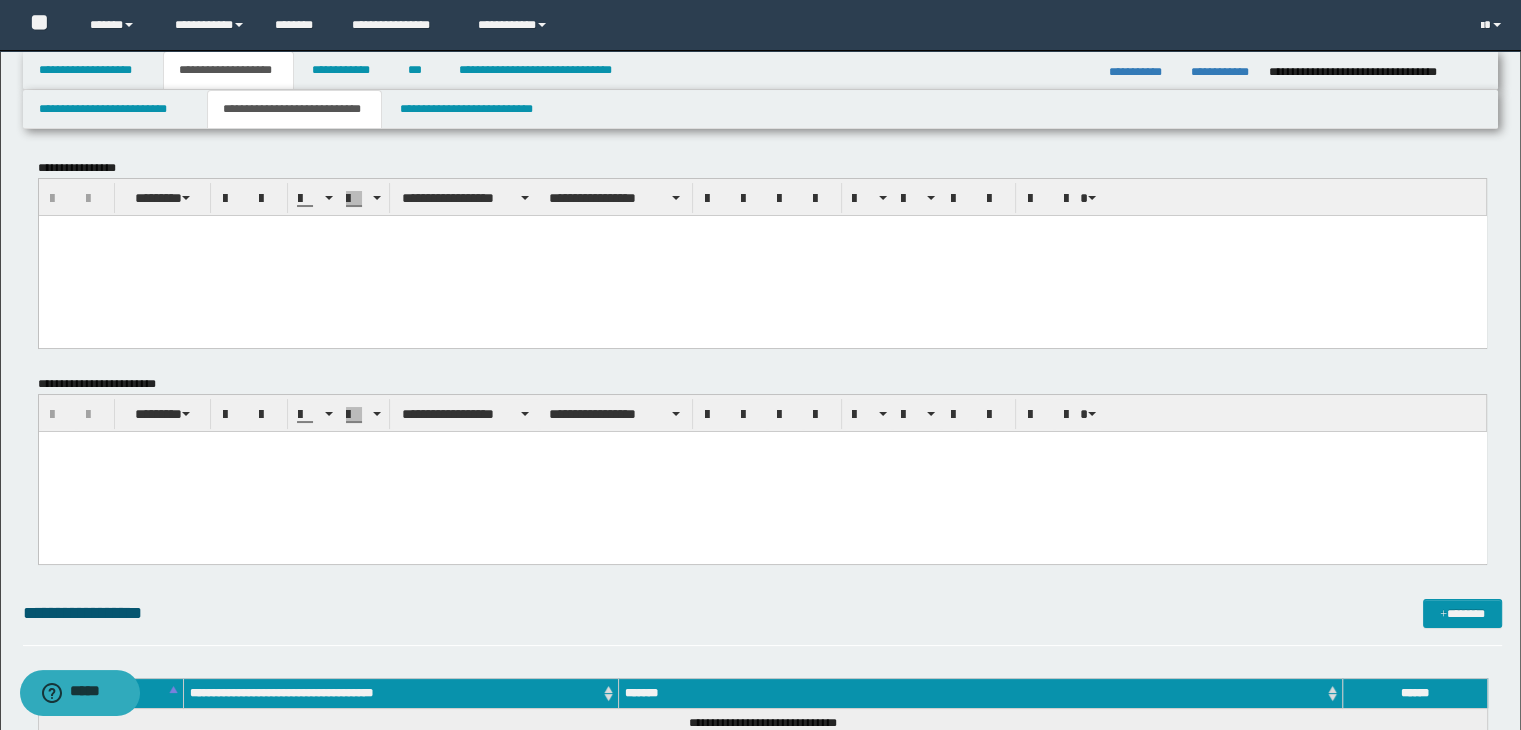 click at bounding box center (762, 255) 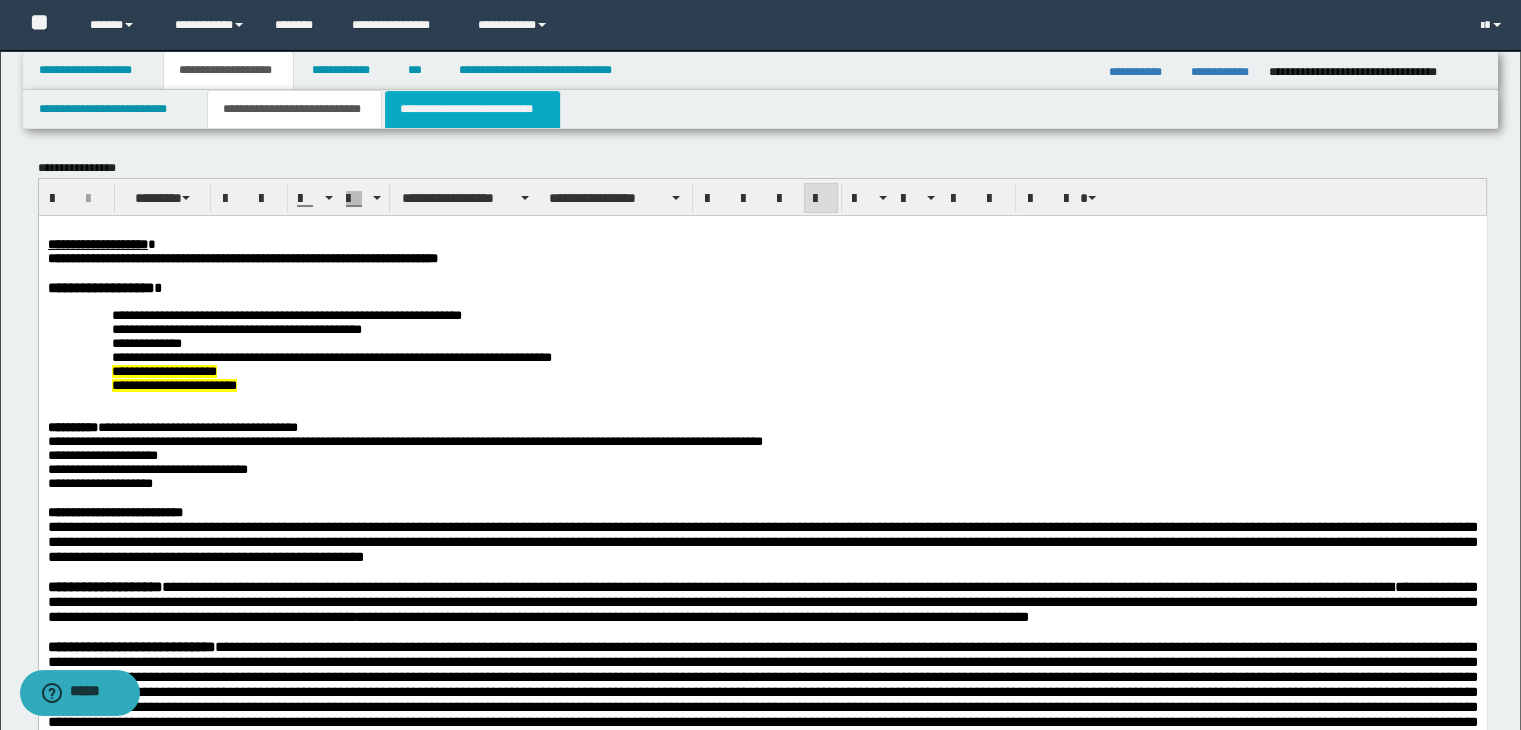 click on "**********" at bounding box center (472, 109) 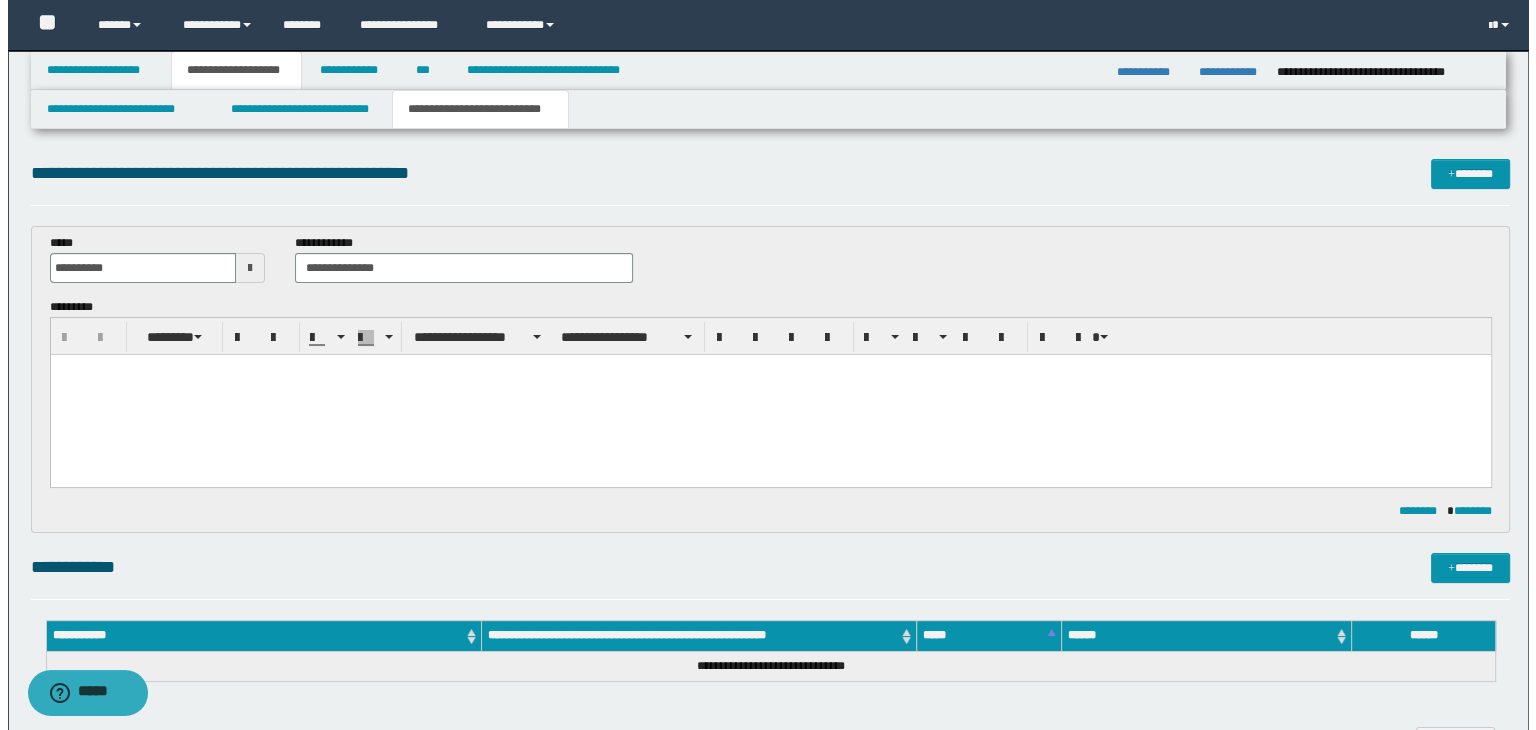 scroll, scrollTop: 0, scrollLeft: 0, axis: both 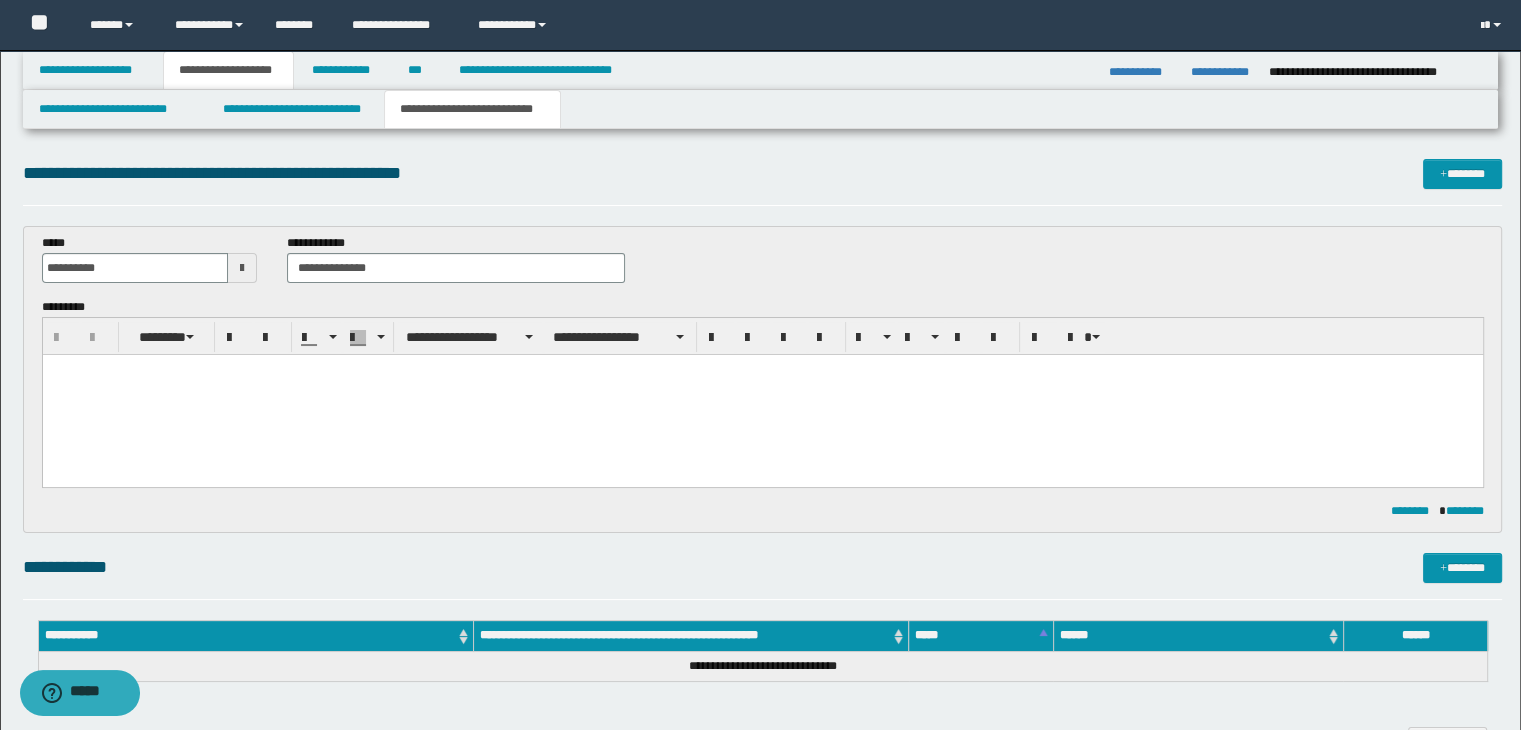 click at bounding box center (762, 394) 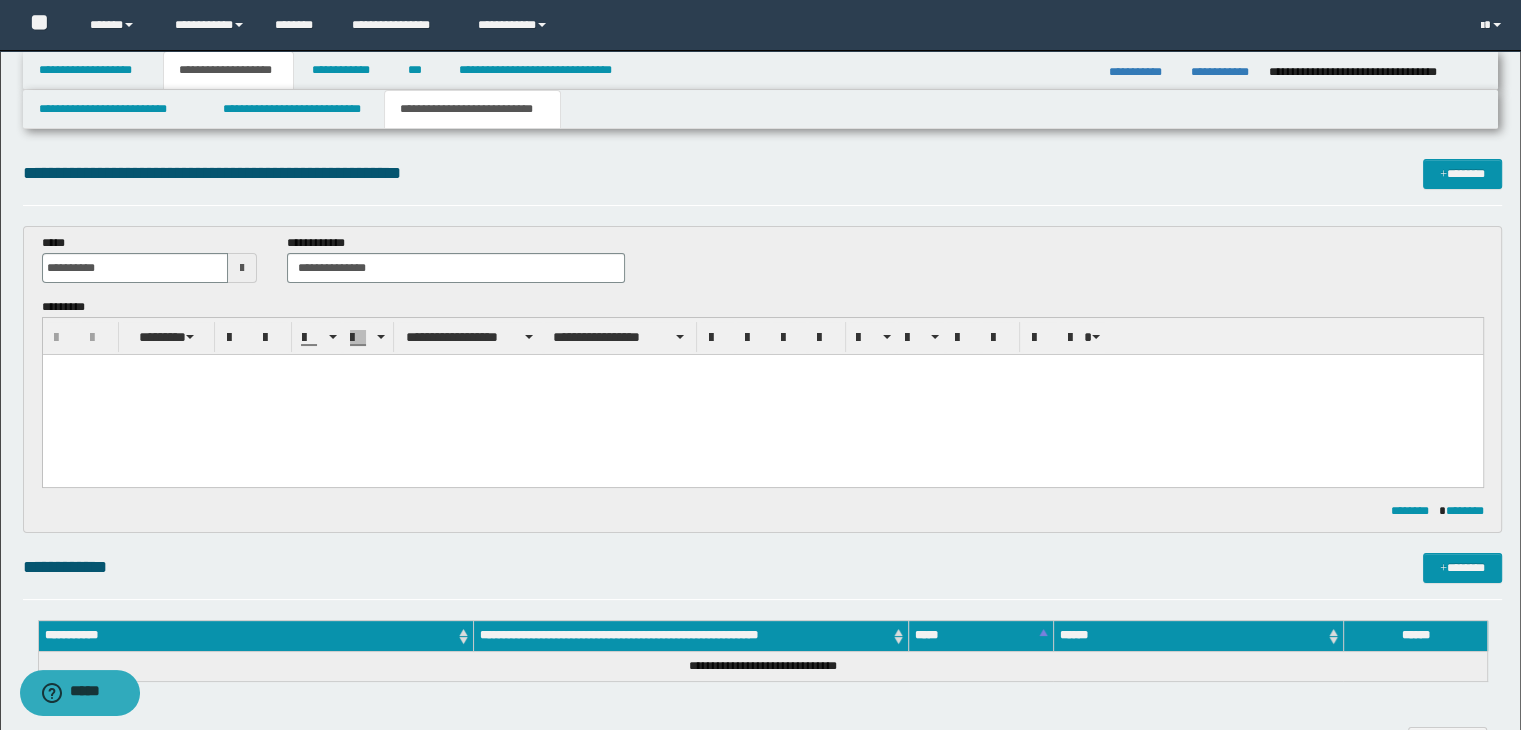 click at bounding box center (762, 394) 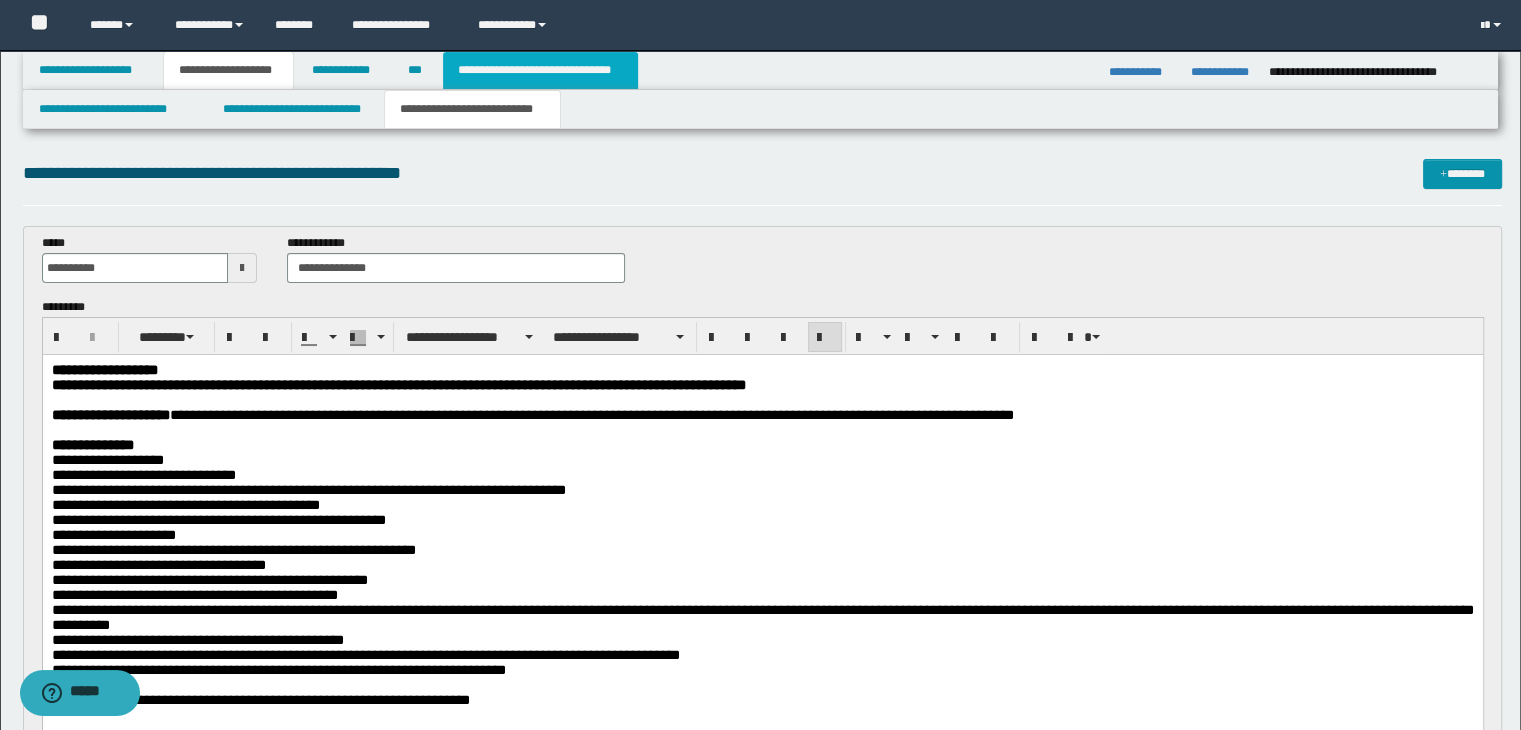 click on "**********" at bounding box center (540, 70) 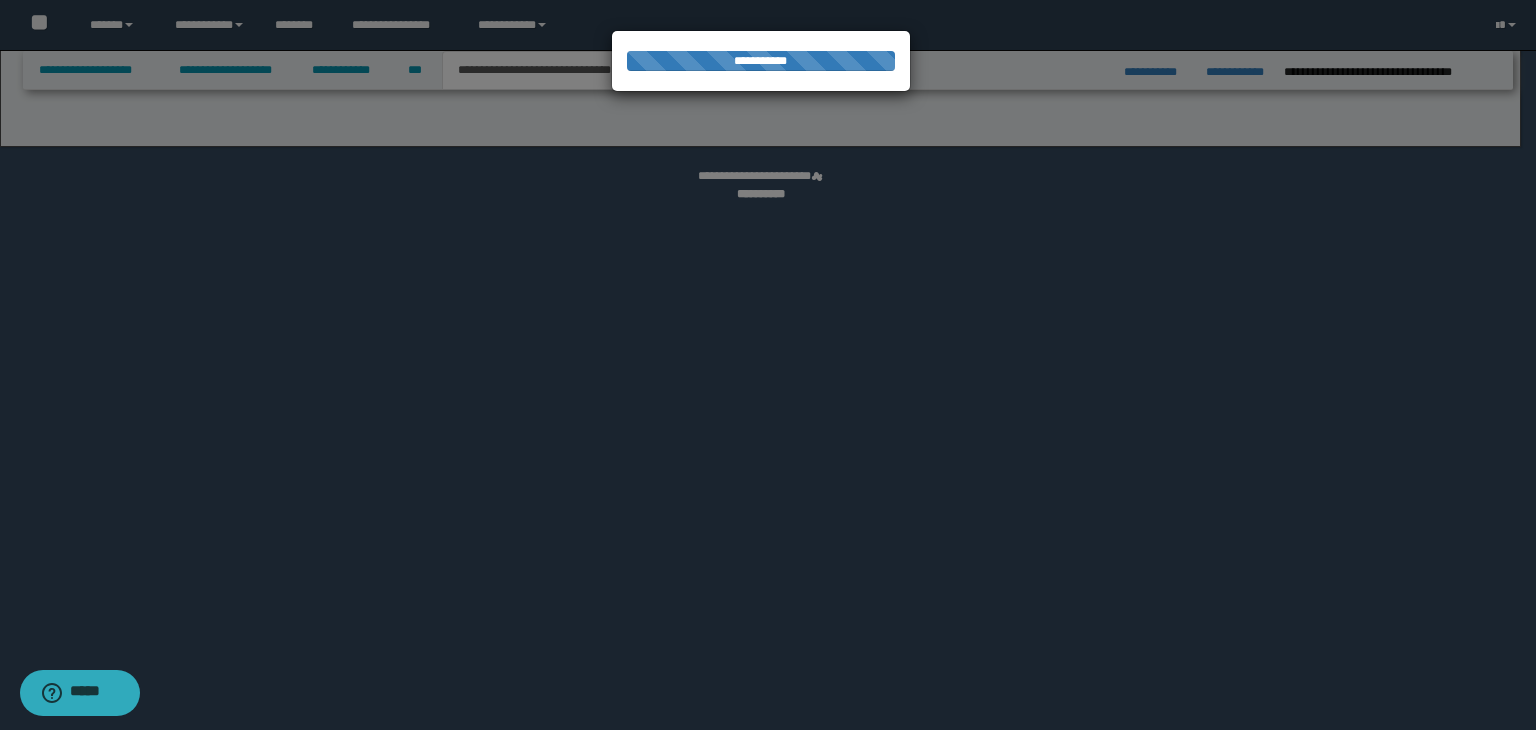 select on "*" 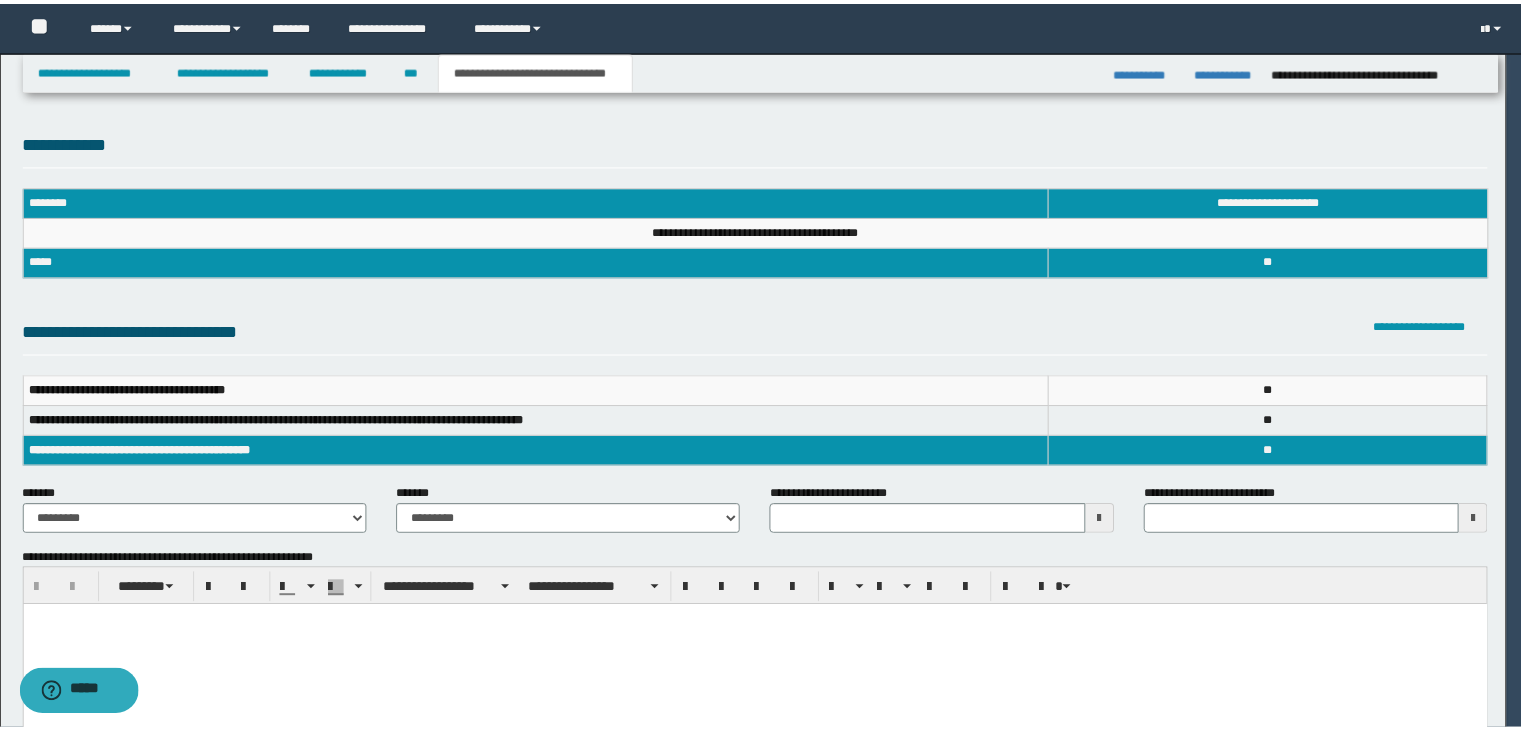 scroll, scrollTop: 0, scrollLeft: 0, axis: both 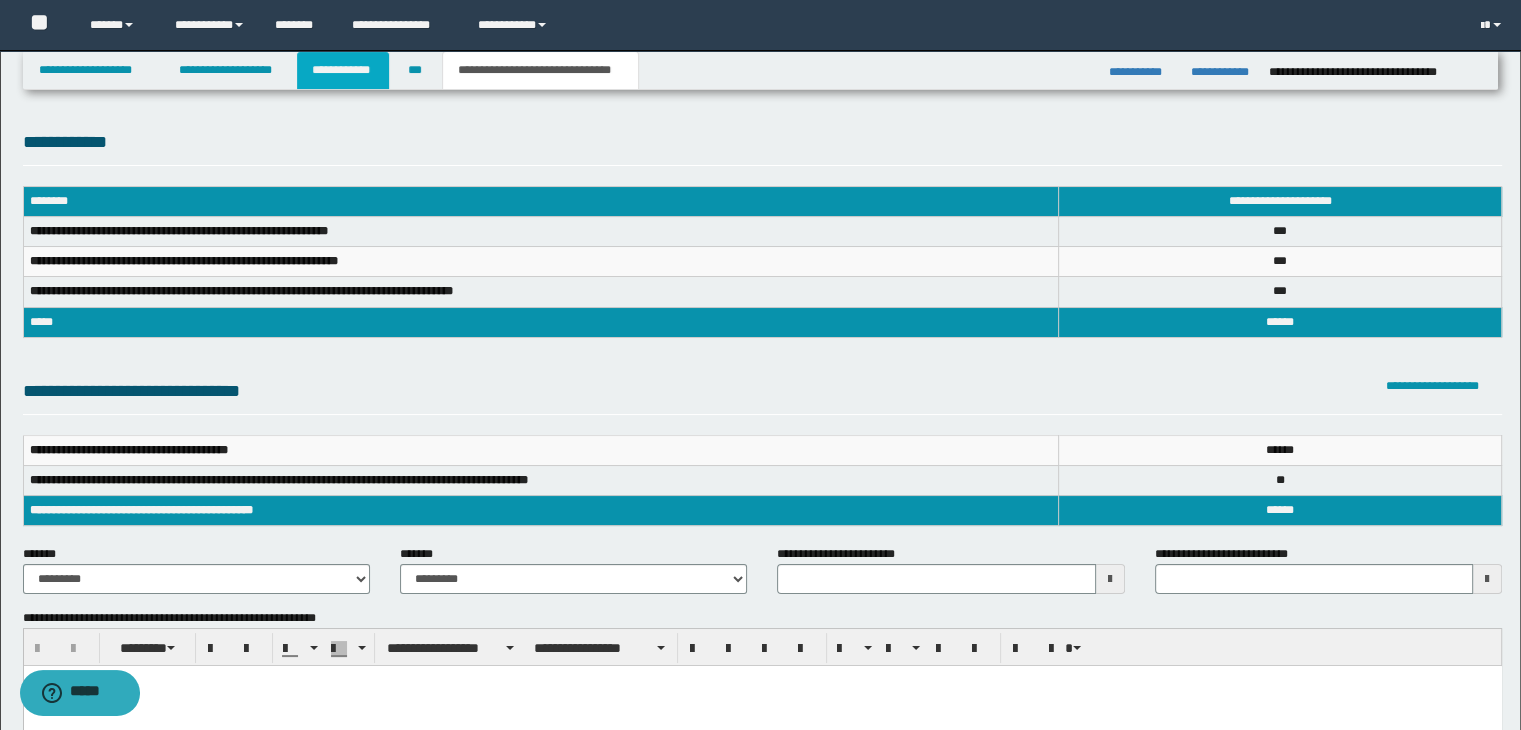 click on "**********" at bounding box center [343, 70] 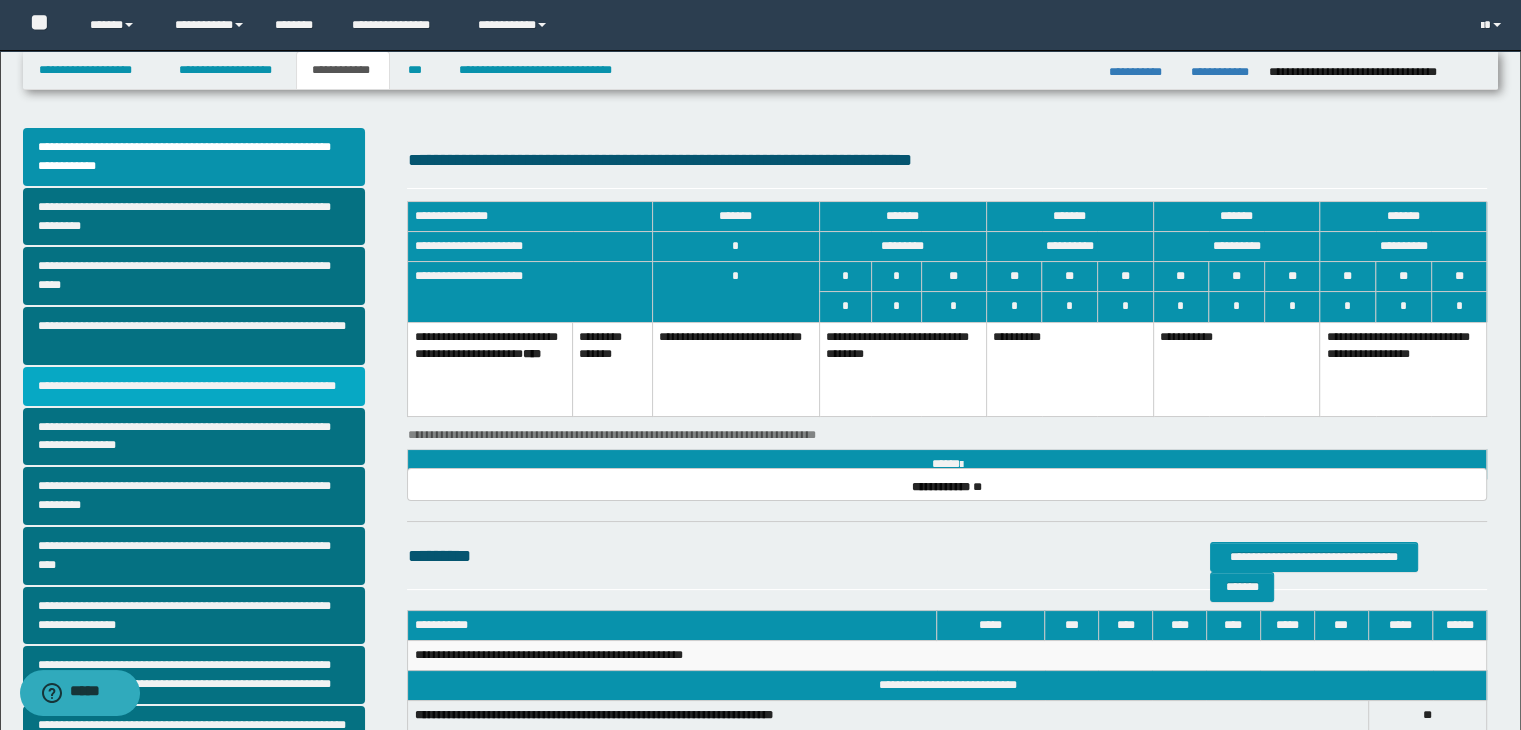 click on "**********" at bounding box center [194, 386] 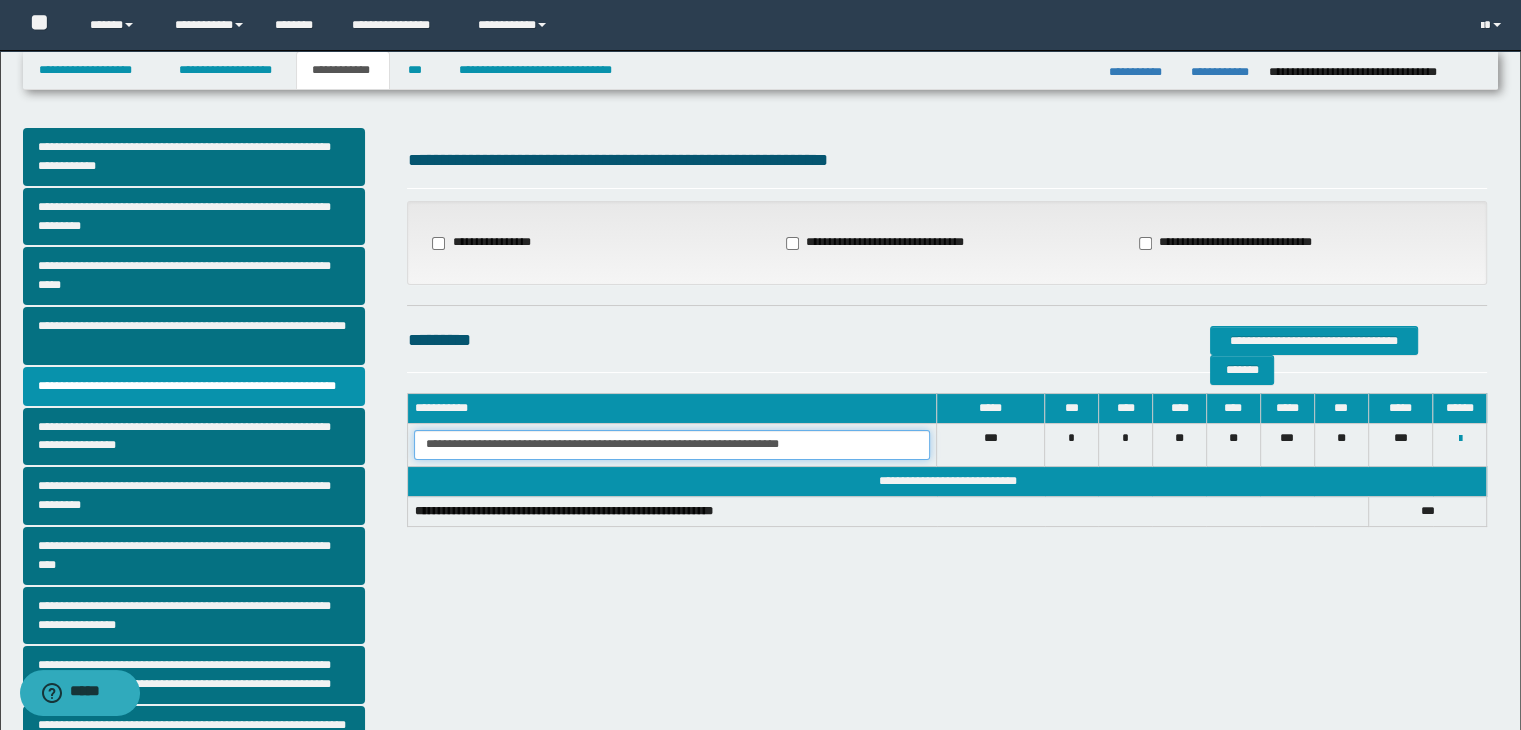 drag, startPoint x: 424, startPoint y: 442, endPoint x: 832, endPoint y: 453, distance: 408.14825 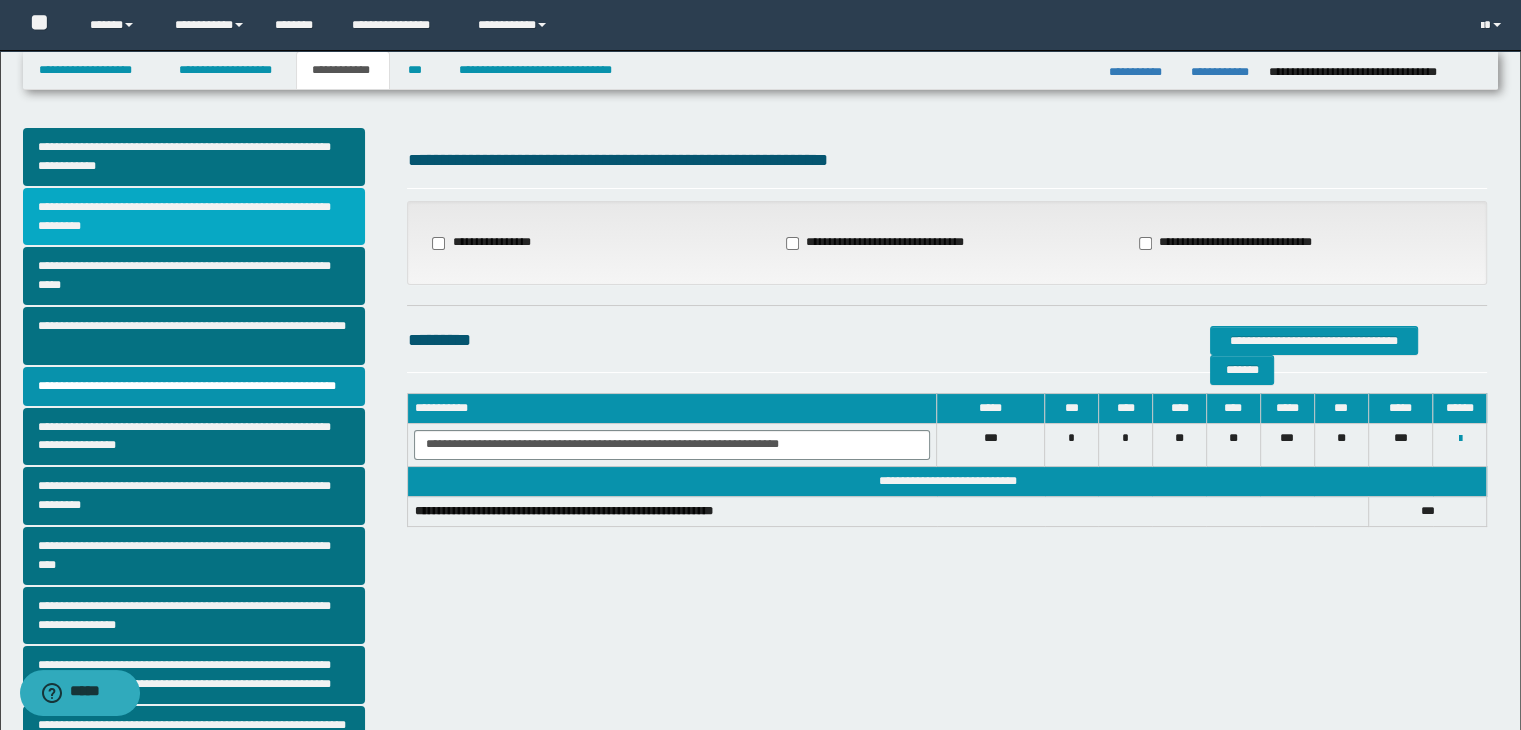 click on "**********" at bounding box center (194, 217) 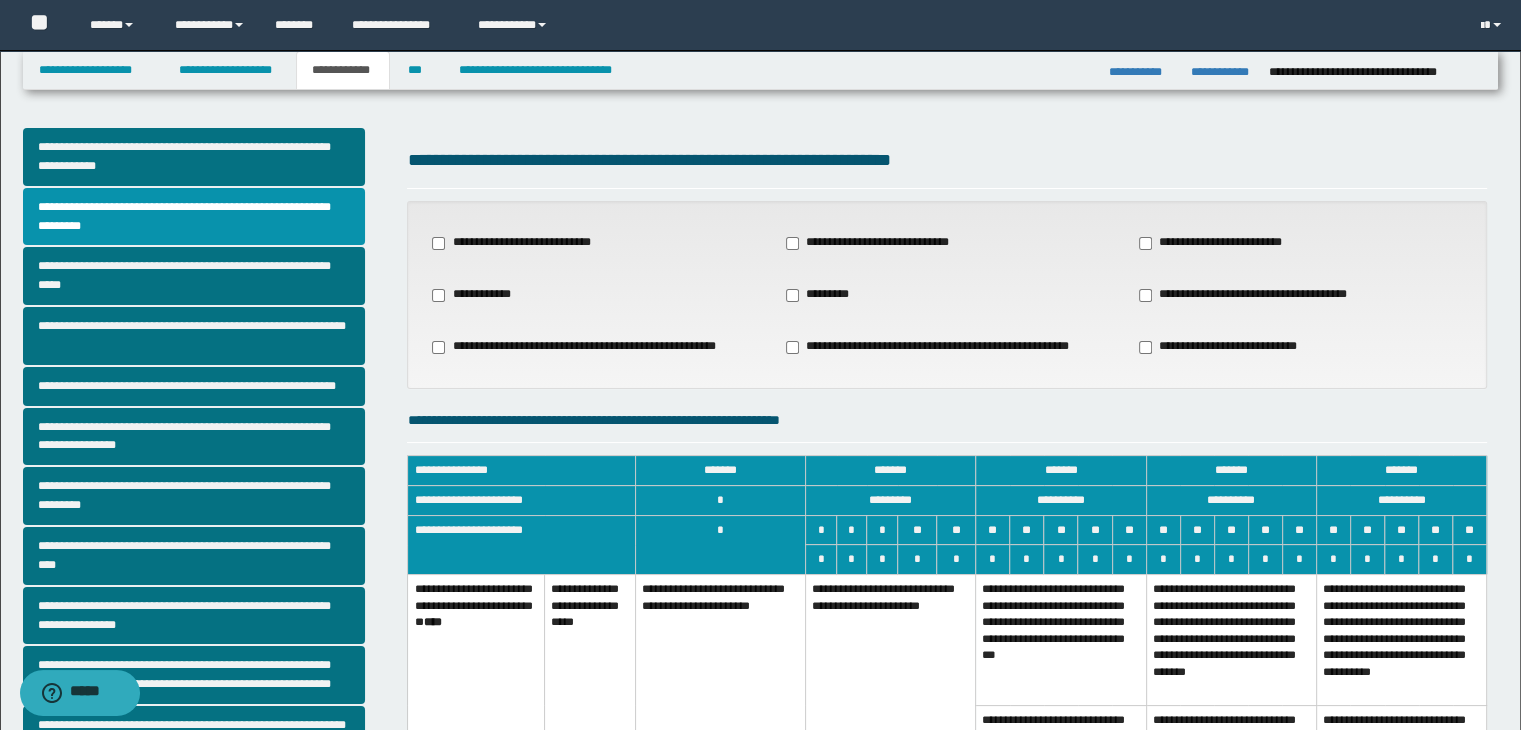 click on "**********" at bounding box center [890, 695] 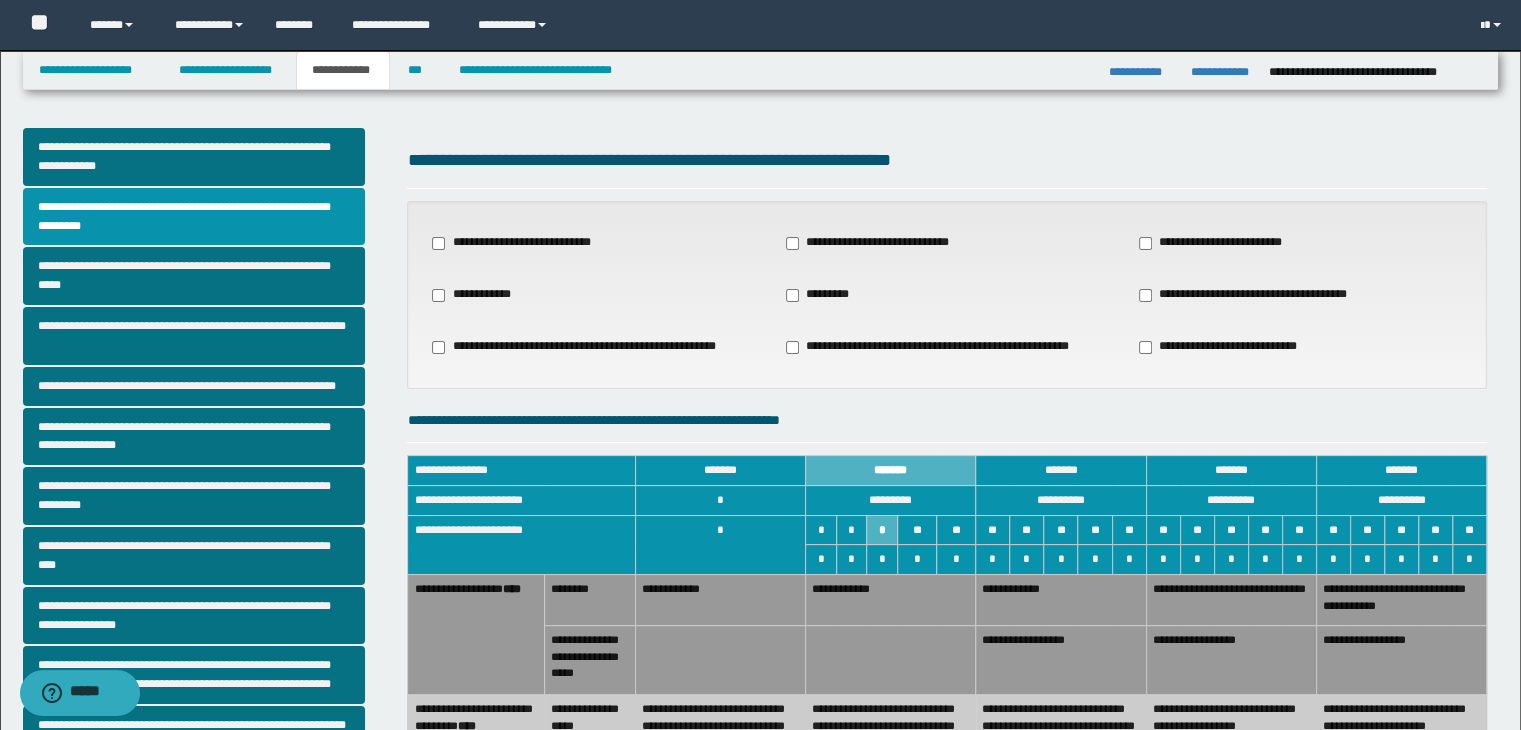 click on "**********" at bounding box center (890, 748) 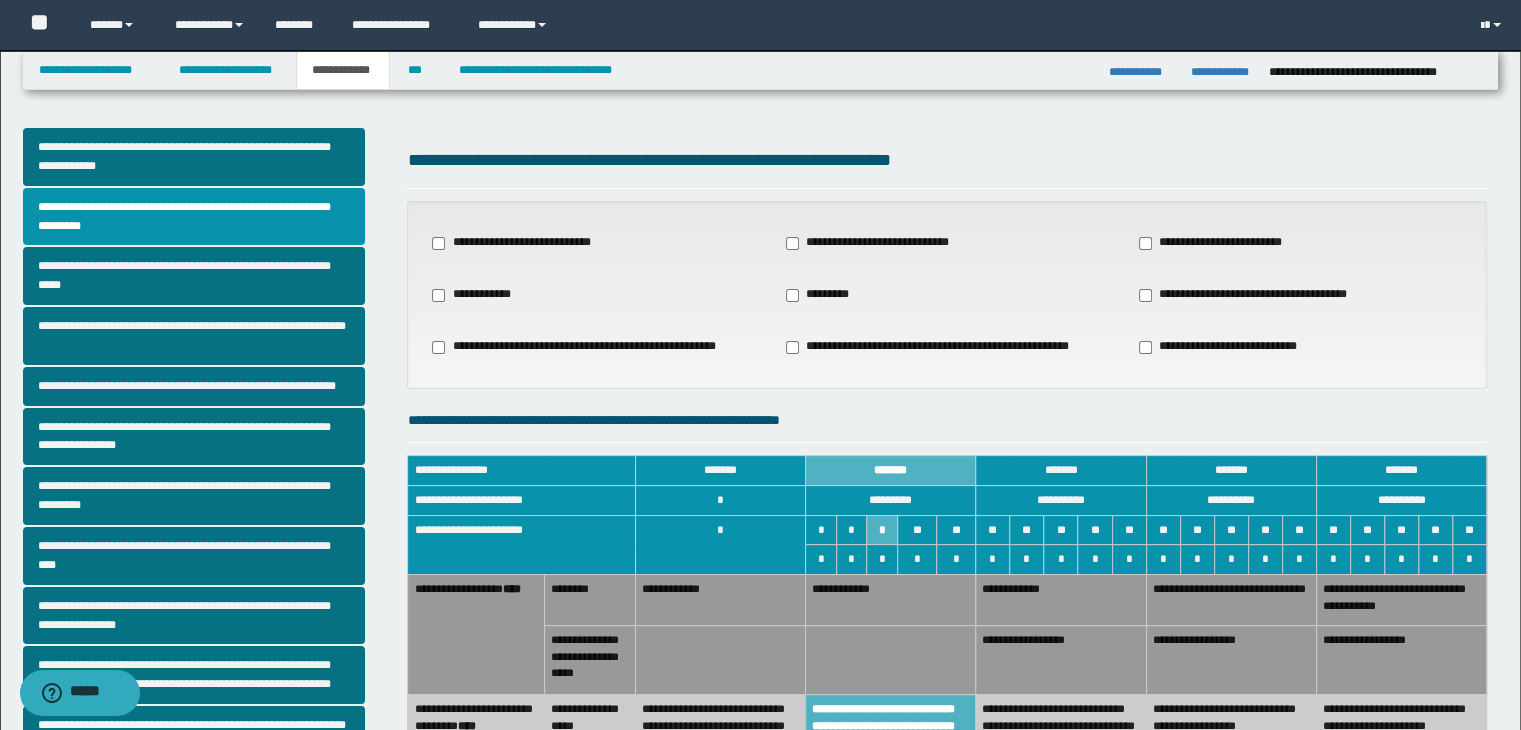 click on "**********" at bounding box center [890, 599] 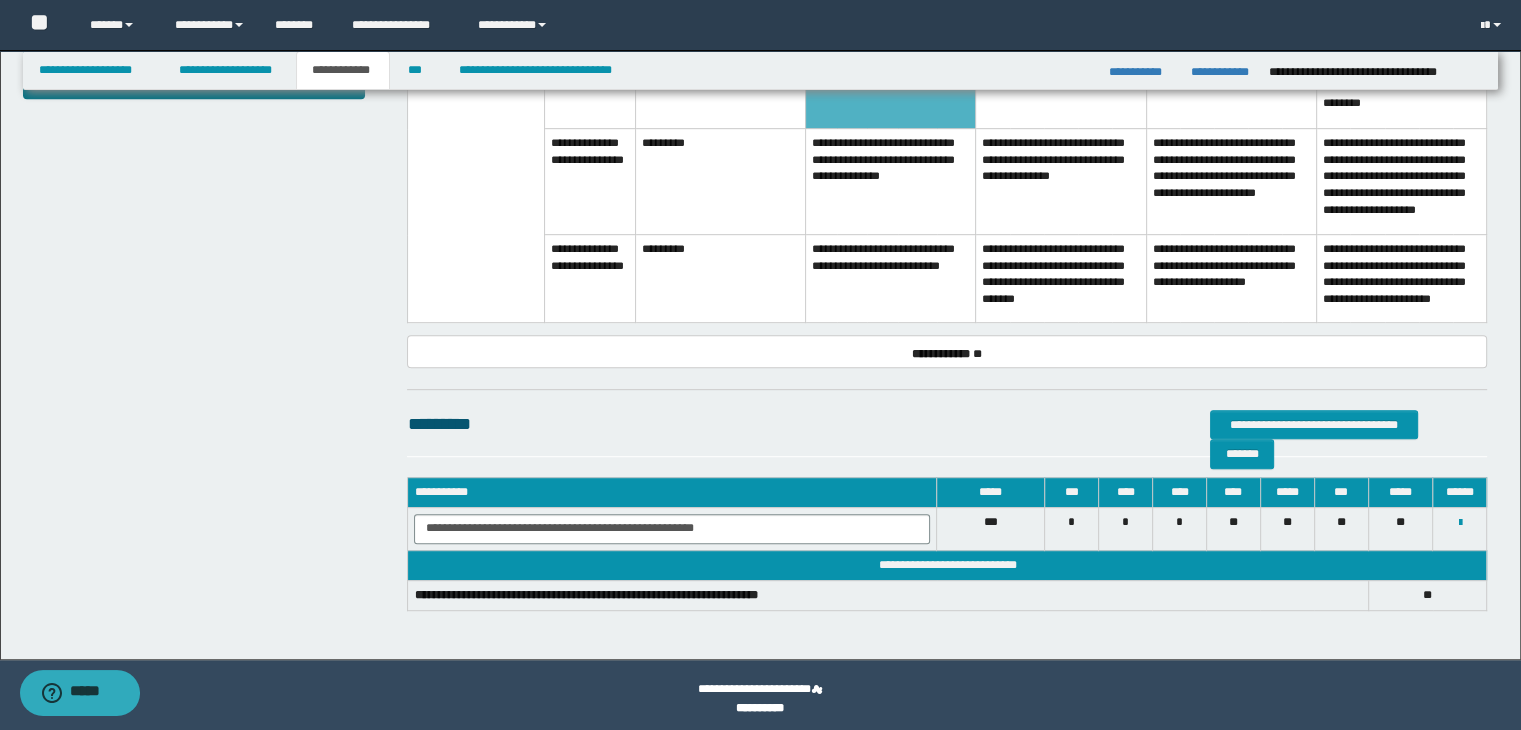scroll, scrollTop: 911, scrollLeft: 0, axis: vertical 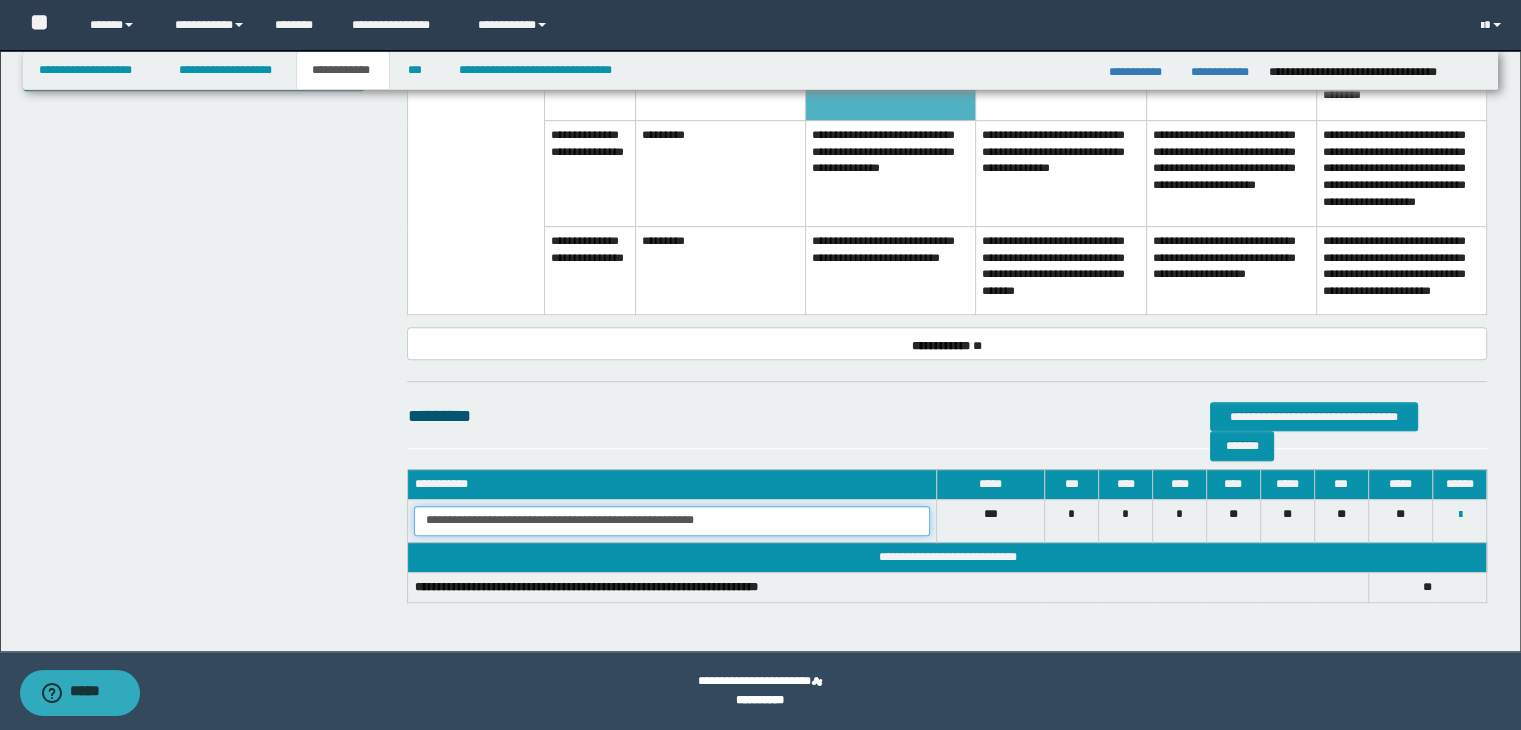 drag, startPoint x: 423, startPoint y: 521, endPoint x: 776, endPoint y: 545, distance: 353.8149 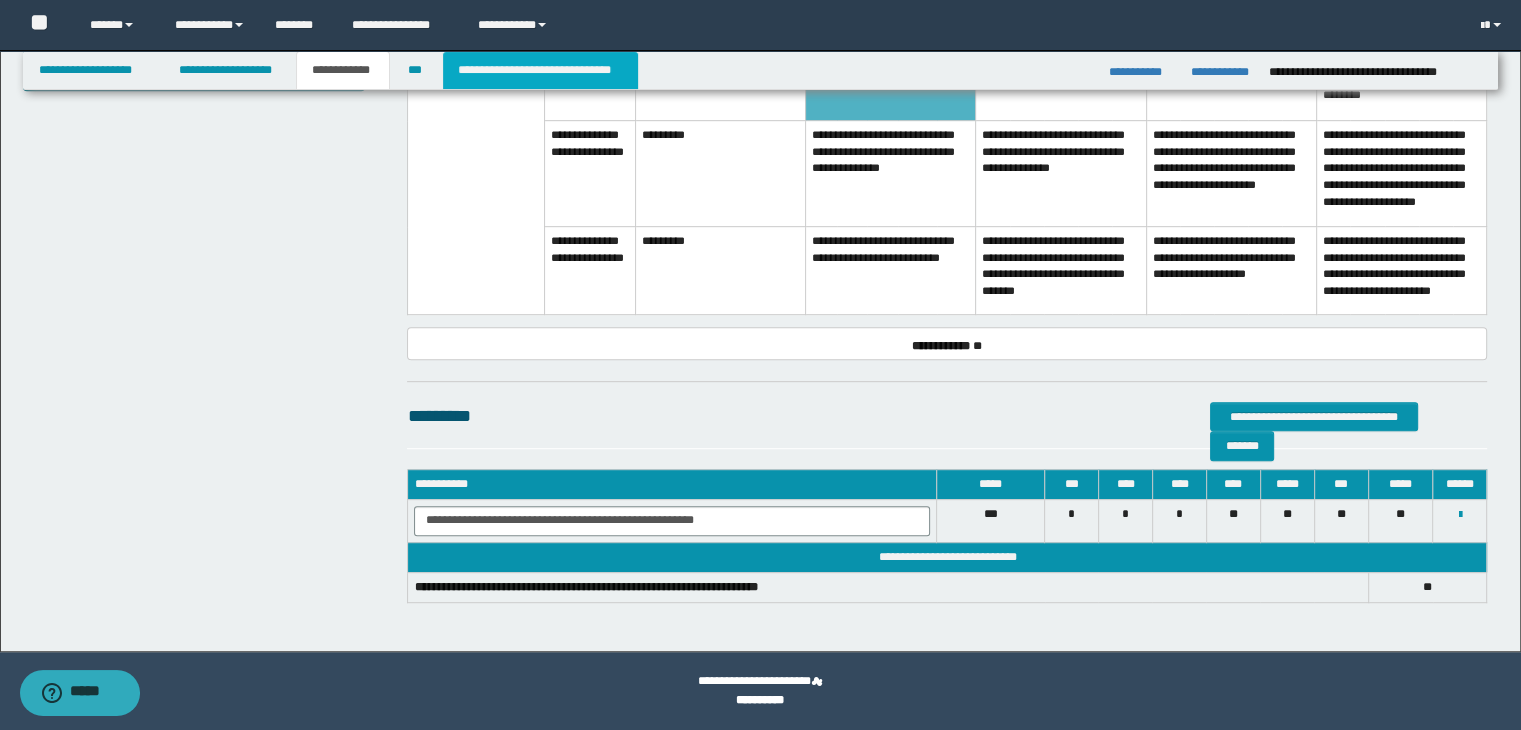 click on "**********" at bounding box center (540, 70) 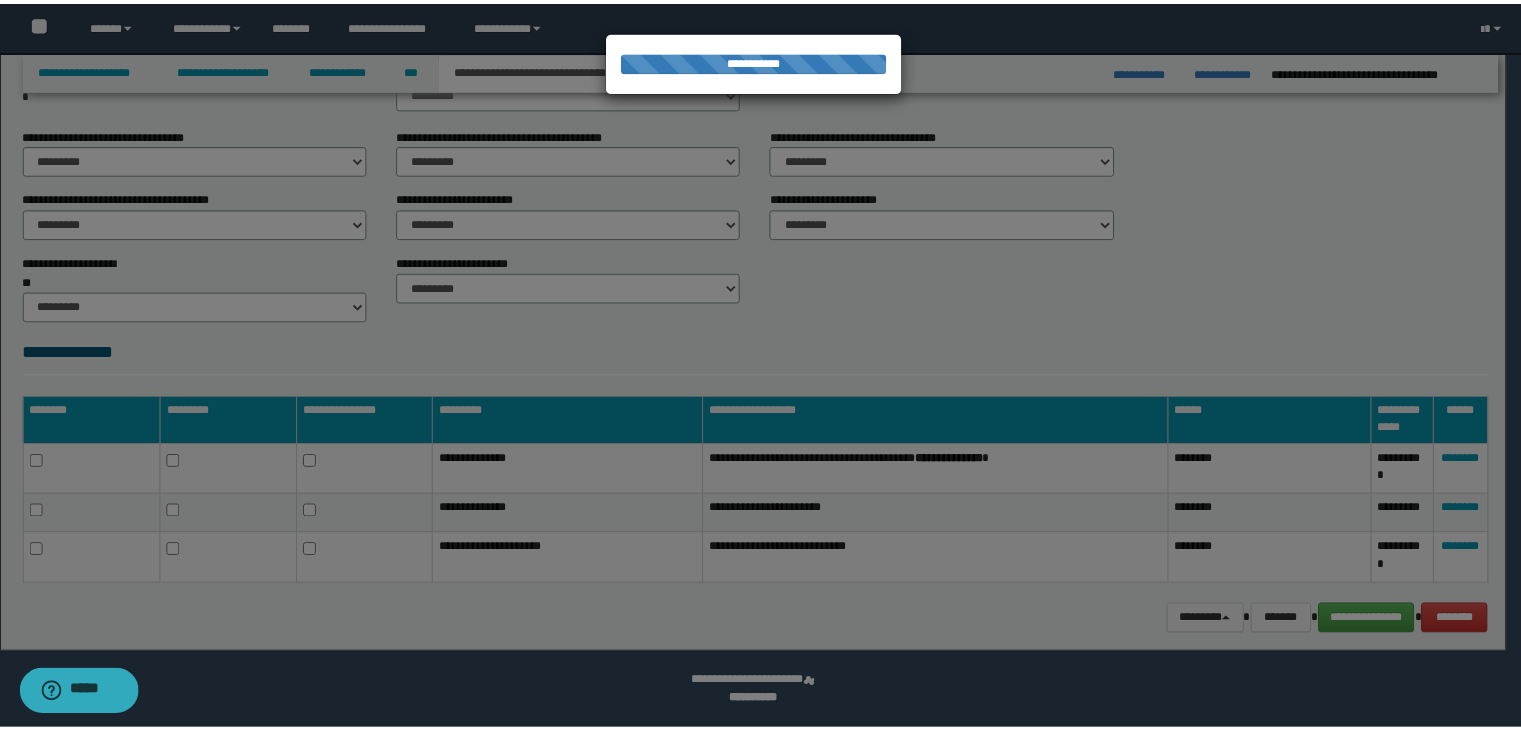 scroll, scrollTop: 808, scrollLeft: 0, axis: vertical 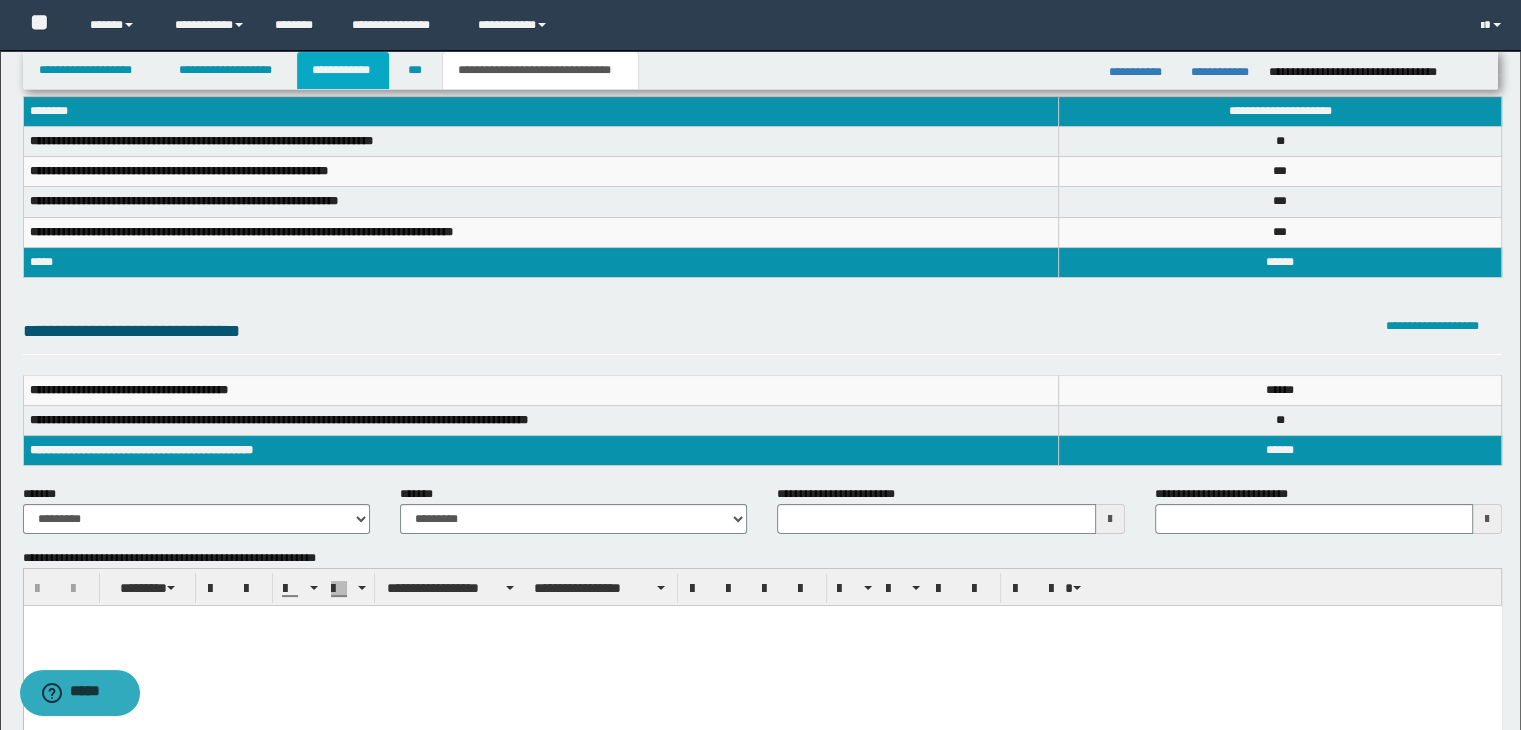 click on "**********" at bounding box center [343, 70] 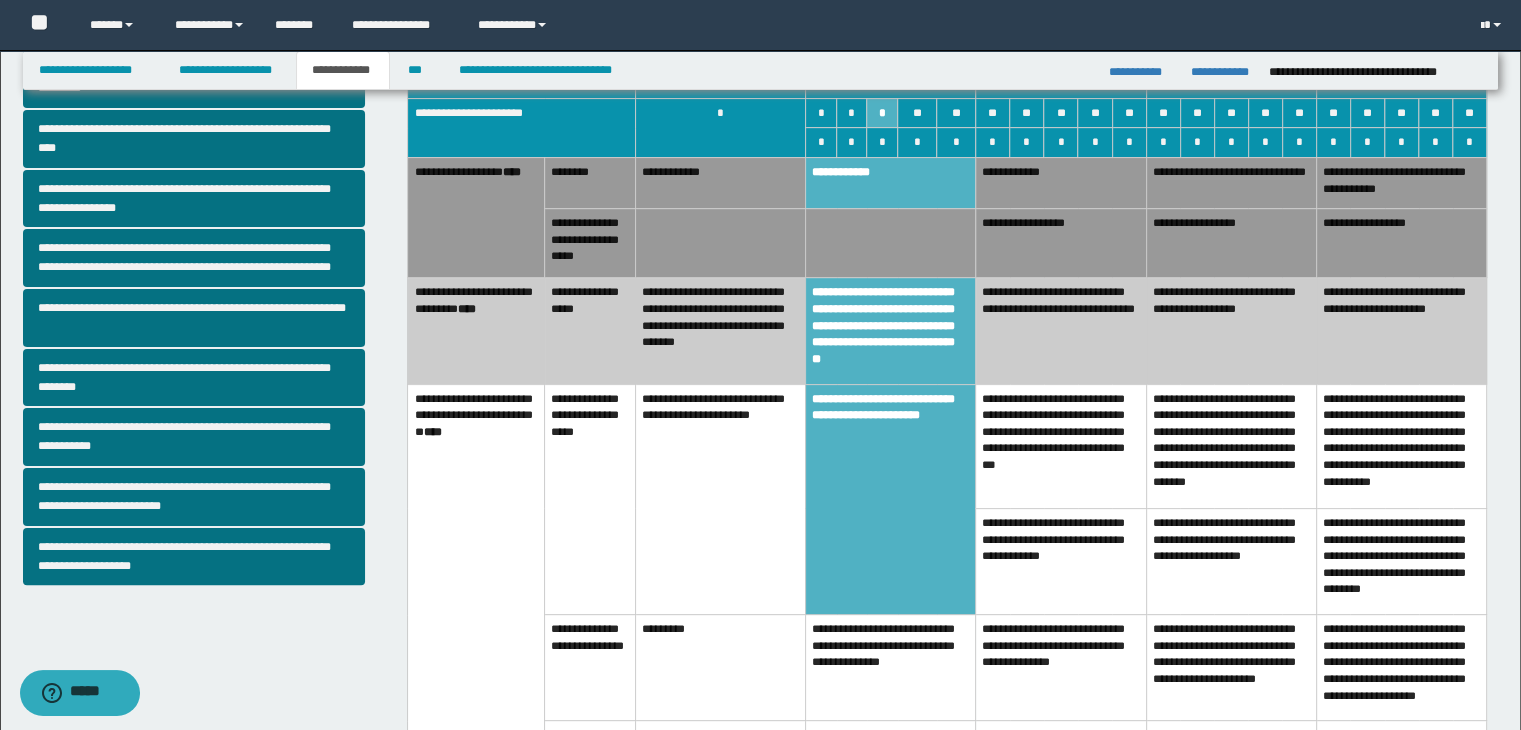 scroll, scrollTop: 421, scrollLeft: 0, axis: vertical 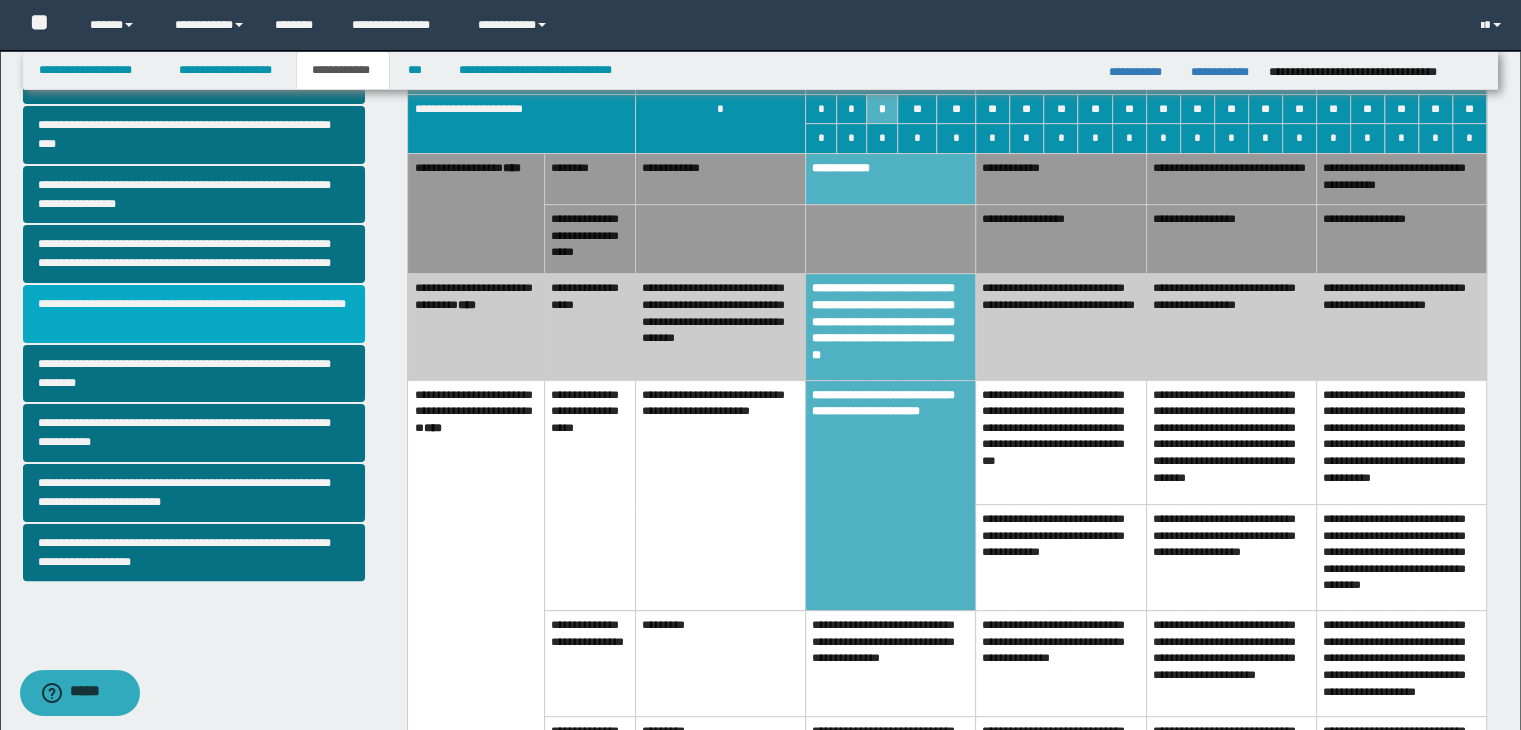 click on "**********" at bounding box center [194, 314] 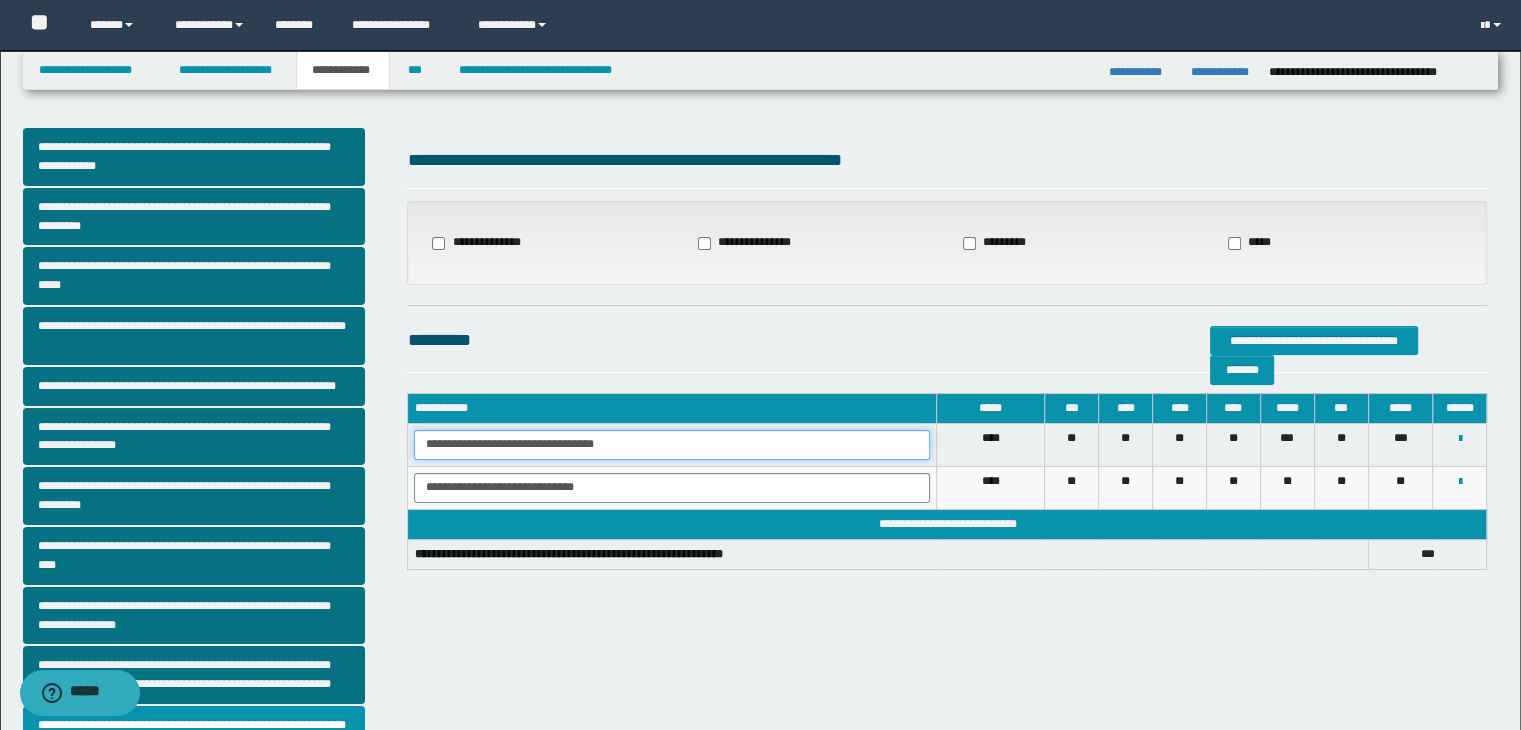 drag, startPoint x: 422, startPoint y: 441, endPoint x: 670, endPoint y: 446, distance: 248.0504 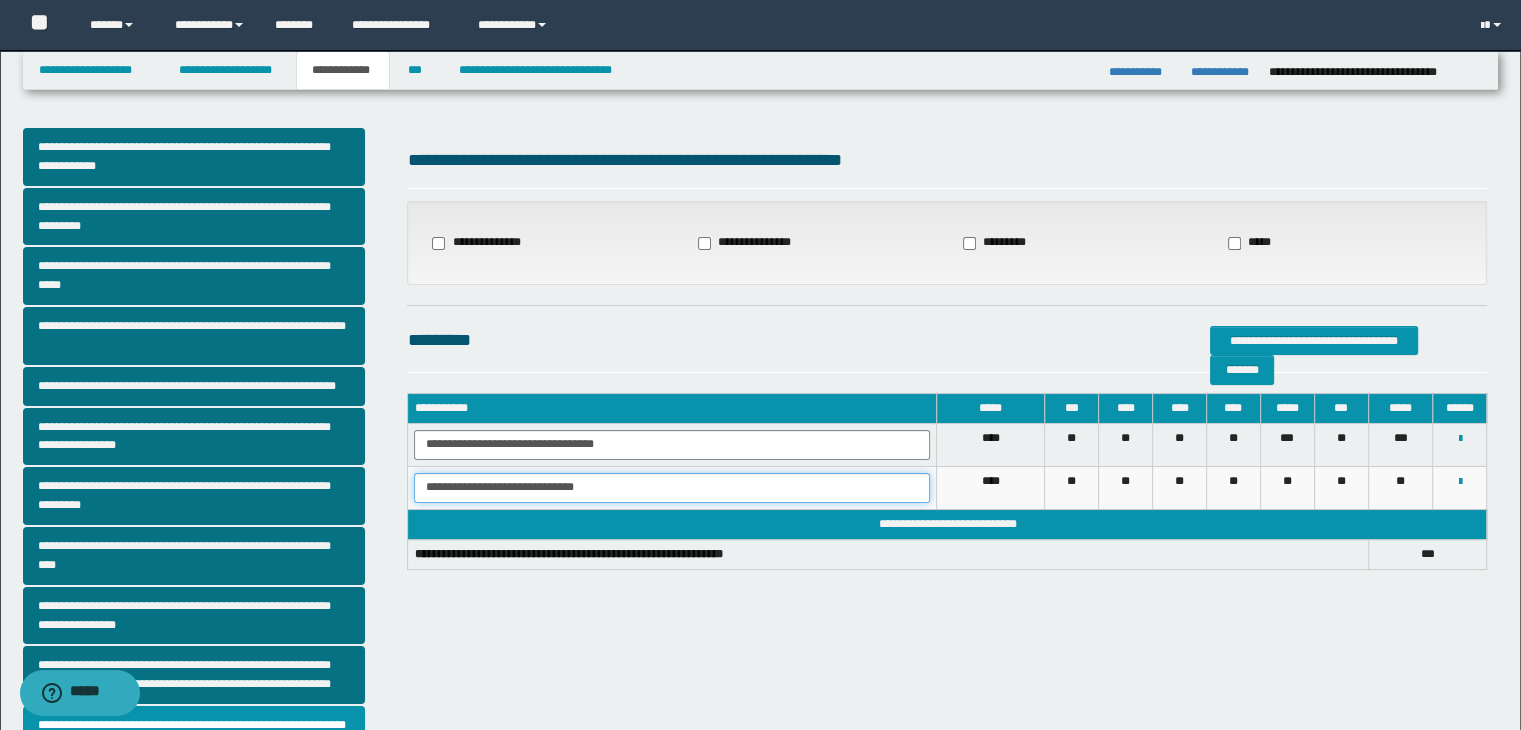 drag, startPoint x: 422, startPoint y: 484, endPoint x: 589, endPoint y: 496, distance: 167.43059 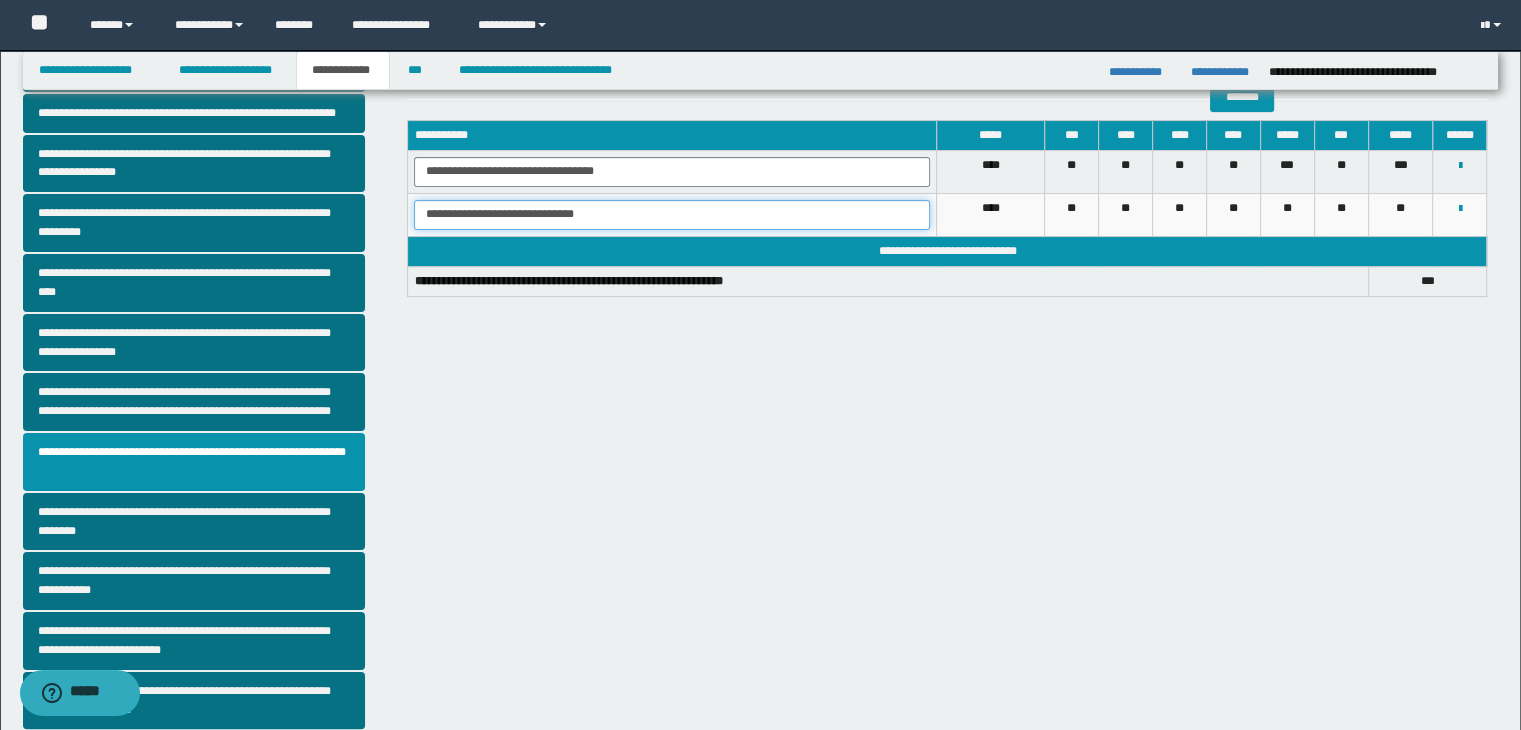 scroll, scrollTop: 280, scrollLeft: 0, axis: vertical 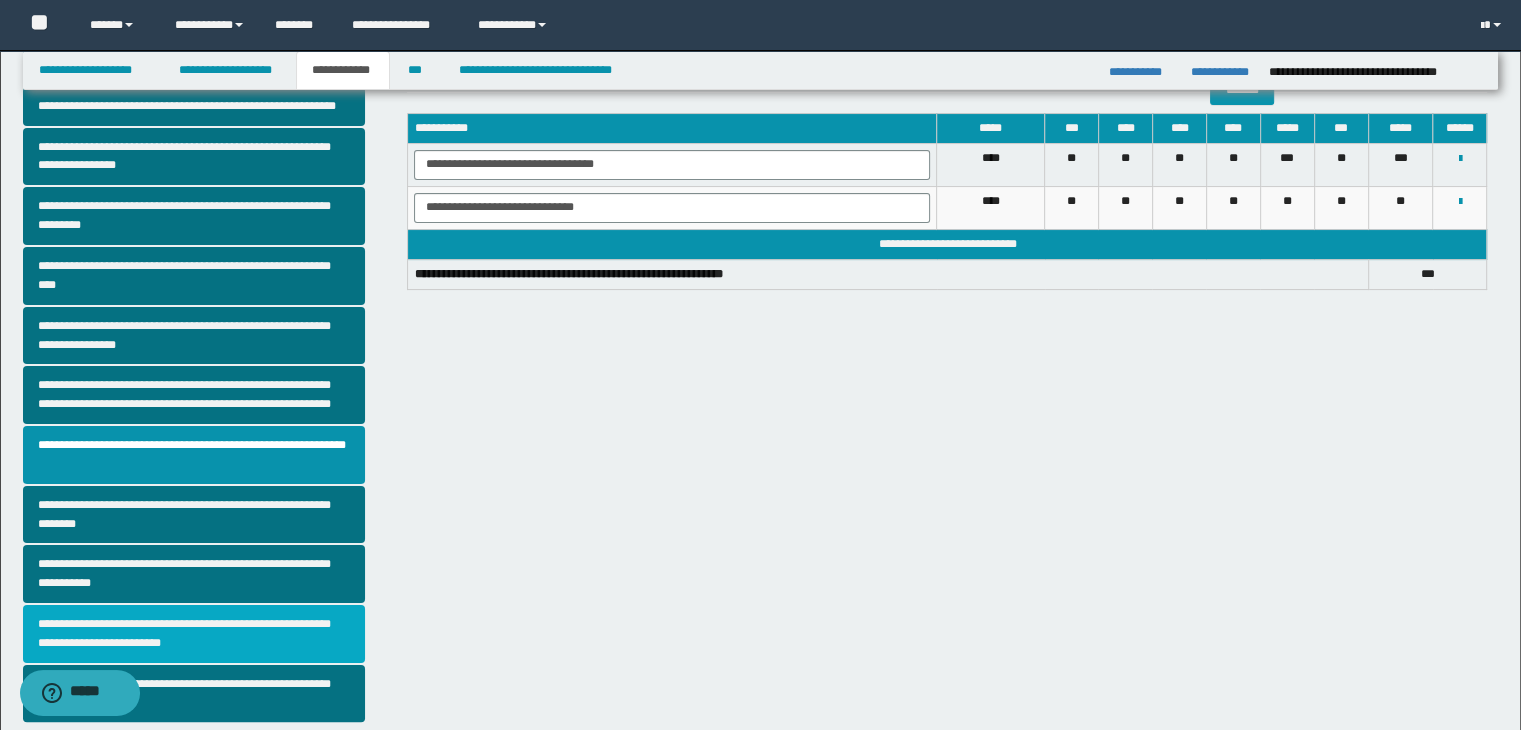 click on "**********" at bounding box center (194, 634) 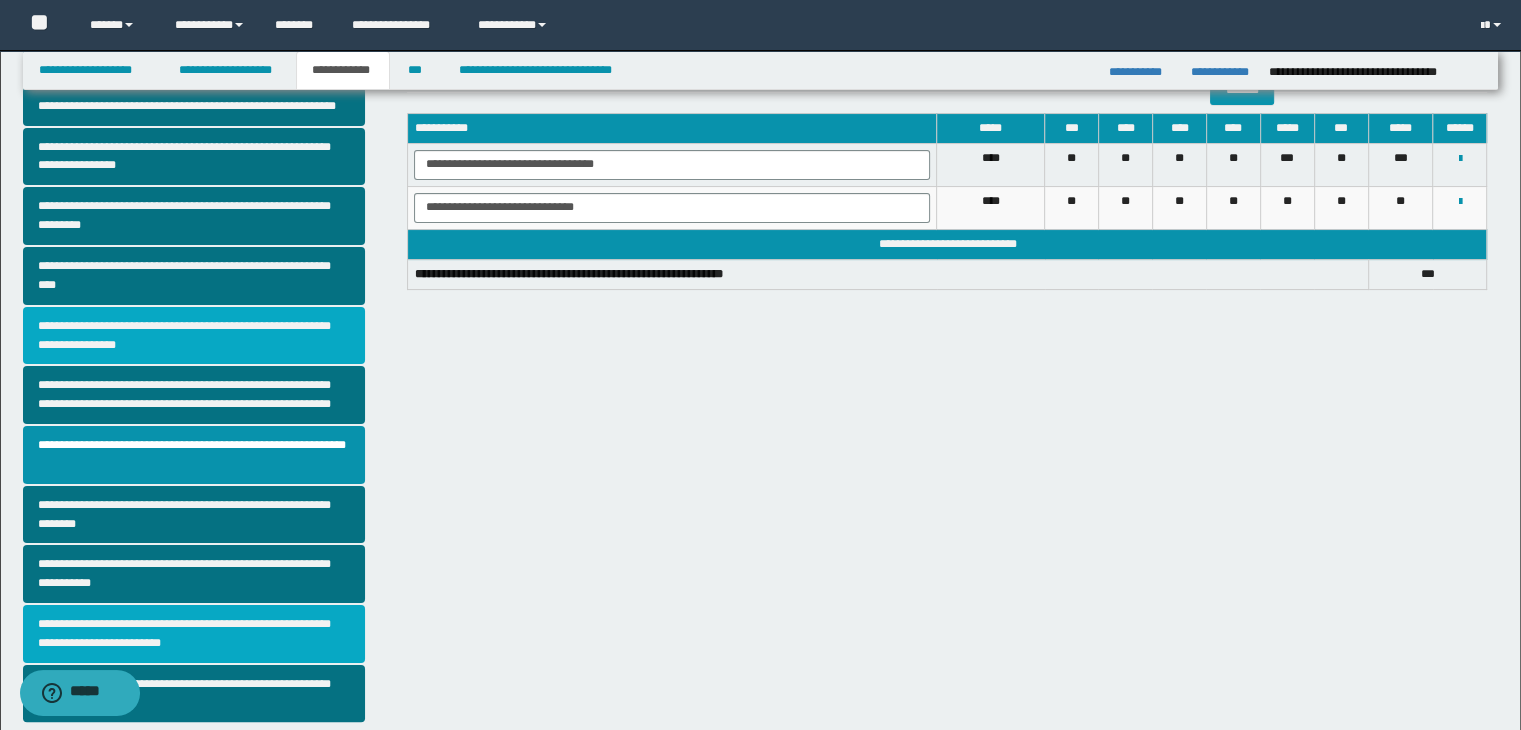 scroll, scrollTop: 0, scrollLeft: 0, axis: both 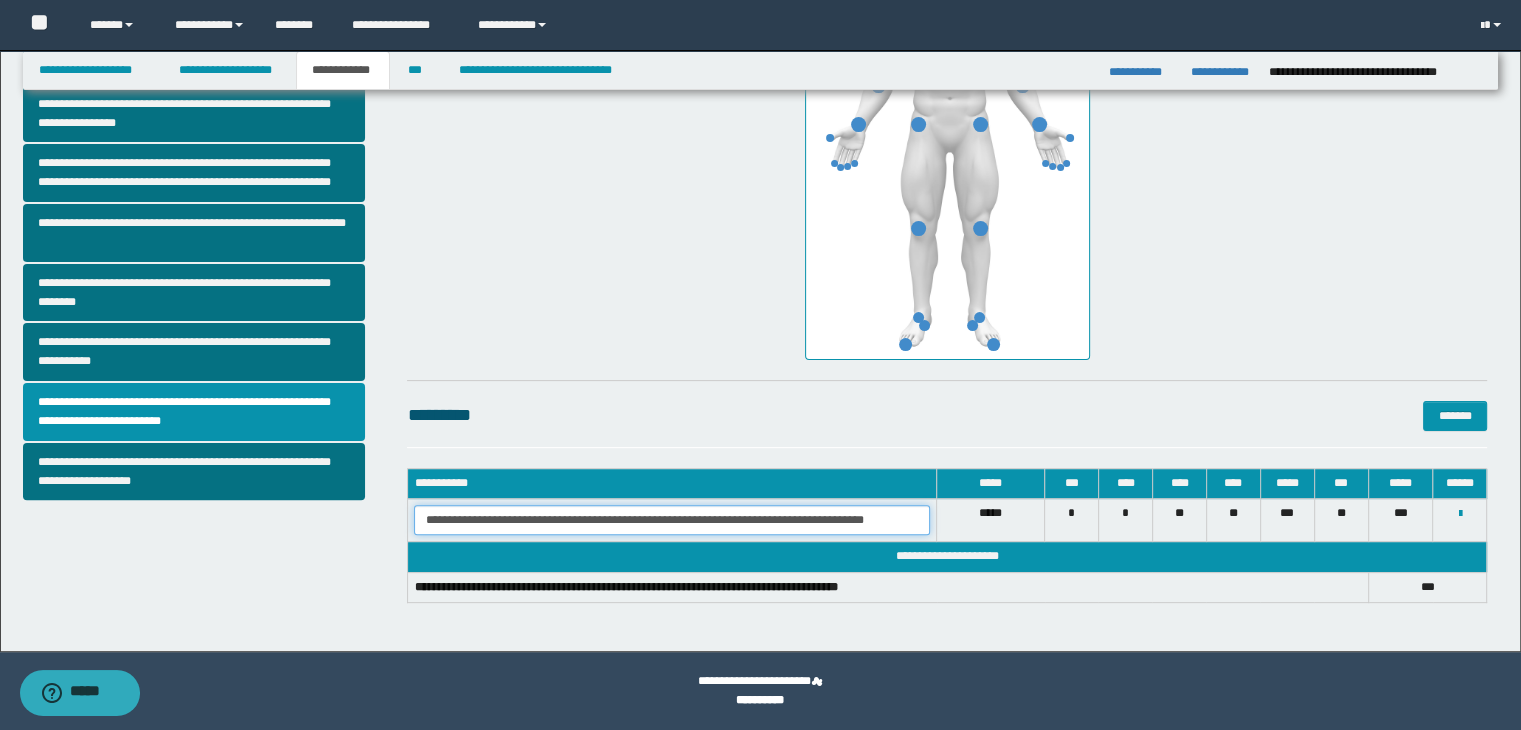 drag, startPoint x: 421, startPoint y: 518, endPoint x: 1174, endPoint y: 536, distance: 753.2151 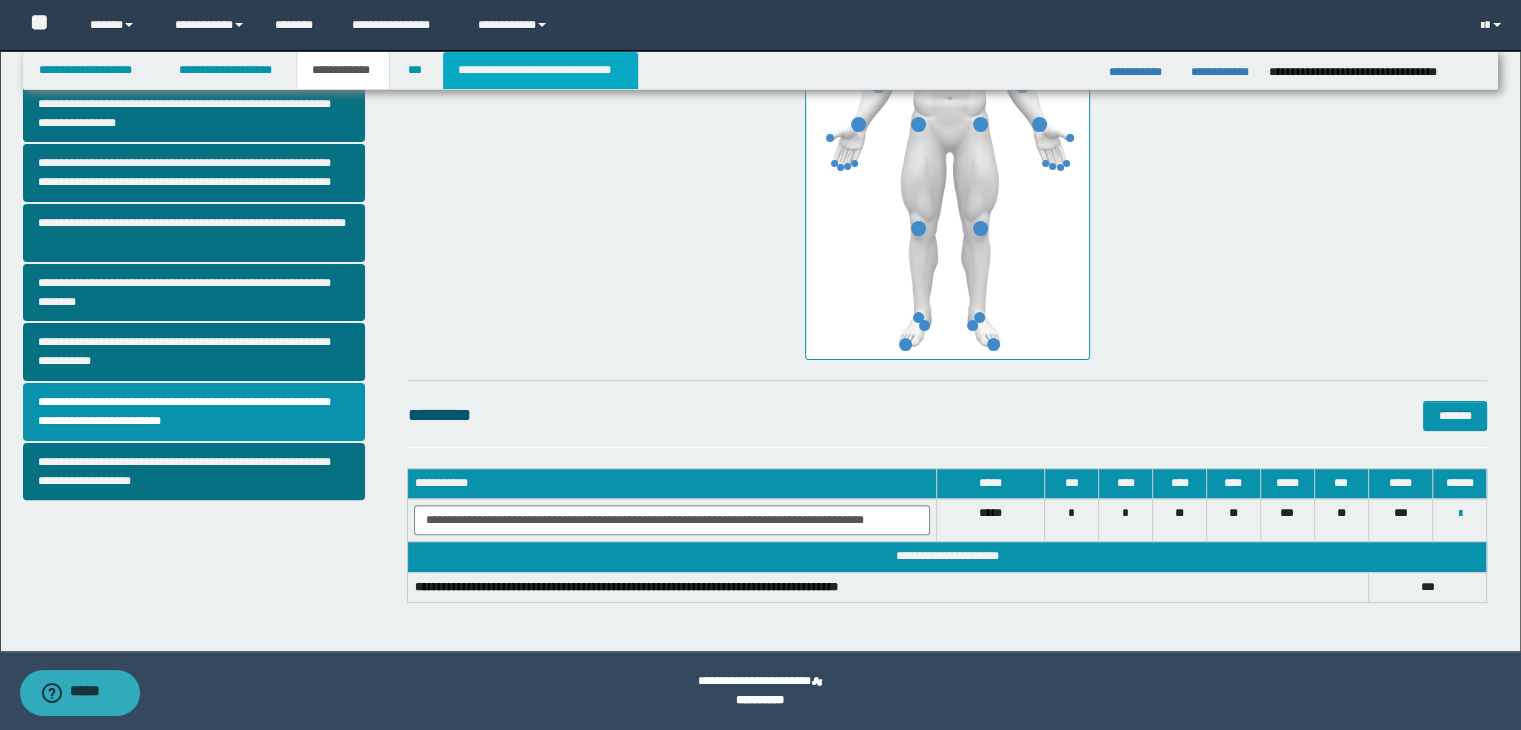 click on "**********" at bounding box center (540, 70) 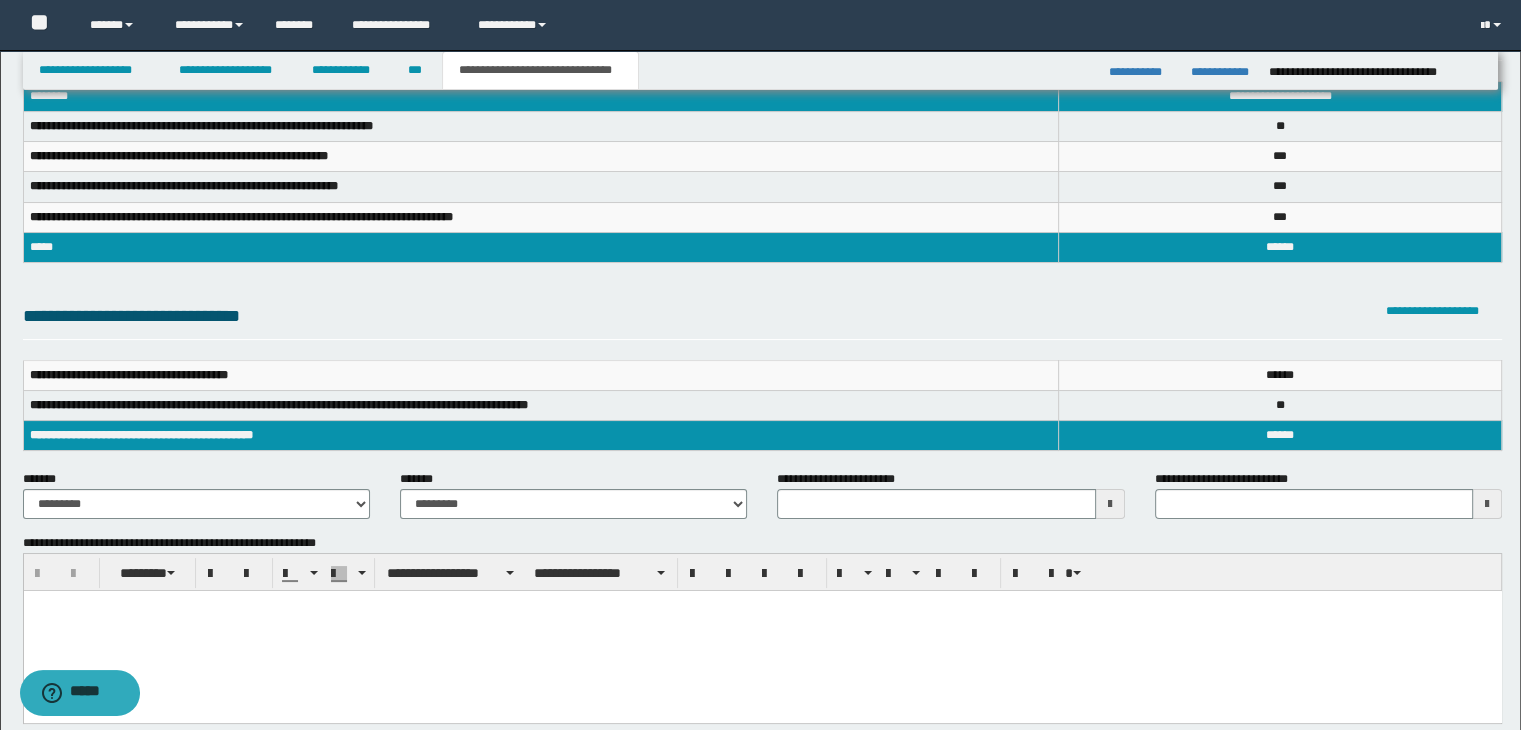scroll, scrollTop: 0, scrollLeft: 0, axis: both 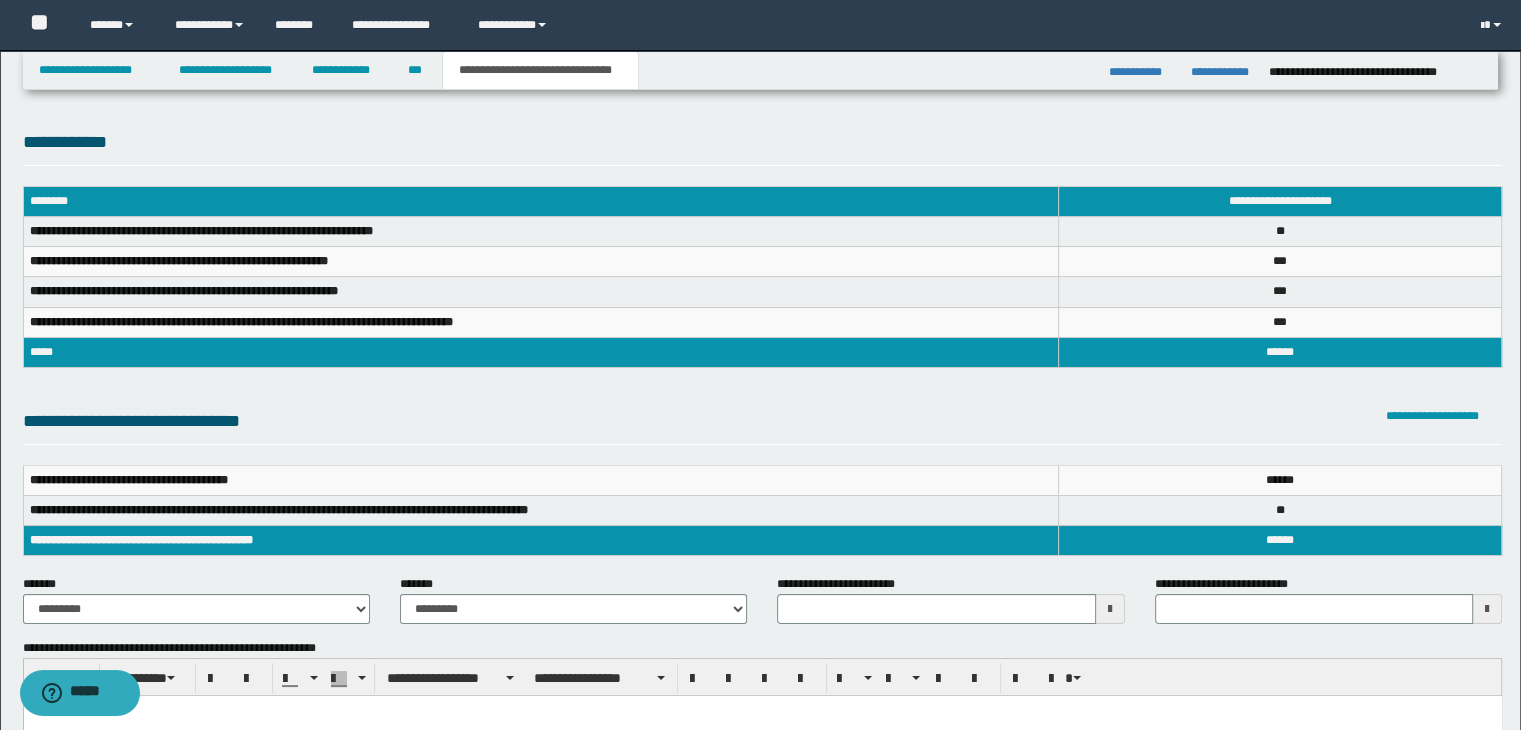 type 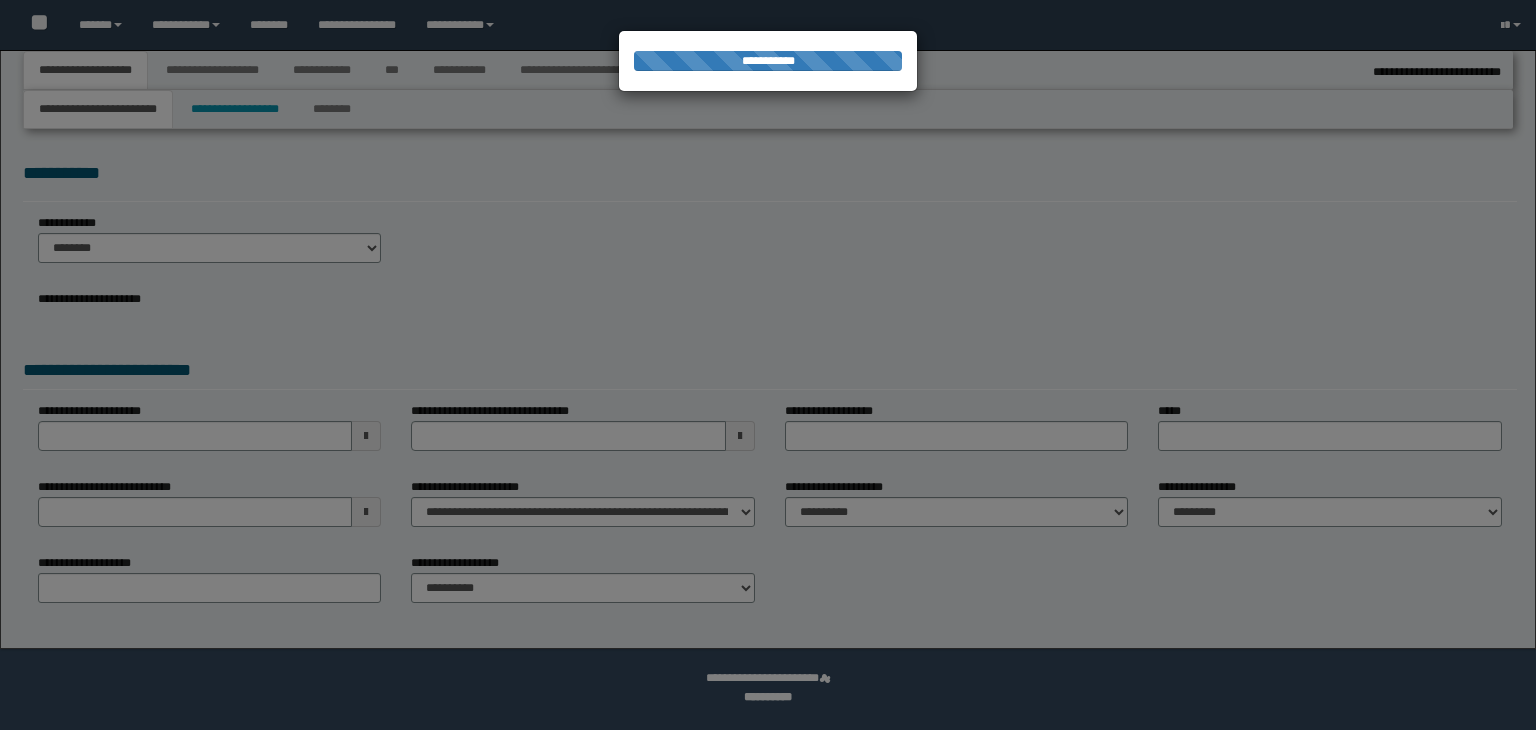 select on "*" 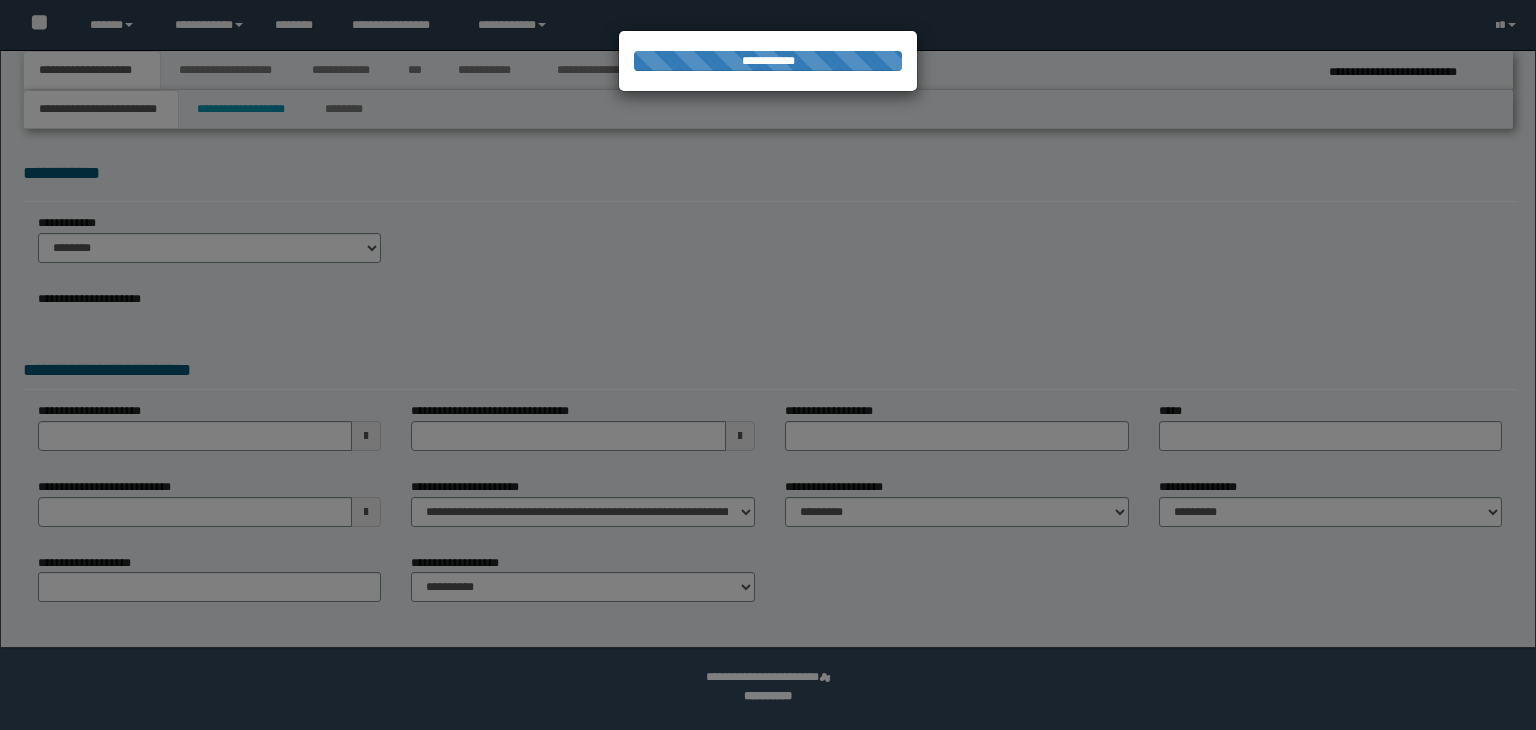 scroll, scrollTop: 0, scrollLeft: 0, axis: both 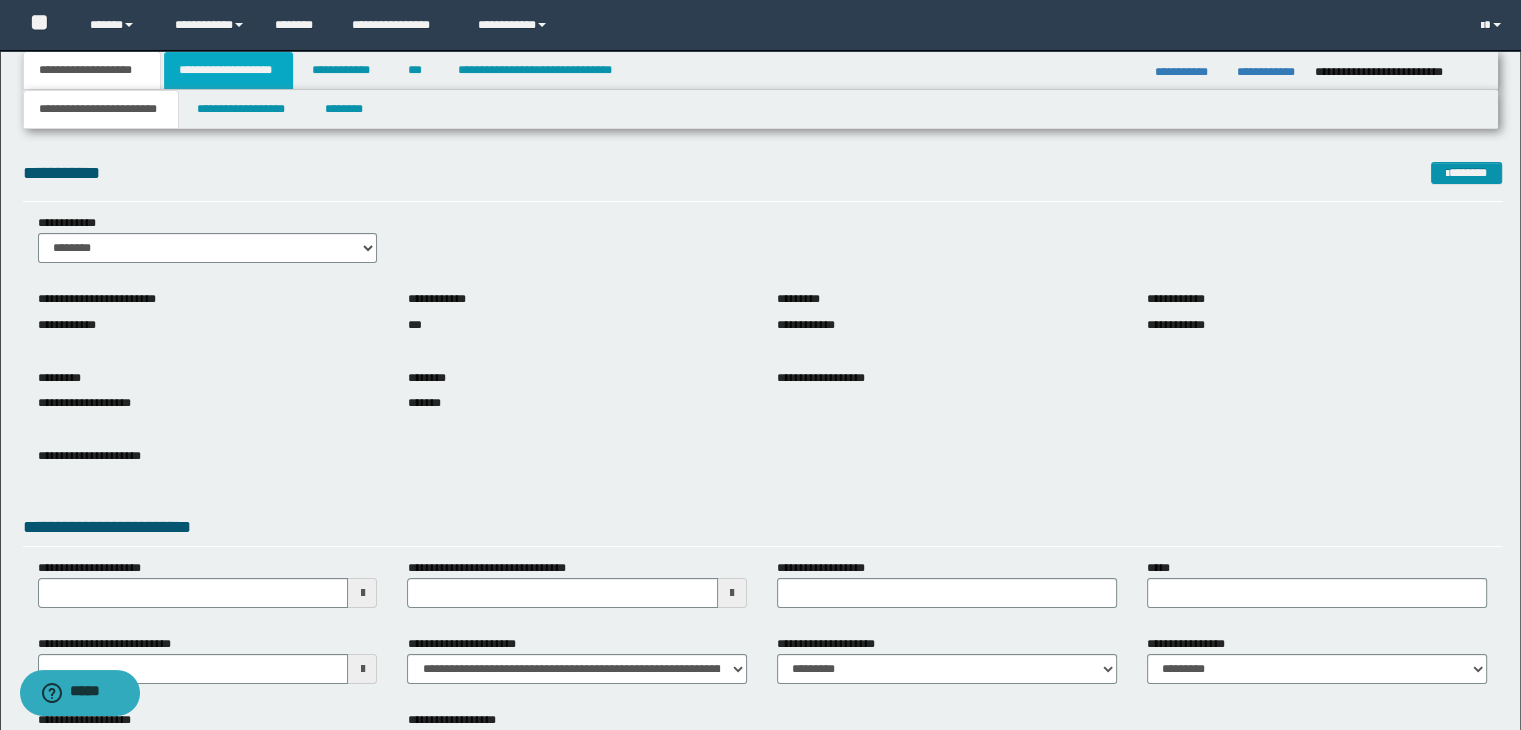 click on "**********" at bounding box center (228, 70) 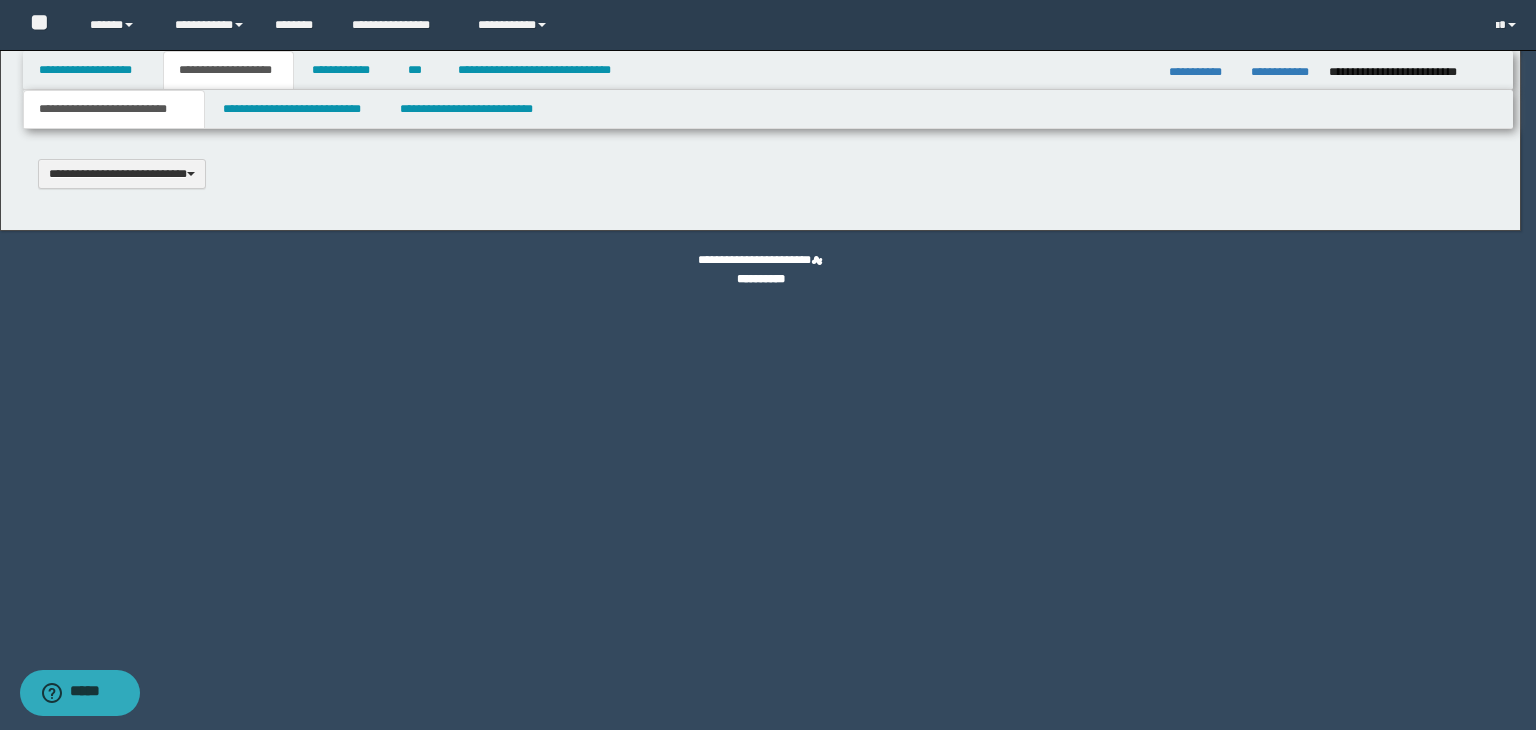type 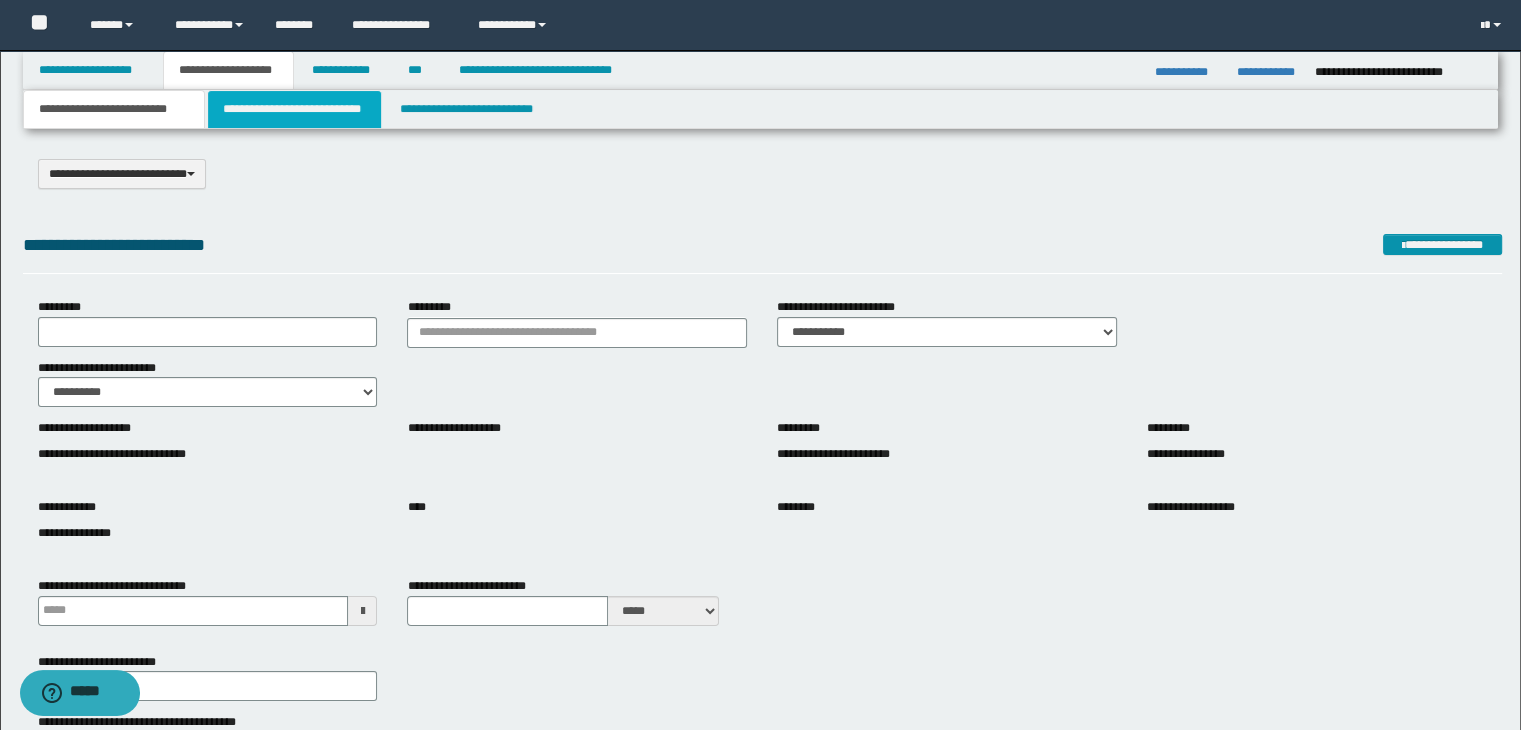 click on "**********" at bounding box center [294, 109] 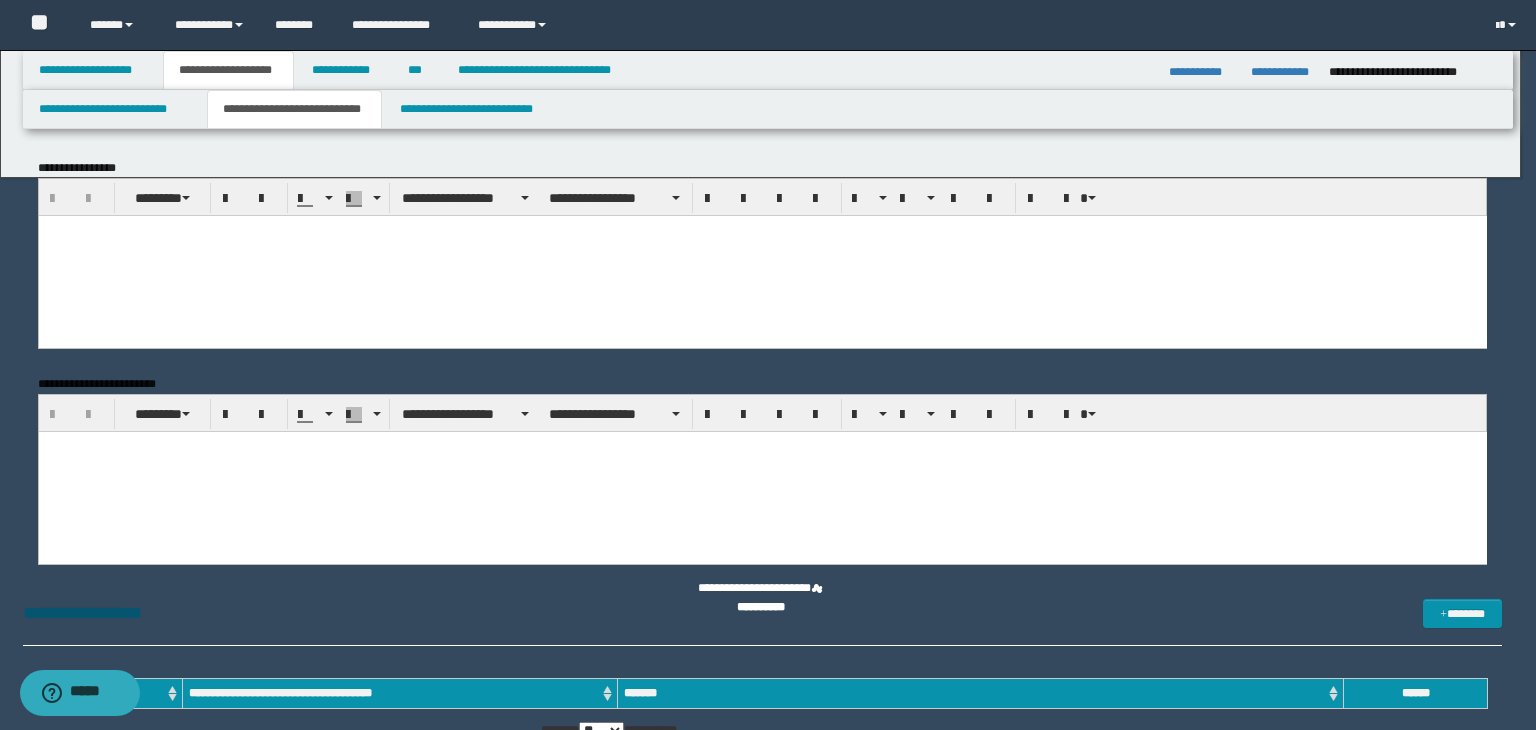 scroll, scrollTop: 0, scrollLeft: 0, axis: both 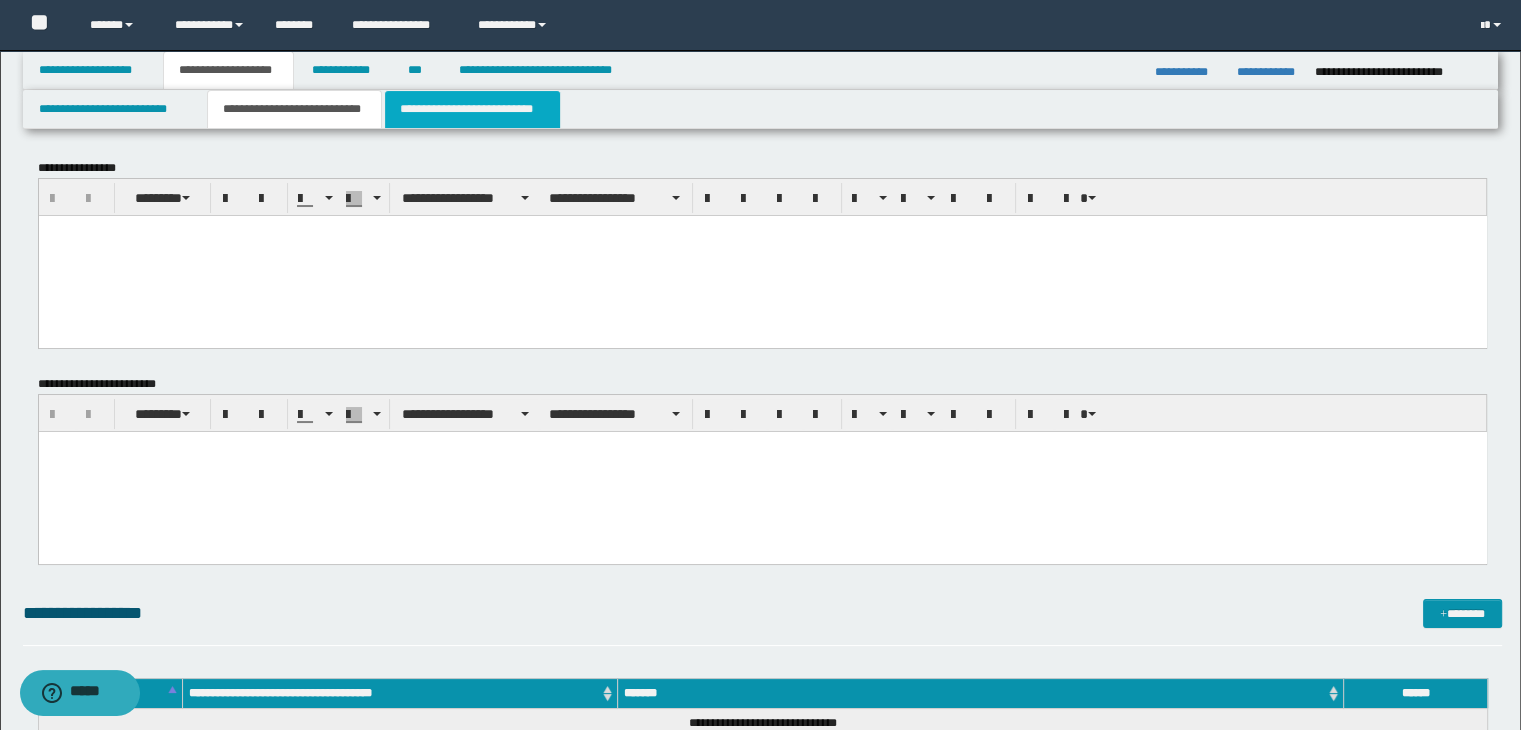 click on "**********" at bounding box center [472, 109] 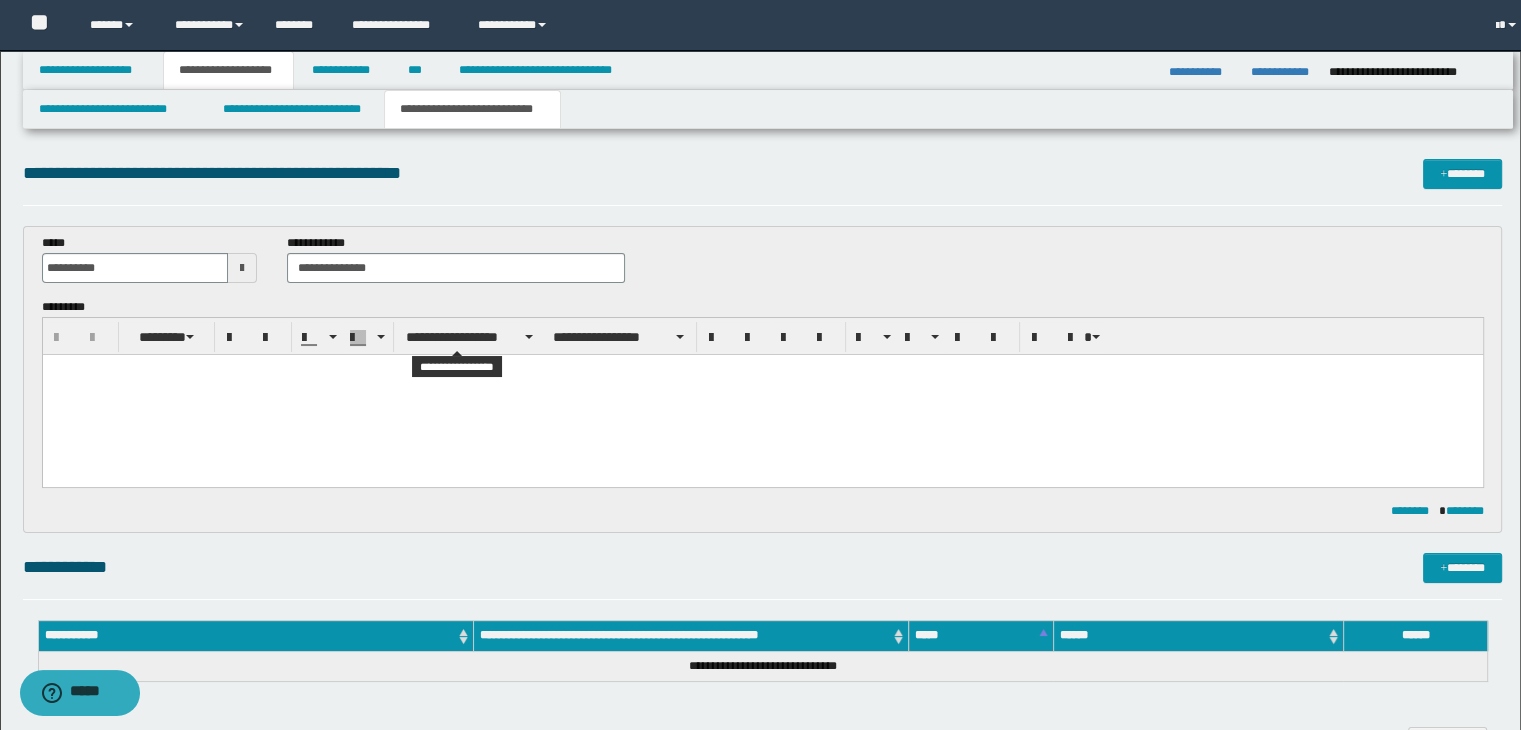 scroll, scrollTop: 0, scrollLeft: 0, axis: both 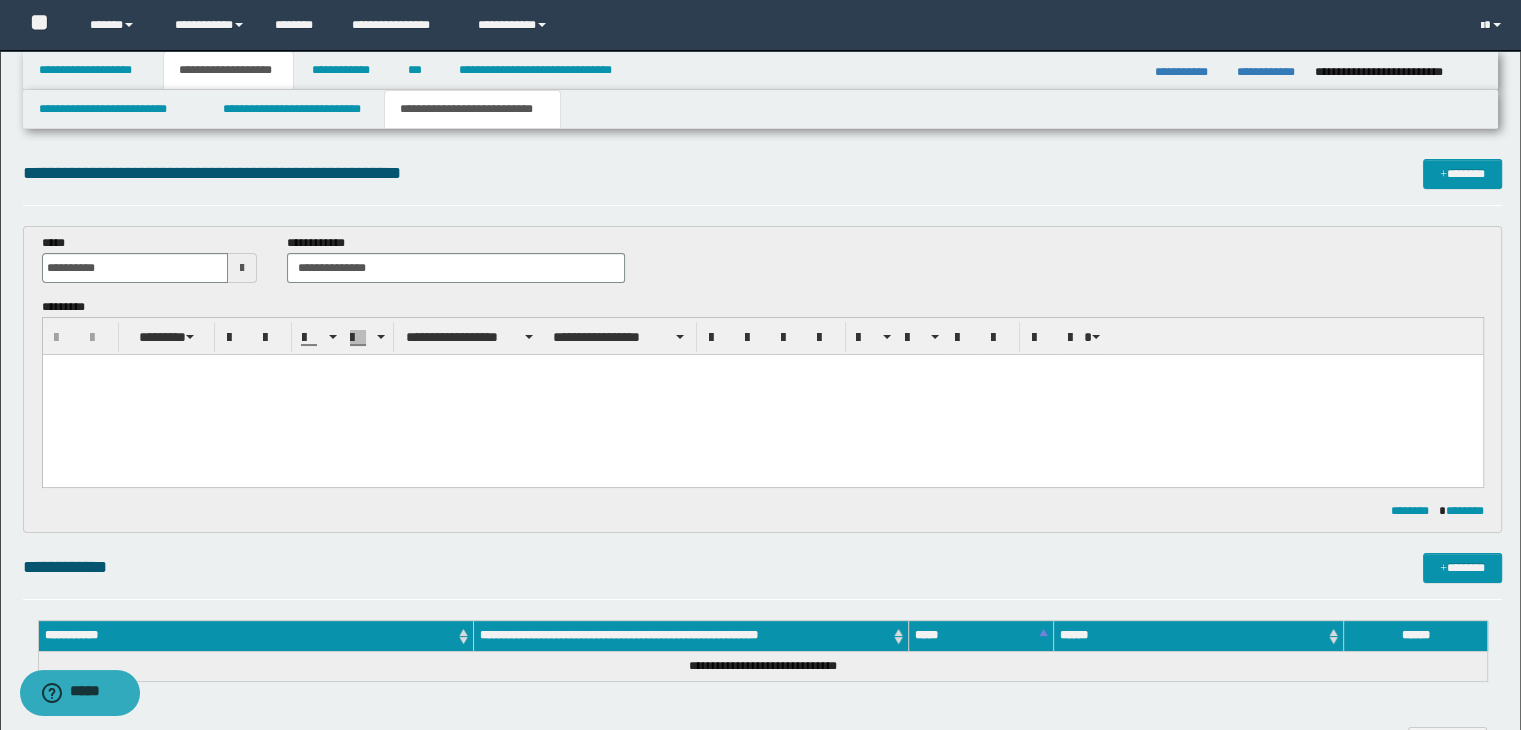 click at bounding box center (762, 394) 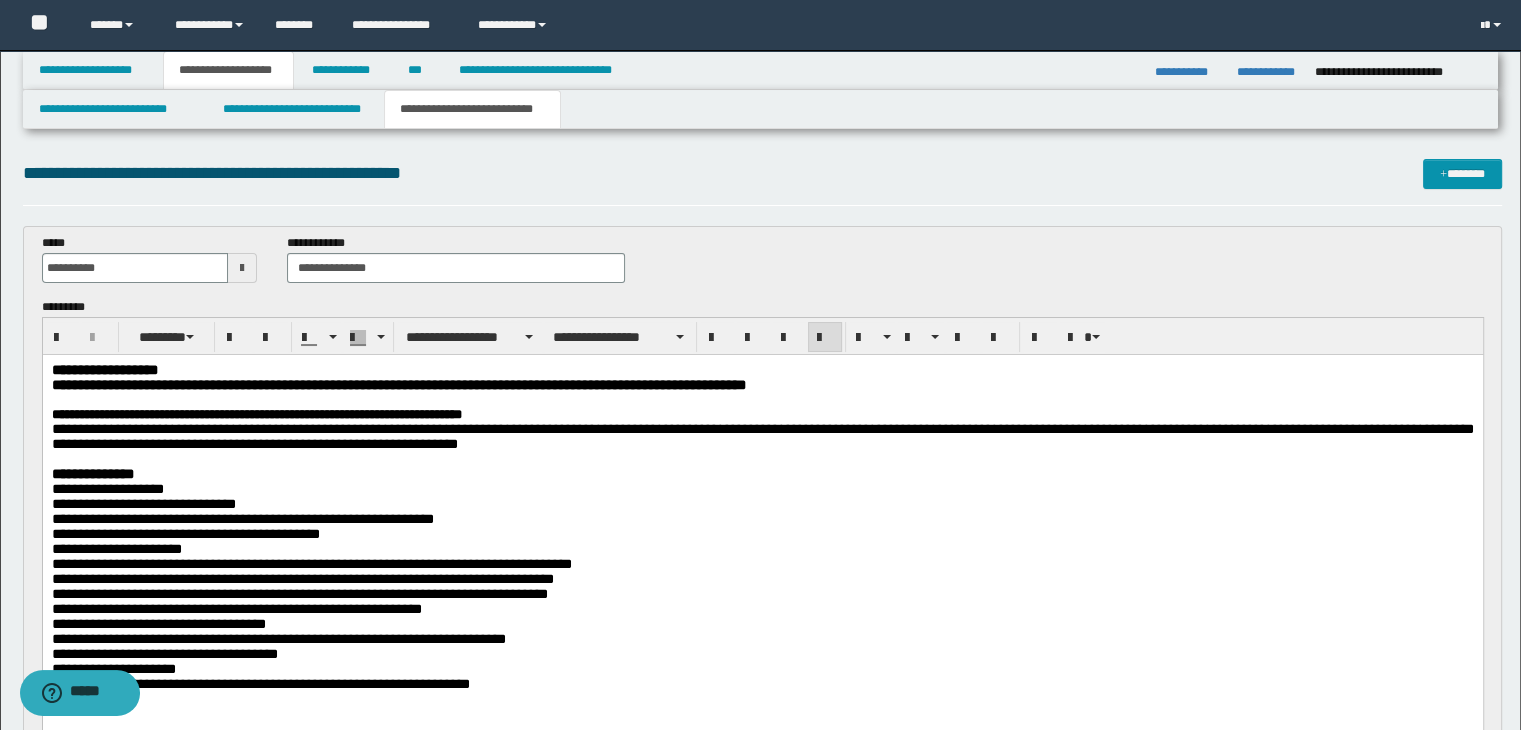 click on "**********" at bounding box center [762, 533] 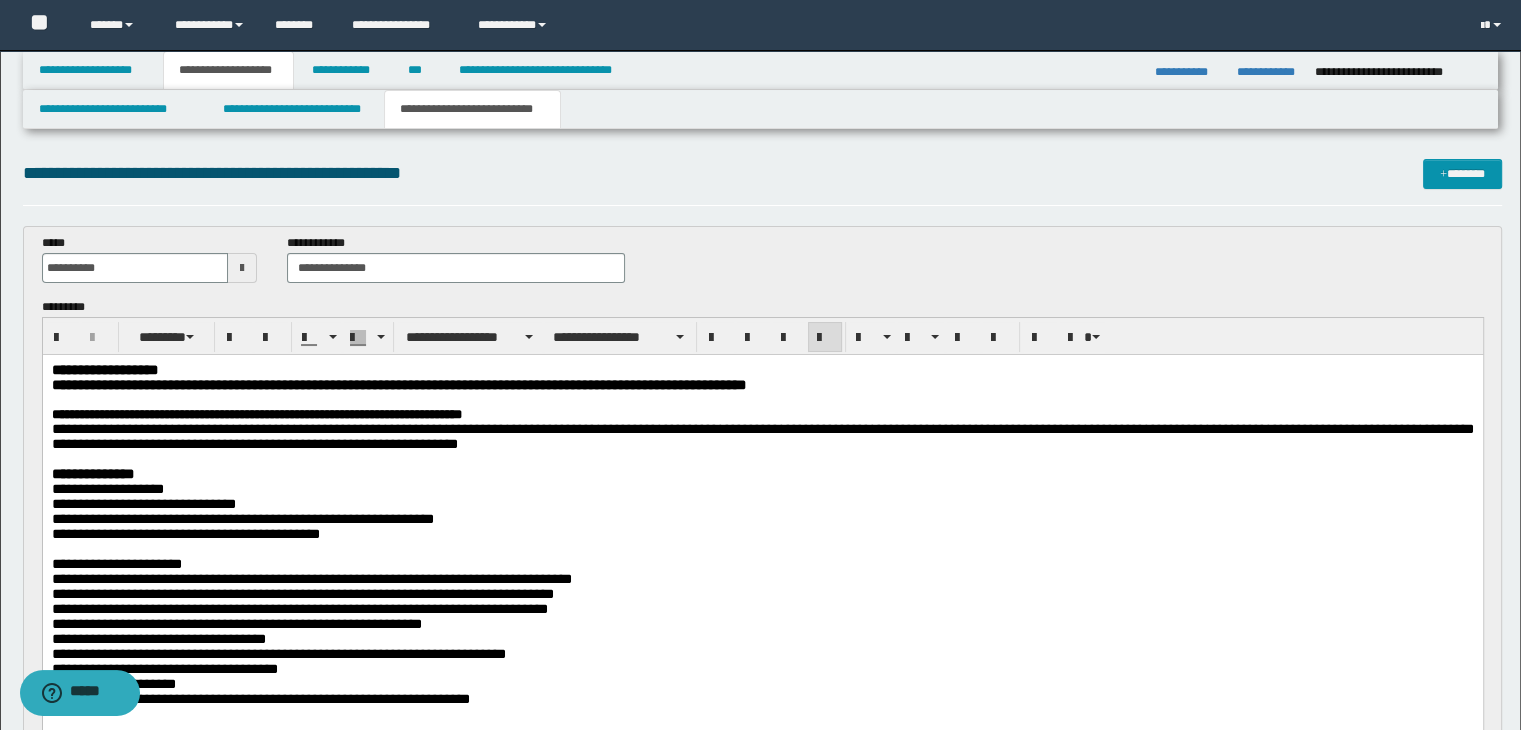 type 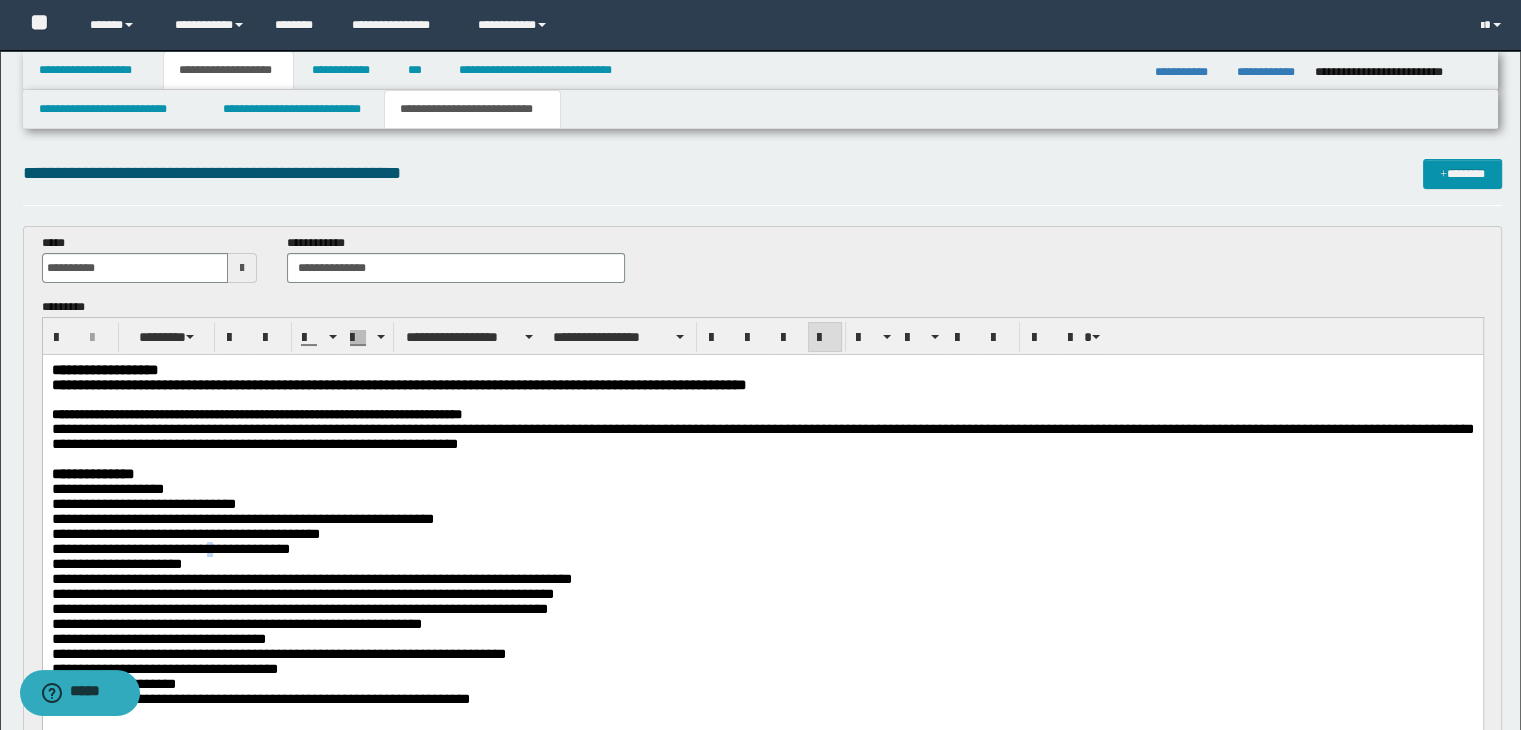 click on "**********" at bounding box center (170, 548) 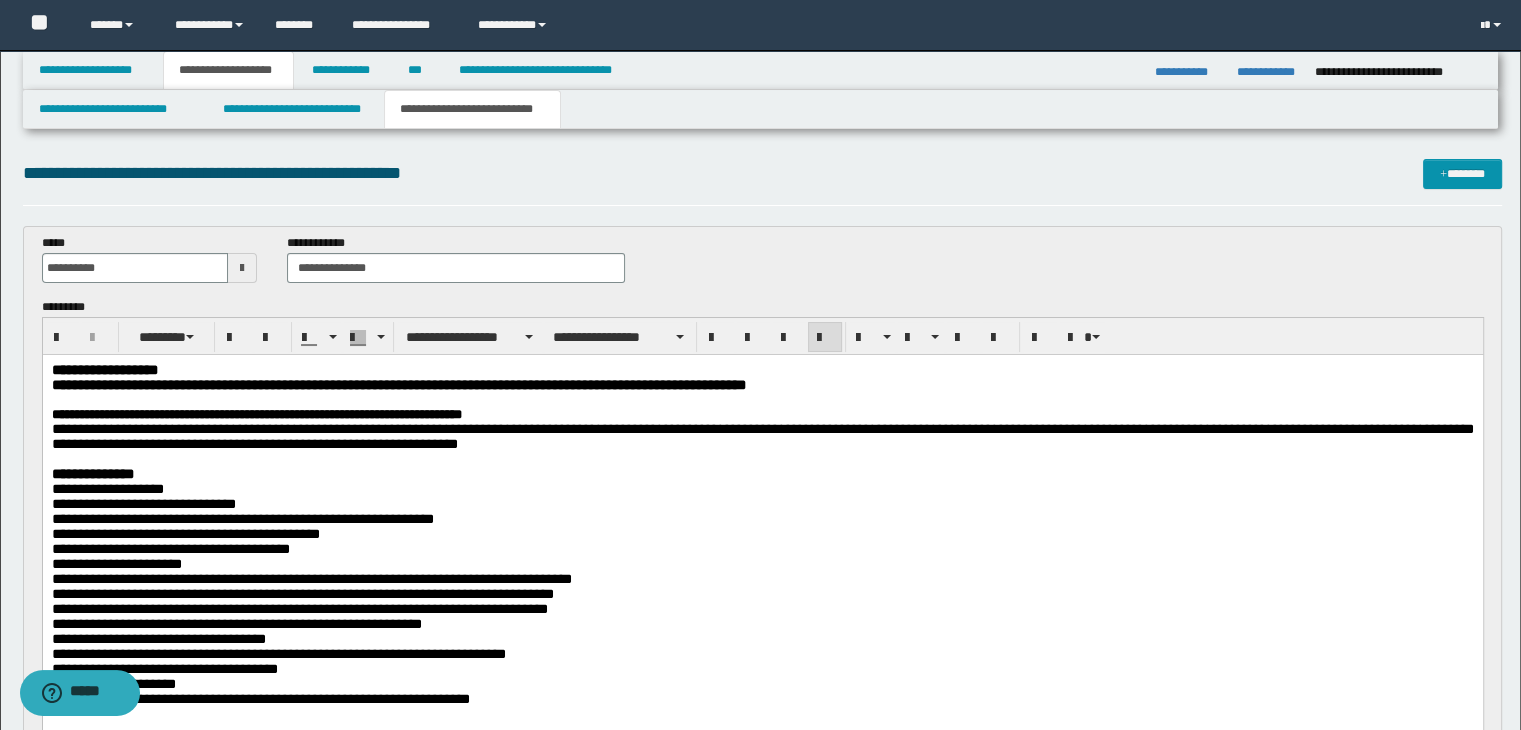 drag, startPoint x: 223, startPoint y: 571, endPoint x: 212, endPoint y: 586, distance: 18.601076 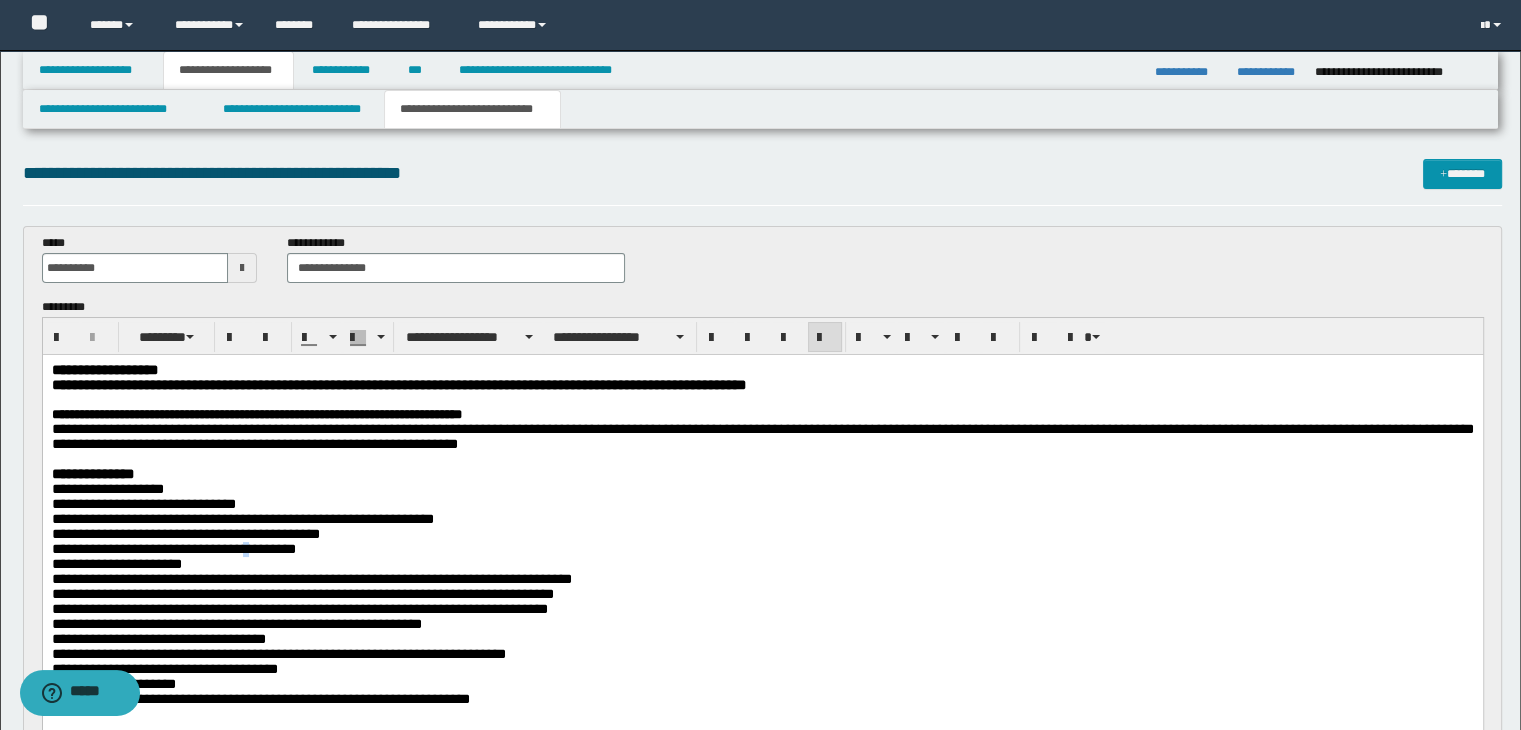 click on "**********" at bounding box center [173, 548] 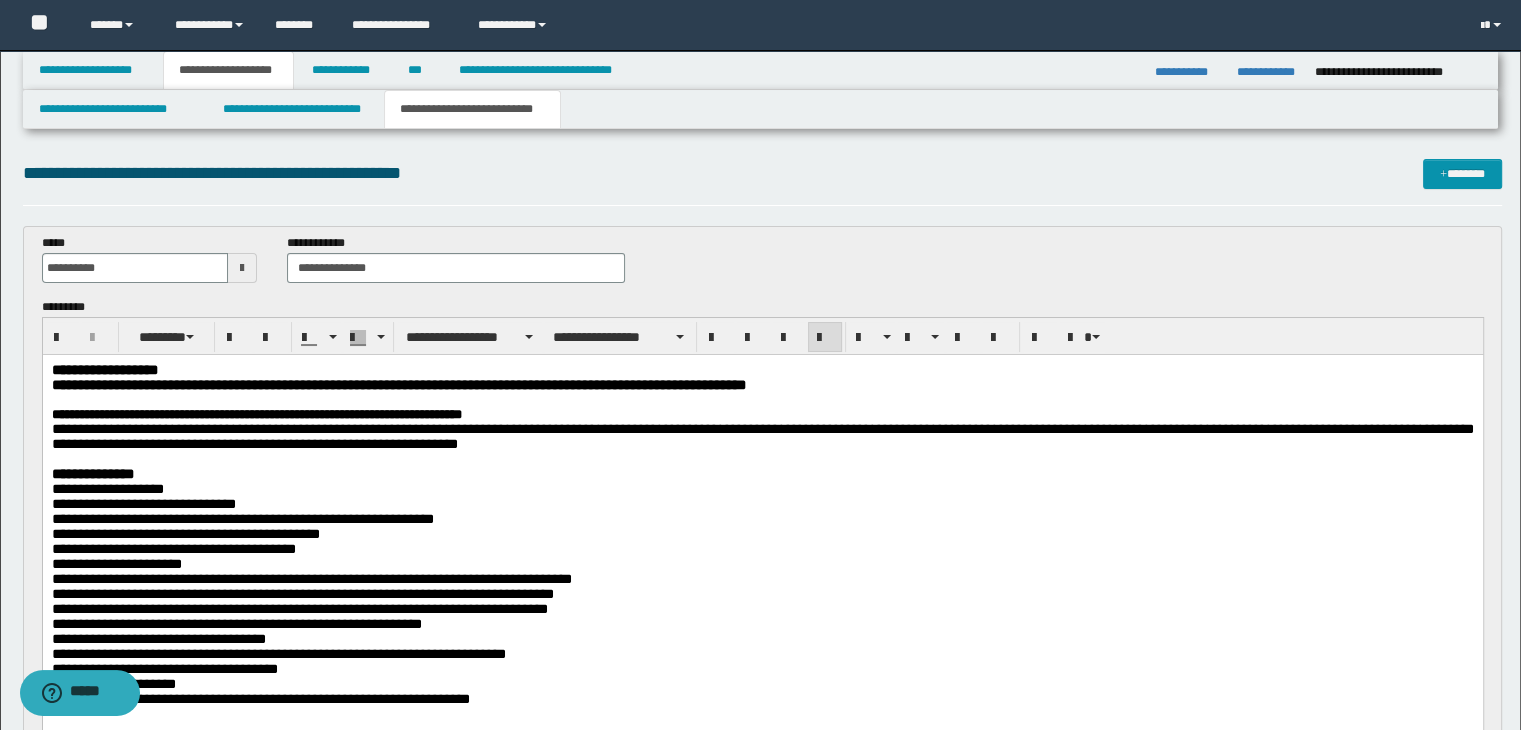 drag, startPoint x: 248, startPoint y: 569, endPoint x: 279, endPoint y: 589, distance: 36.891735 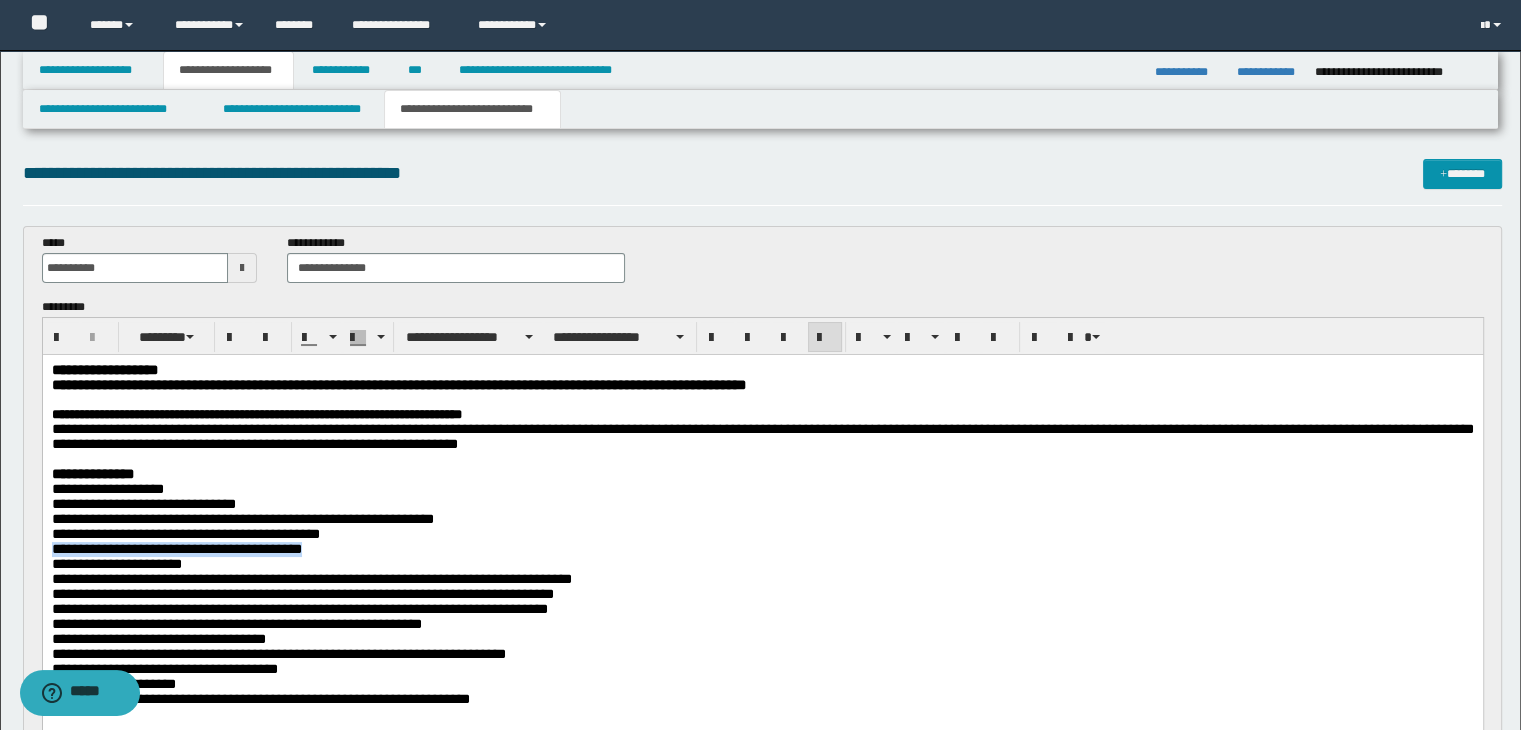 drag, startPoint x: 53, startPoint y: 571, endPoint x: 311, endPoint y: 573, distance: 258.00775 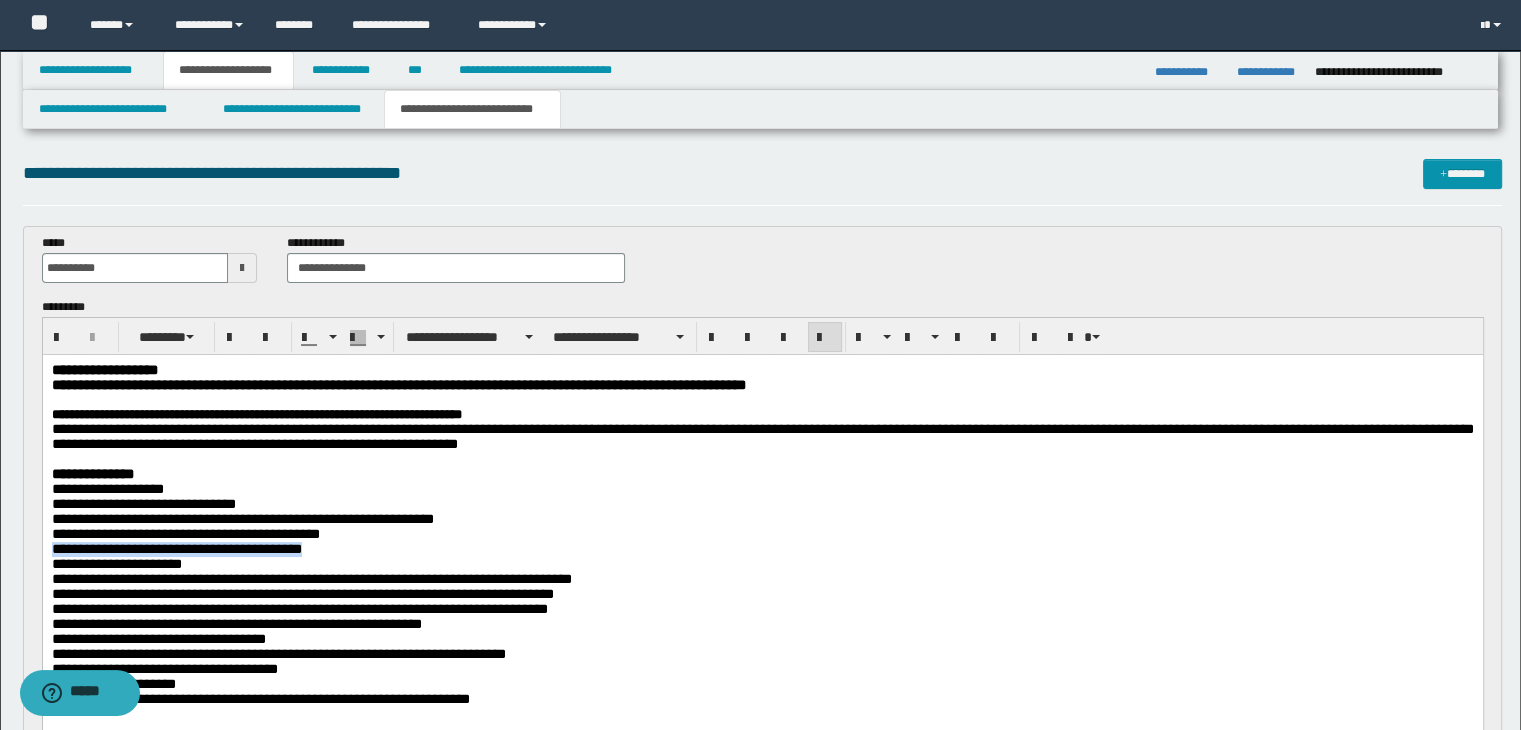 click on "**********" at bounding box center [762, 548] 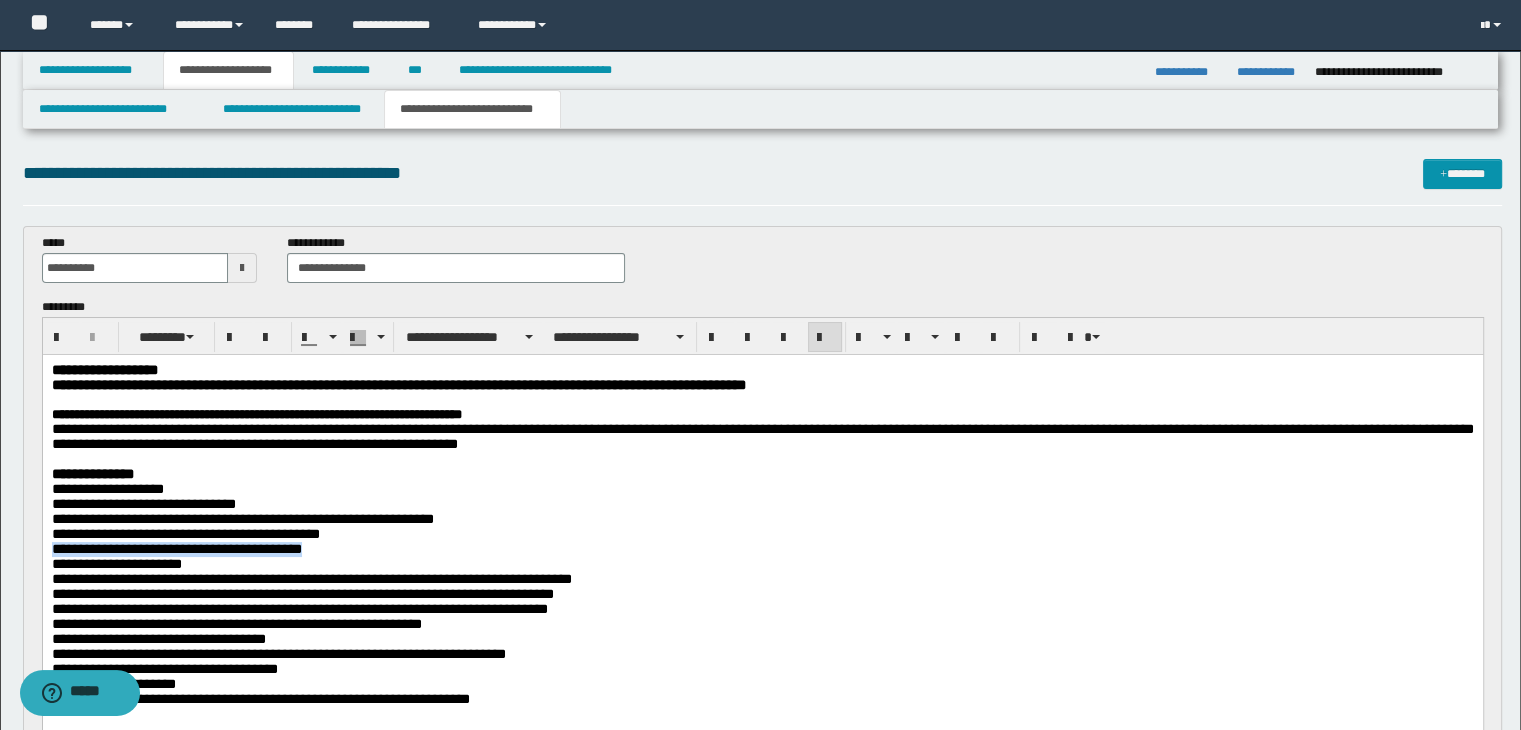 copy on "**********" 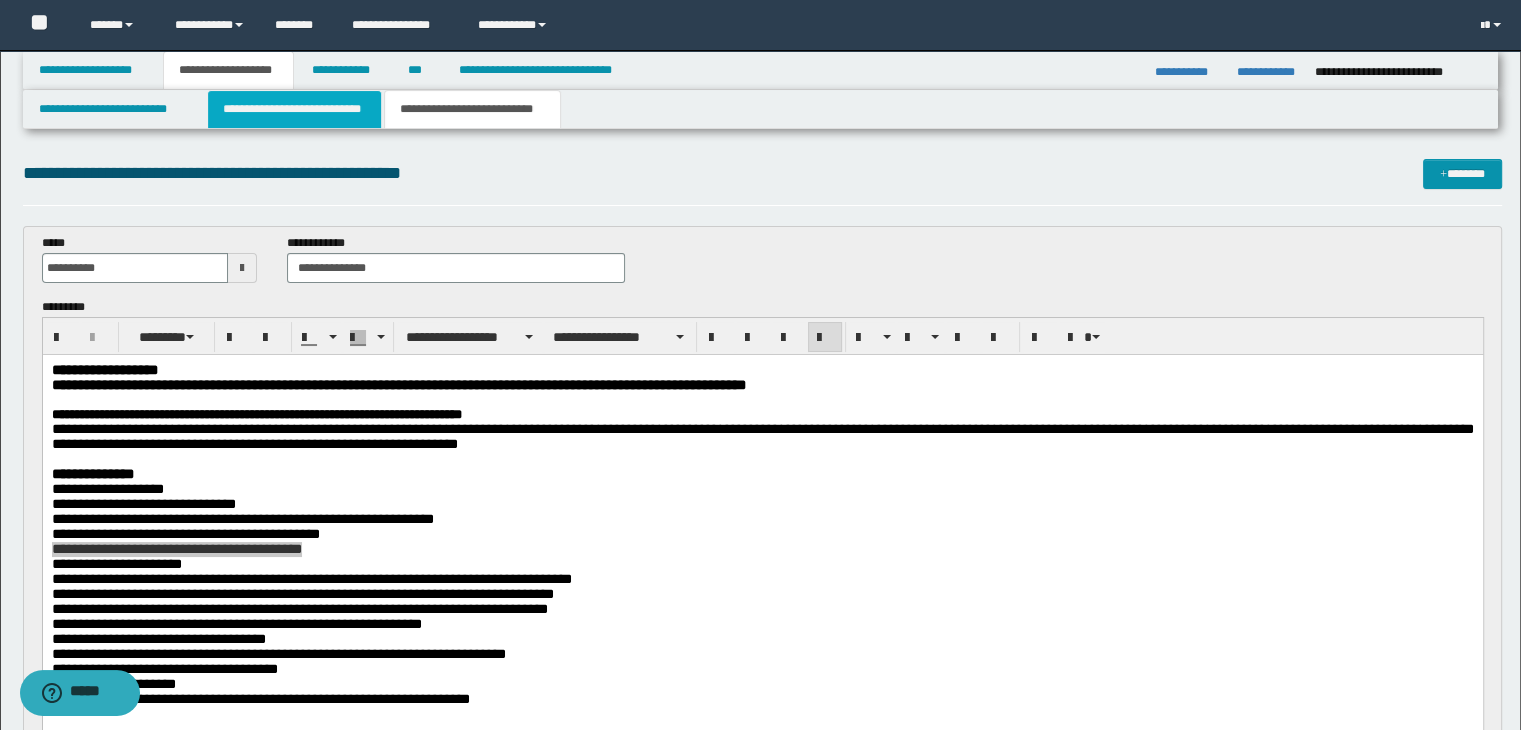 click on "**********" at bounding box center [294, 109] 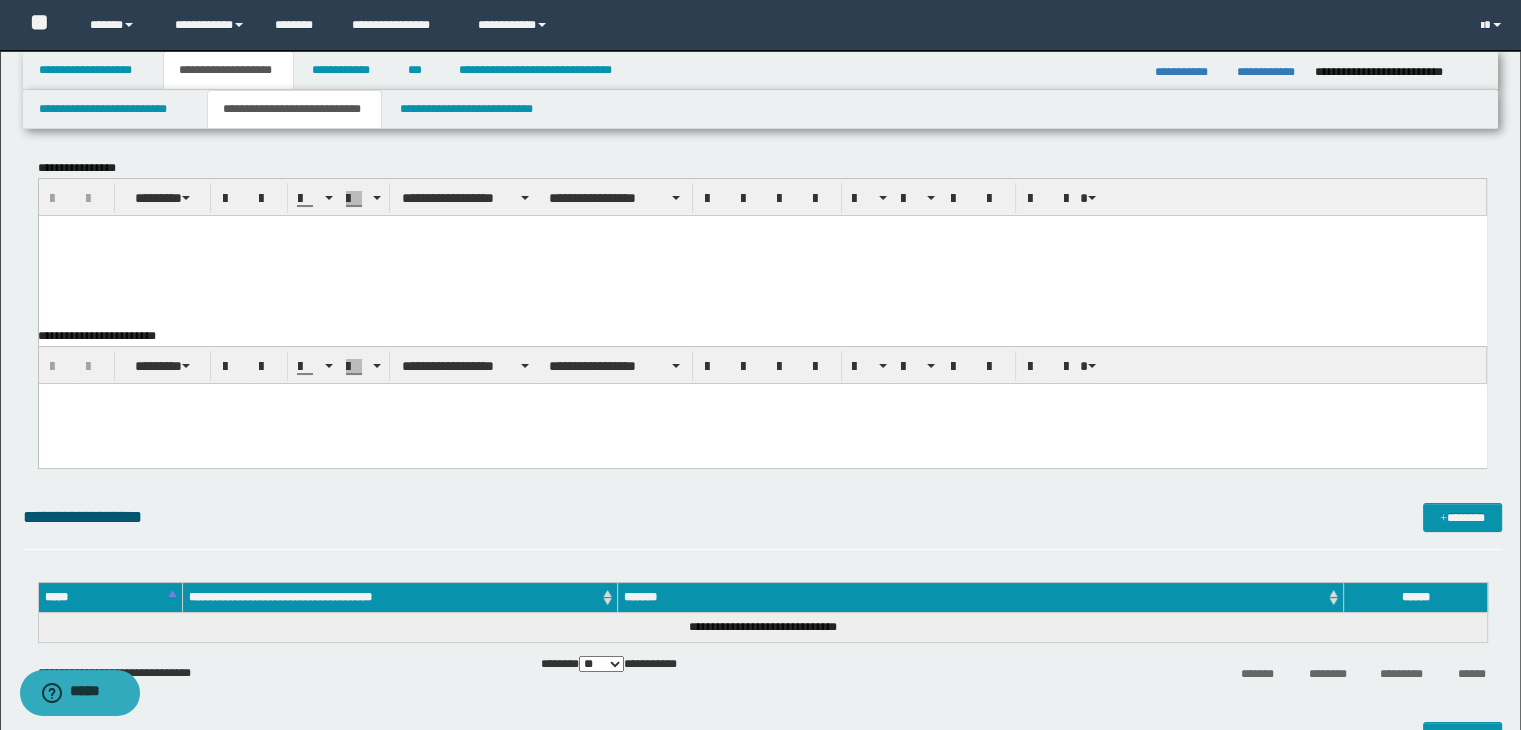 click at bounding box center (762, 255) 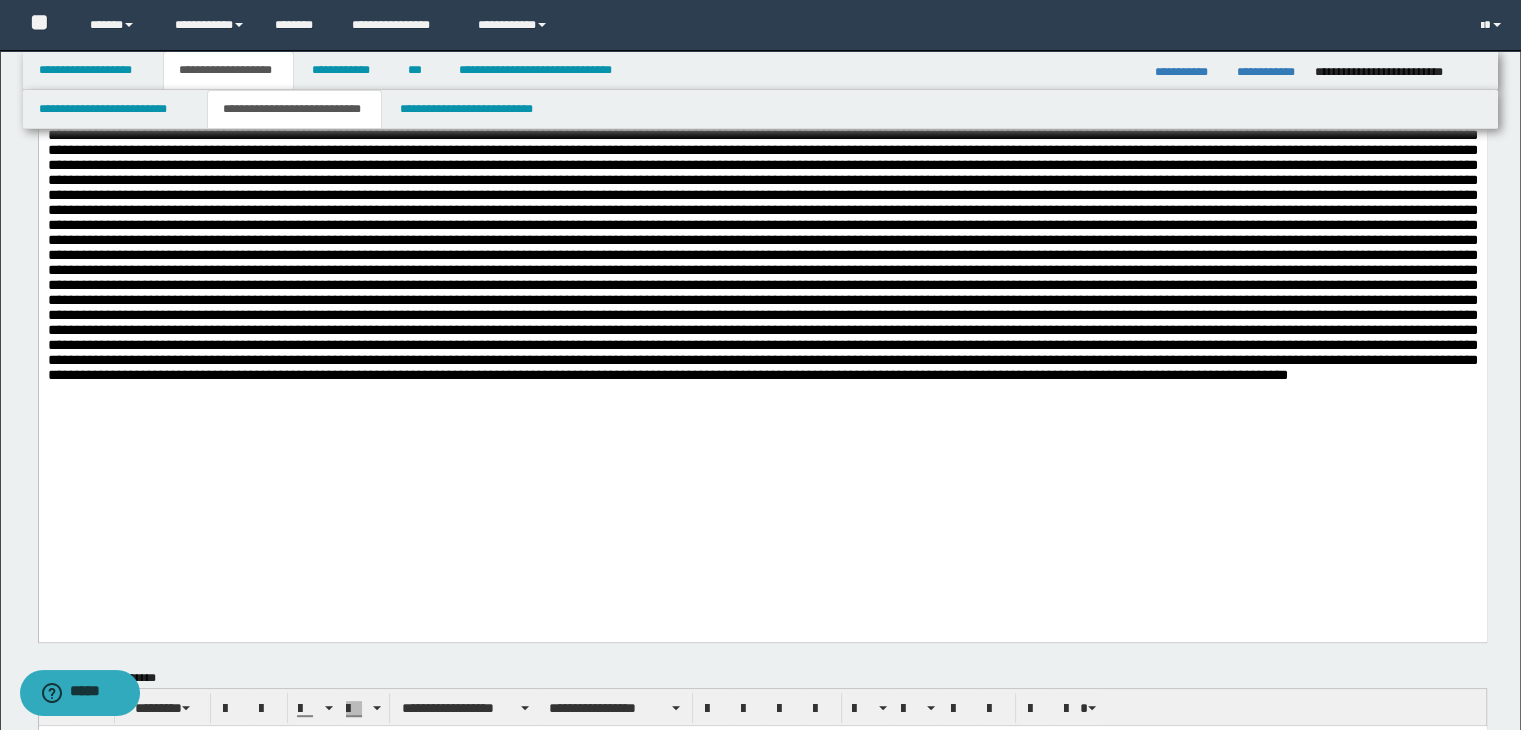 scroll, scrollTop: 676, scrollLeft: 0, axis: vertical 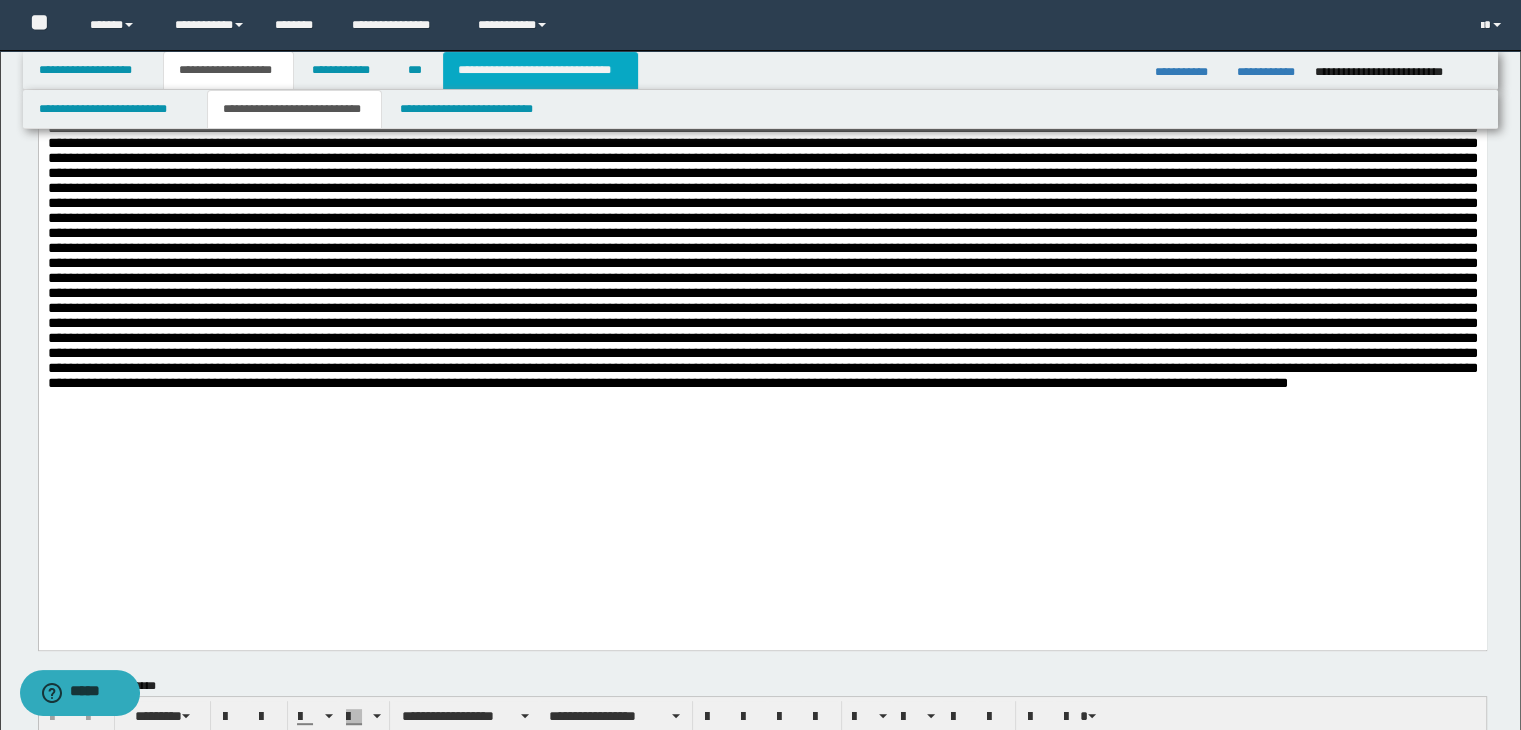 click on "**********" at bounding box center [540, 70] 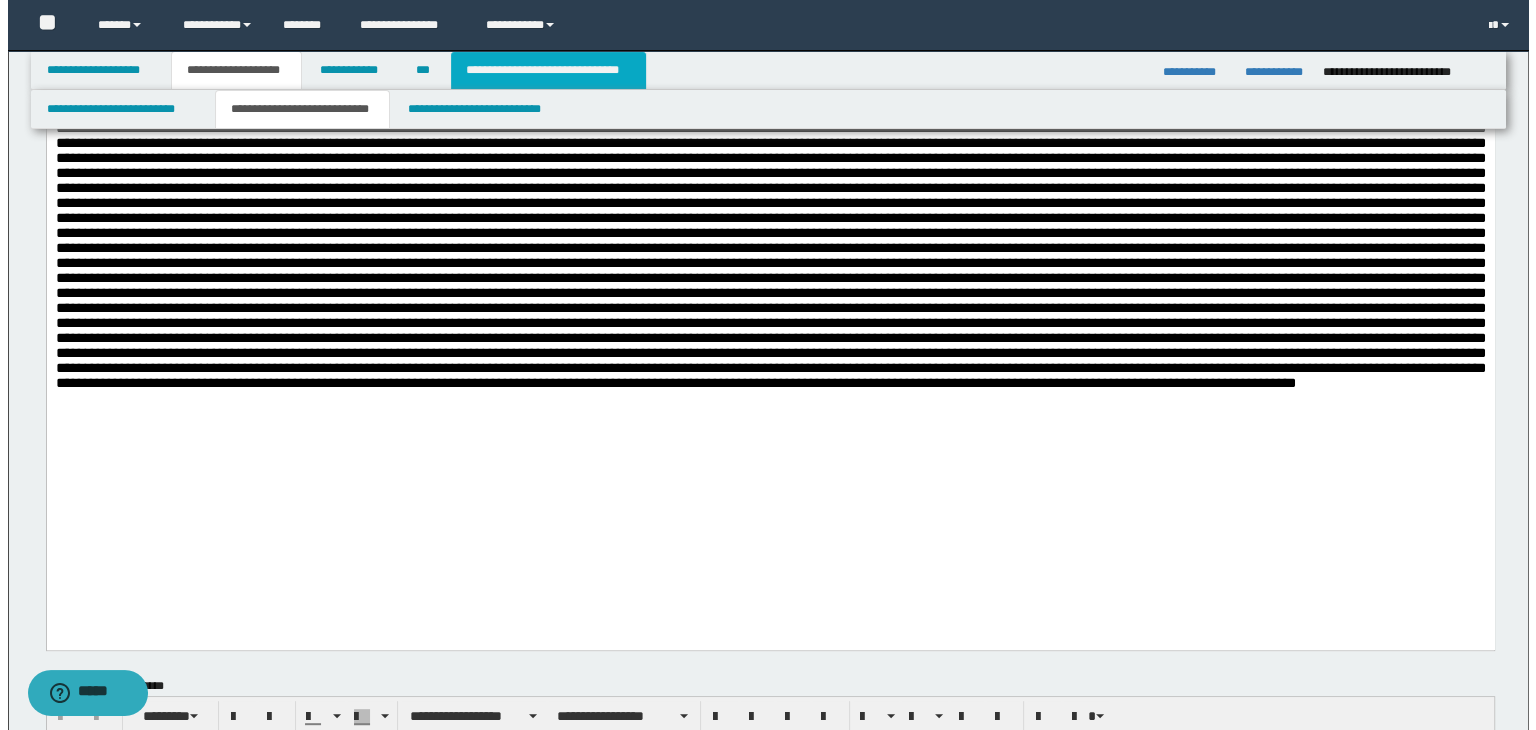 scroll, scrollTop: 0, scrollLeft: 0, axis: both 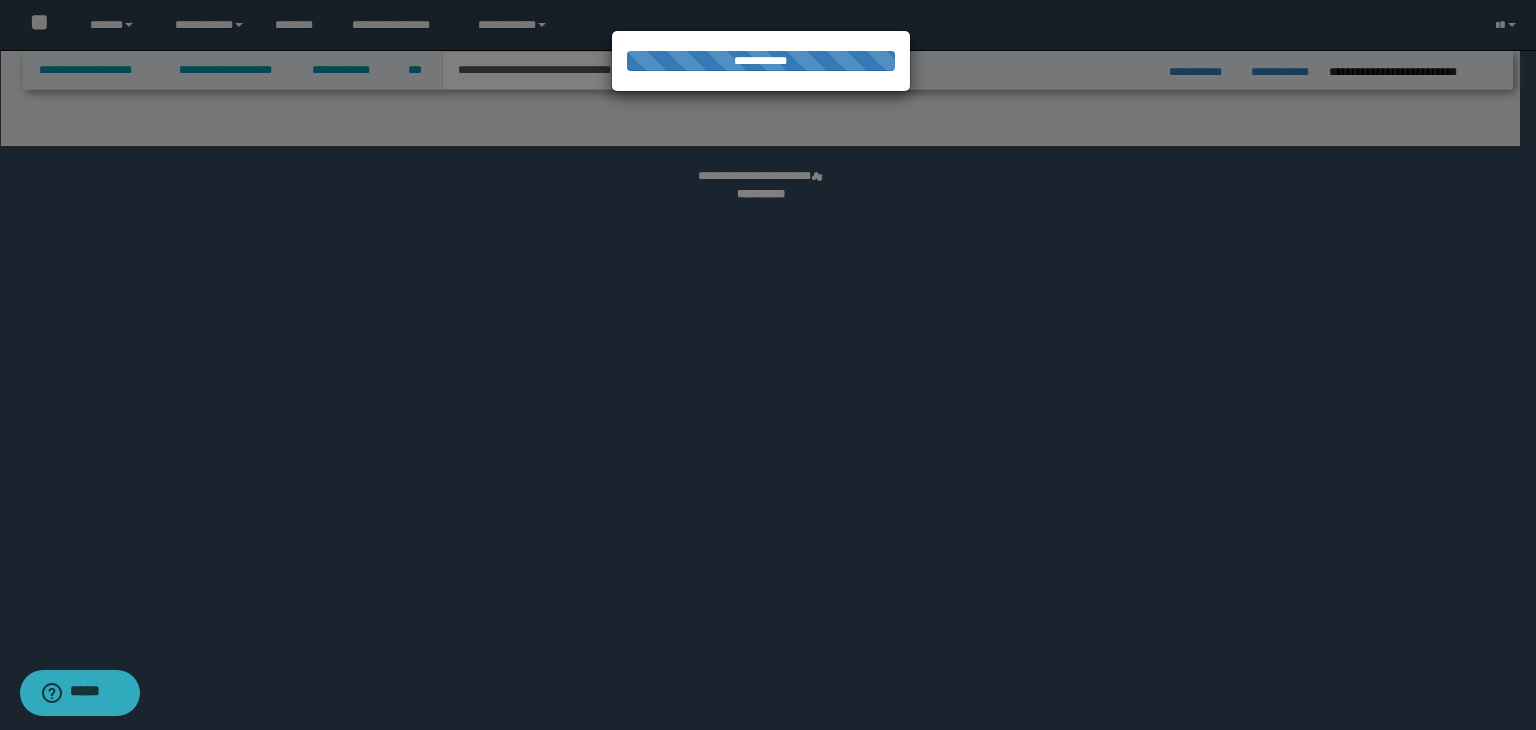 select on "*" 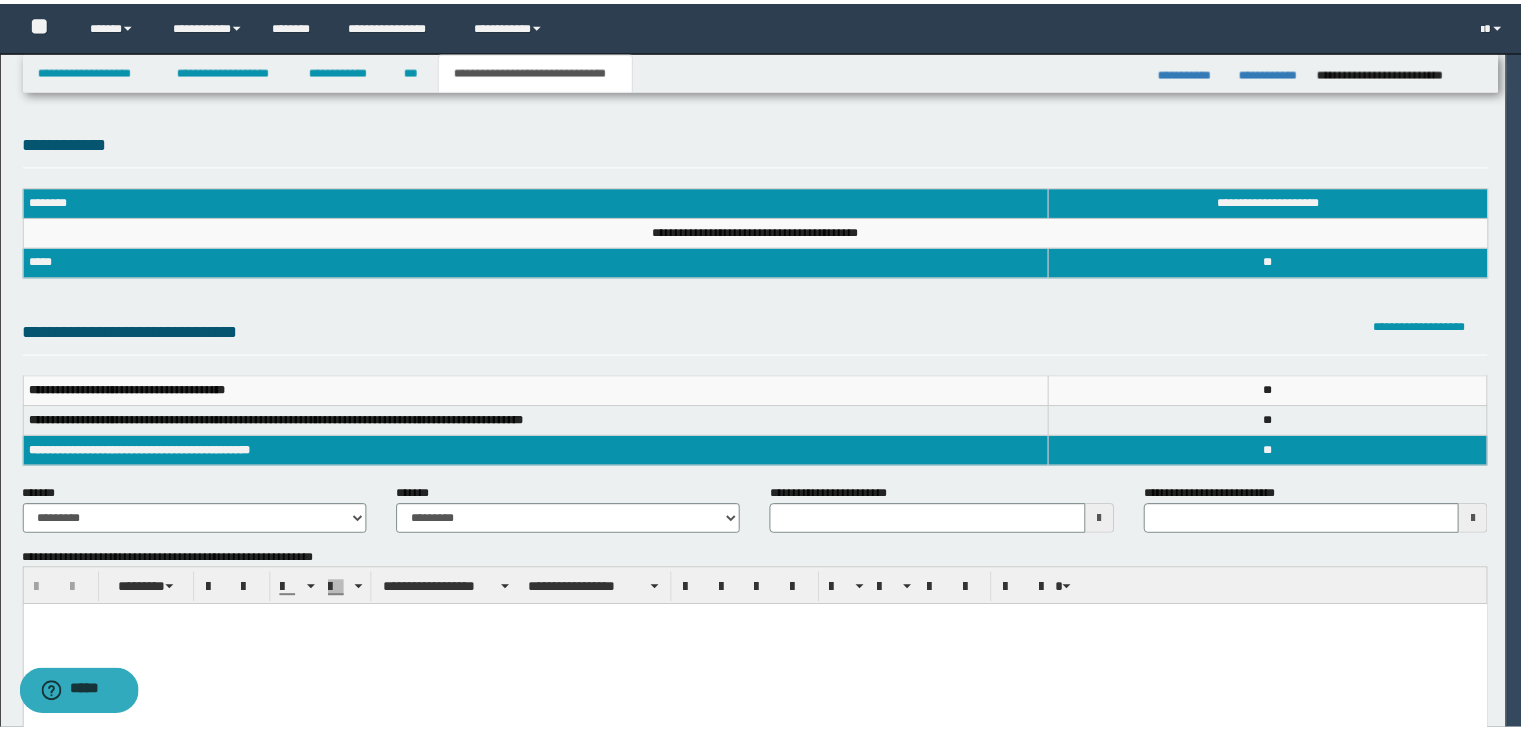 scroll, scrollTop: 0, scrollLeft: 0, axis: both 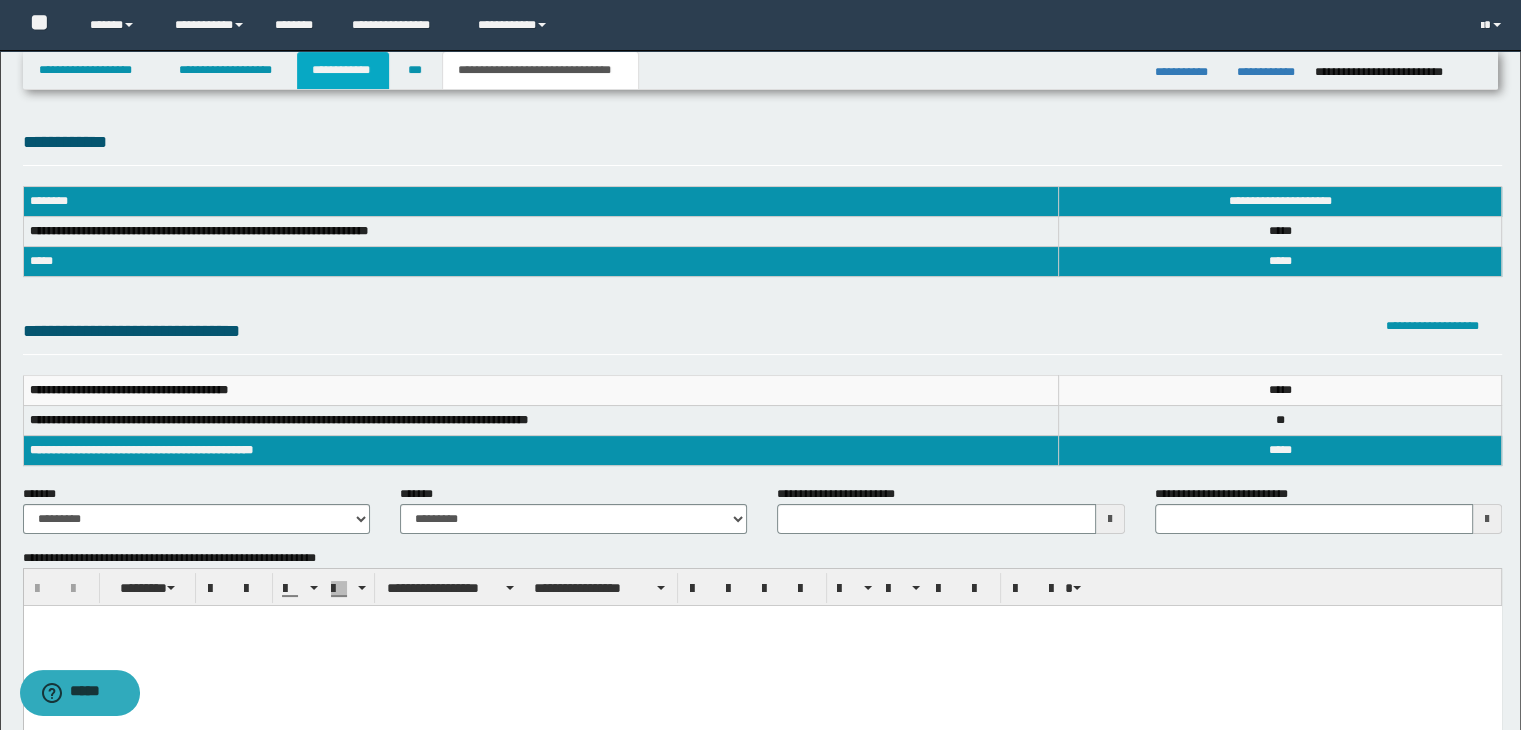 click on "**********" at bounding box center (343, 70) 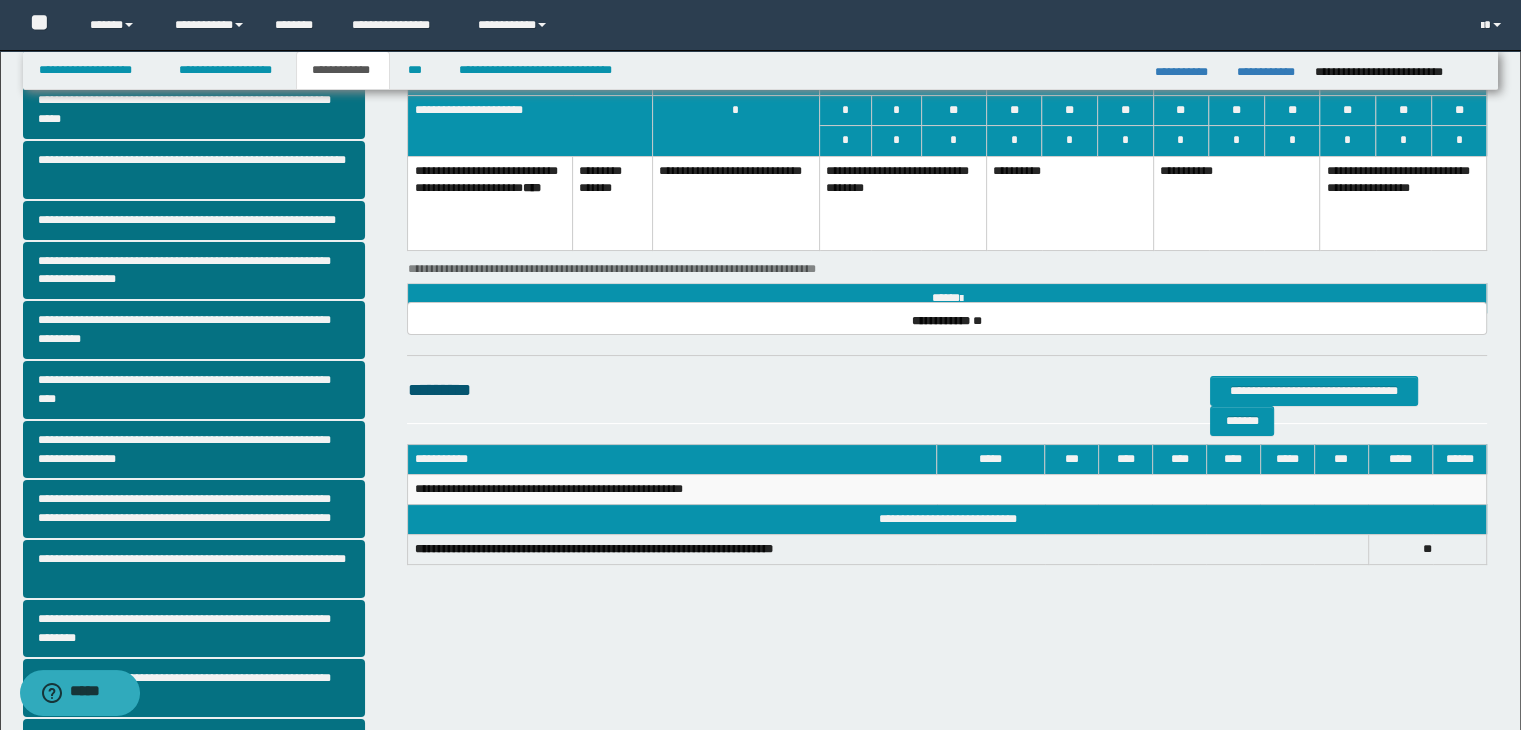 scroll, scrollTop: 381, scrollLeft: 0, axis: vertical 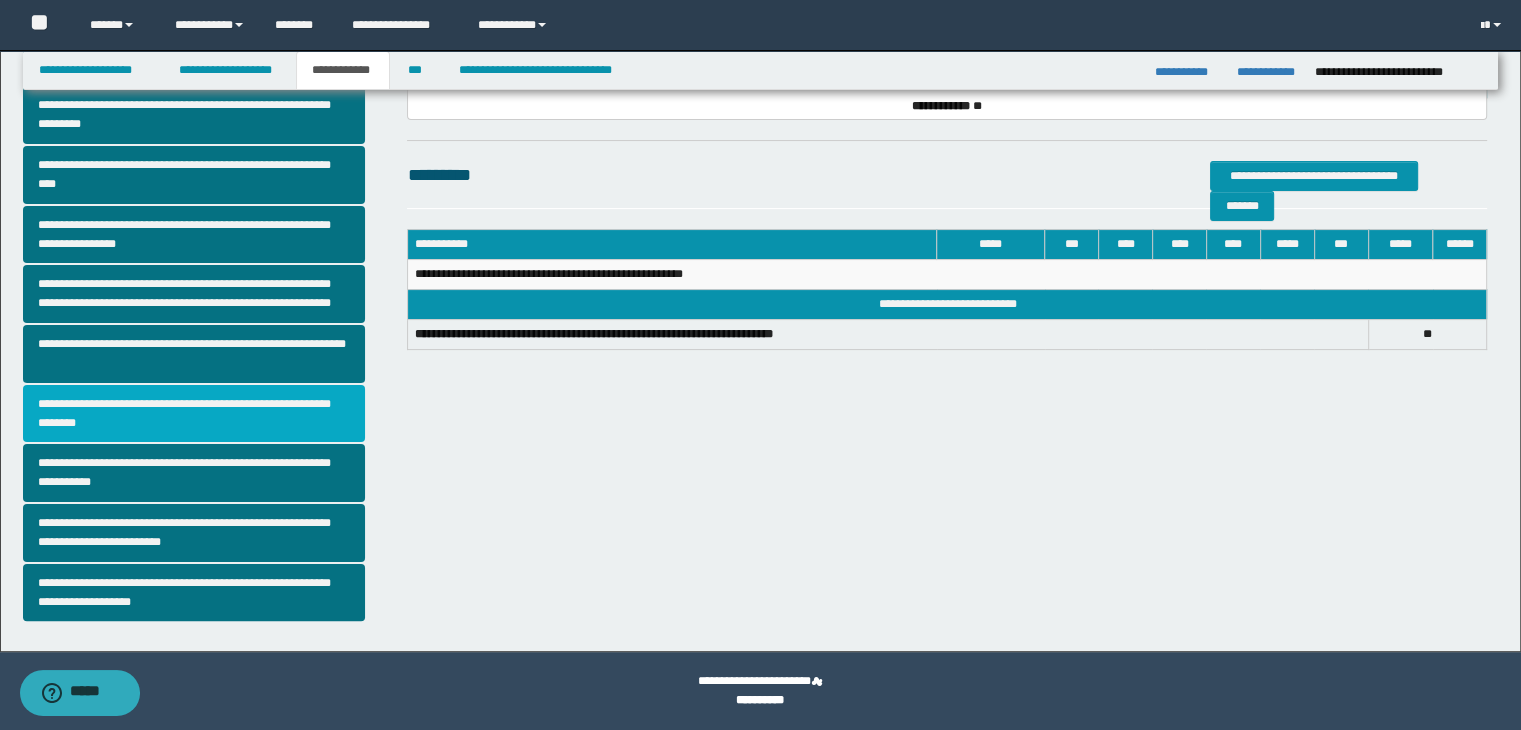 click on "**********" at bounding box center (194, 414) 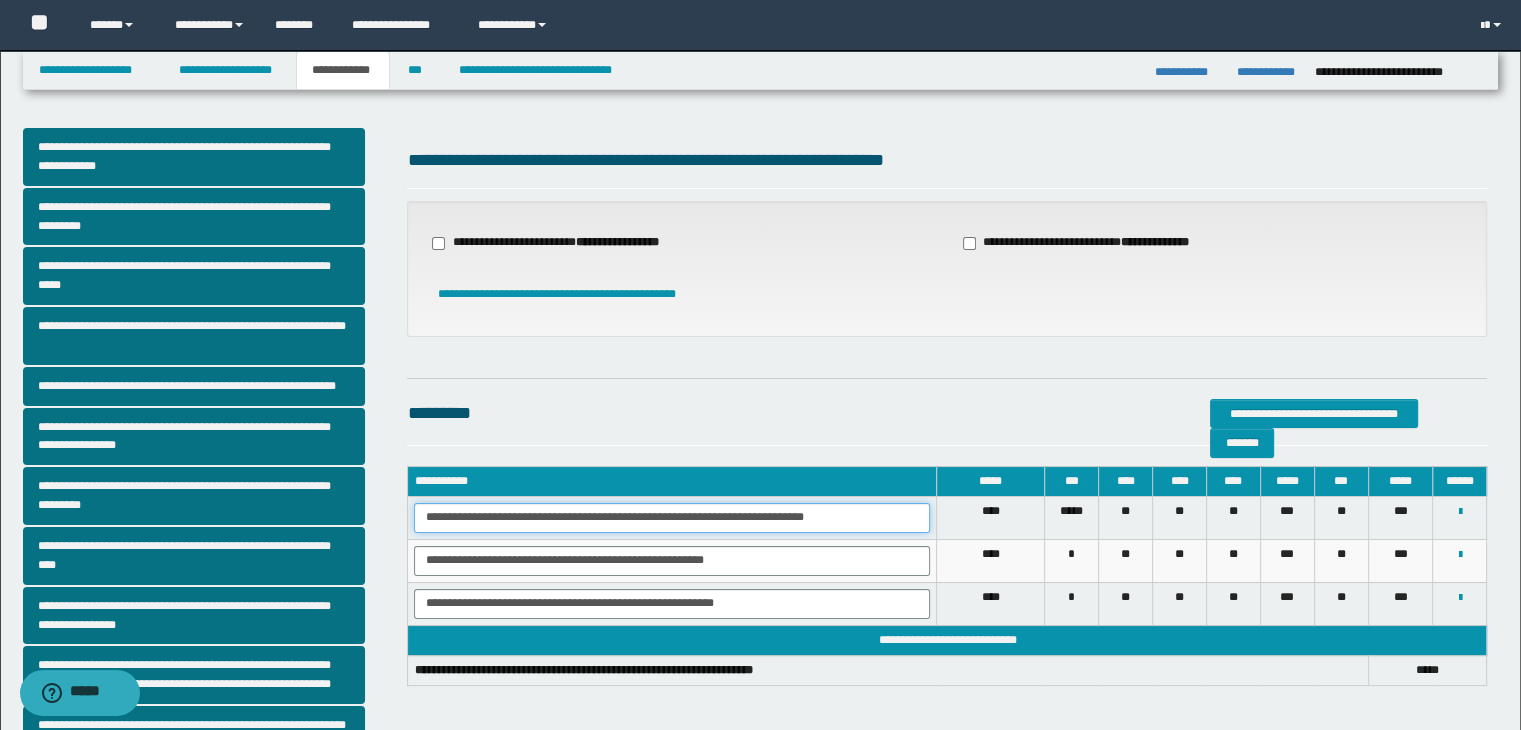 drag, startPoint x: 423, startPoint y: 517, endPoint x: 940, endPoint y: 521, distance: 517.0155 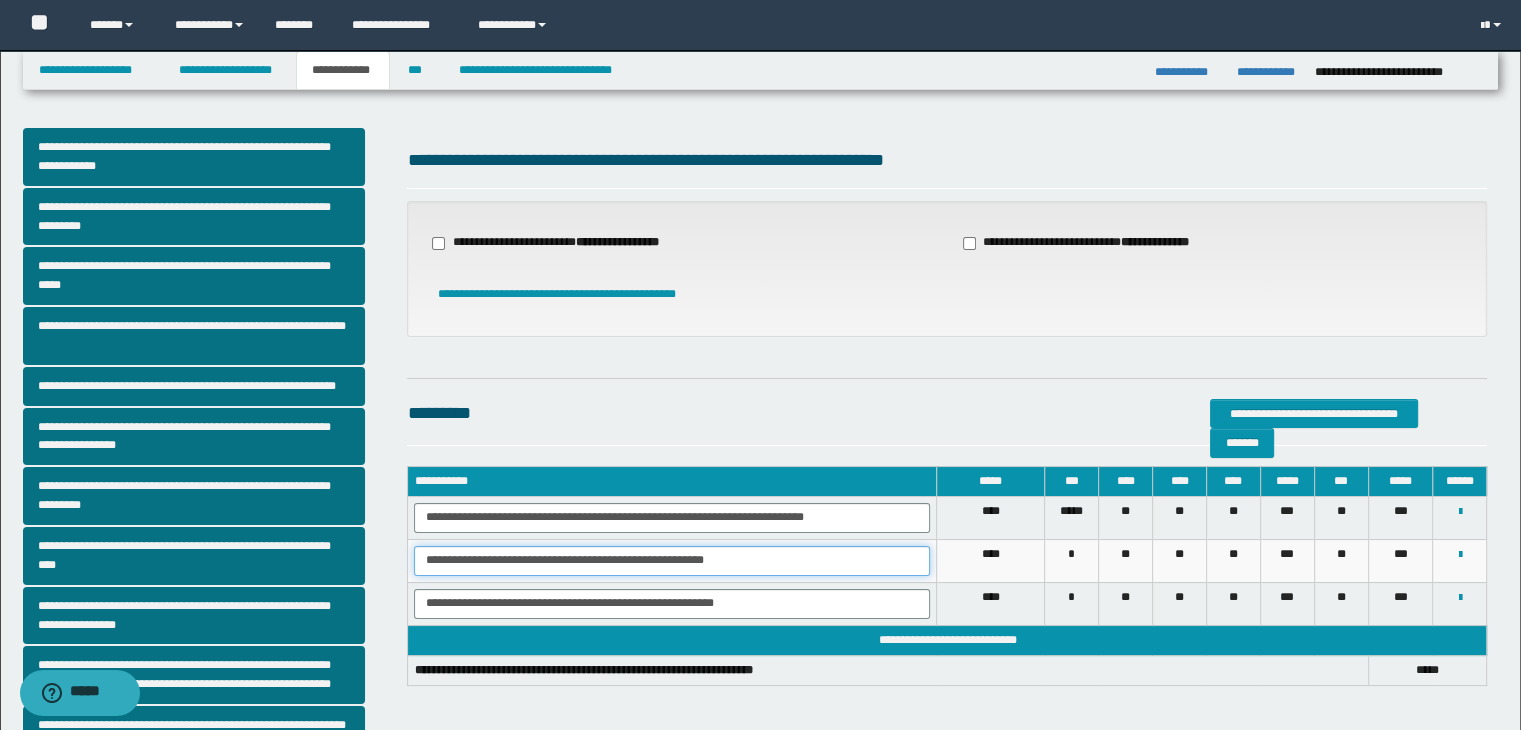 drag, startPoint x: 424, startPoint y: 561, endPoint x: 796, endPoint y: 565, distance: 372.0215 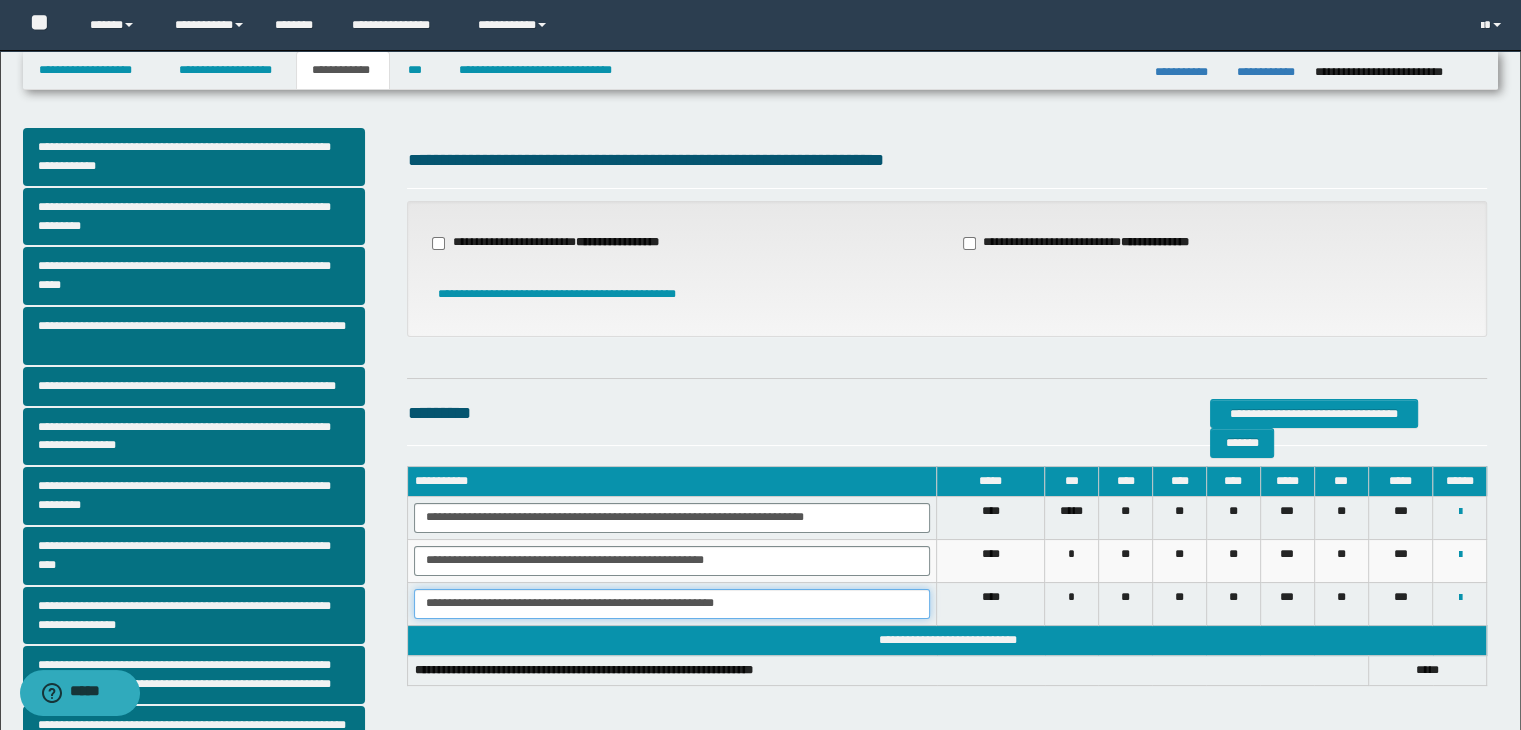 drag, startPoint x: 425, startPoint y: 601, endPoint x: 880, endPoint y: 609, distance: 455.0703 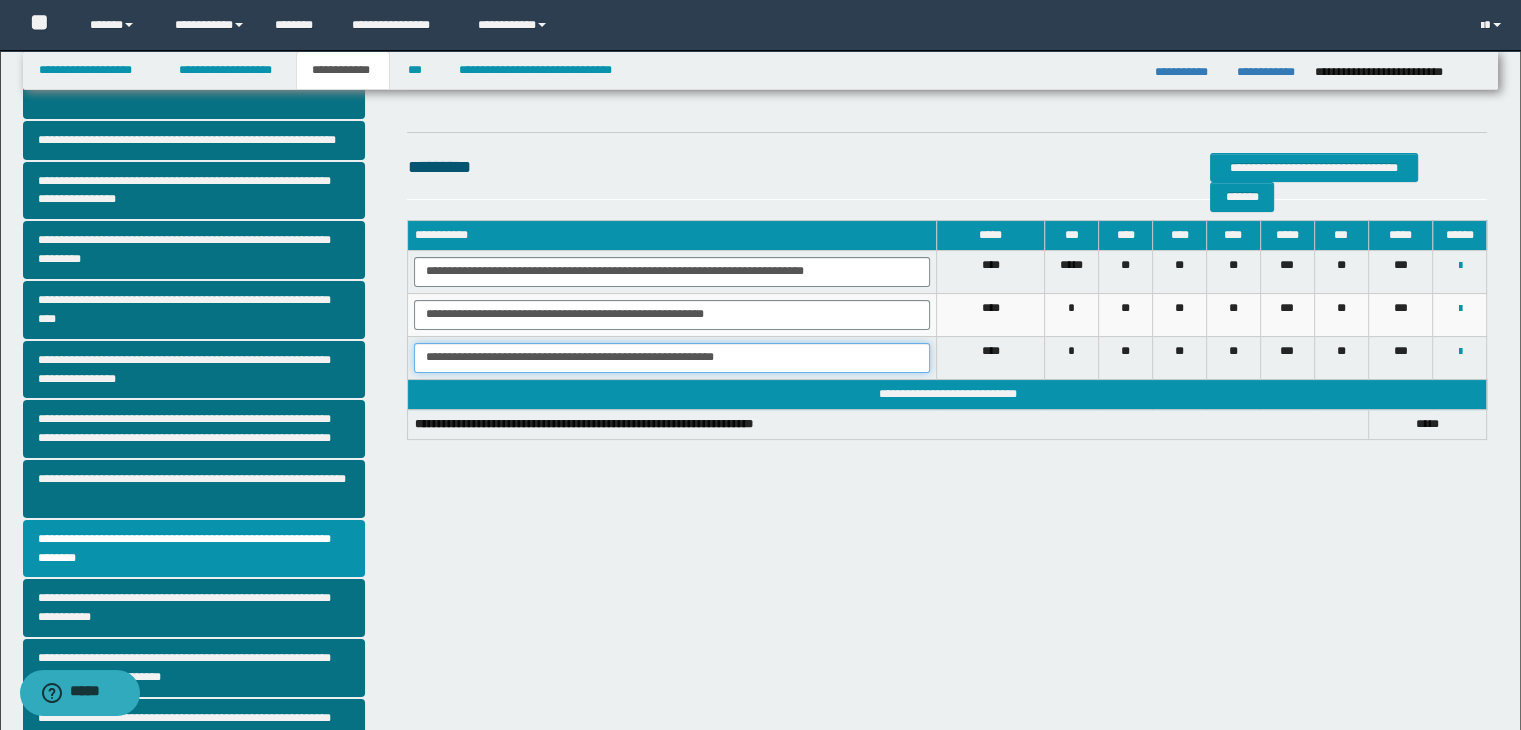 scroll, scrollTop: 248, scrollLeft: 0, axis: vertical 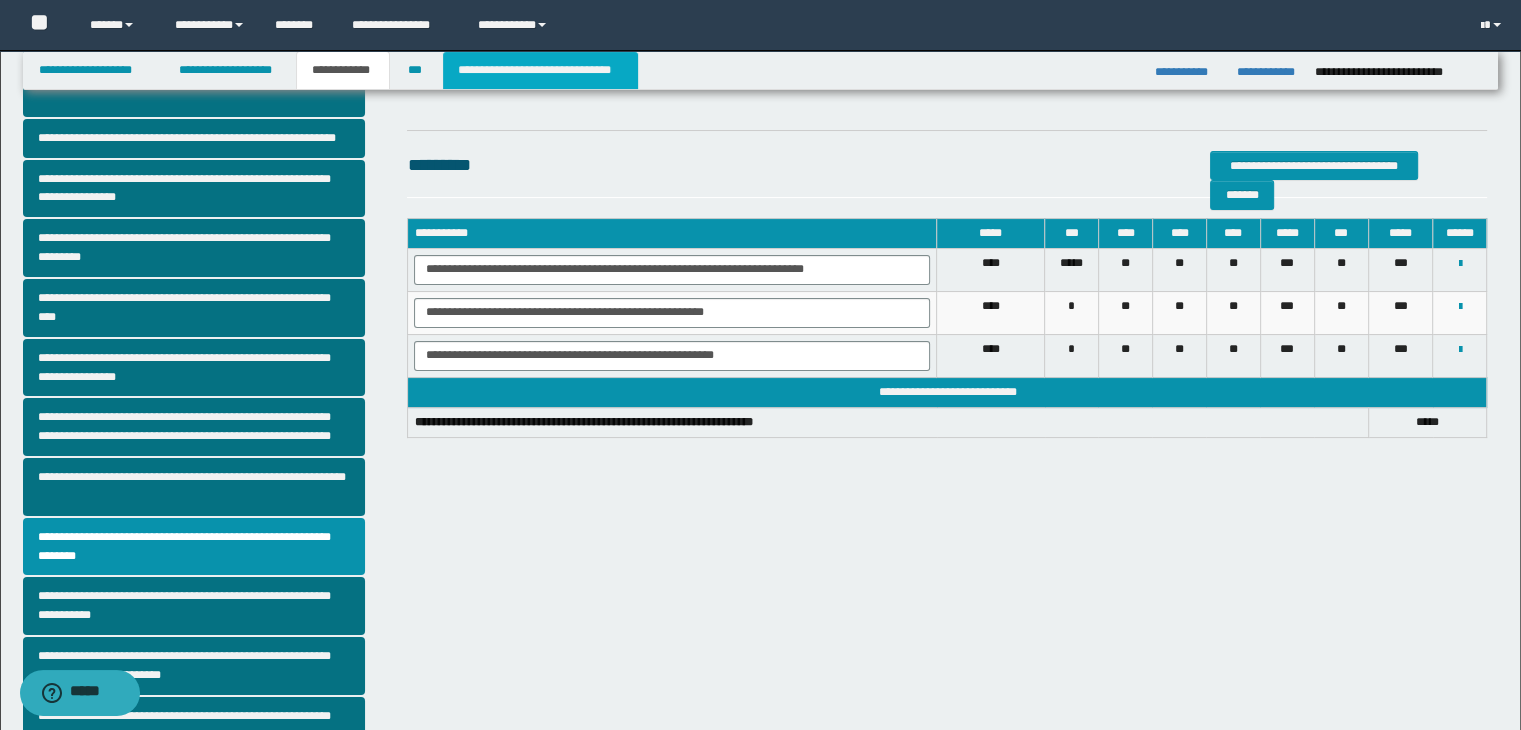 click on "**********" at bounding box center (540, 70) 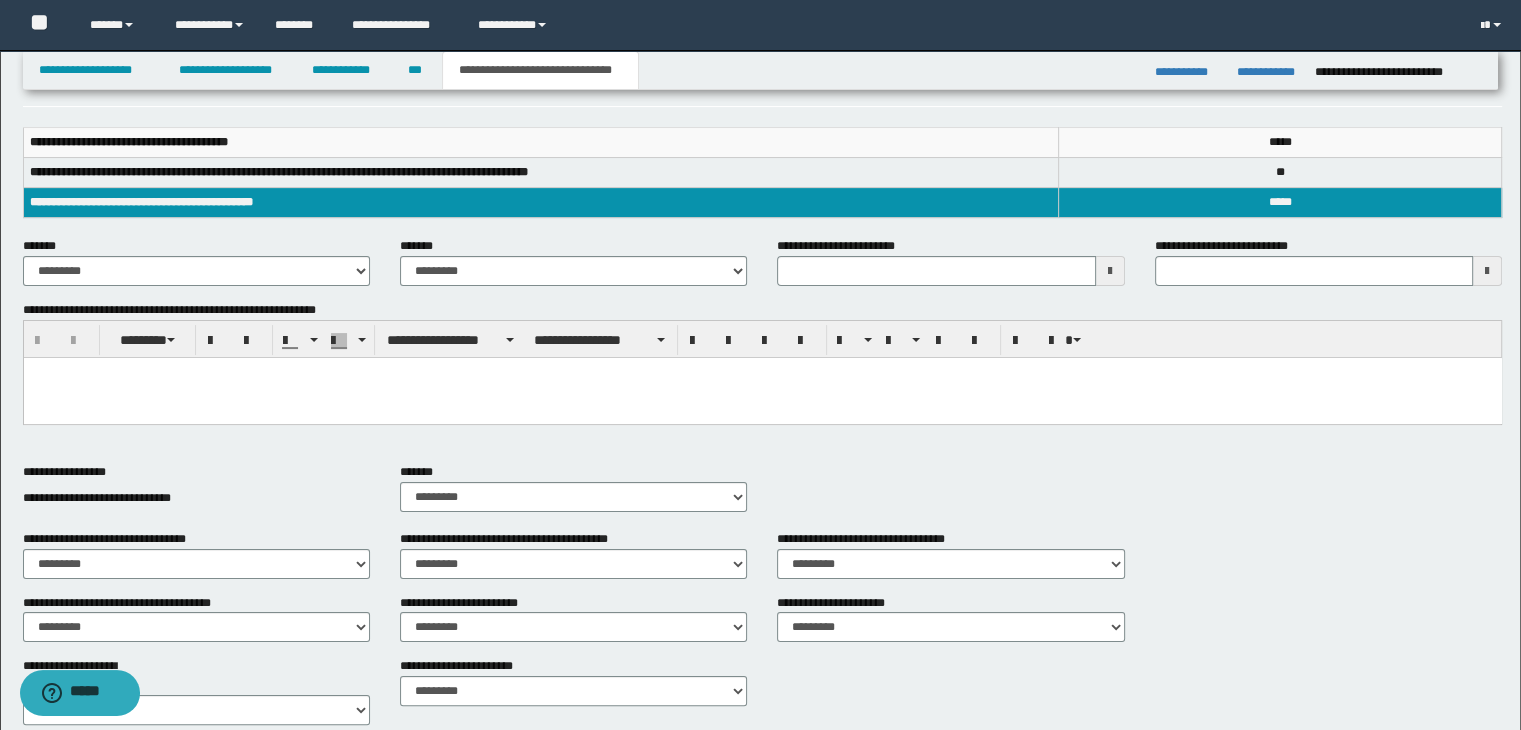 type 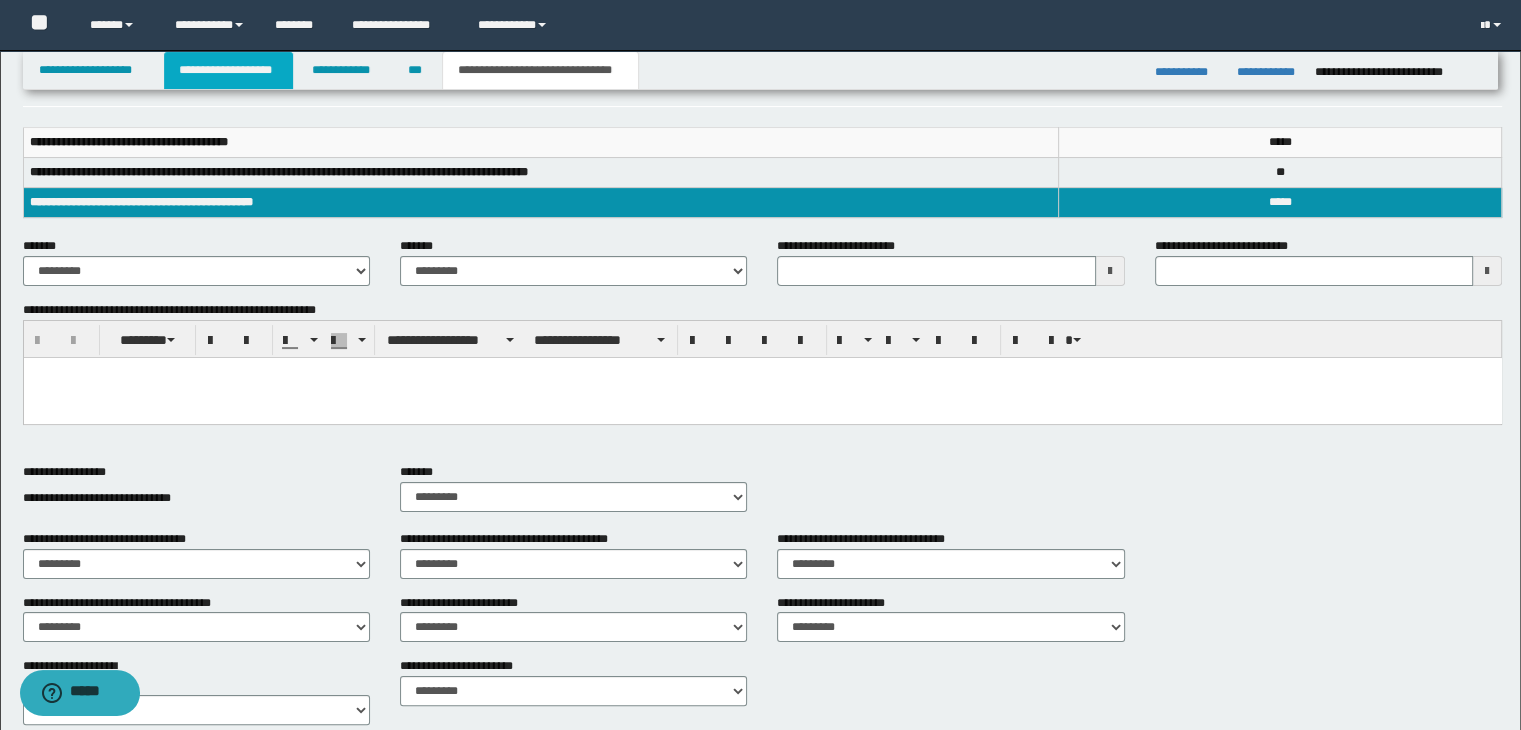 click on "**********" at bounding box center (228, 70) 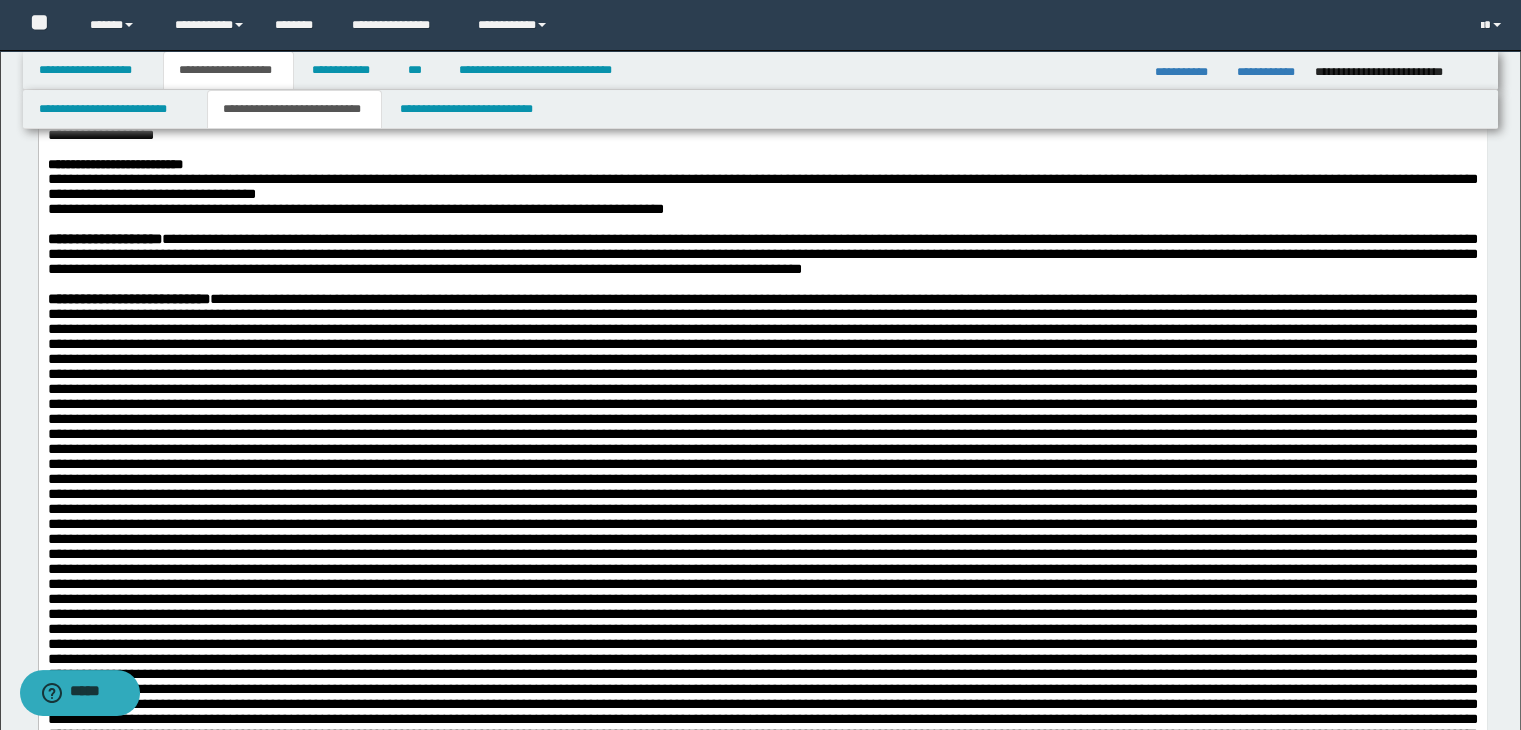 scroll, scrollTop: 279, scrollLeft: 0, axis: vertical 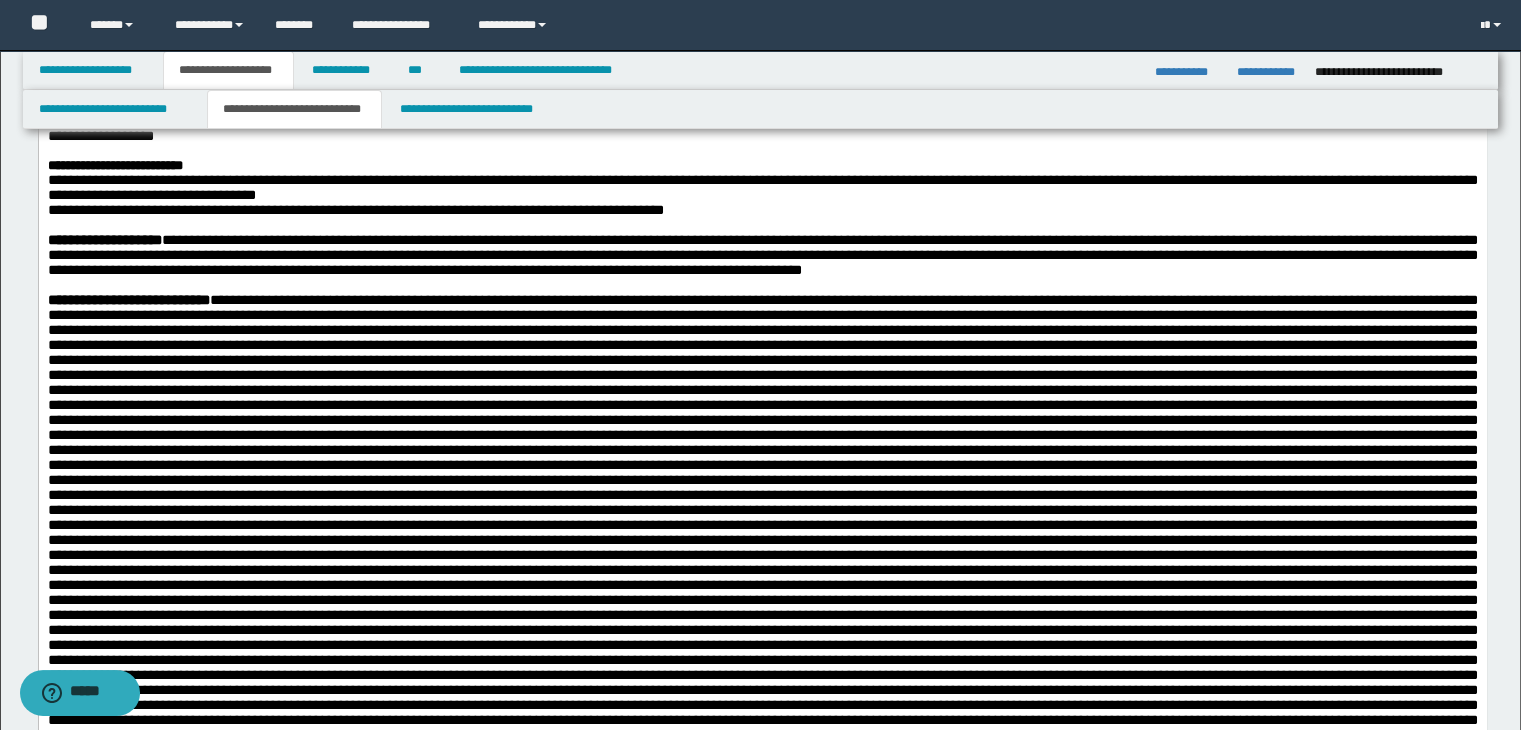 click on "**********" at bounding box center (762, 188) 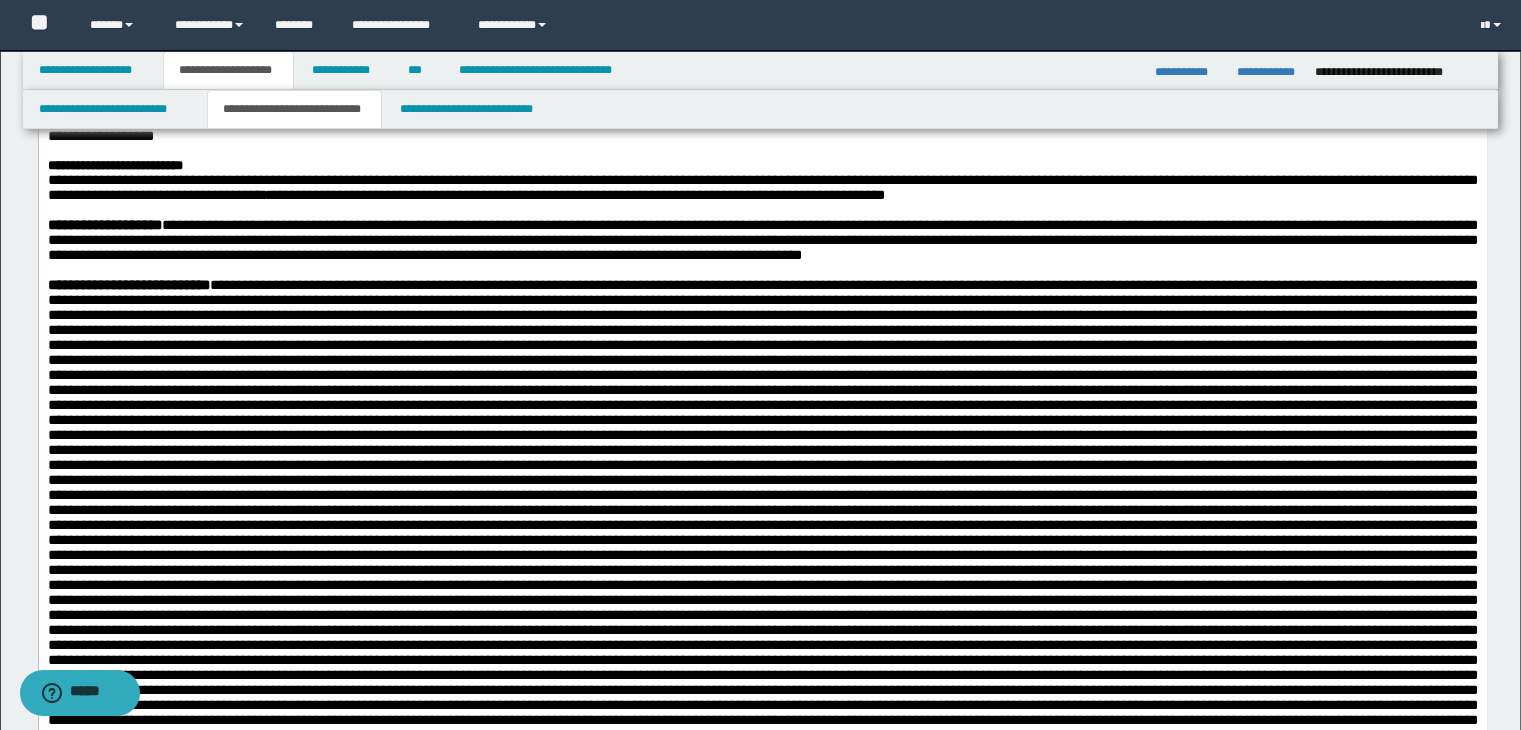click on "**********" at bounding box center (575, 195) 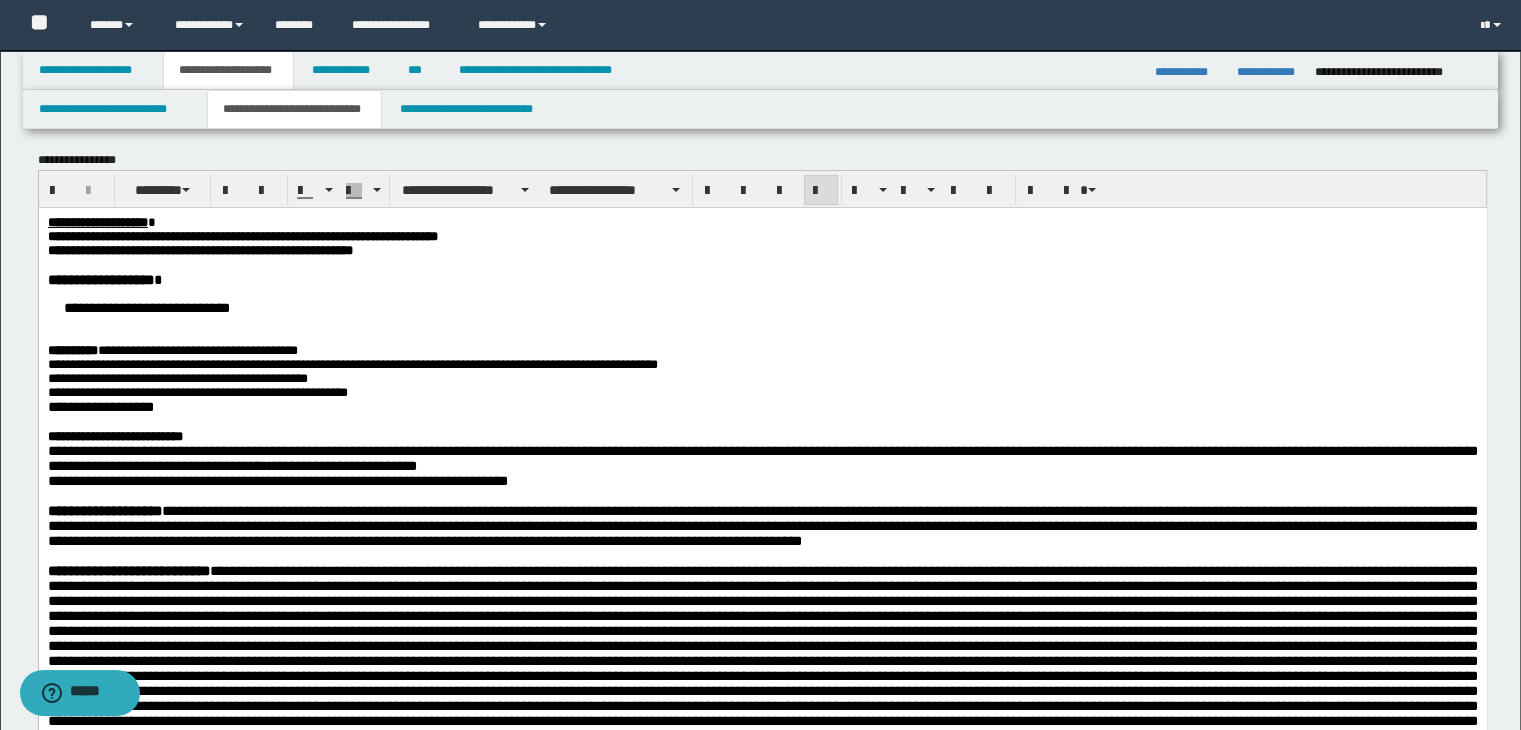 scroll, scrollTop: 0, scrollLeft: 0, axis: both 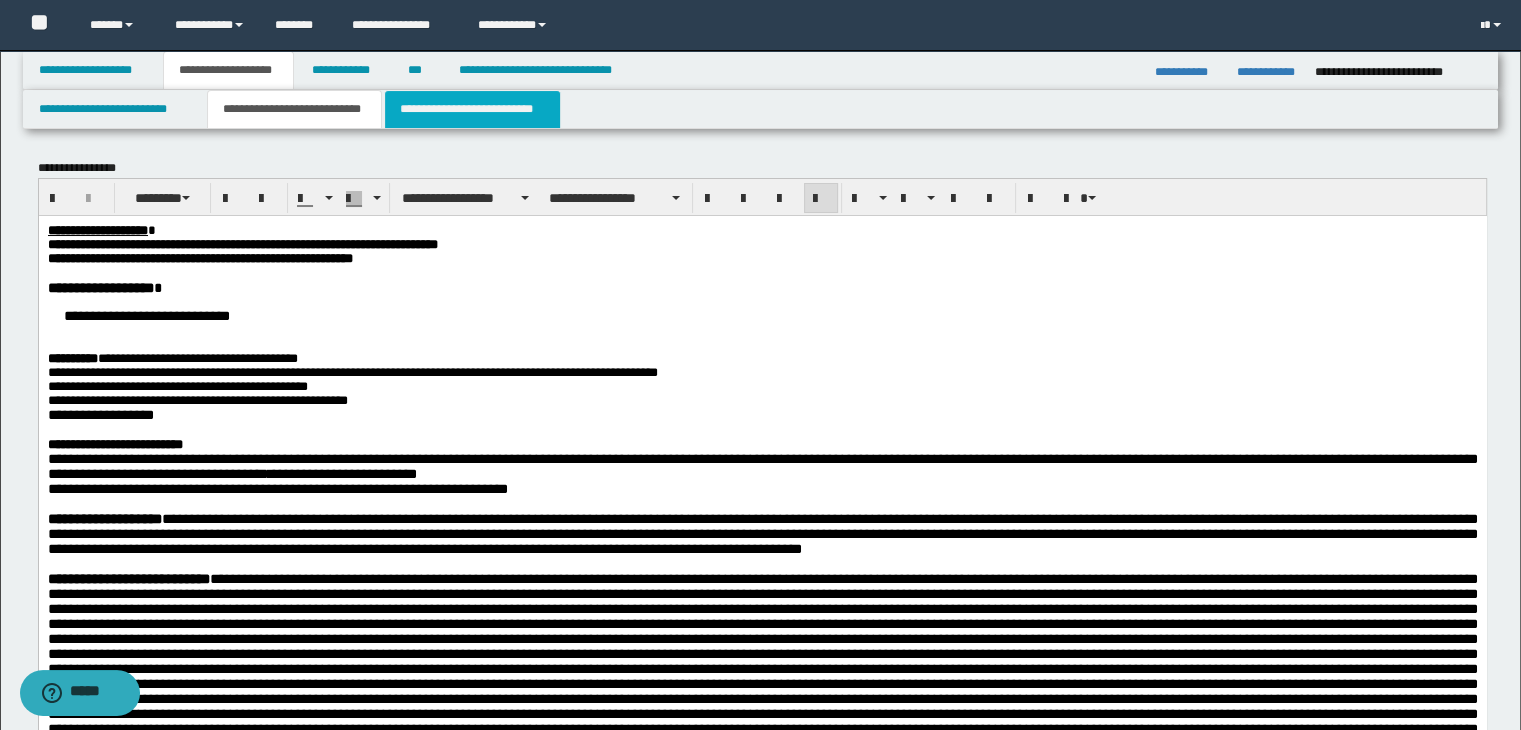 click on "**********" at bounding box center [472, 109] 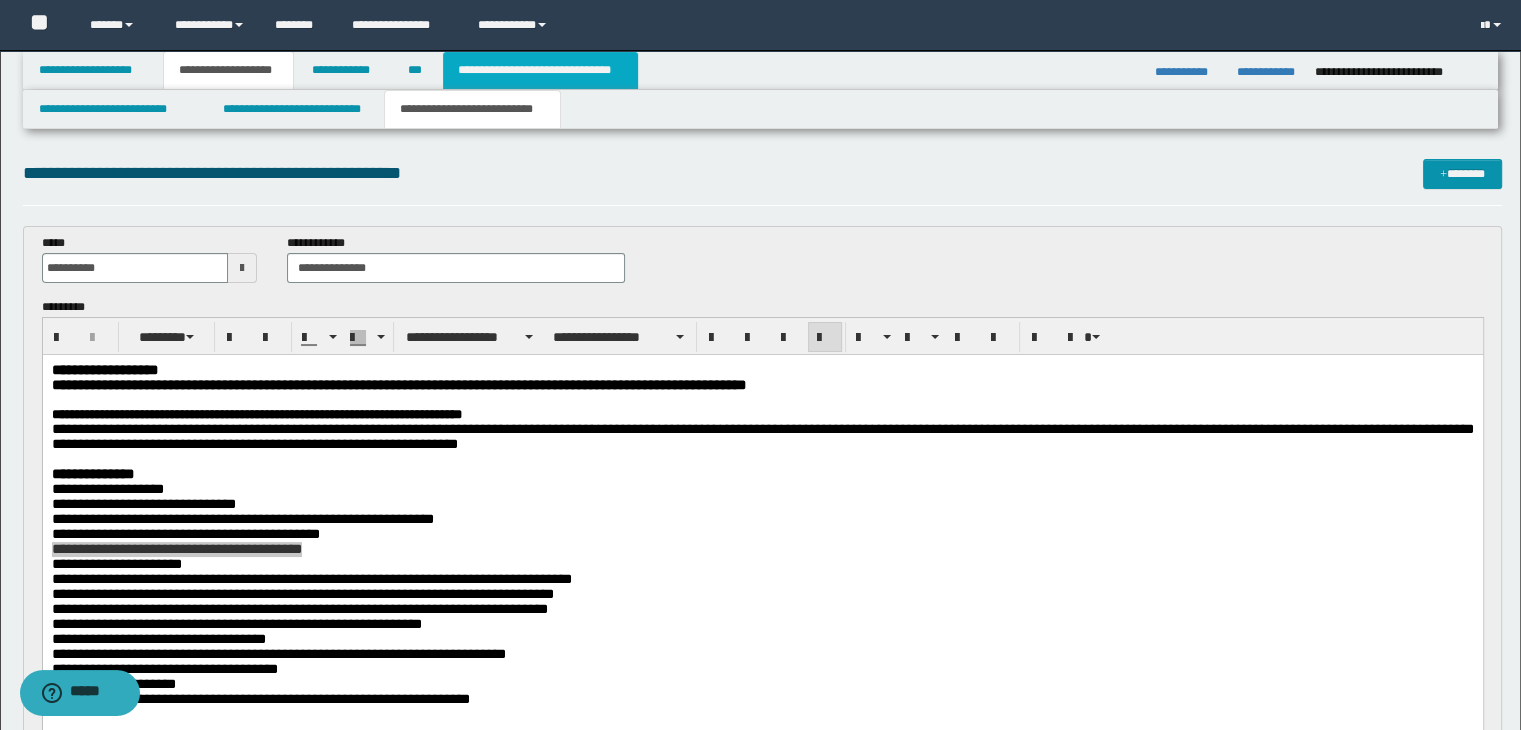 click on "**********" at bounding box center (540, 70) 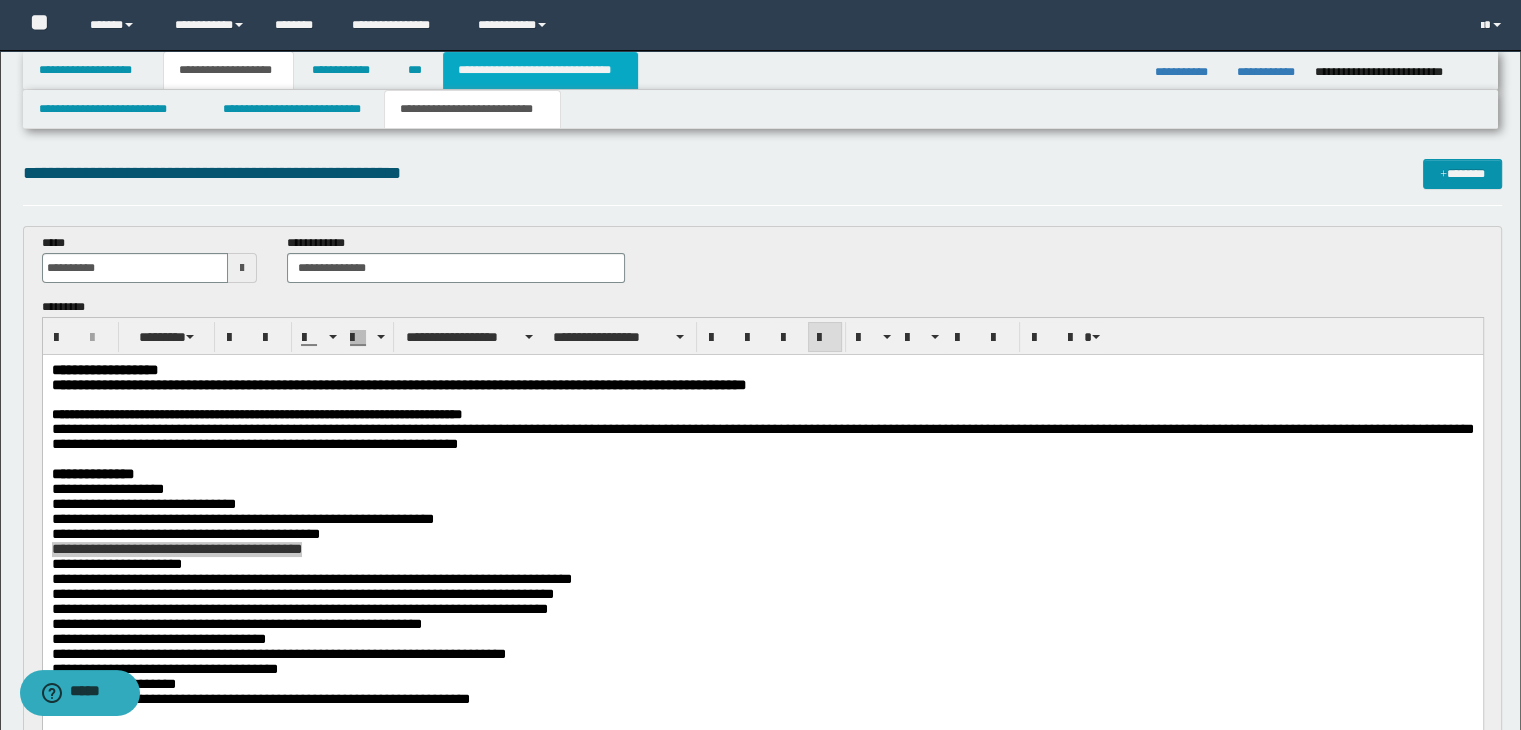 type 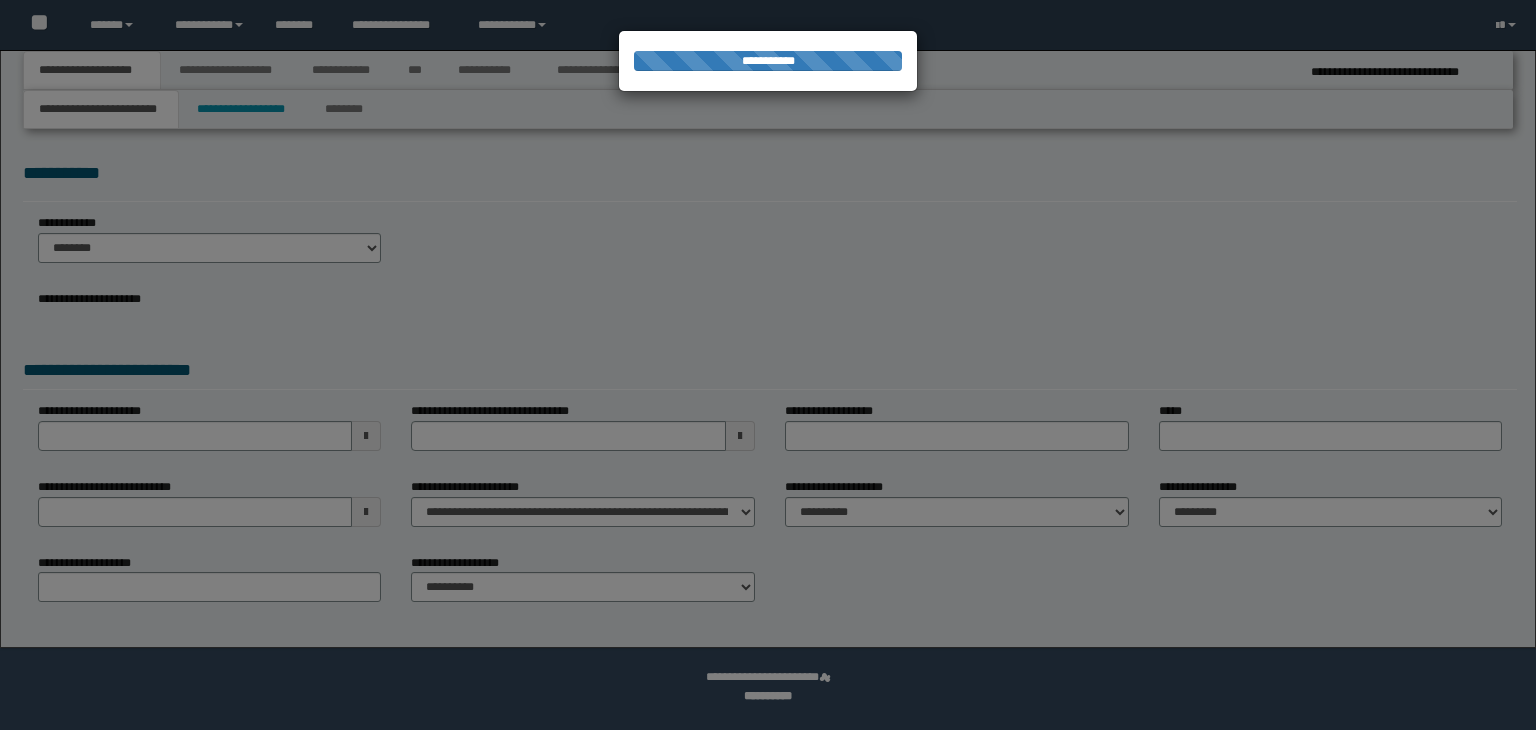 scroll, scrollTop: 0, scrollLeft: 0, axis: both 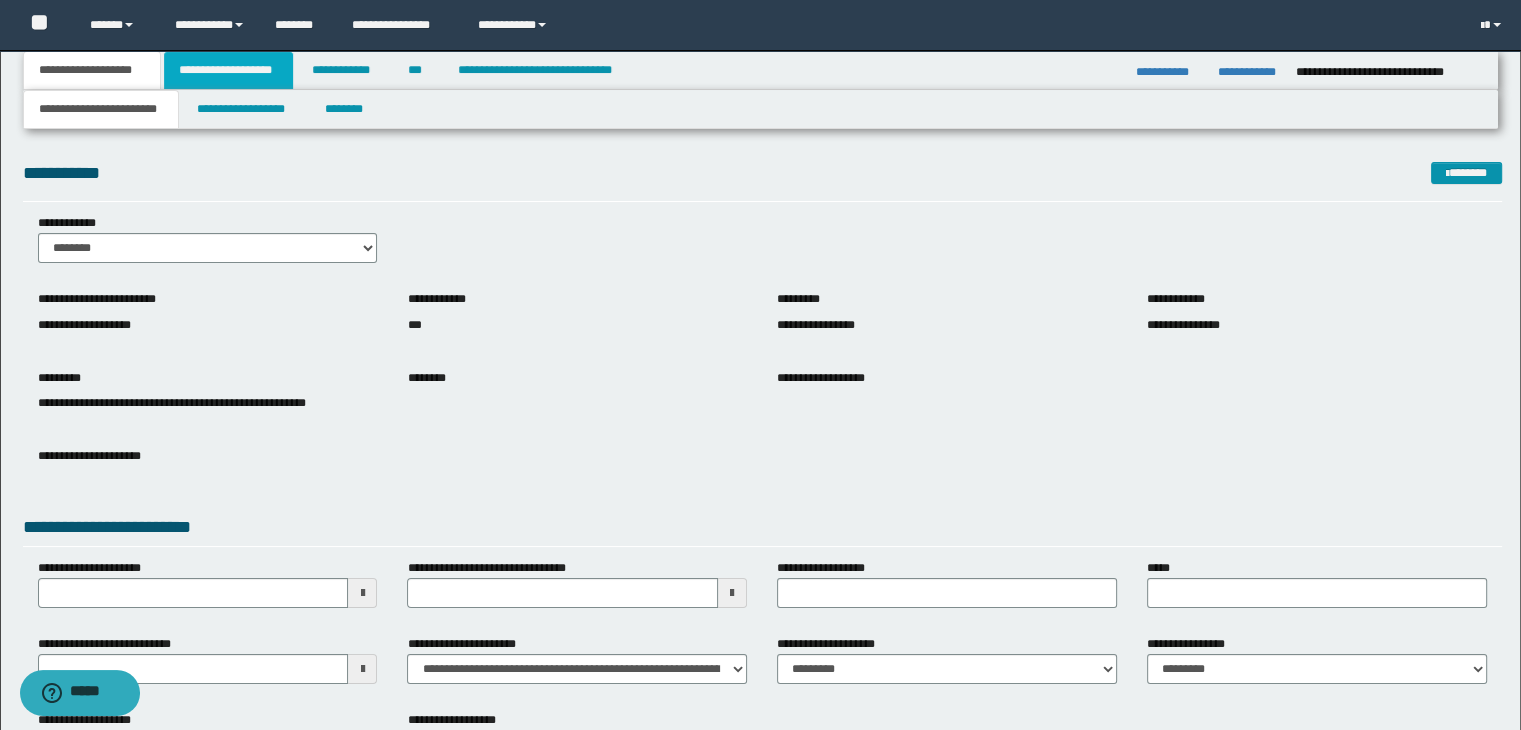 click on "**********" at bounding box center [228, 70] 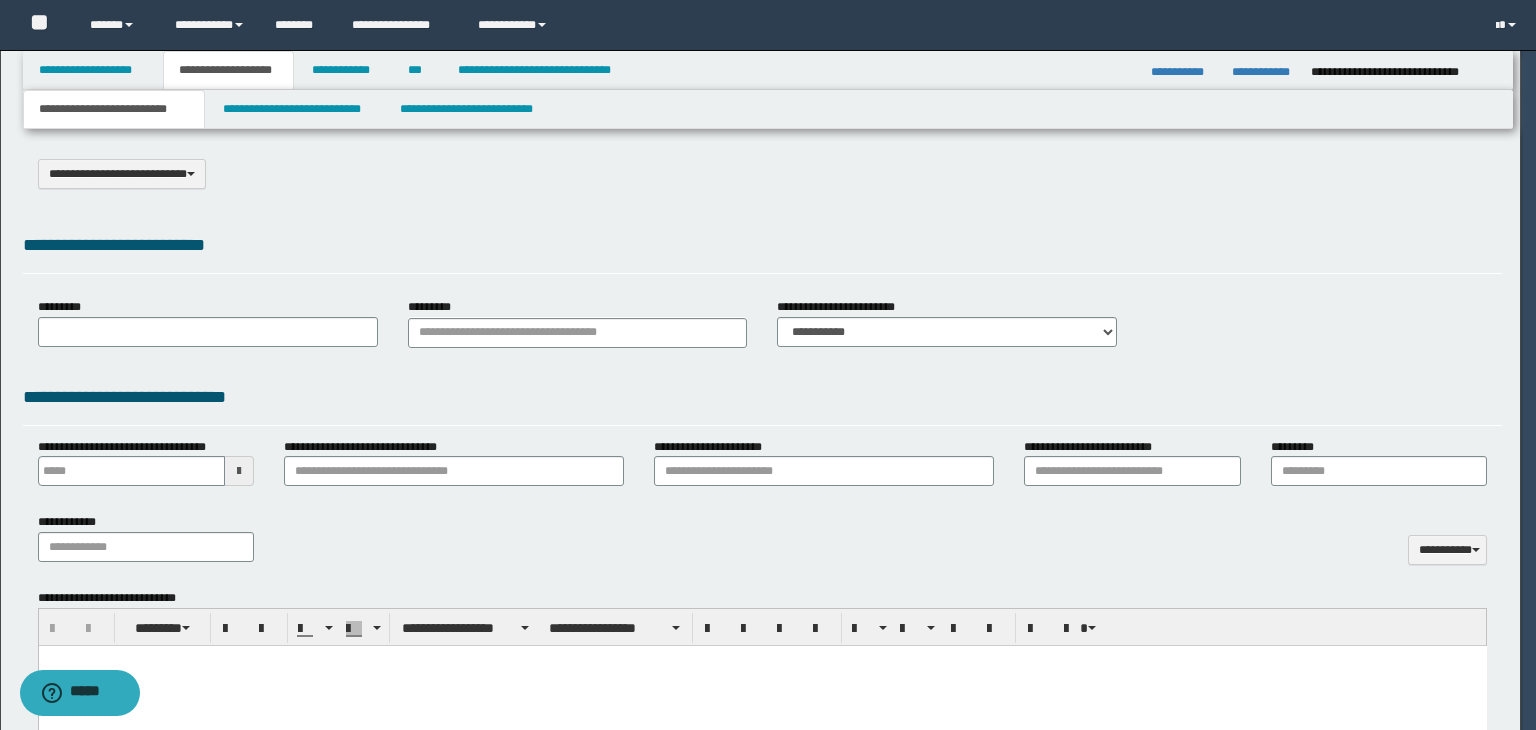 select on "*" 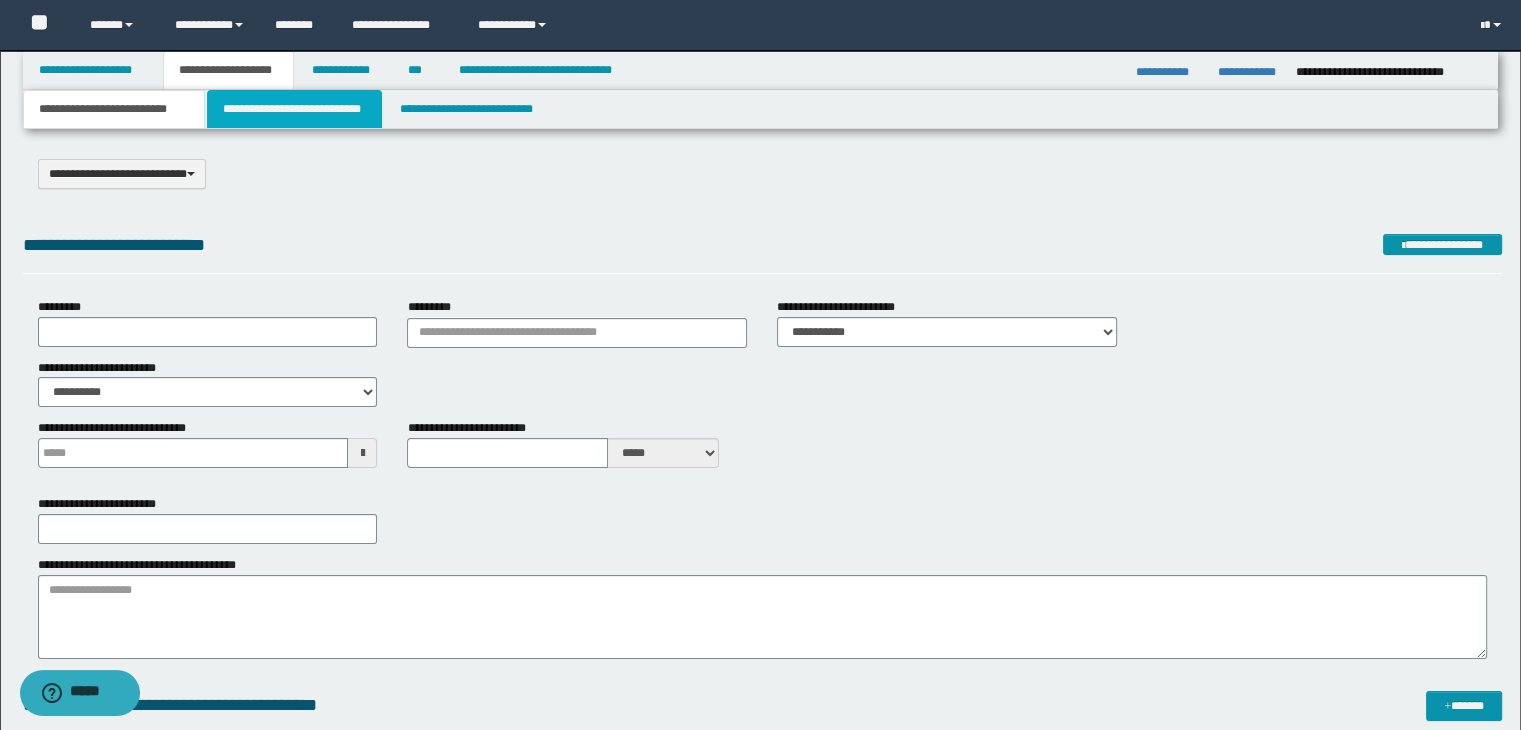 click on "**********" at bounding box center (294, 109) 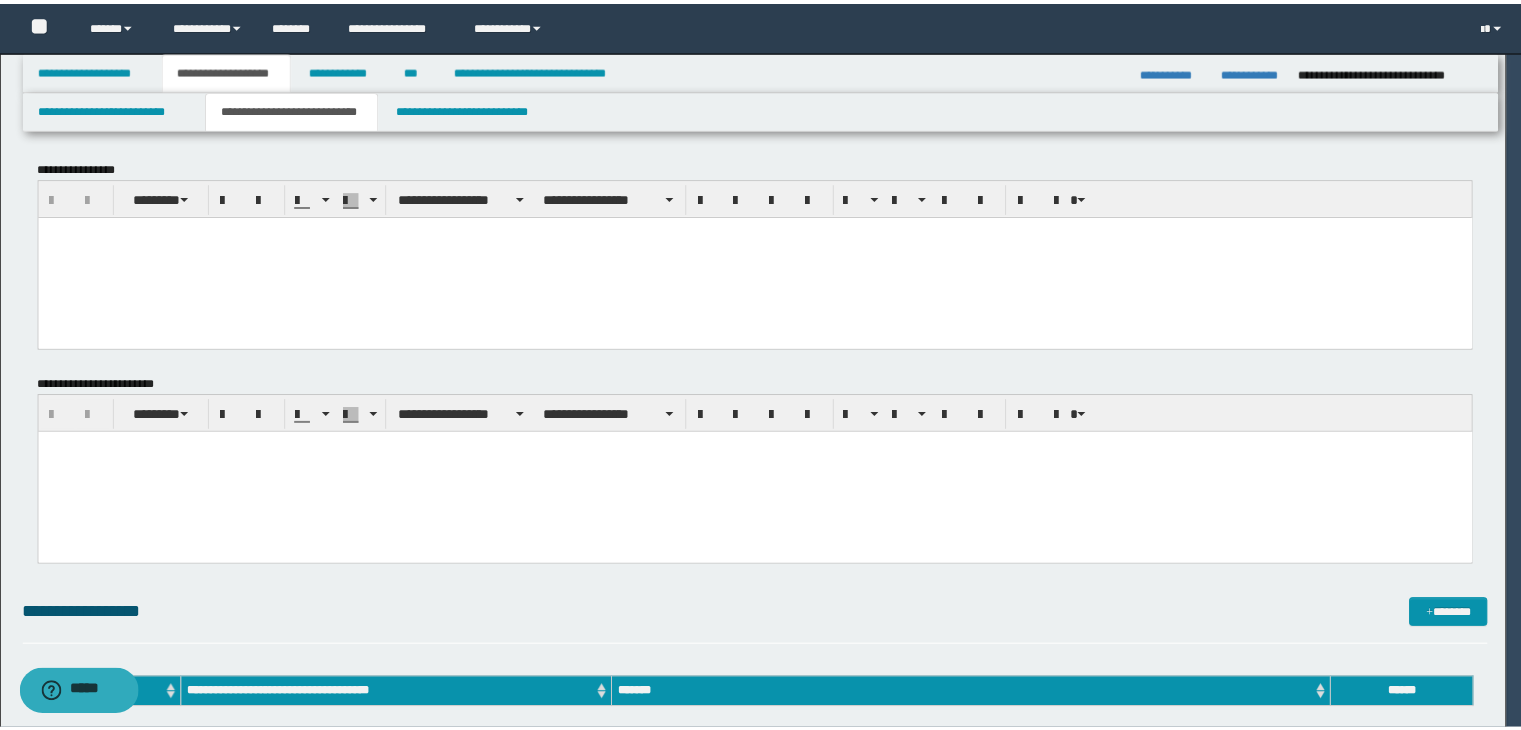 scroll, scrollTop: 0, scrollLeft: 0, axis: both 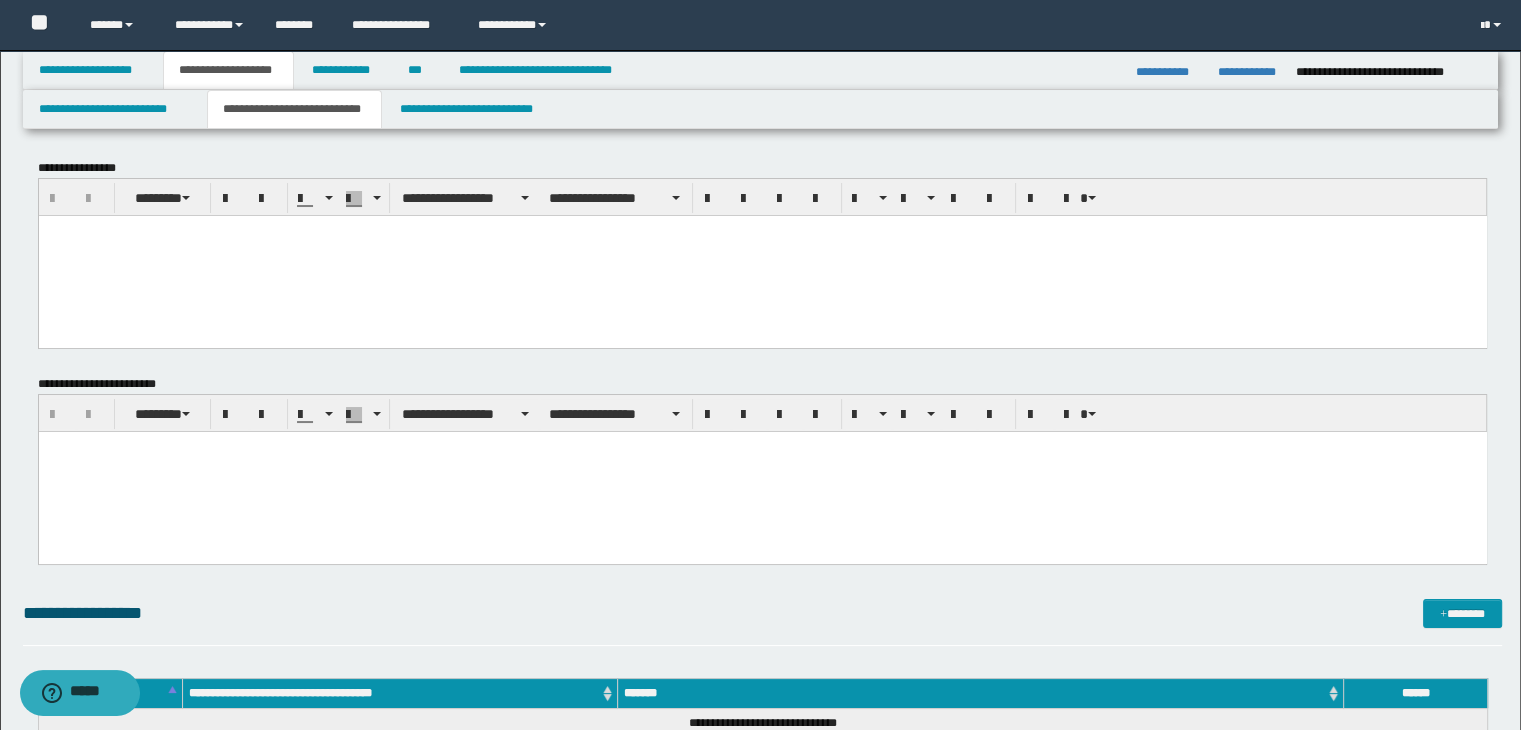 drag, startPoint x: 283, startPoint y: 272, endPoint x: 295, endPoint y: 287, distance: 19.209373 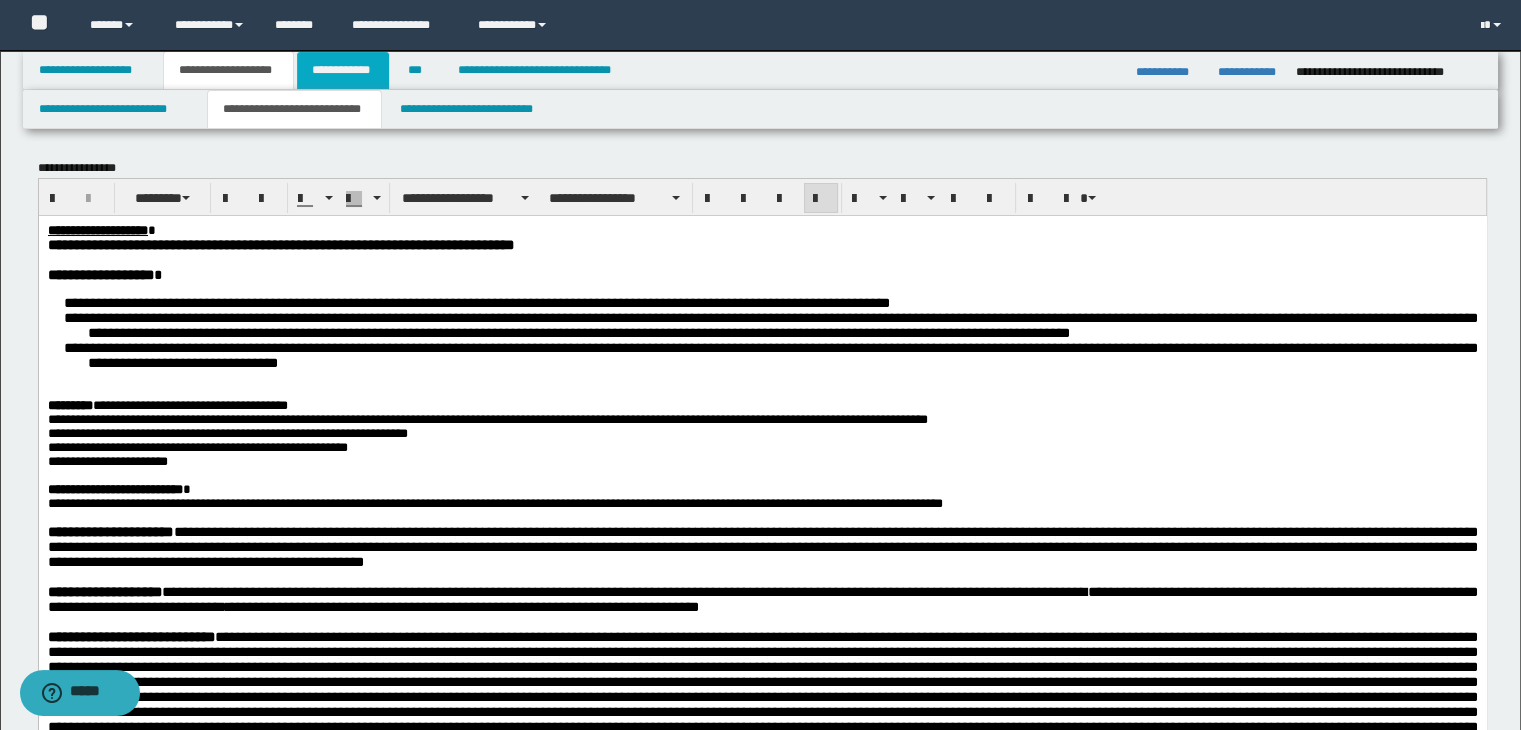 click on "**********" at bounding box center (343, 70) 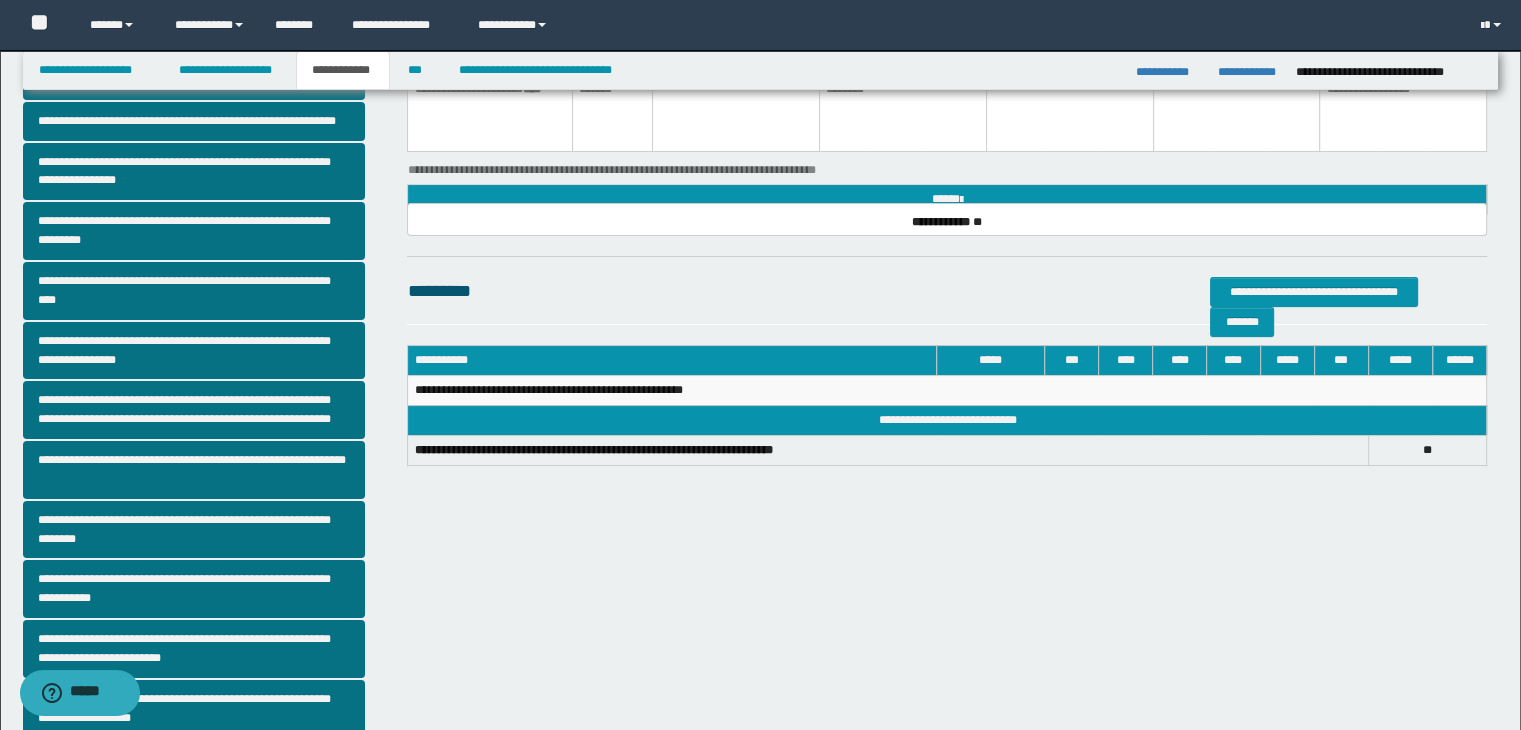 scroll, scrollTop: 381, scrollLeft: 0, axis: vertical 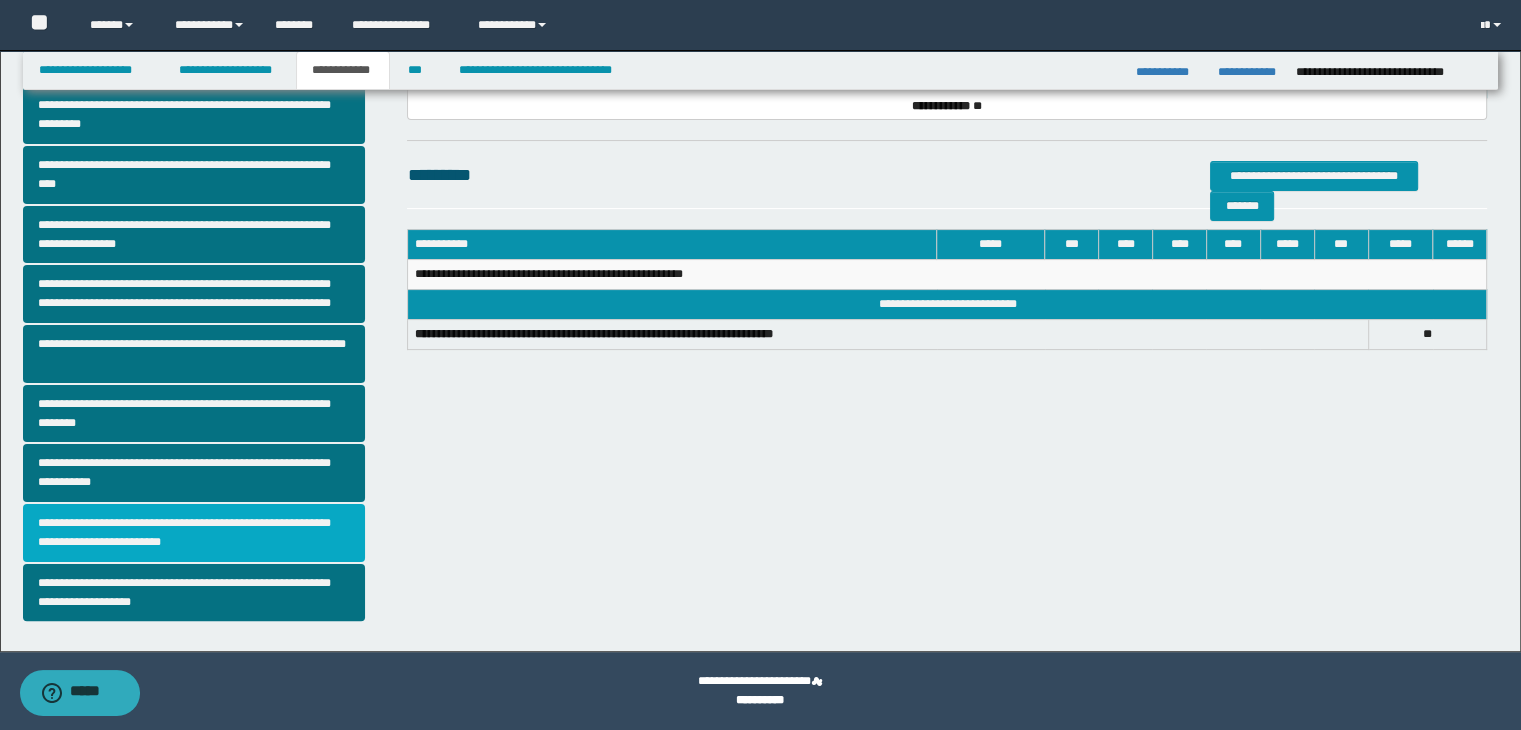 click on "**********" at bounding box center [194, 533] 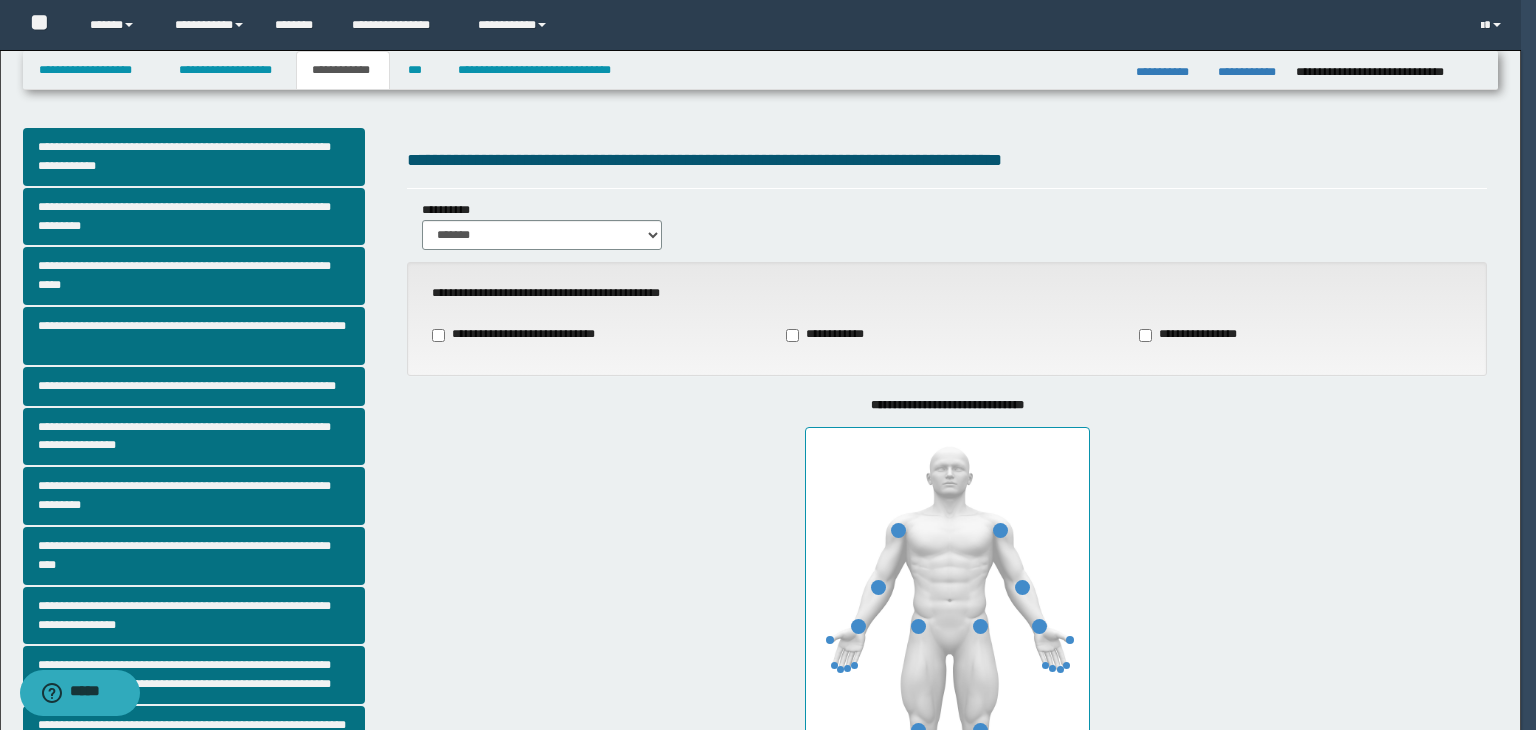 type on "***" 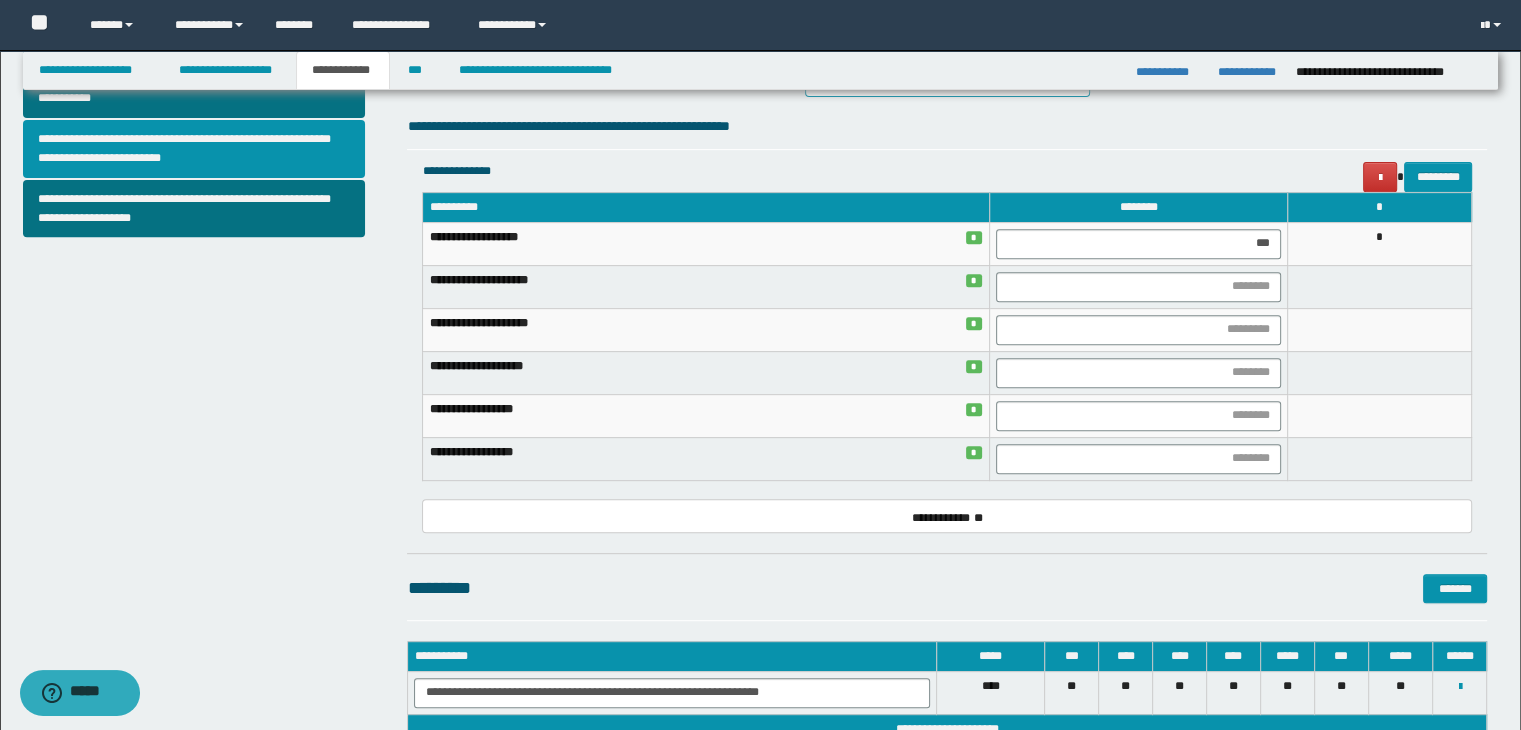 scroll, scrollTop: 0, scrollLeft: 0, axis: both 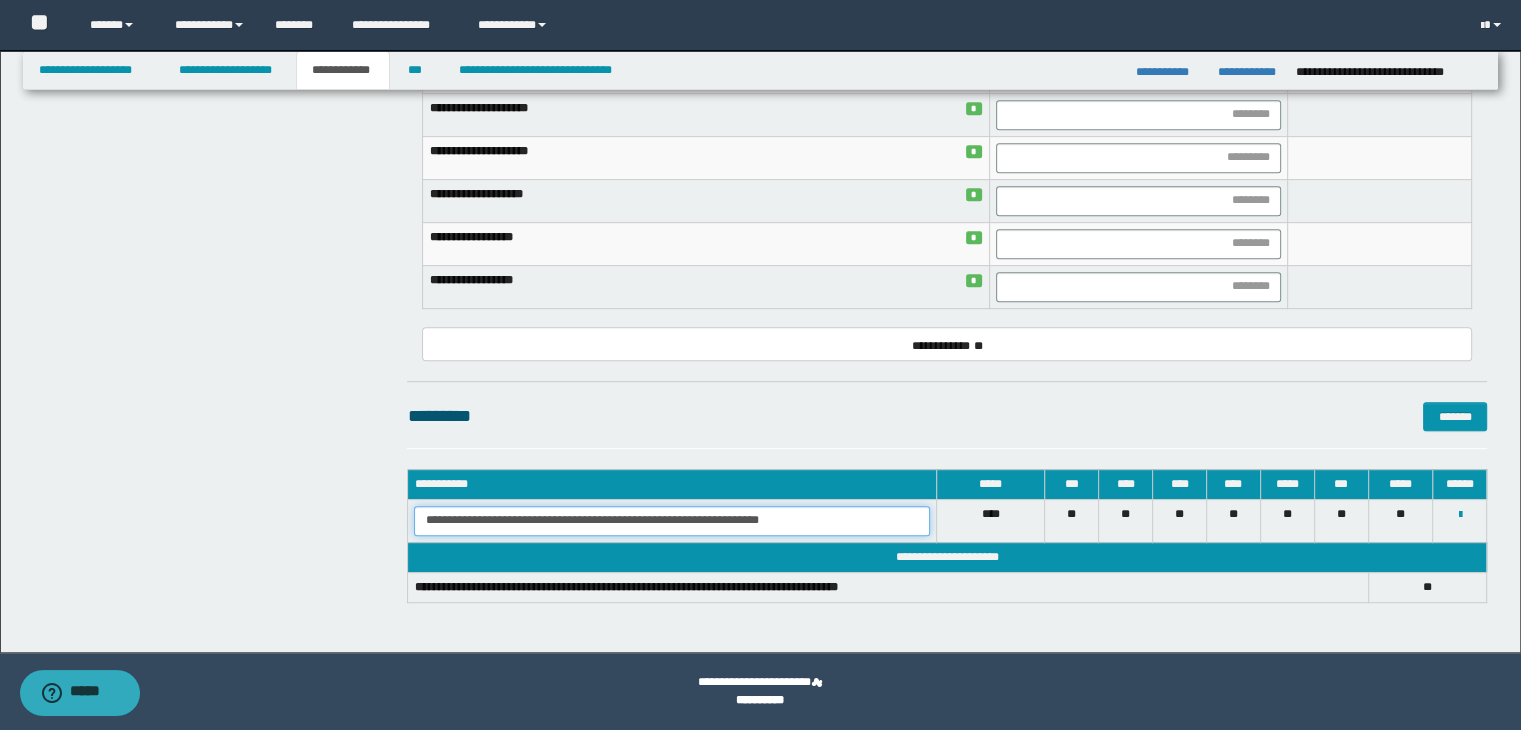 drag, startPoint x: 428, startPoint y: 513, endPoint x: 957, endPoint y: 508, distance: 529.0236 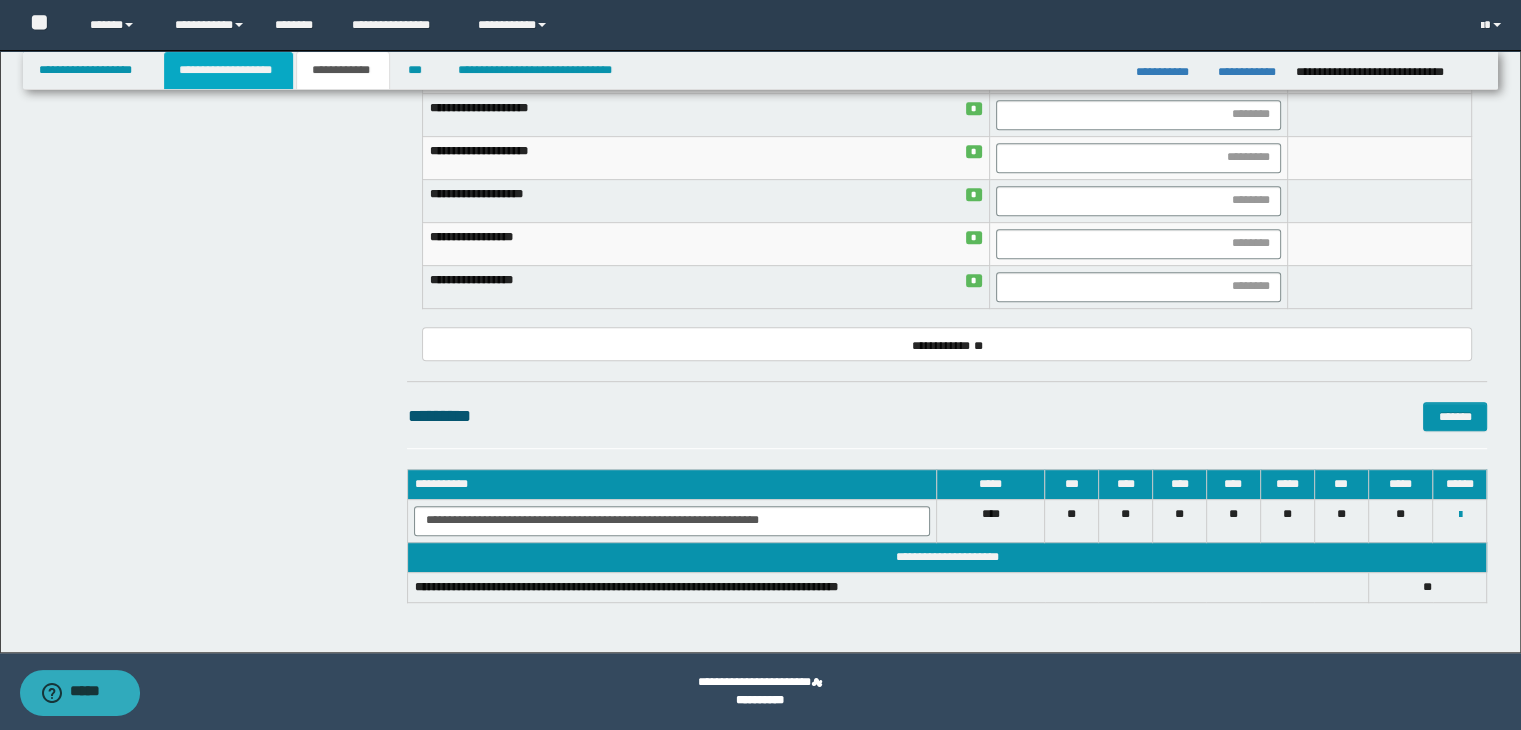 click on "**********" at bounding box center (228, 70) 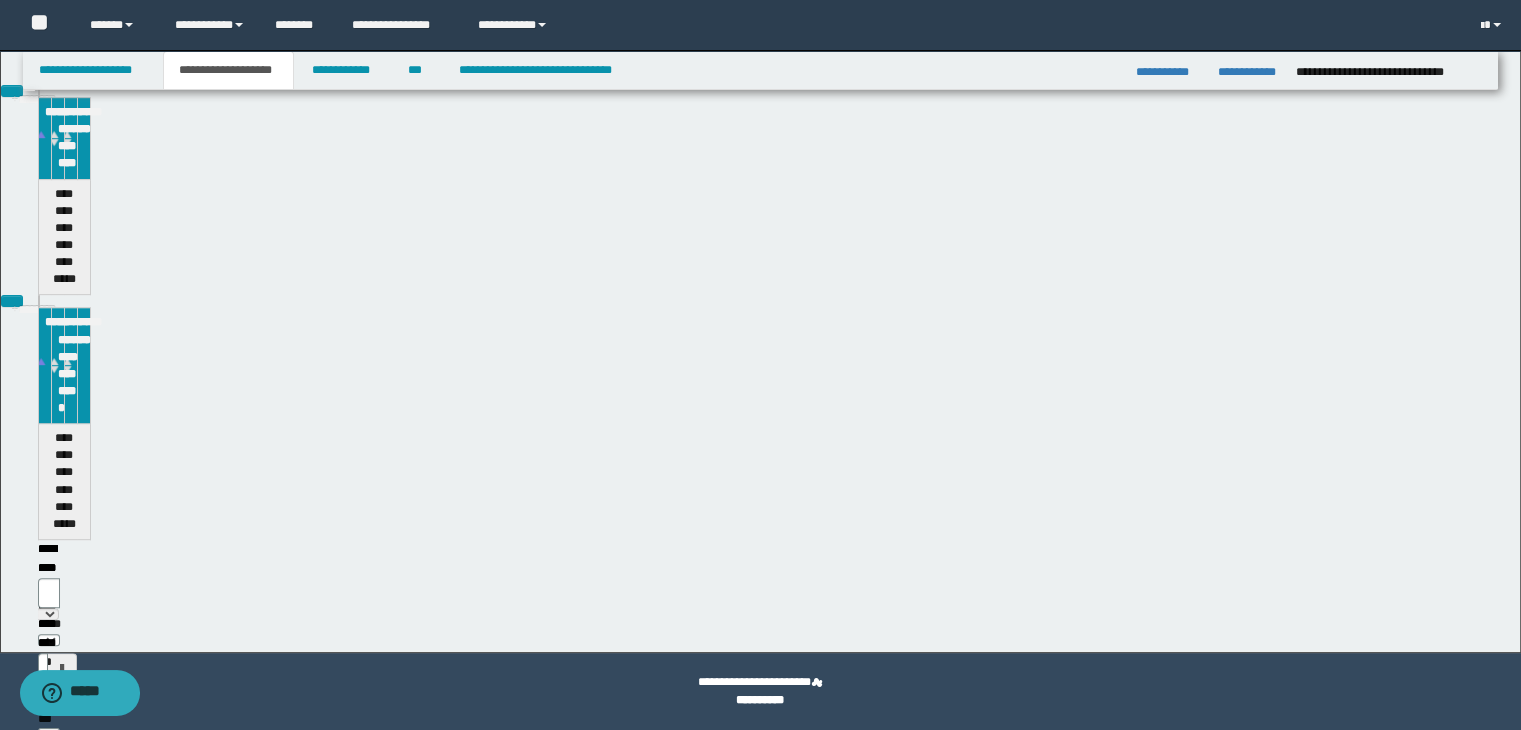 scroll, scrollTop: 968, scrollLeft: 0, axis: vertical 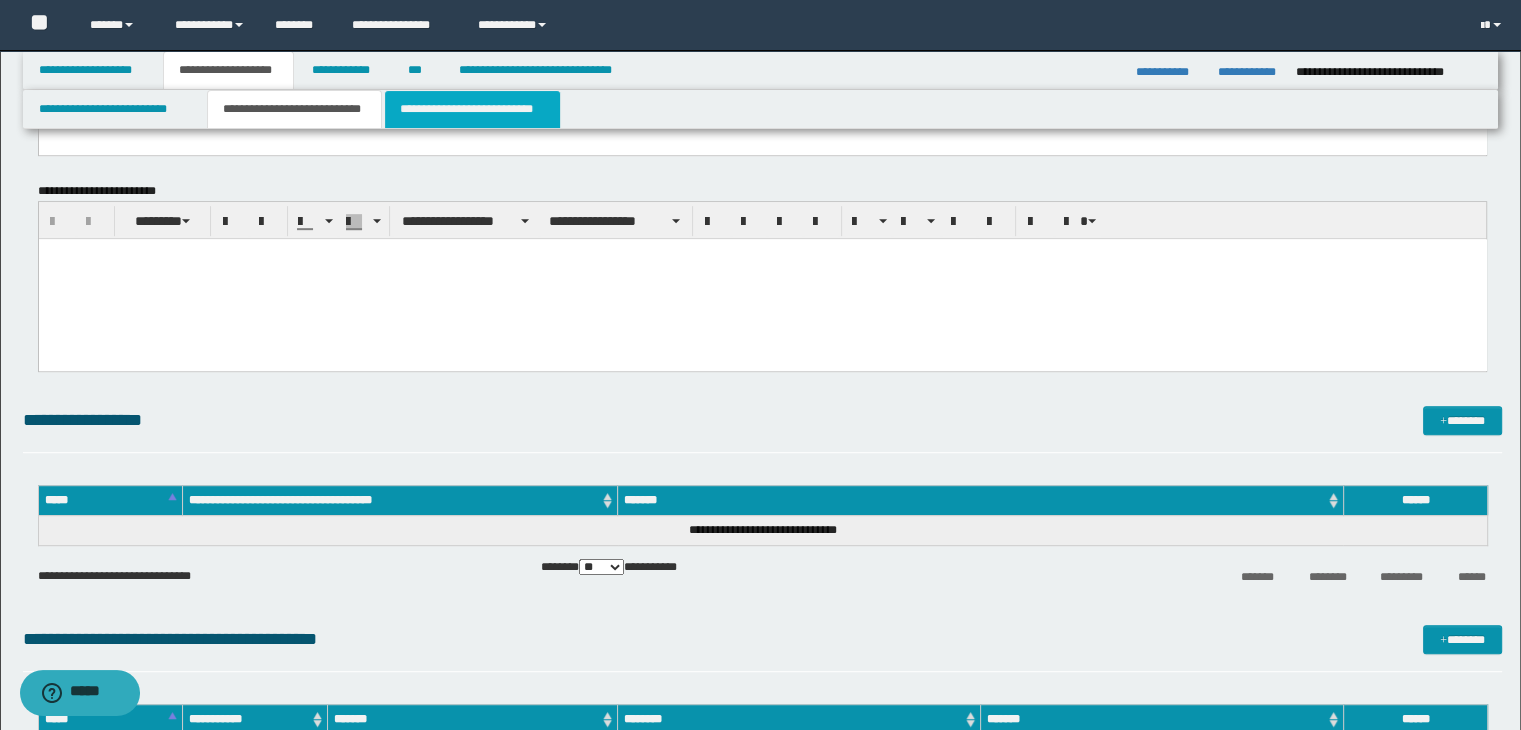 click on "**********" at bounding box center [472, 109] 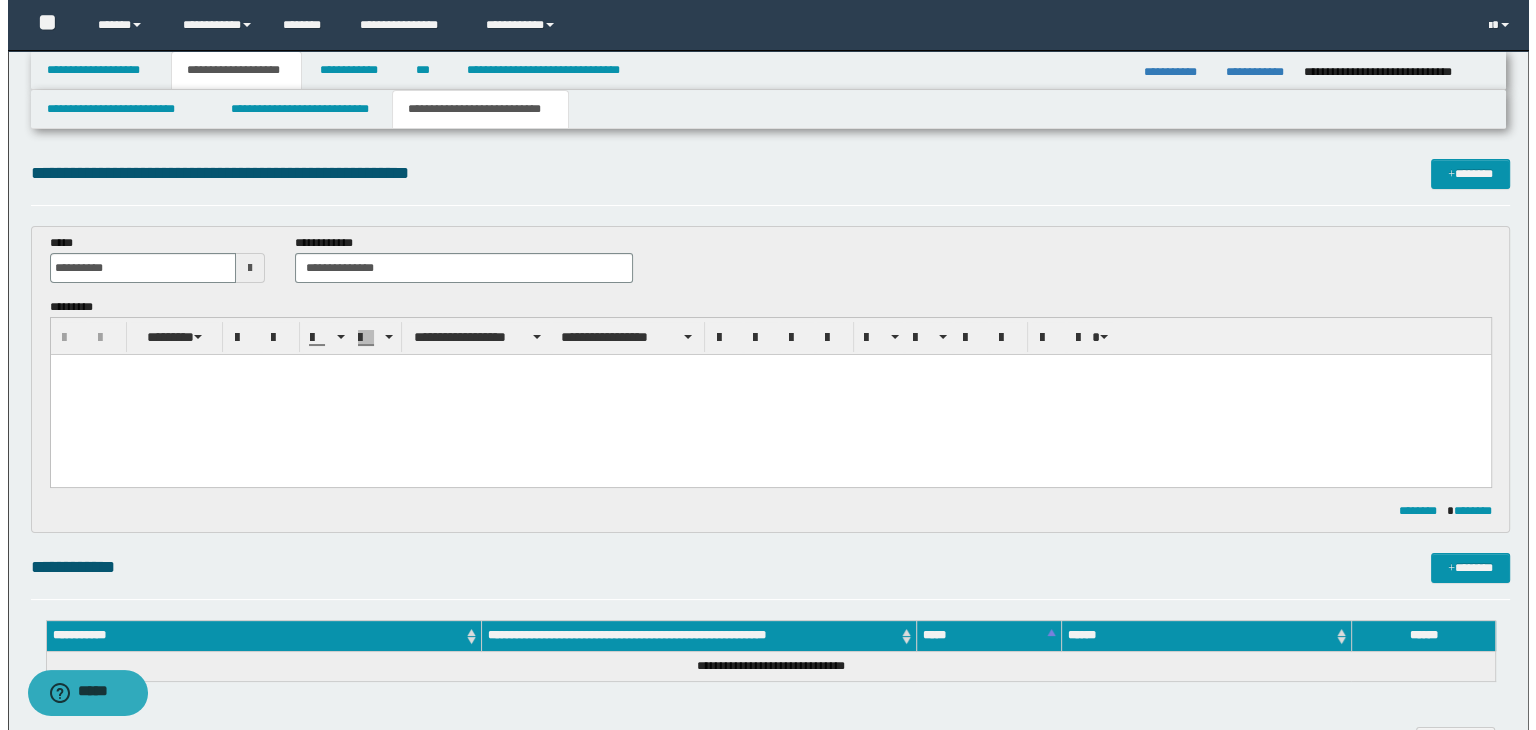 scroll, scrollTop: 0, scrollLeft: 0, axis: both 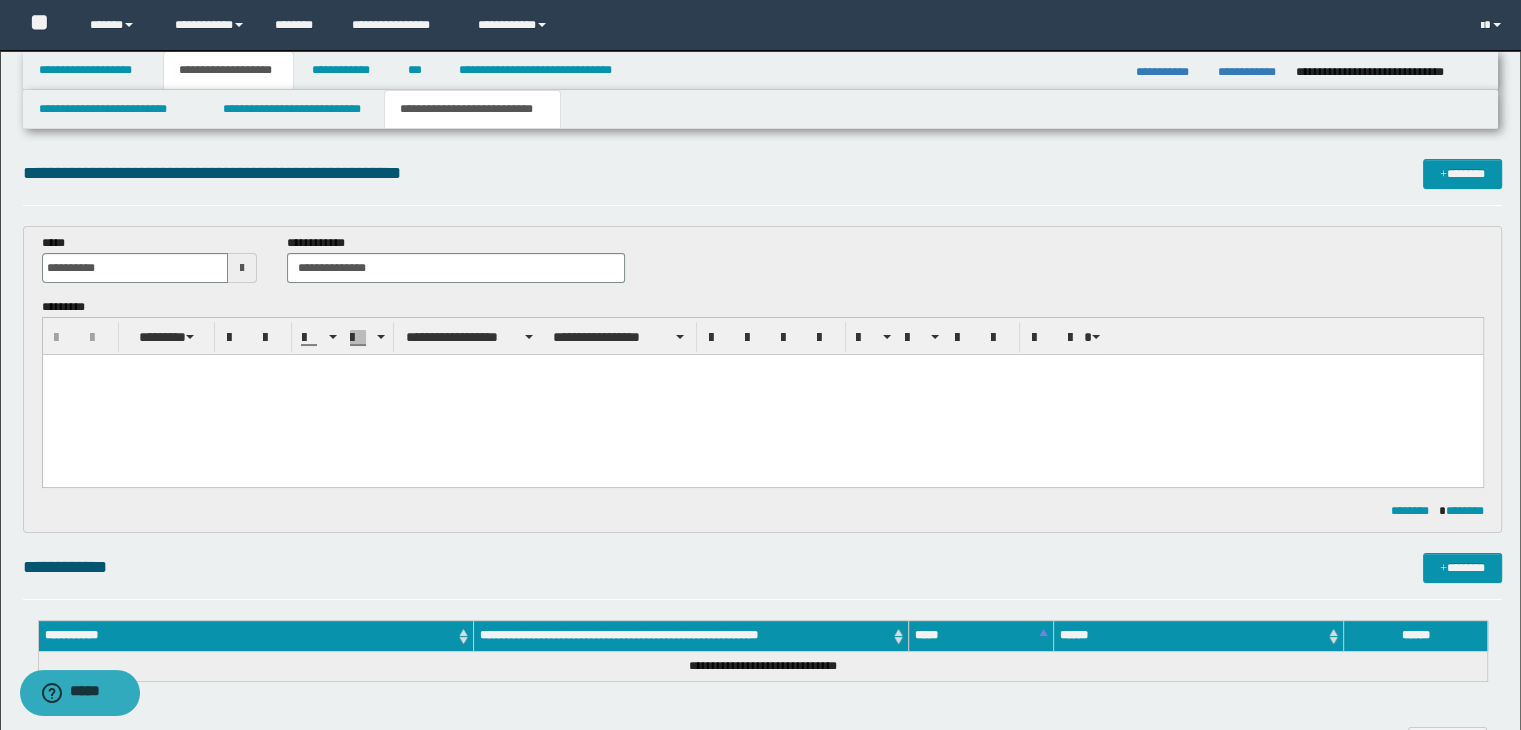 click at bounding box center [762, 394] 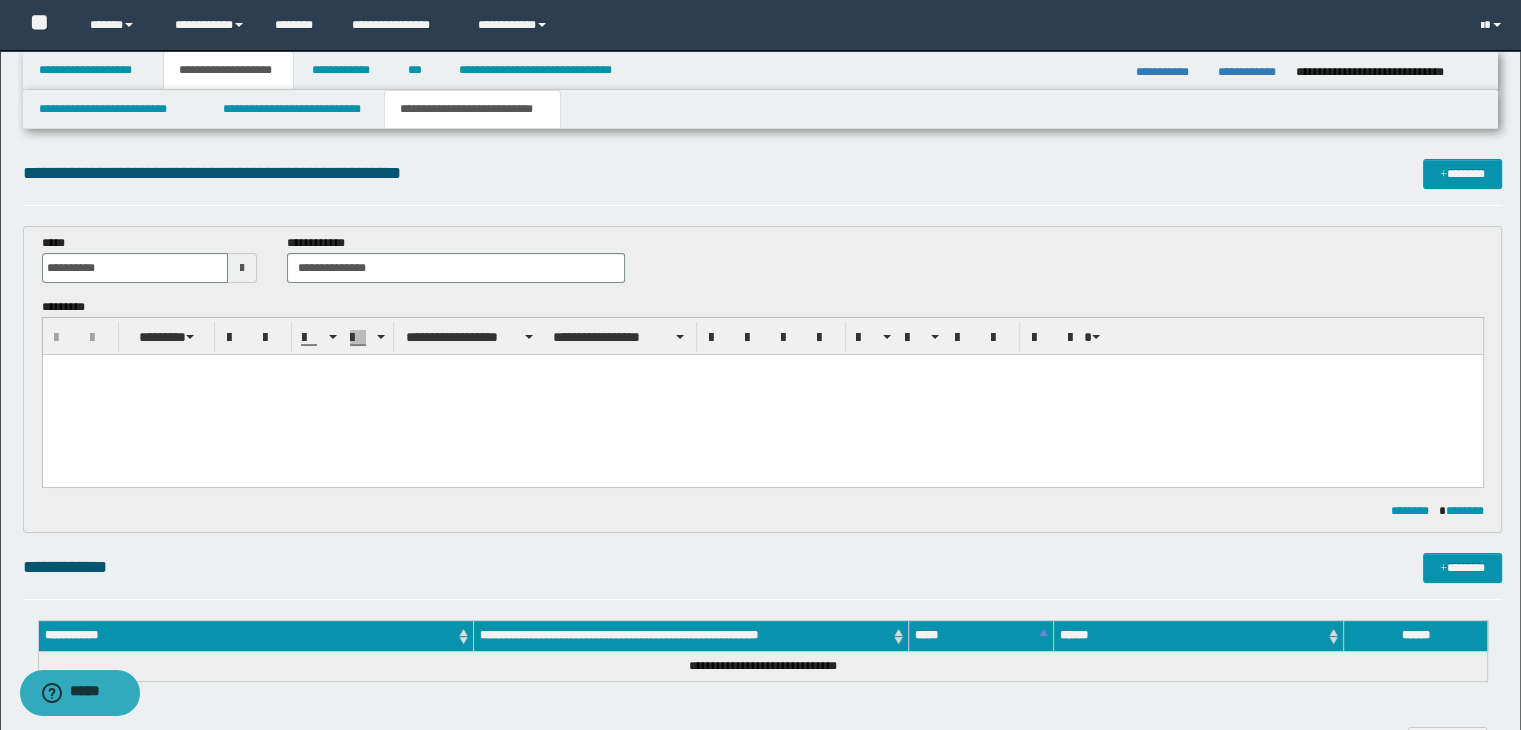type 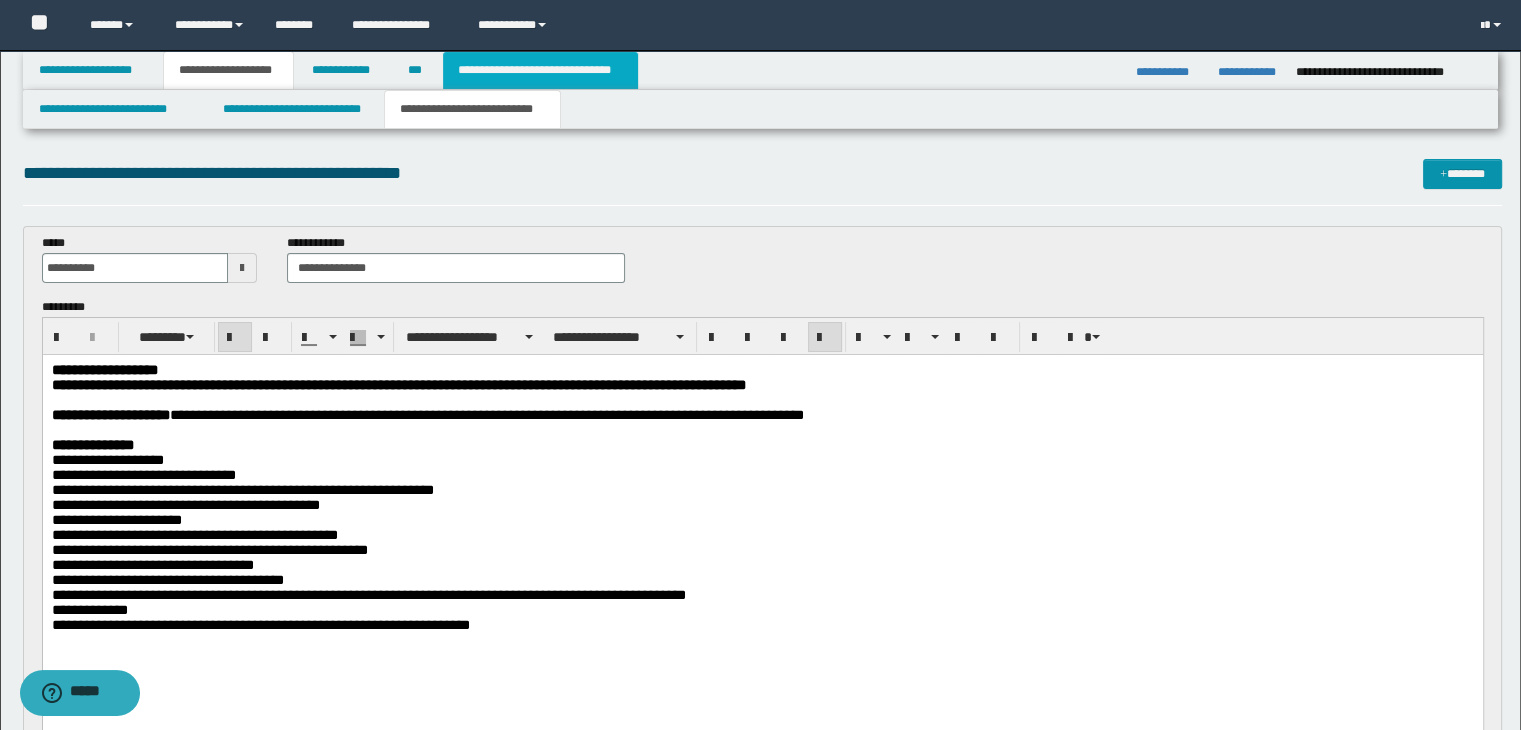 click on "**********" at bounding box center (540, 70) 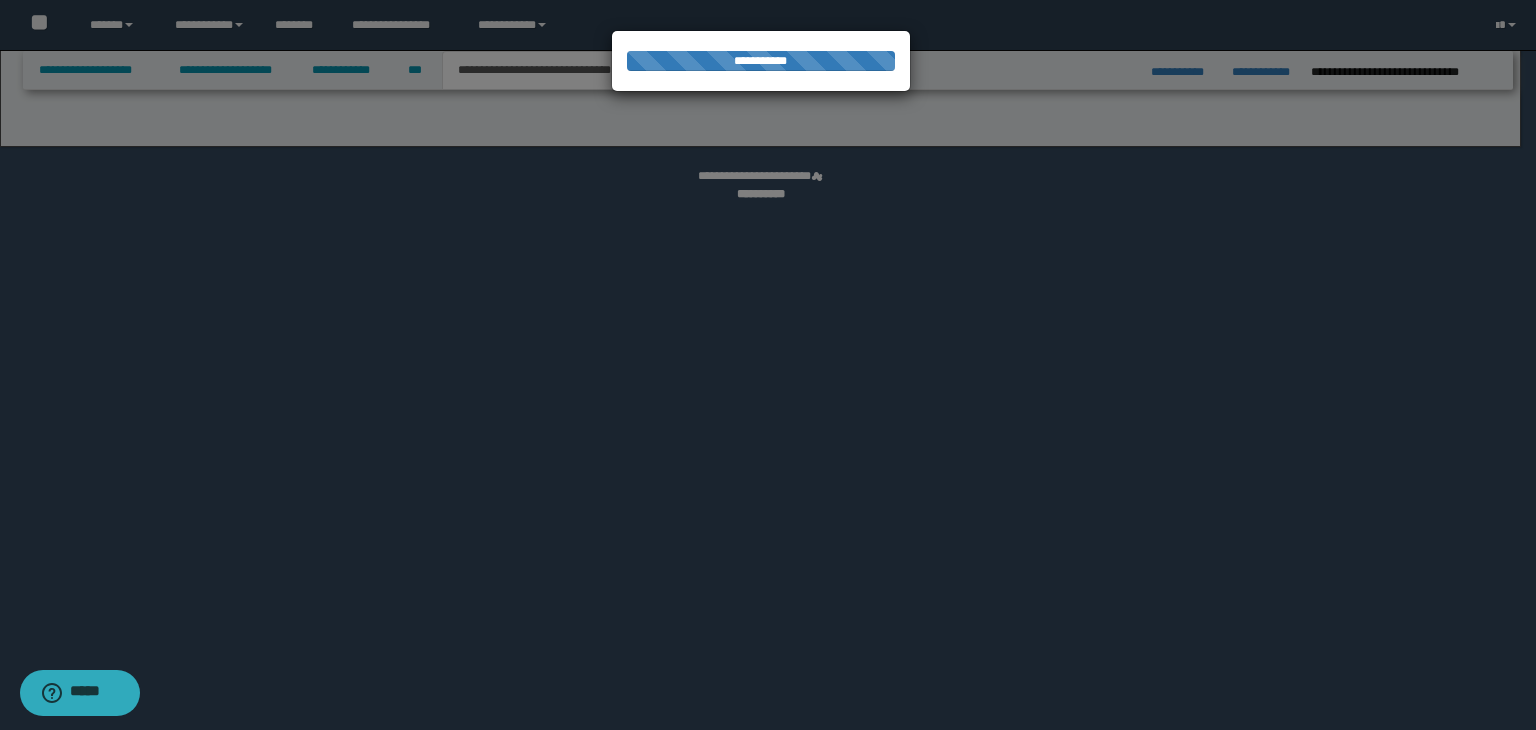 select on "*" 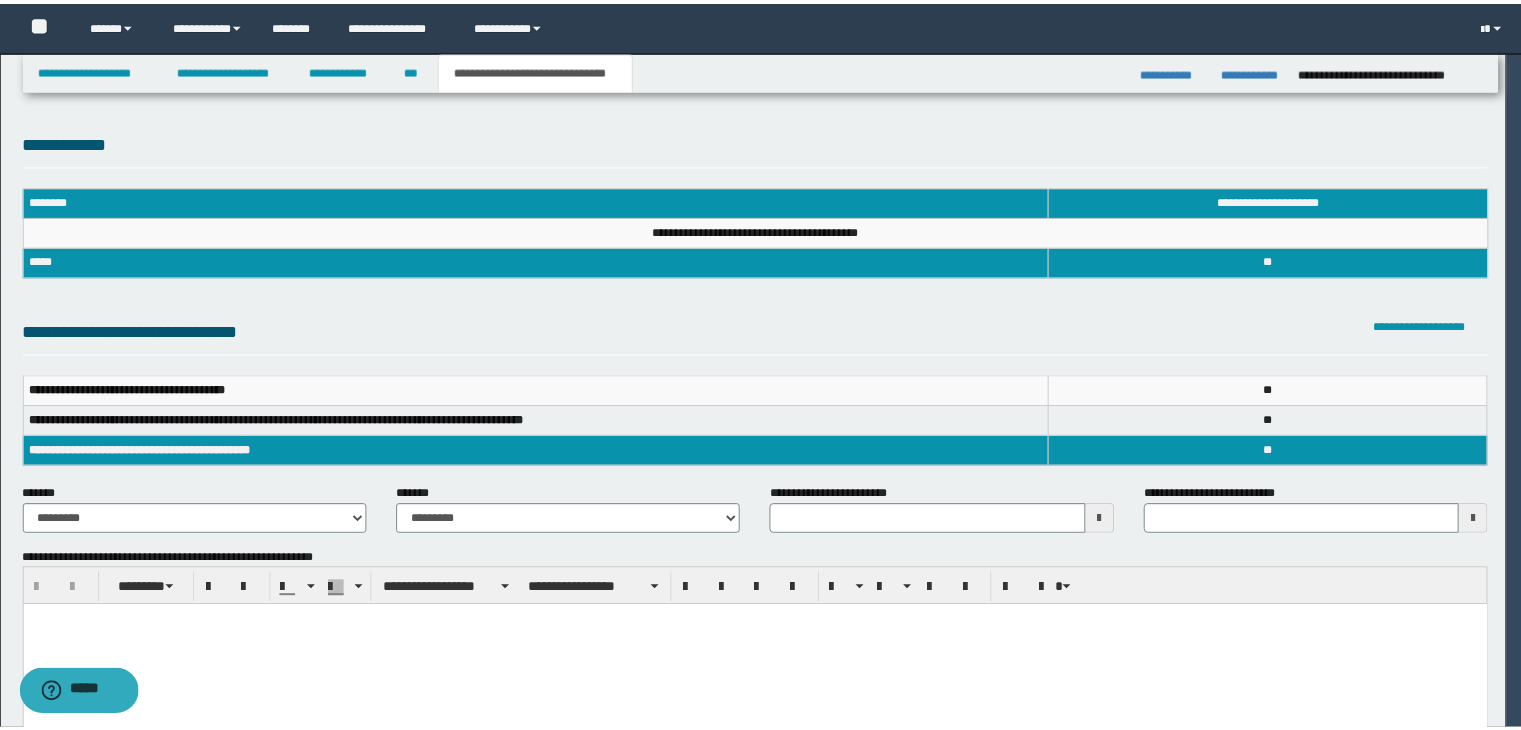 scroll, scrollTop: 0, scrollLeft: 0, axis: both 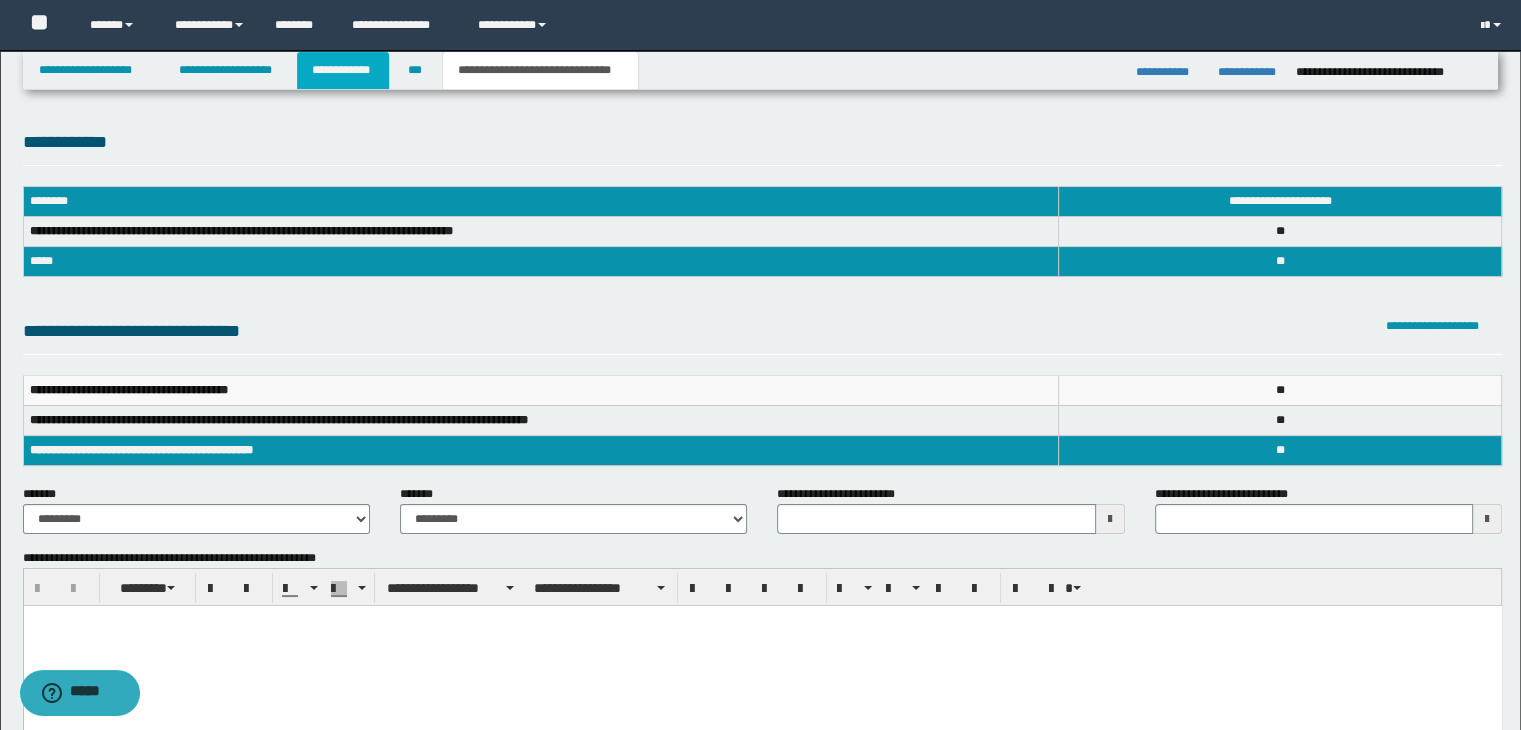 click on "**********" at bounding box center [343, 70] 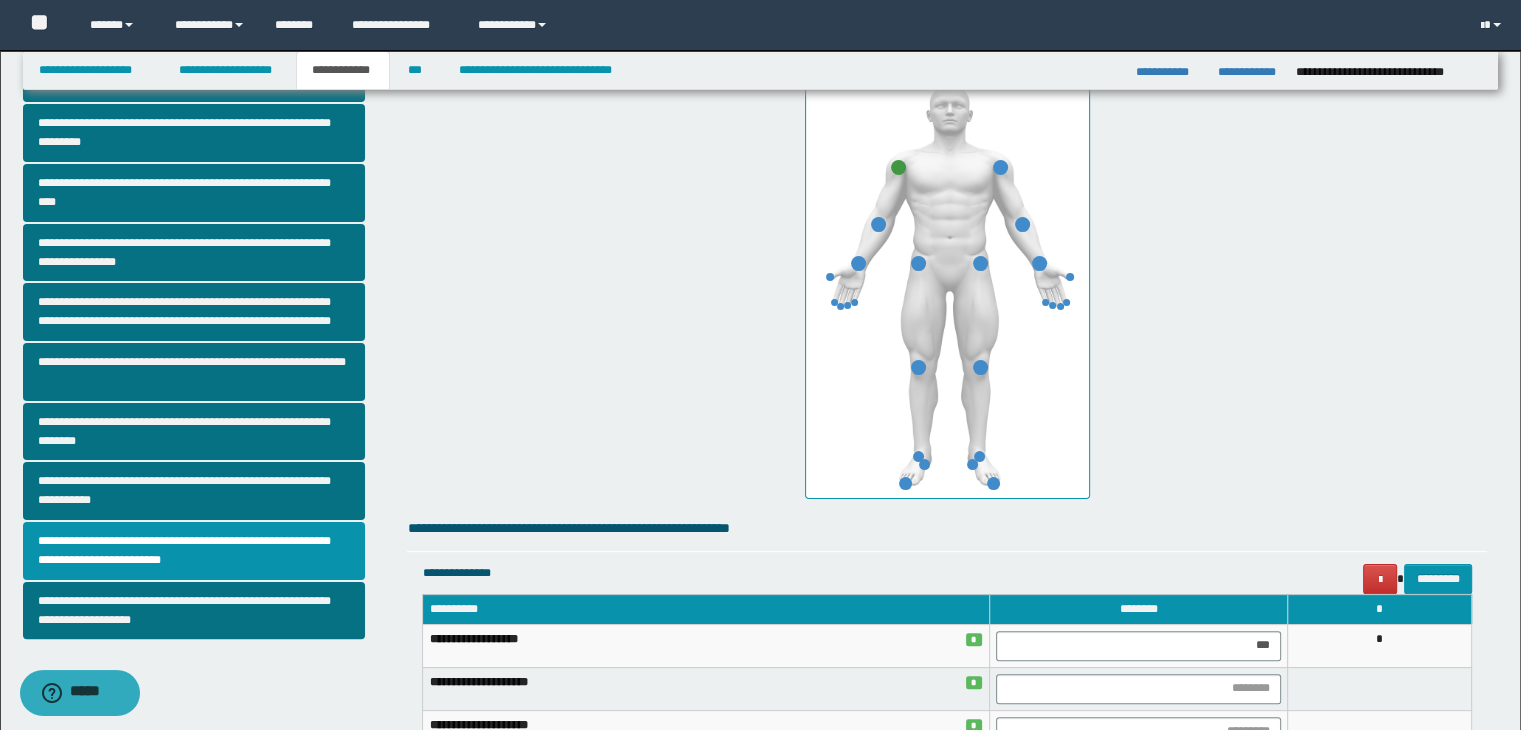 scroll, scrollTop: 411, scrollLeft: 0, axis: vertical 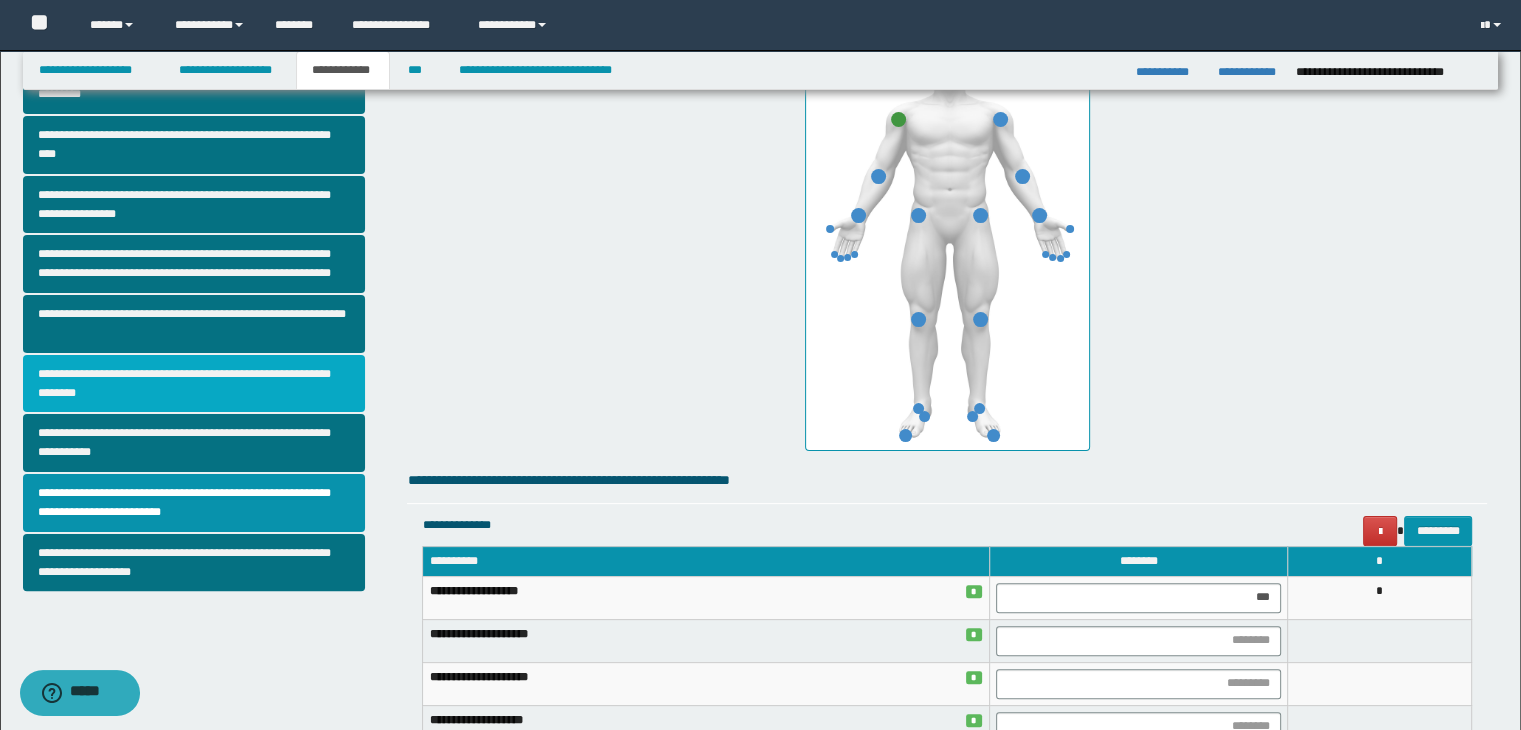 click on "**********" at bounding box center [194, 384] 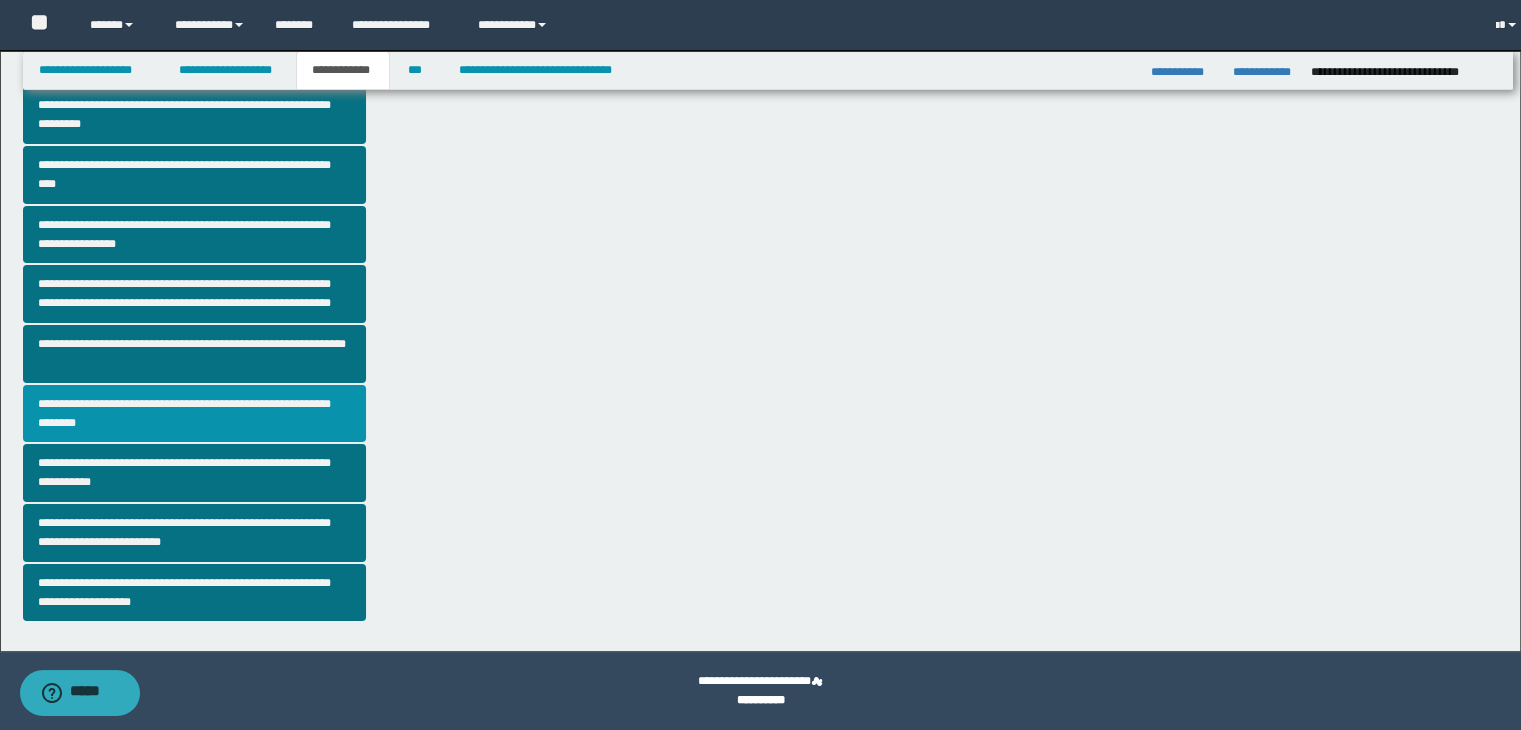 scroll, scrollTop: 0, scrollLeft: 0, axis: both 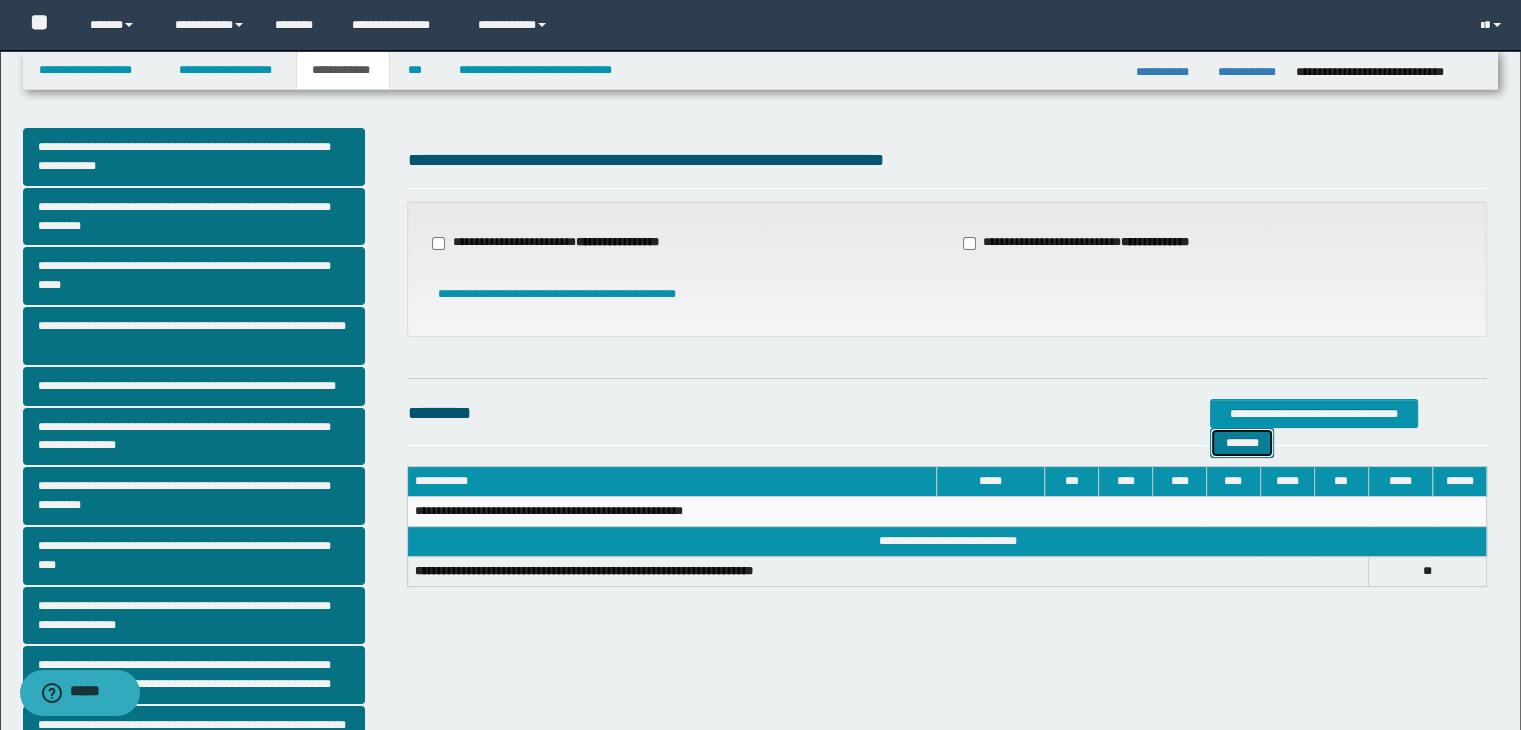 click on "*******" at bounding box center (1242, 443) 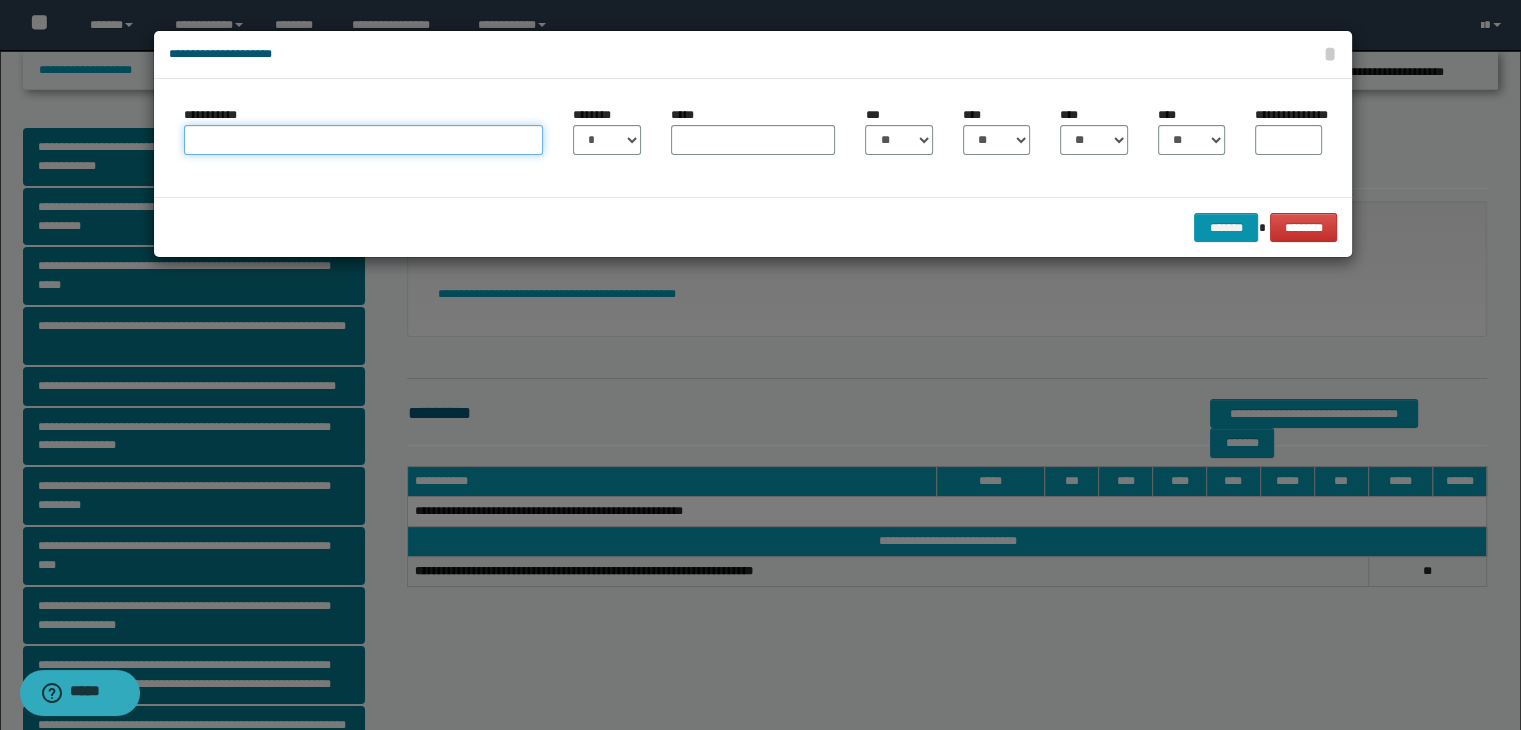 click on "**********" at bounding box center (363, 140) 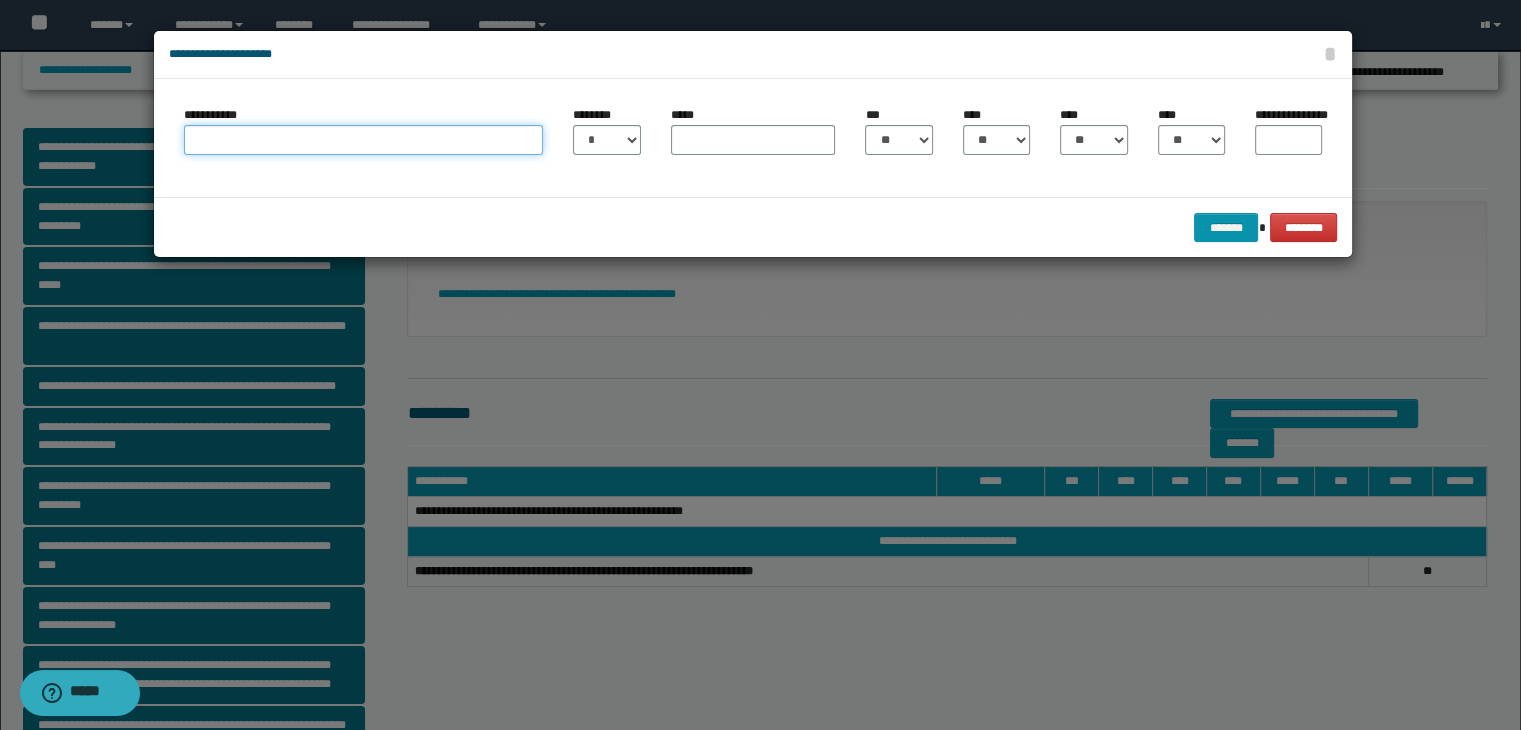 type on "**********" 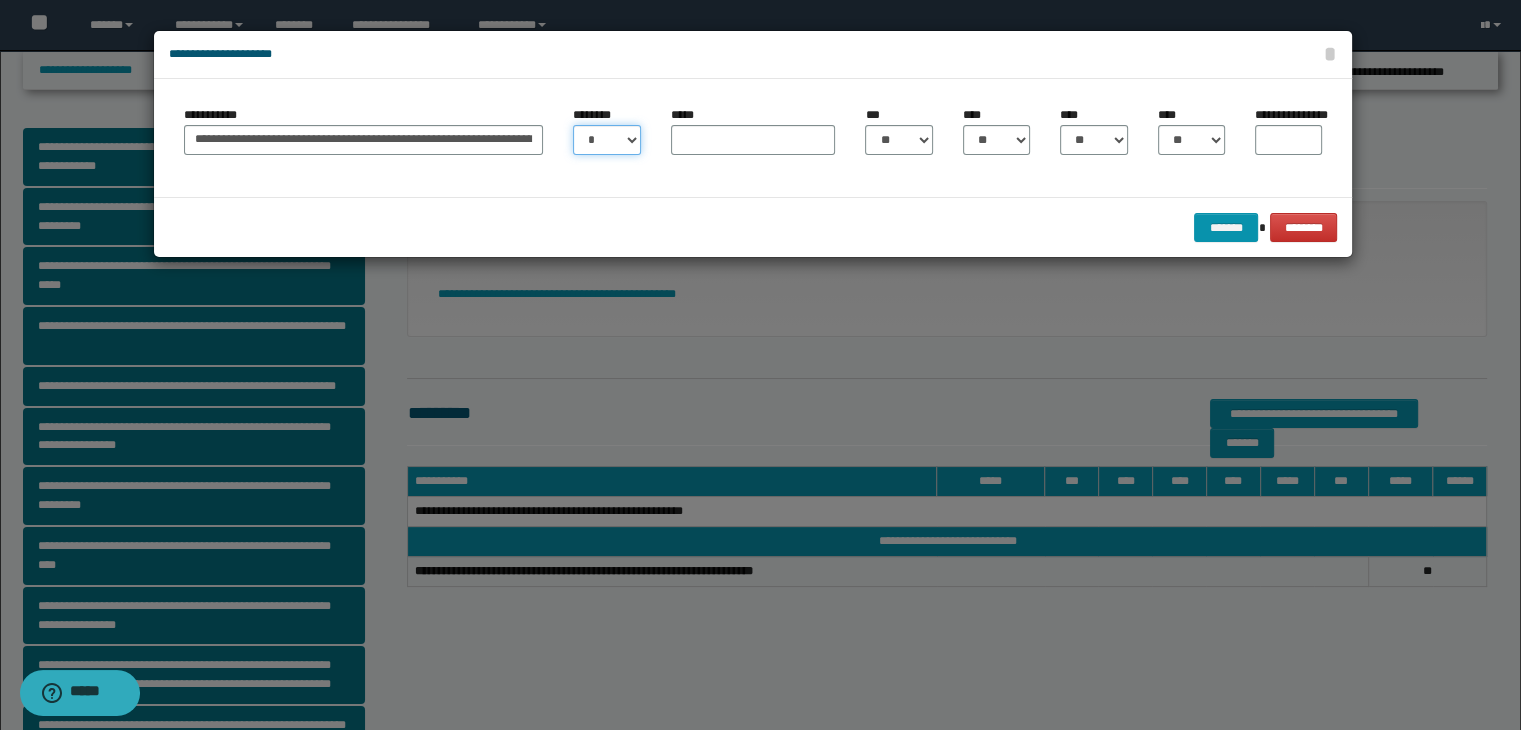 click on "*
*
*
*
*
*
*
*
*
**
**
**
**
**
**" at bounding box center (606, 140) 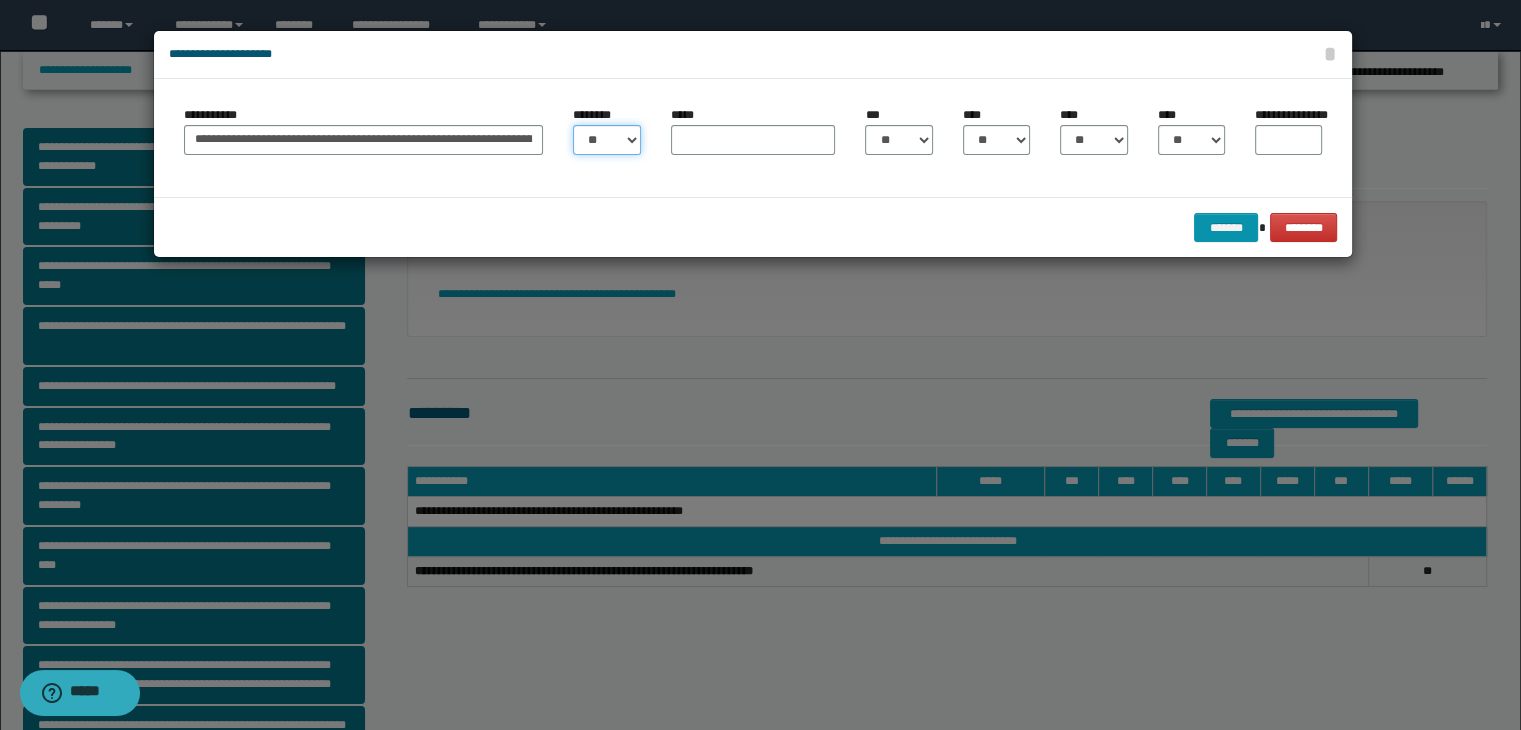 click on "*
*
*
*
*
*
*
*
*
**
**
**
**
**
**" at bounding box center (606, 140) 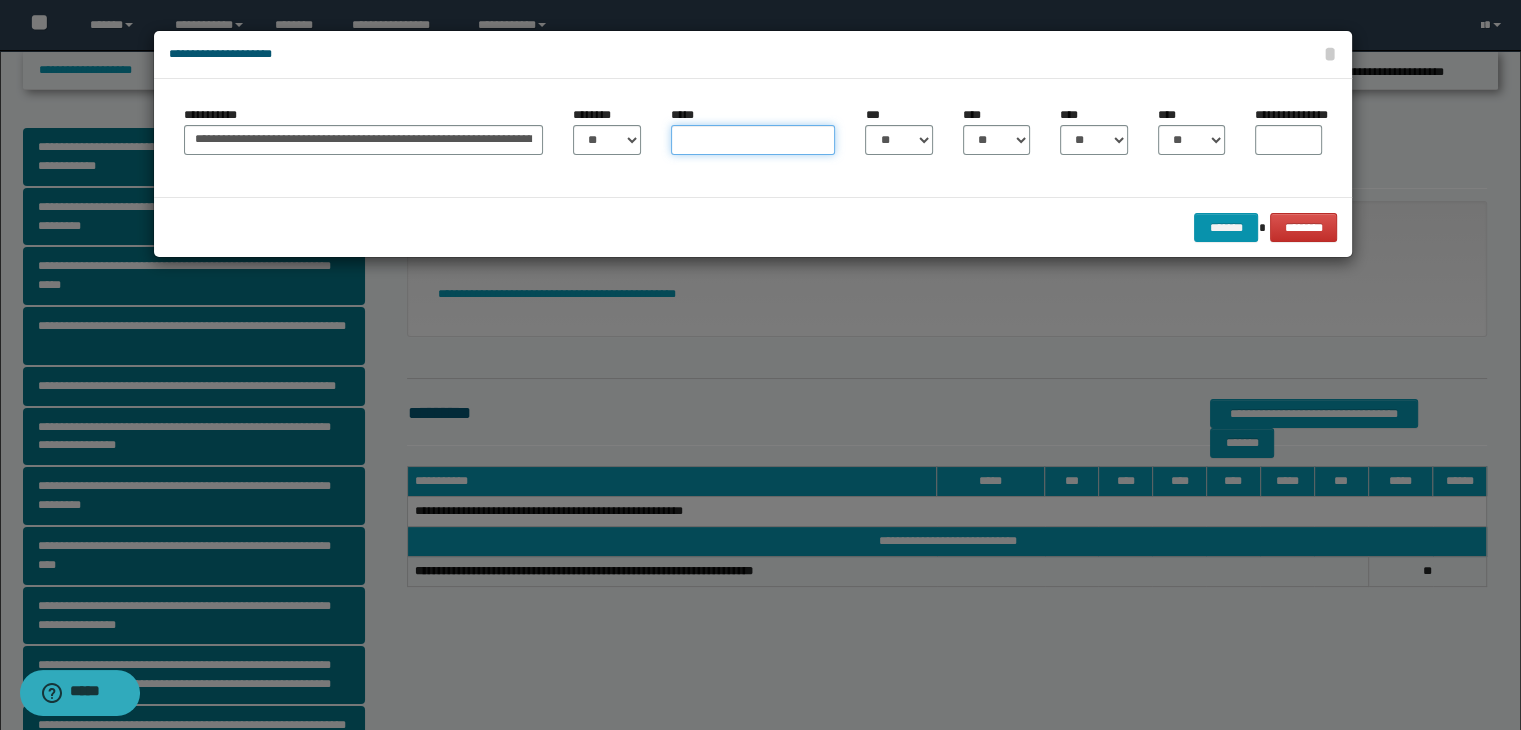 click on "*****" at bounding box center [753, 140] 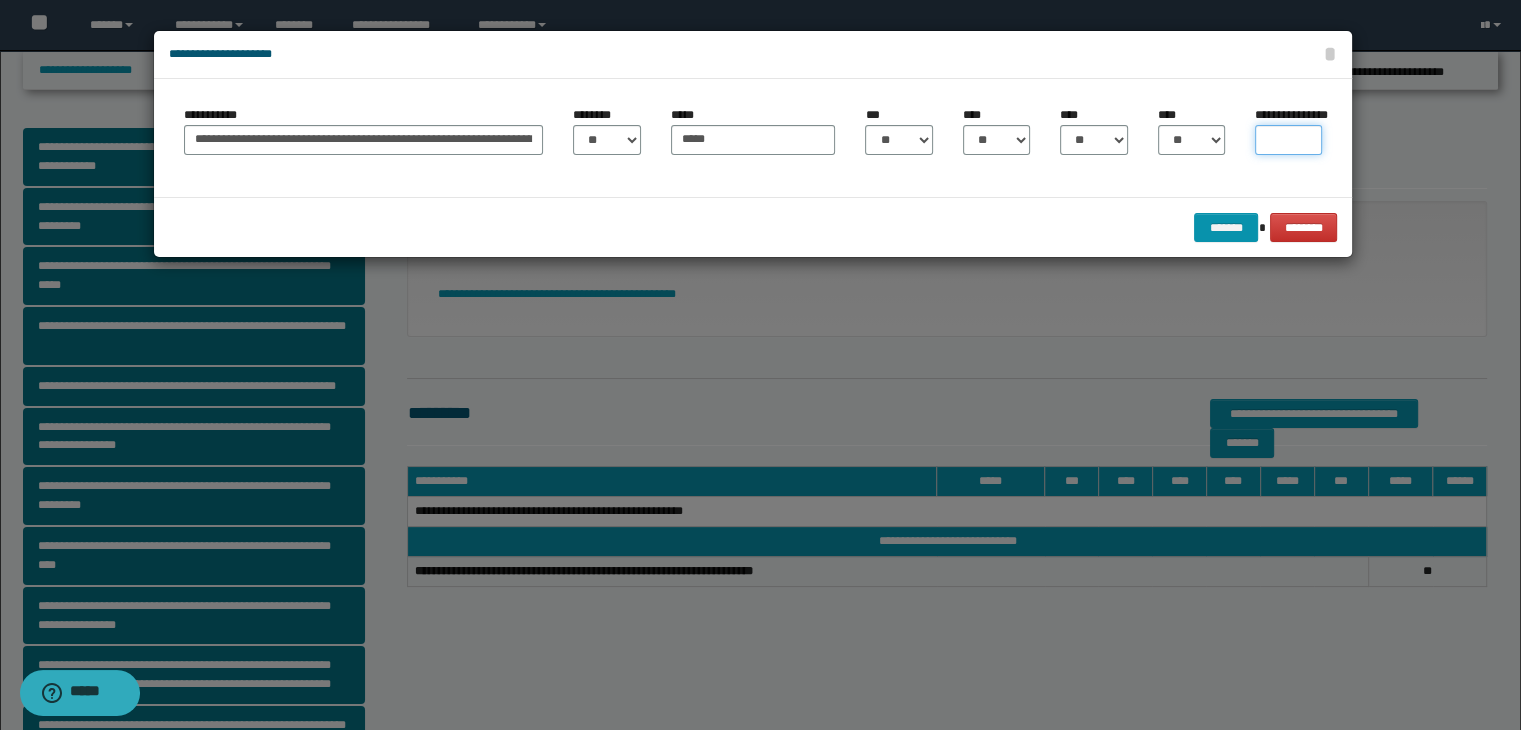 click on "**********" at bounding box center (1288, 140) 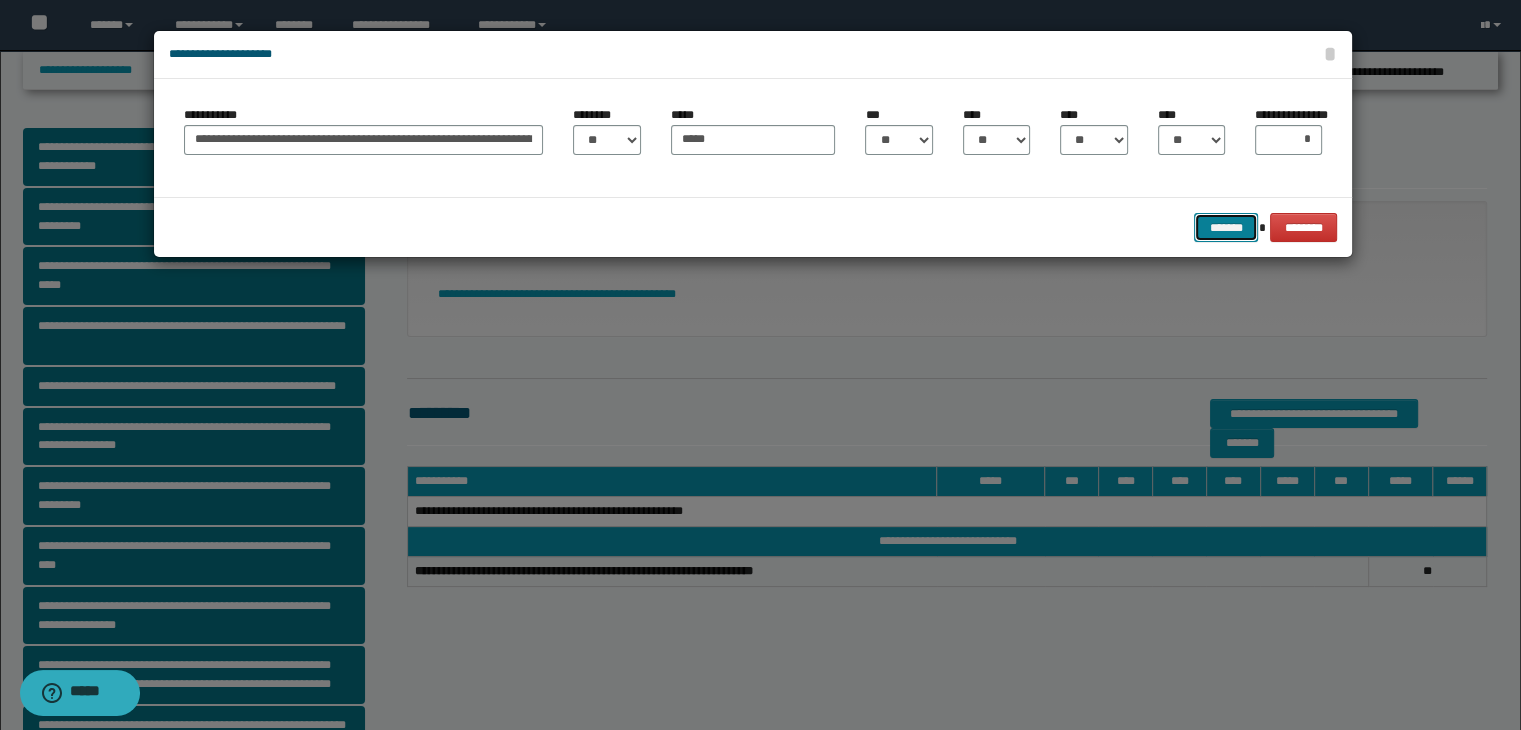 click on "*******" at bounding box center [1226, 228] 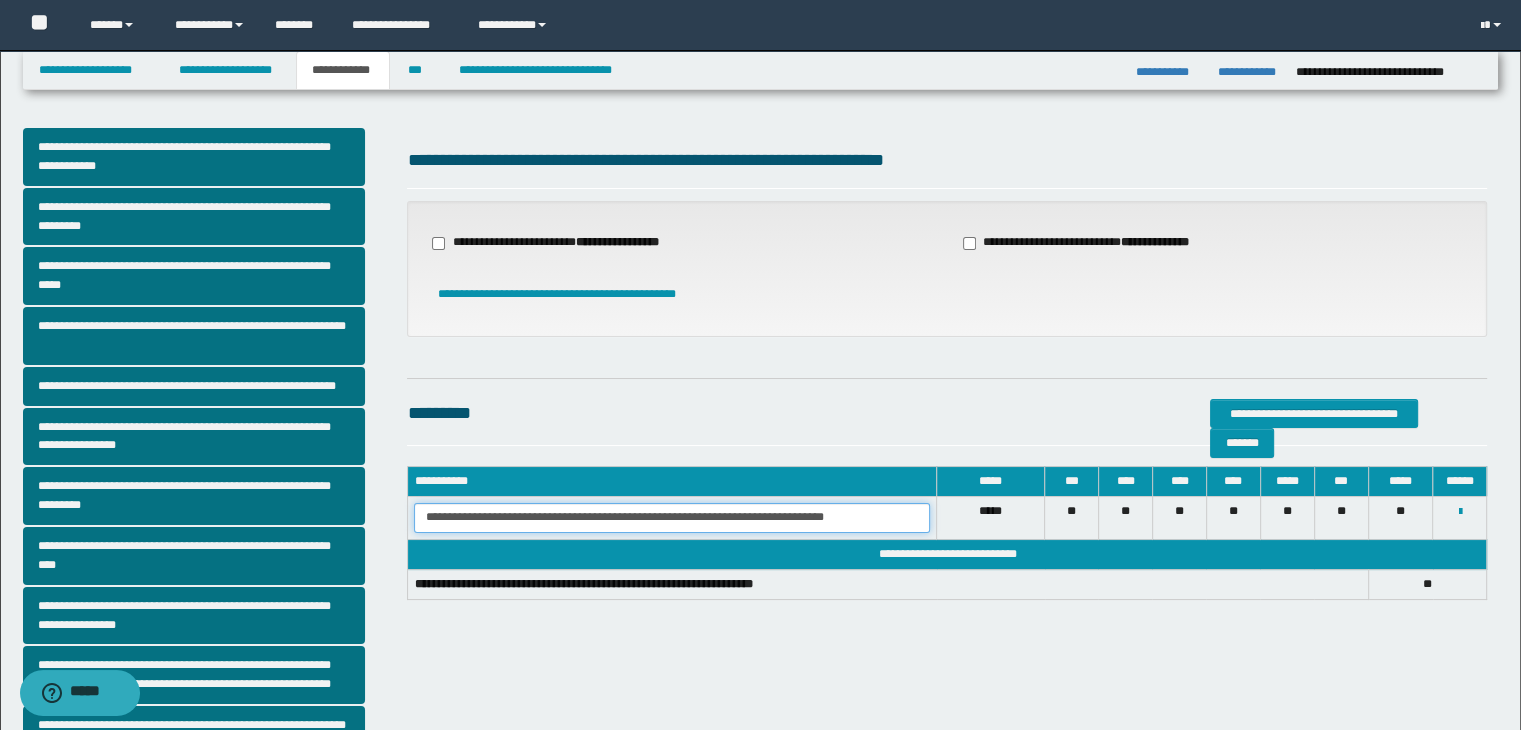 drag, startPoint x: 420, startPoint y: 516, endPoint x: 925, endPoint y: 519, distance: 505.0089 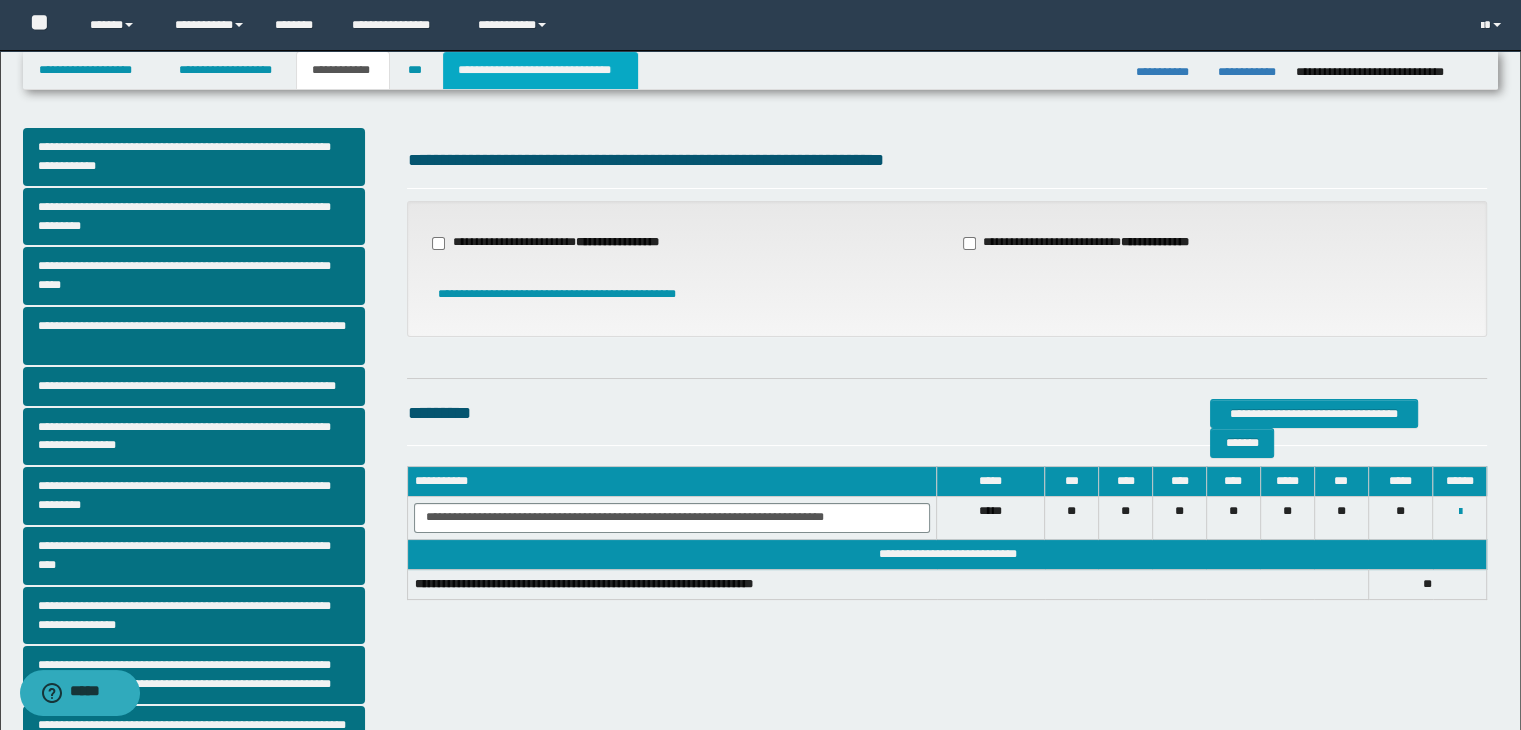 click on "**********" at bounding box center (540, 70) 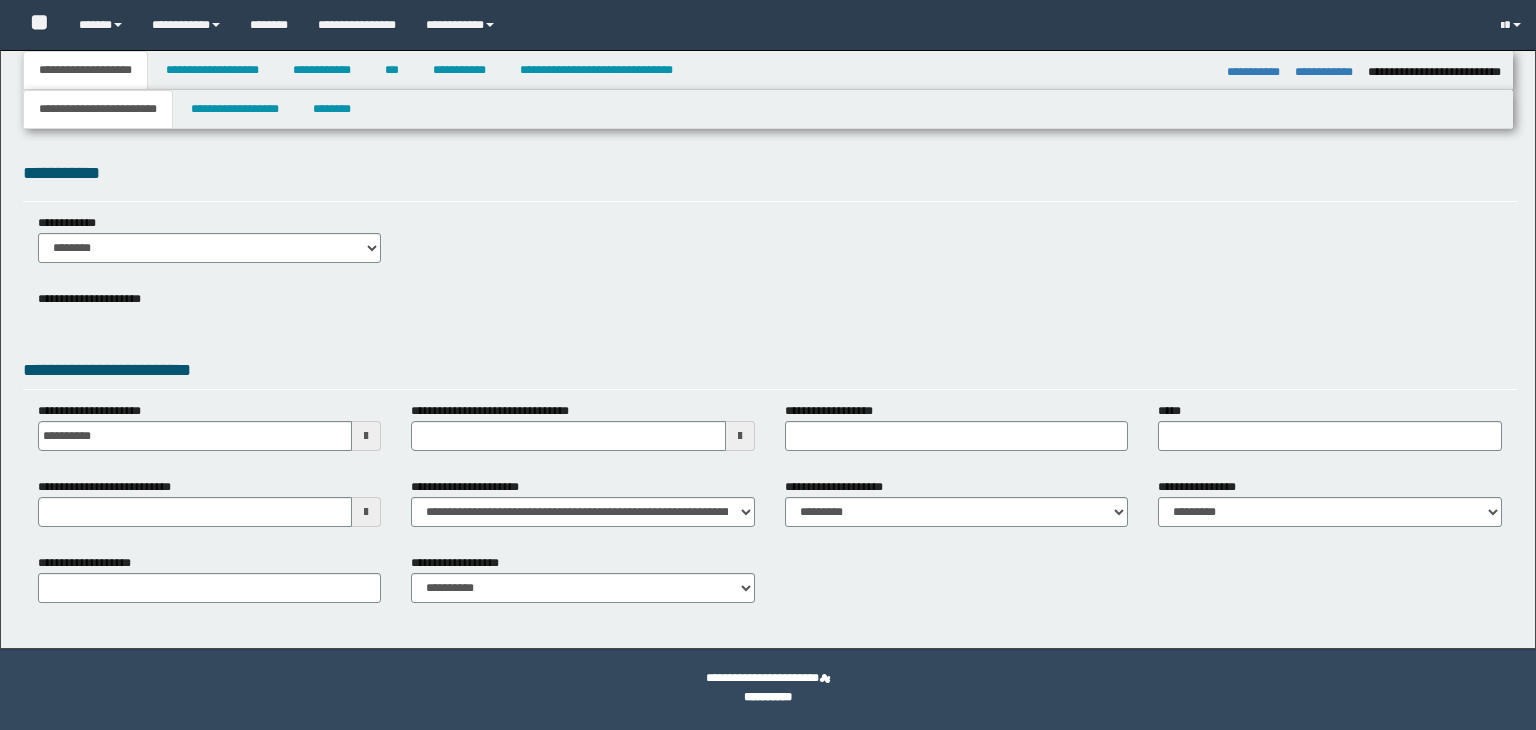 select on "*" 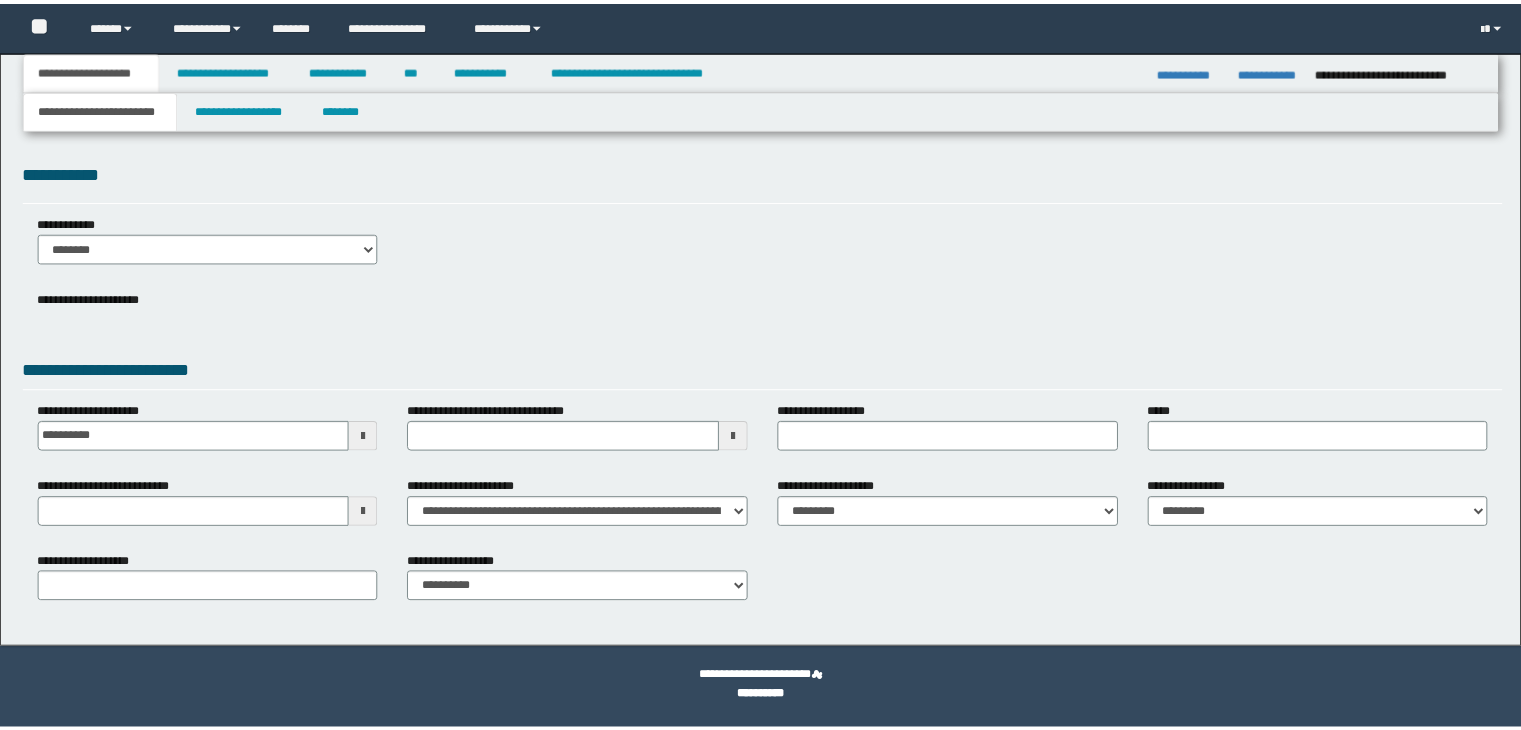 scroll, scrollTop: 0, scrollLeft: 0, axis: both 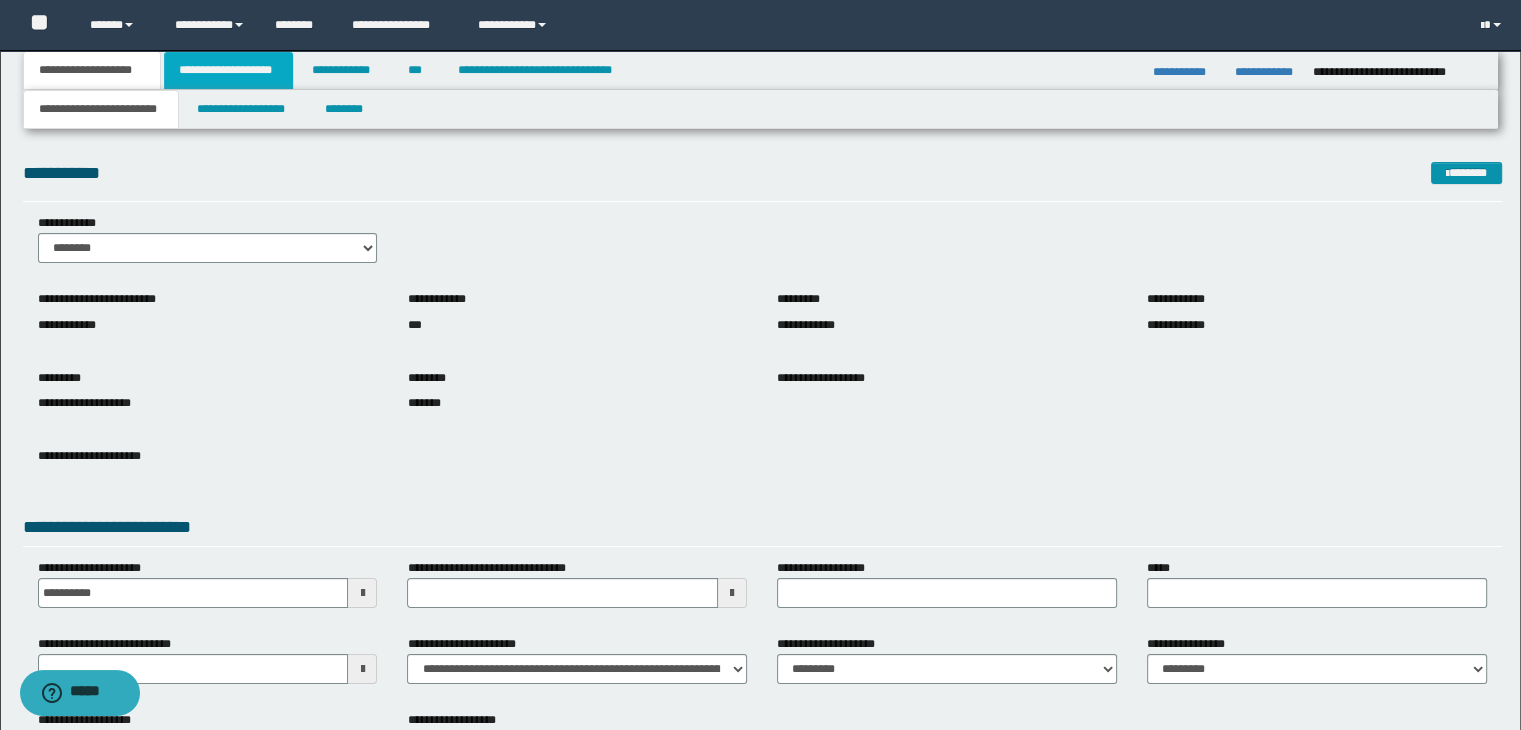 click on "**********" at bounding box center (228, 70) 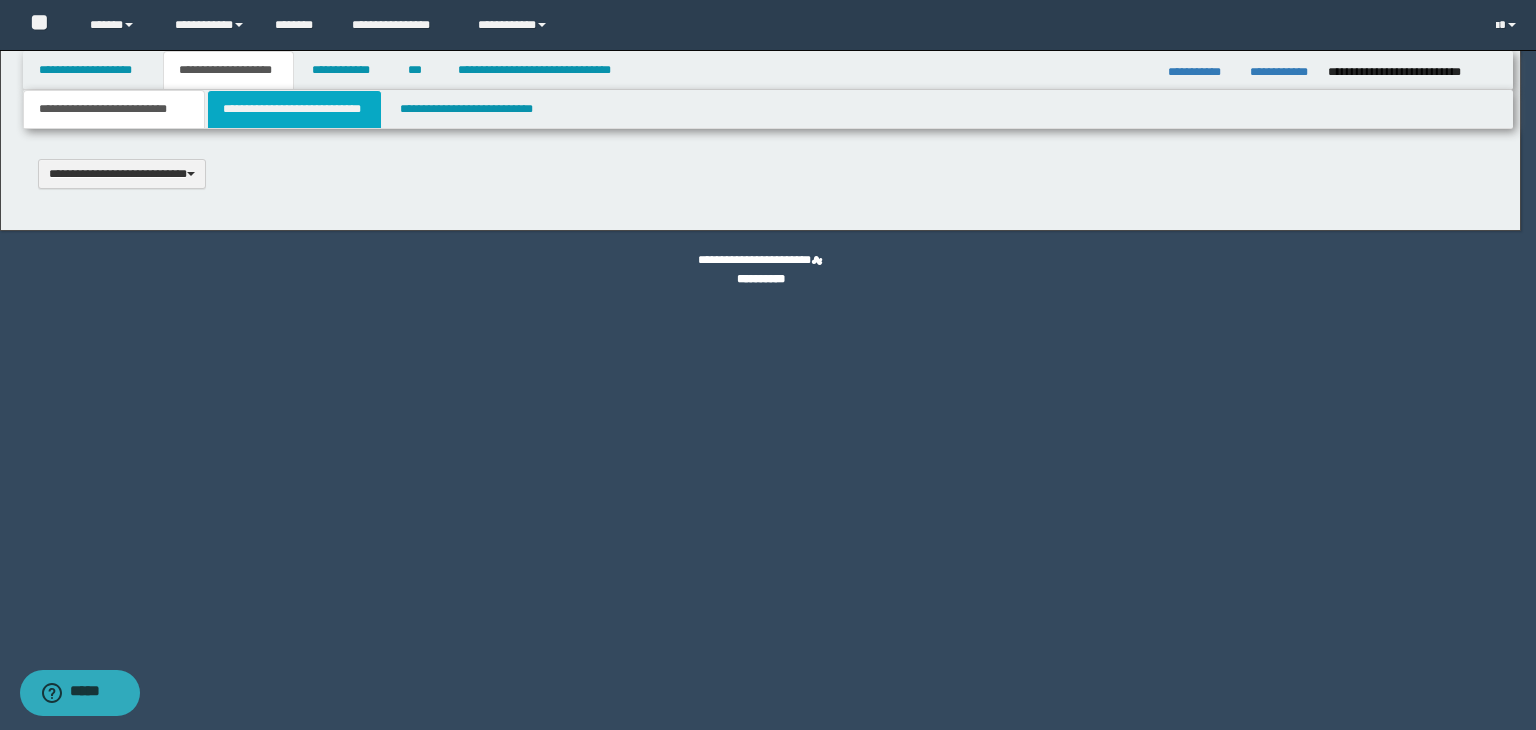 scroll, scrollTop: 0, scrollLeft: 0, axis: both 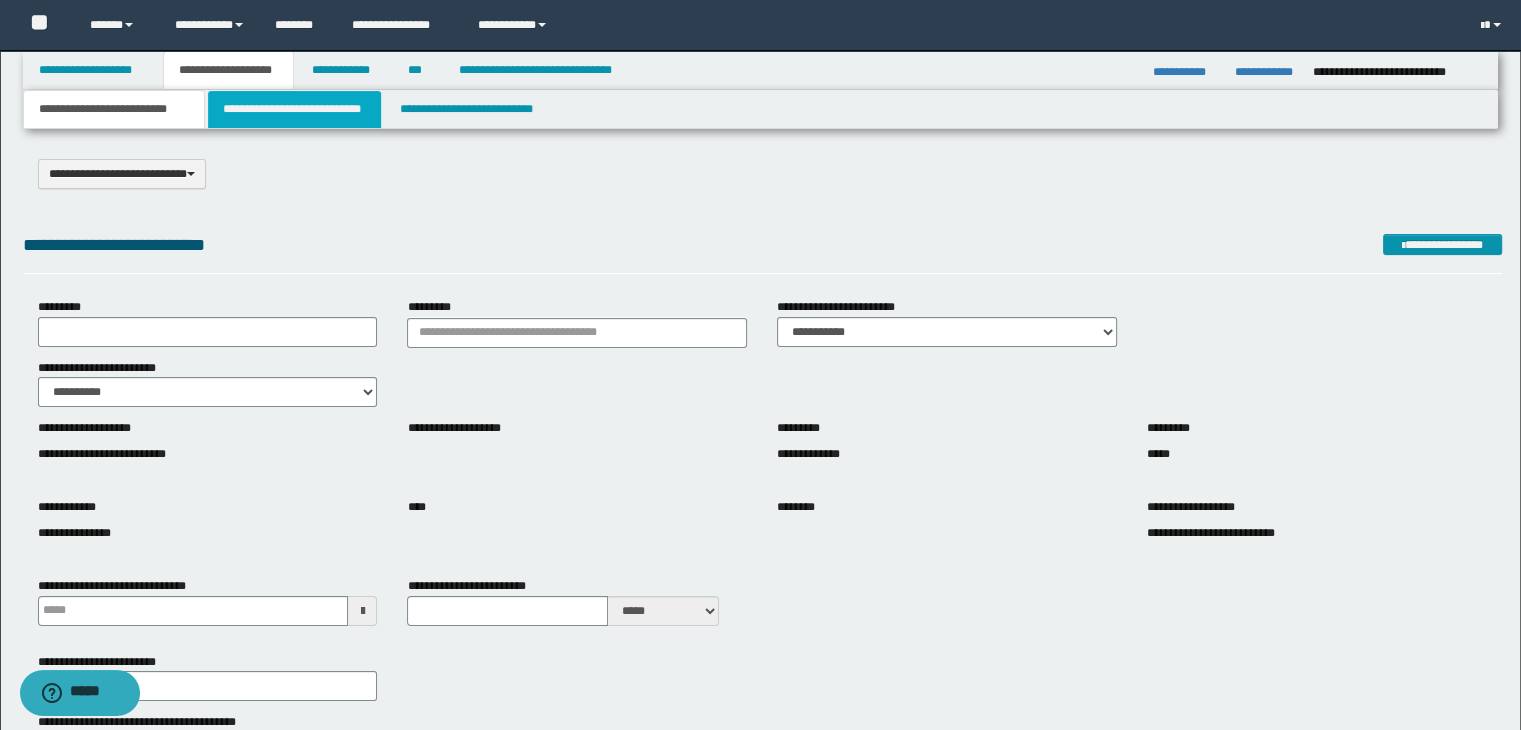 click on "**********" at bounding box center [294, 109] 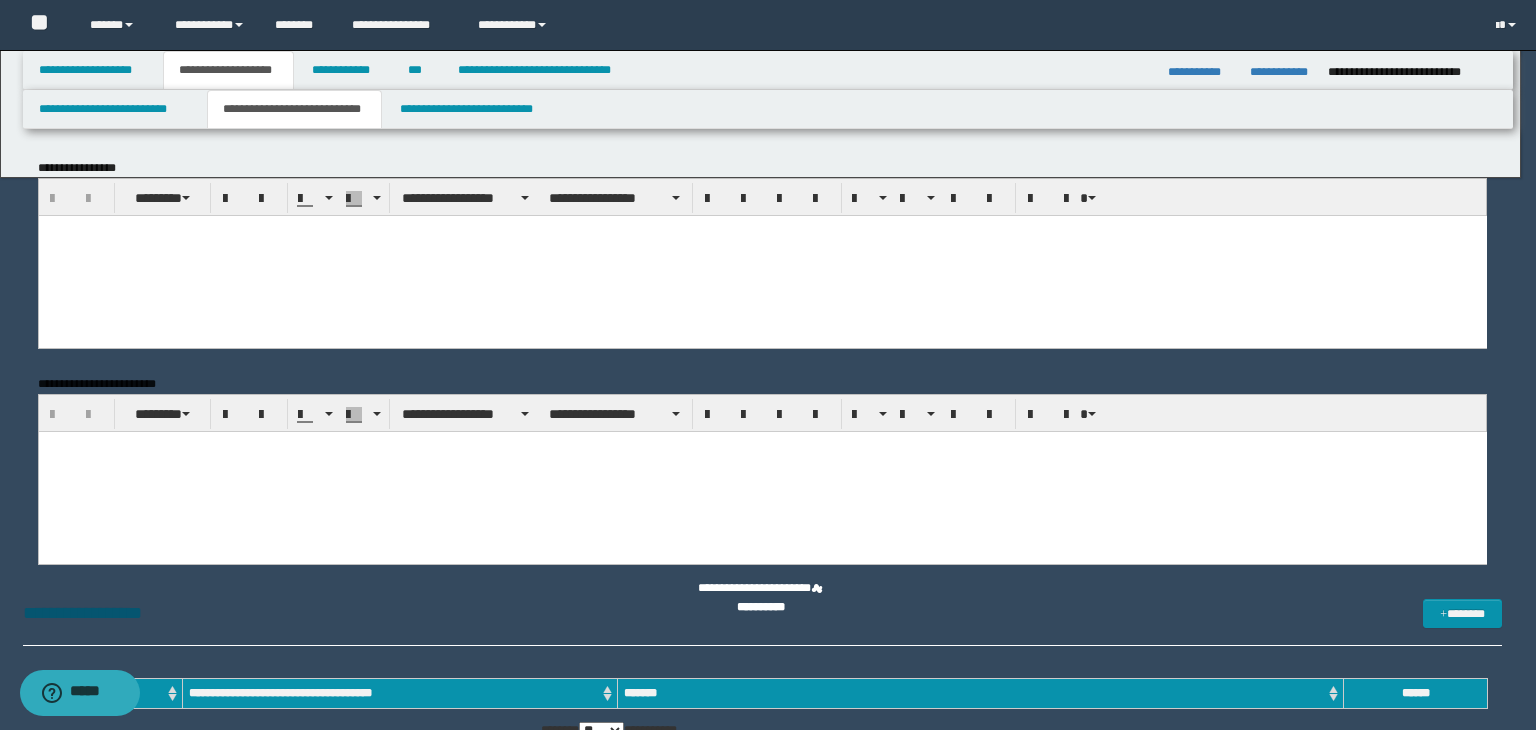 scroll, scrollTop: 0, scrollLeft: 0, axis: both 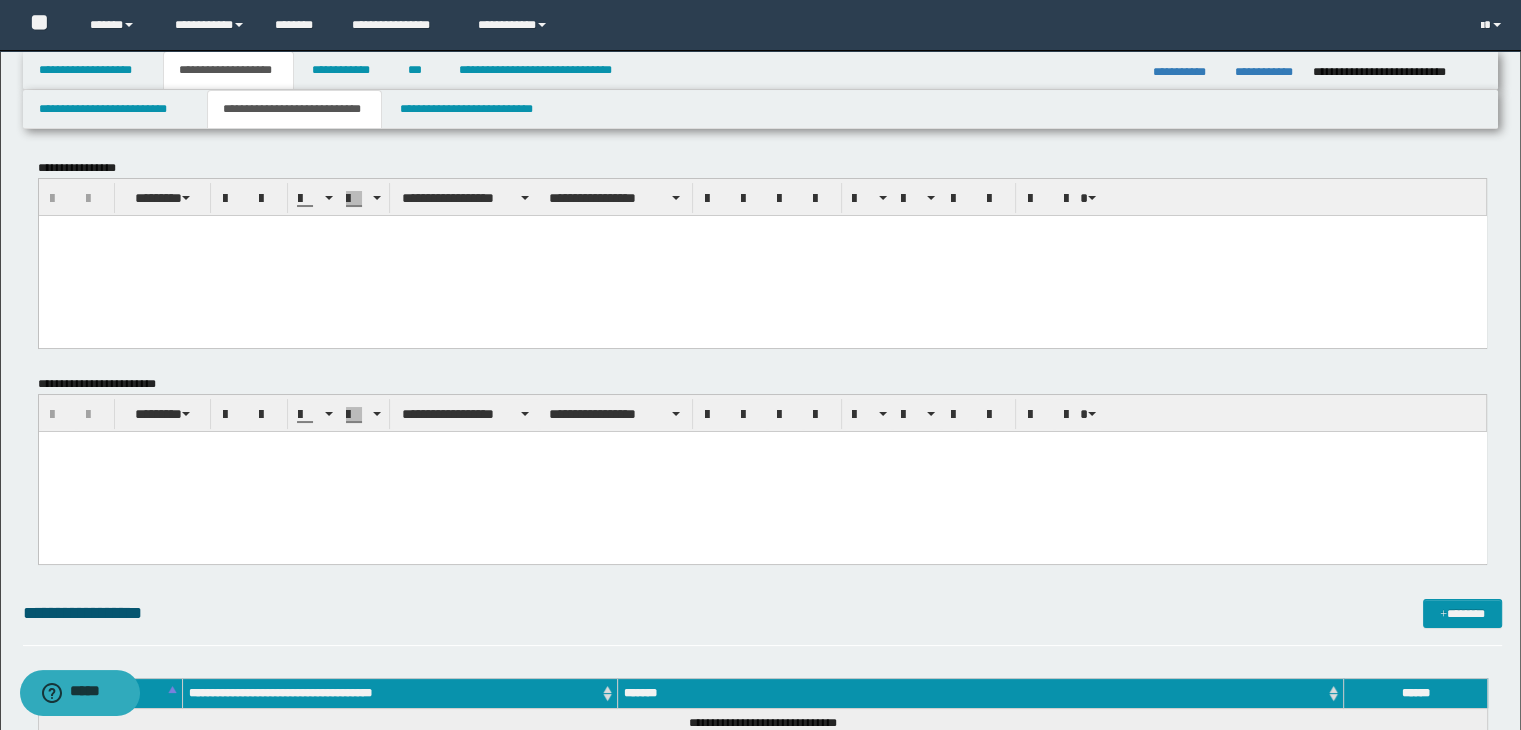 click at bounding box center [762, 255] 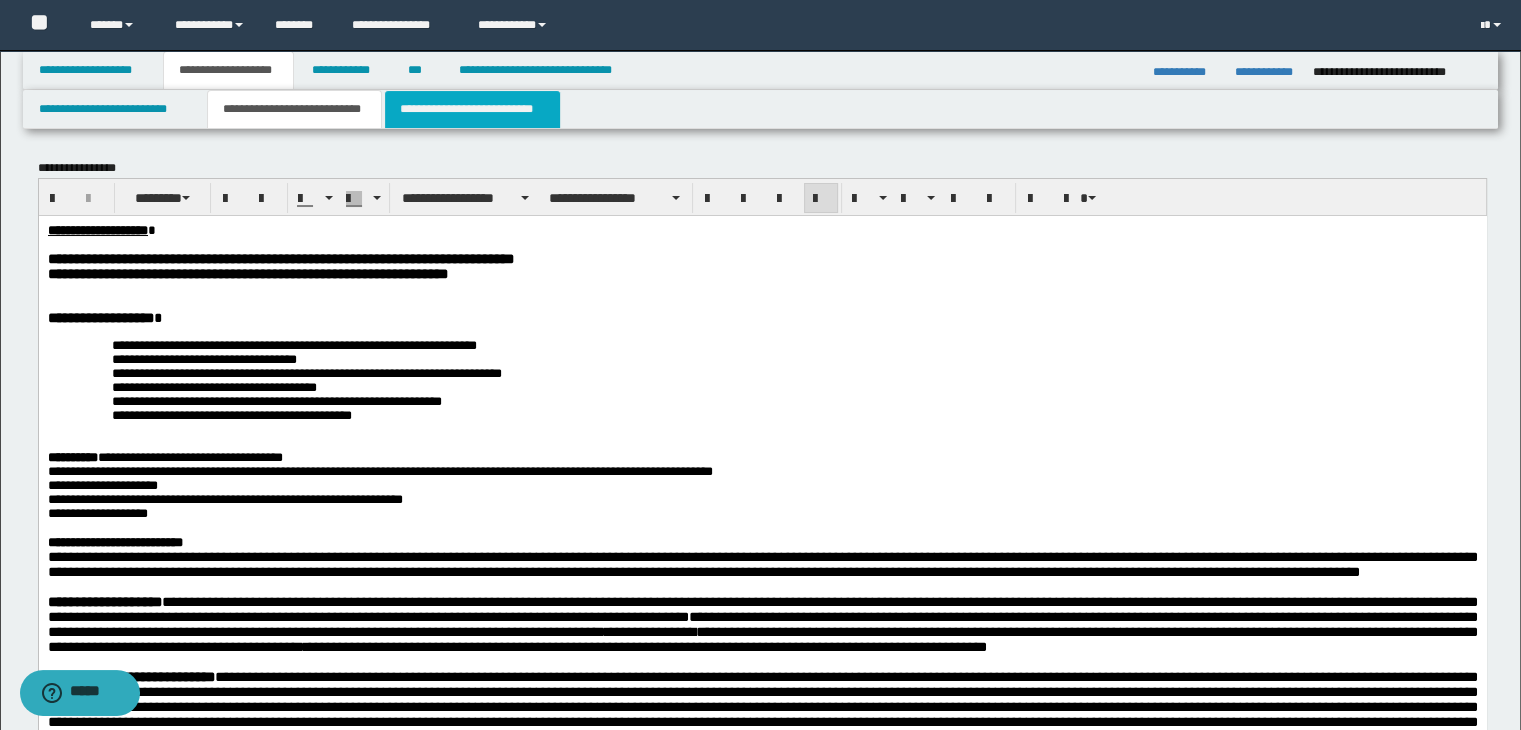 click on "**********" at bounding box center (472, 109) 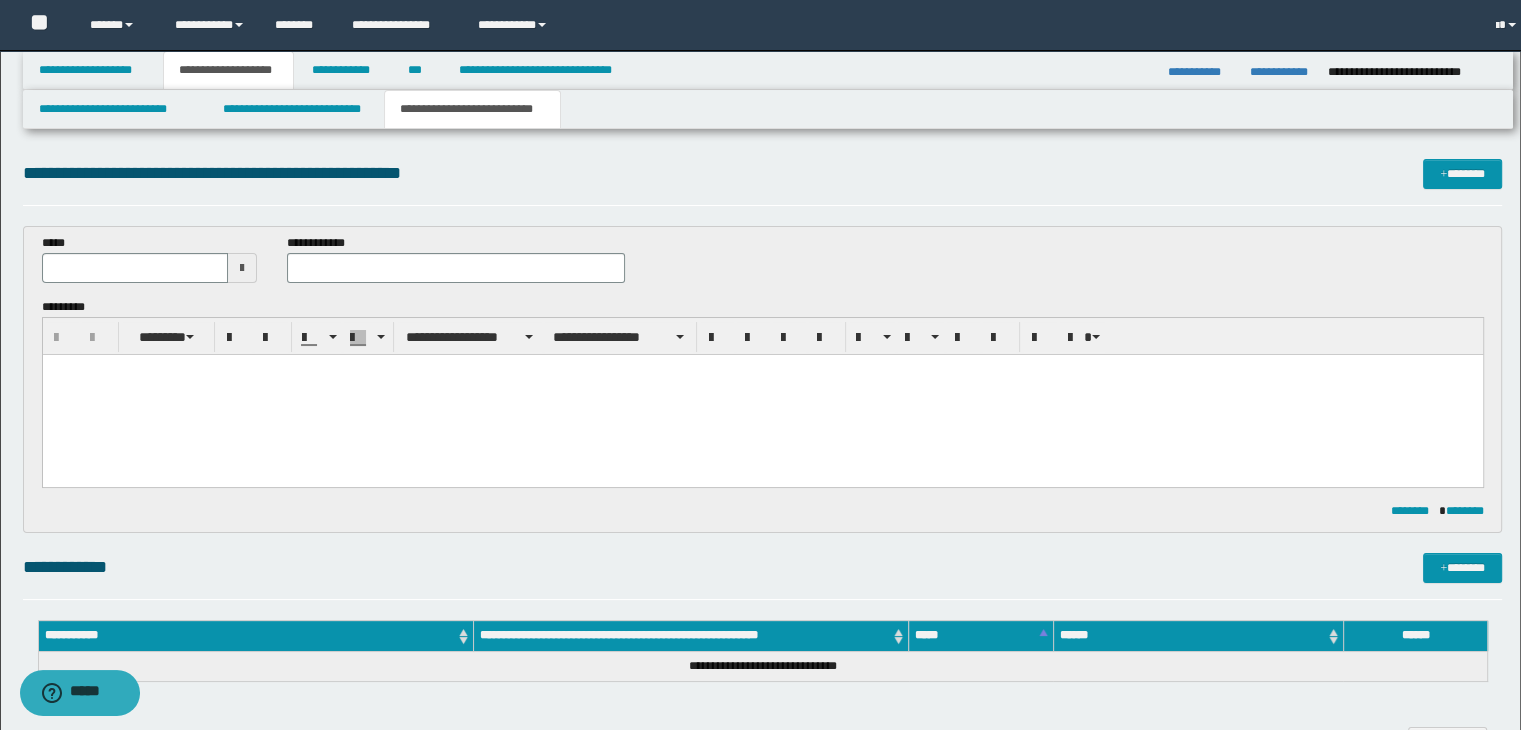 scroll, scrollTop: 0, scrollLeft: 0, axis: both 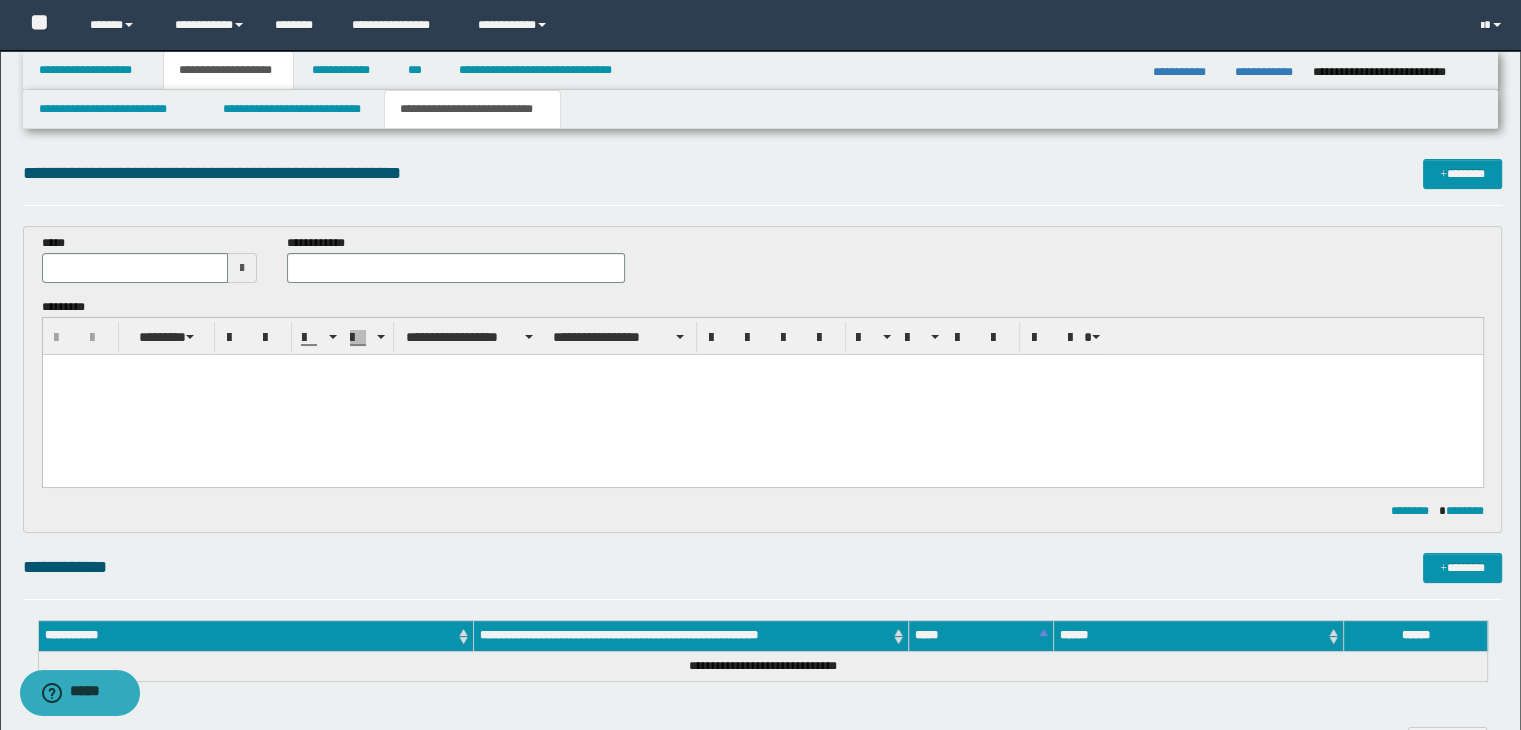 click at bounding box center [242, 268] 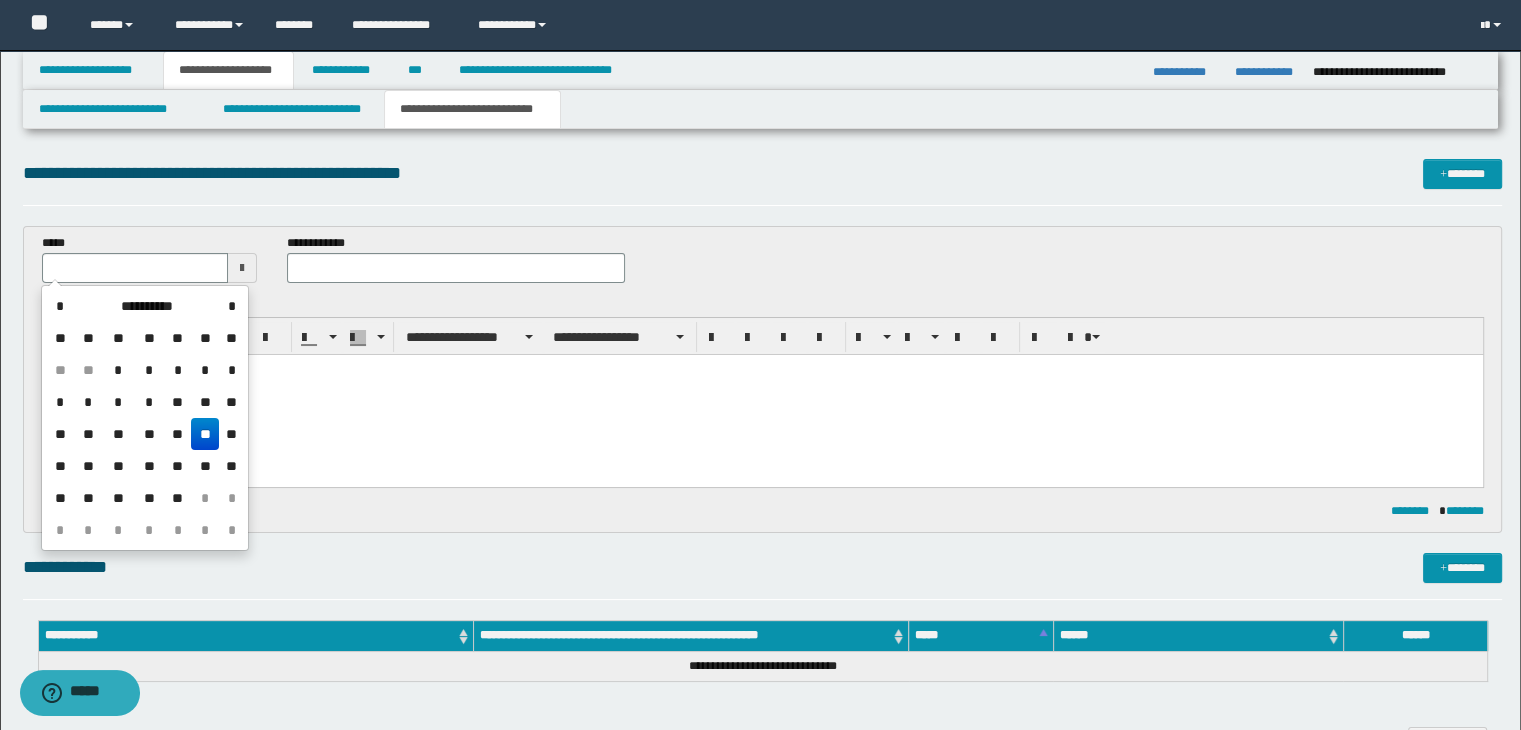 drag, startPoint x: 204, startPoint y: 436, endPoint x: 261, endPoint y: 1, distance: 438.7186 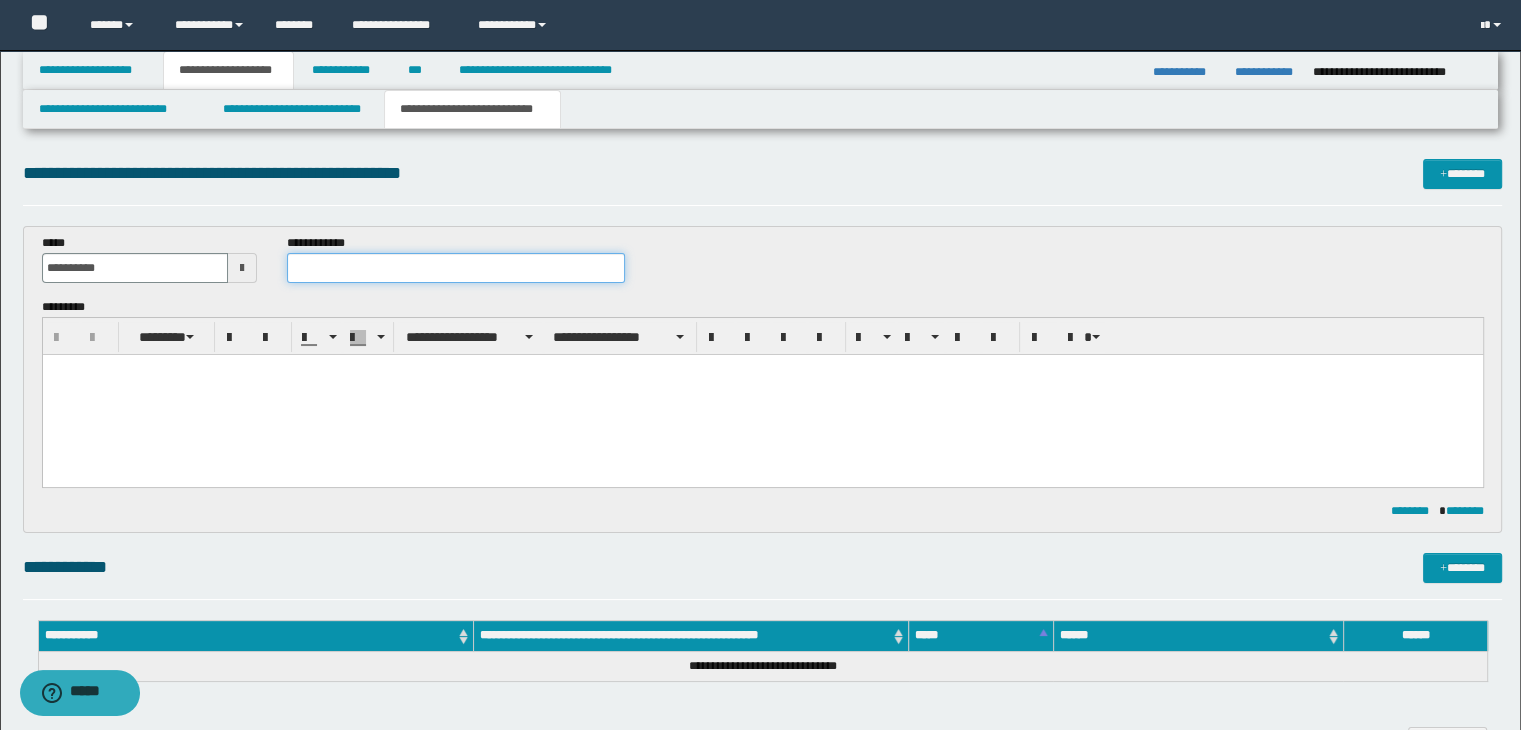click at bounding box center (456, 268) 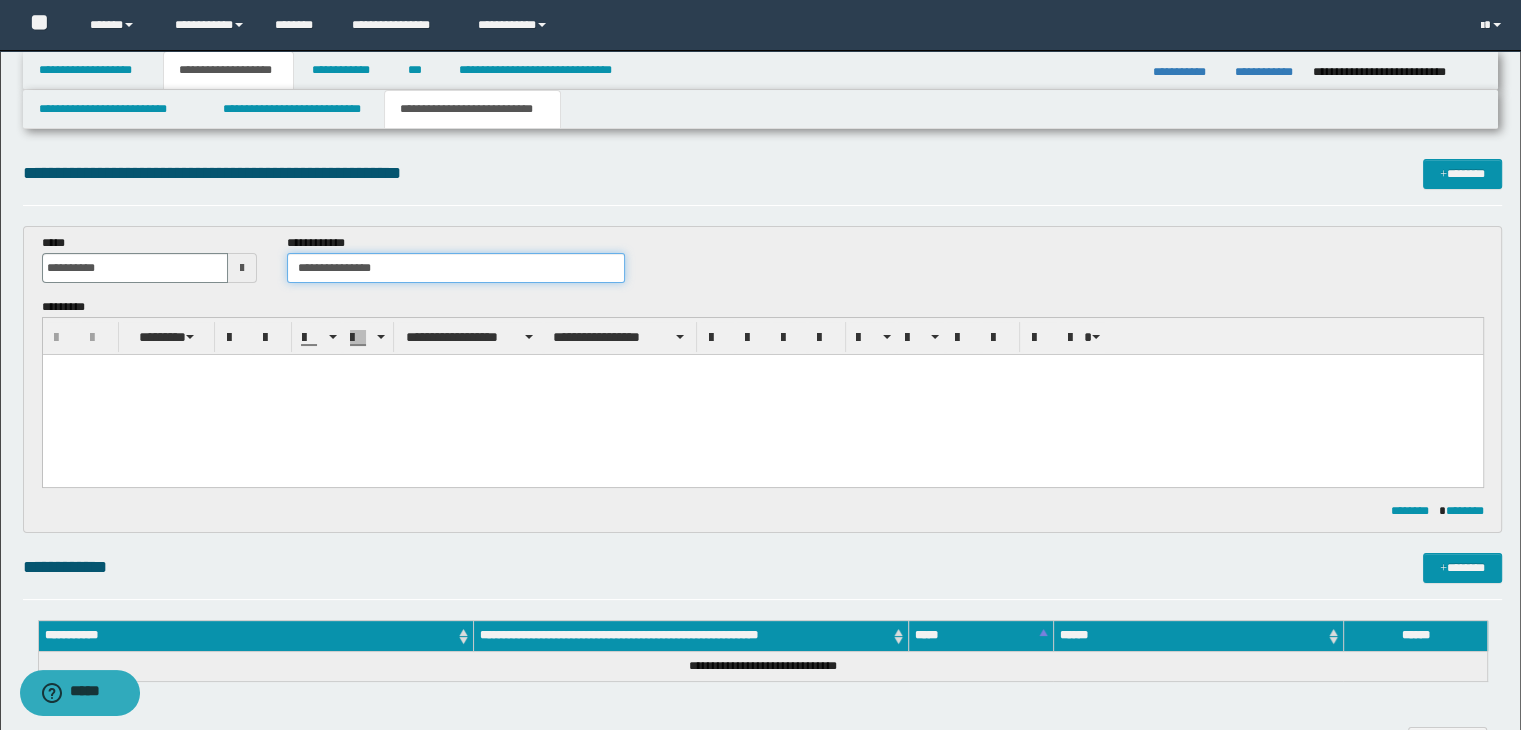 type on "**********" 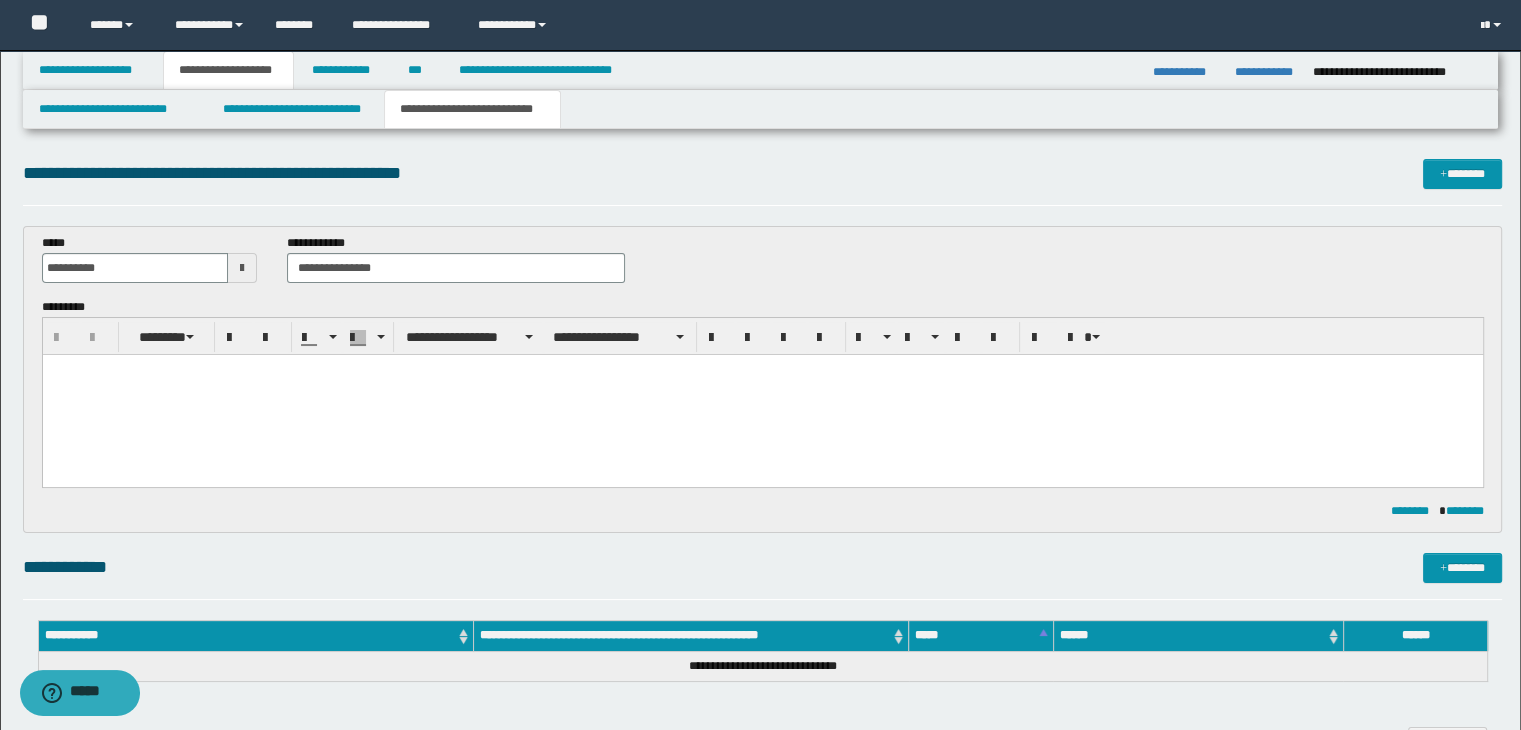 click at bounding box center [762, 394] 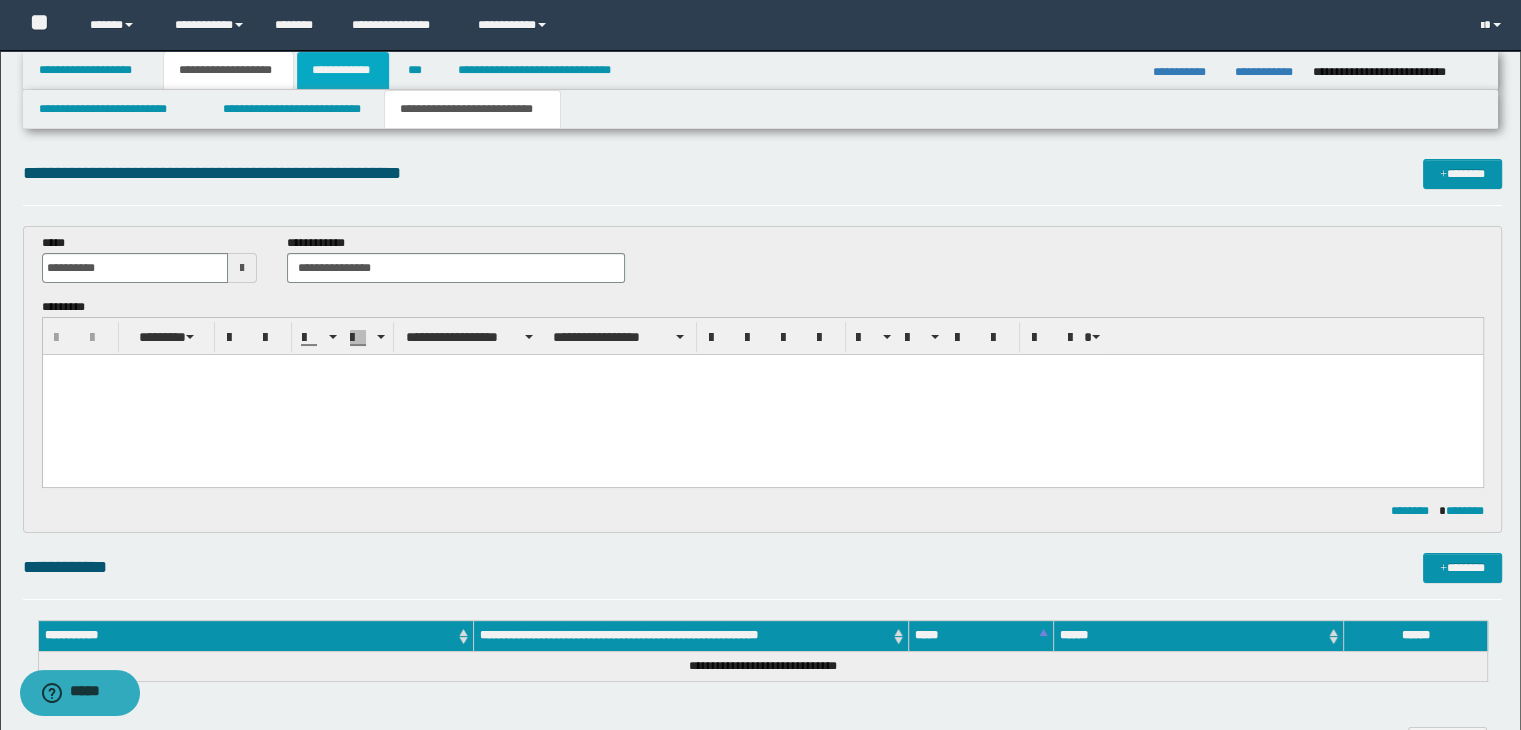 click on "**********" at bounding box center (343, 70) 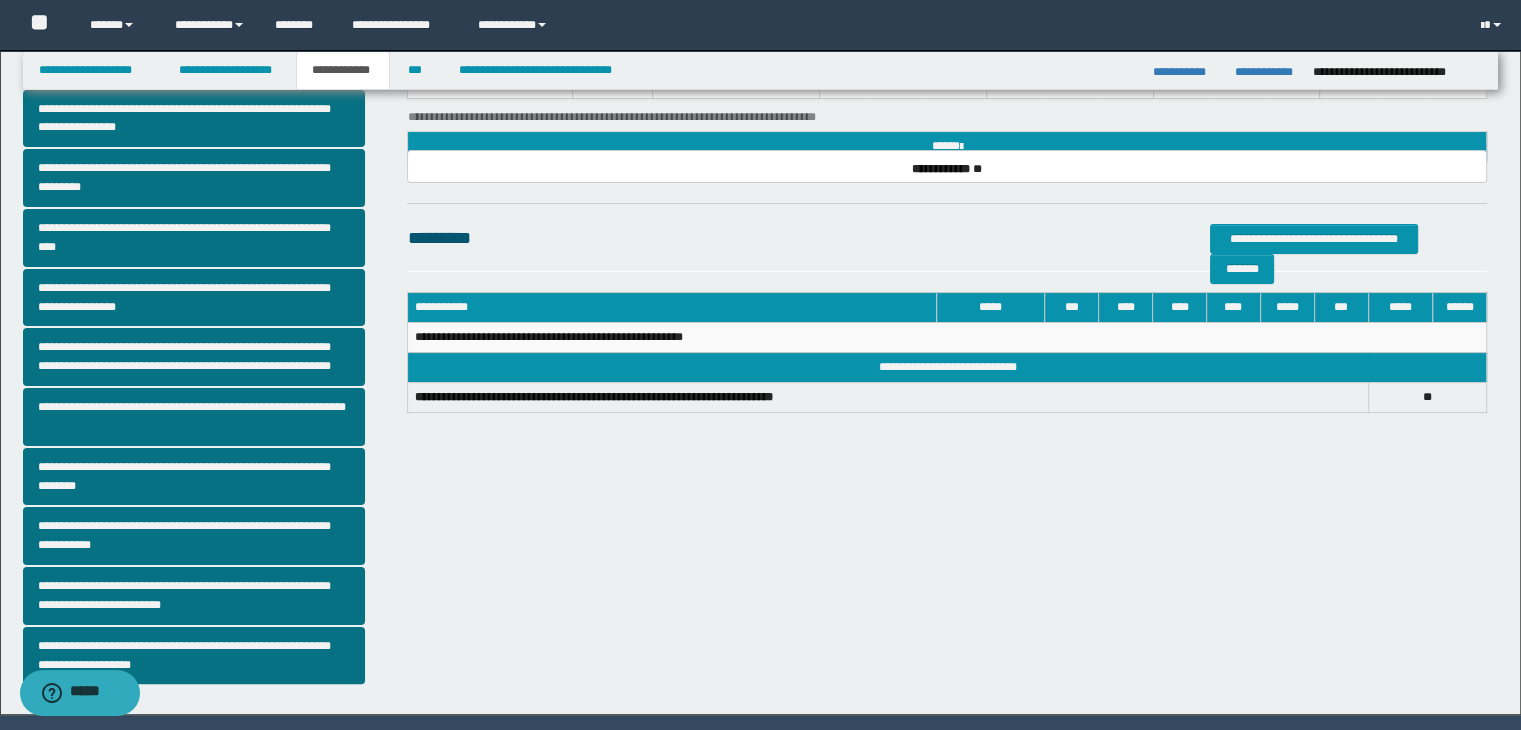 scroll, scrollTop: 381, scrollLeft: 0, axis: vertical 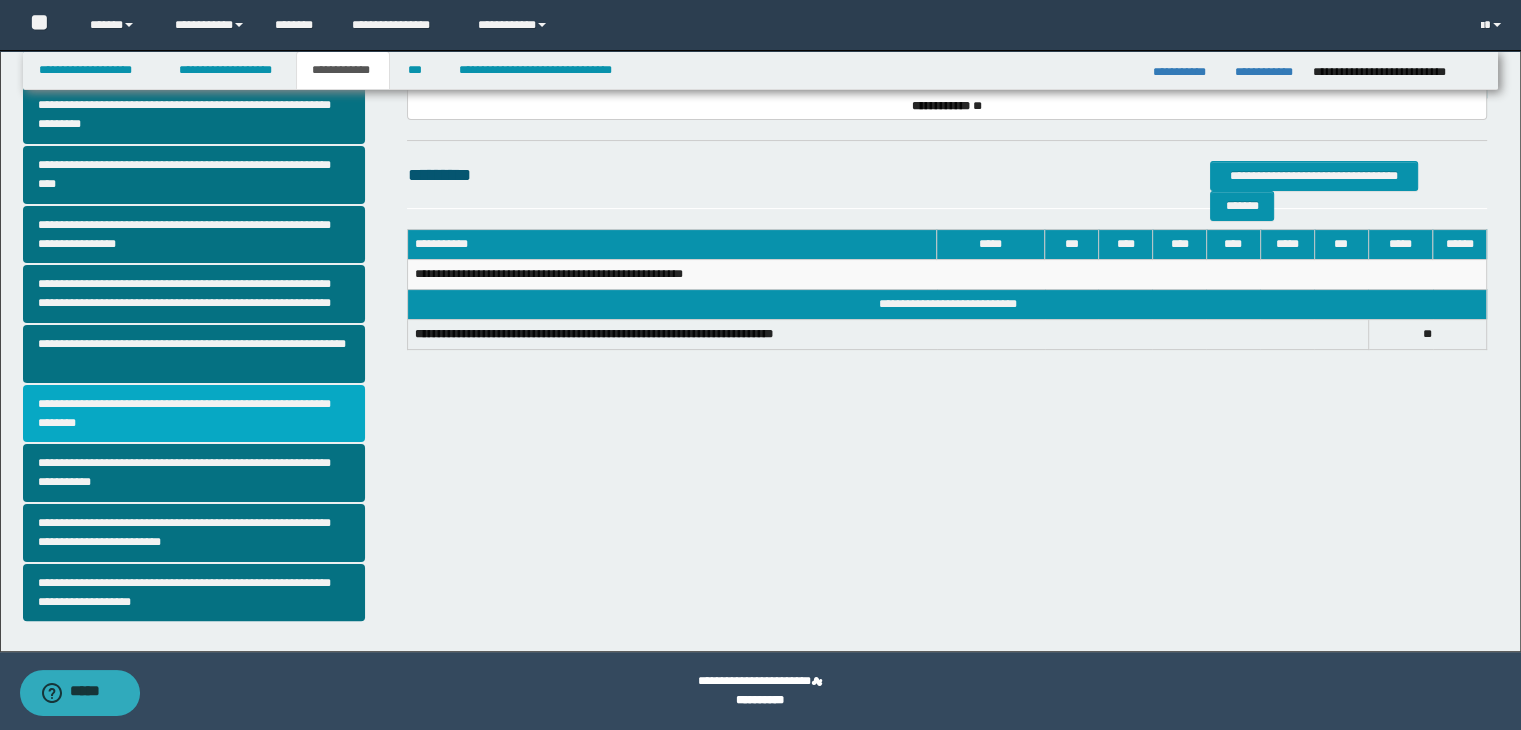 click on "**********" at bounding box center (194, 414) 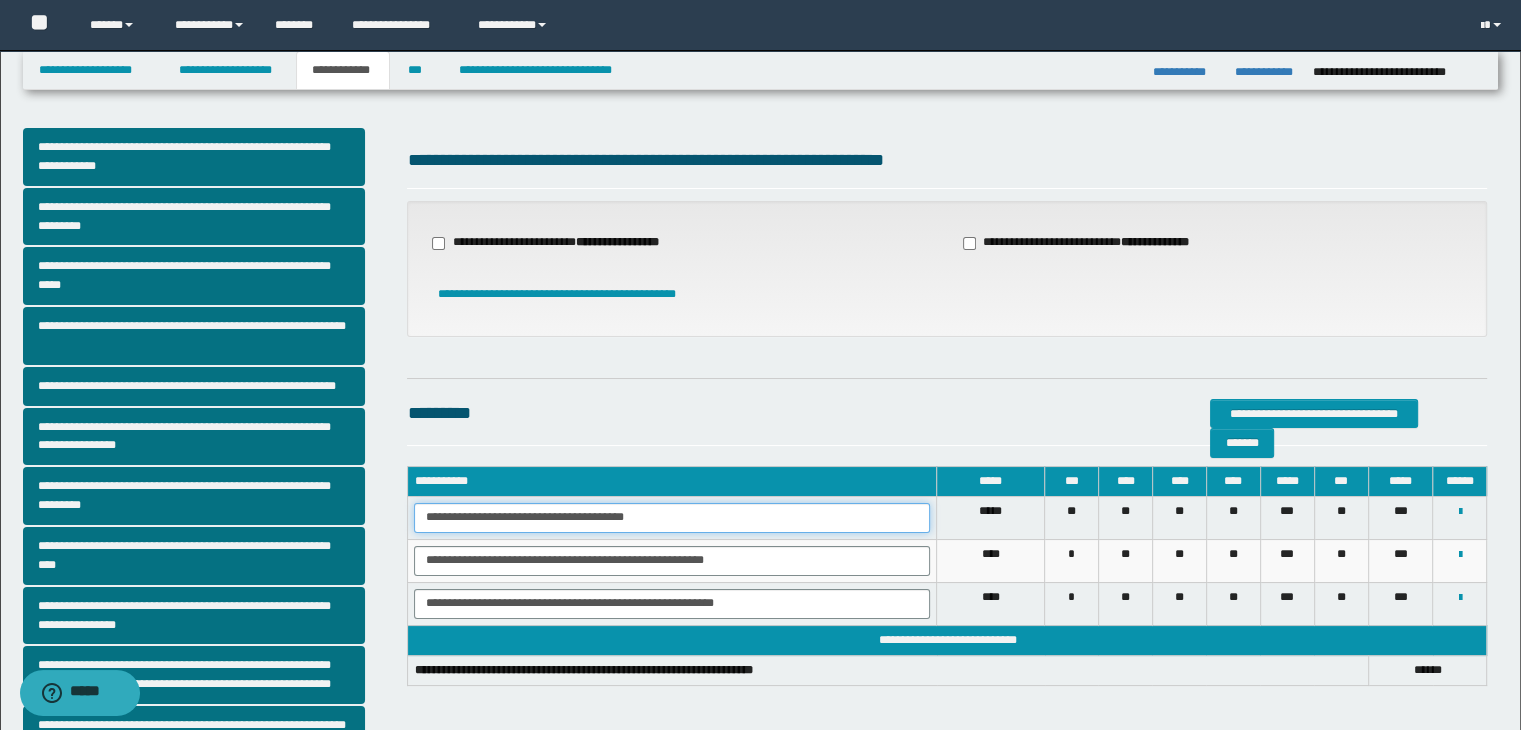 drag, startPoint x: 422, startPoint y: 511, endPoint x: 725, endPoint y: 509, distance: 303.0066 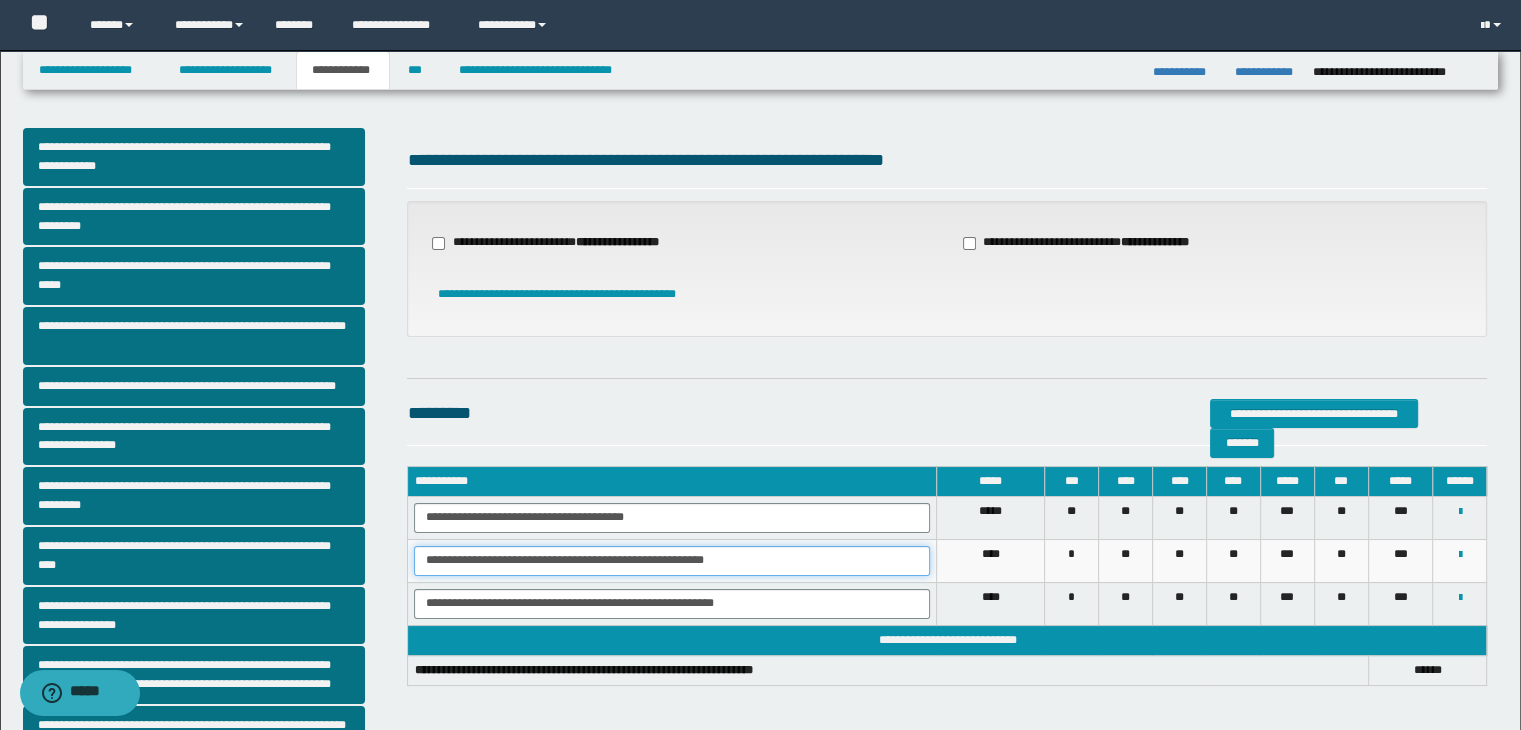 drag, startPoint x: 423, startPoint y: 555, endPoint x: 791, endPoint y: 578, distance: 368.71805 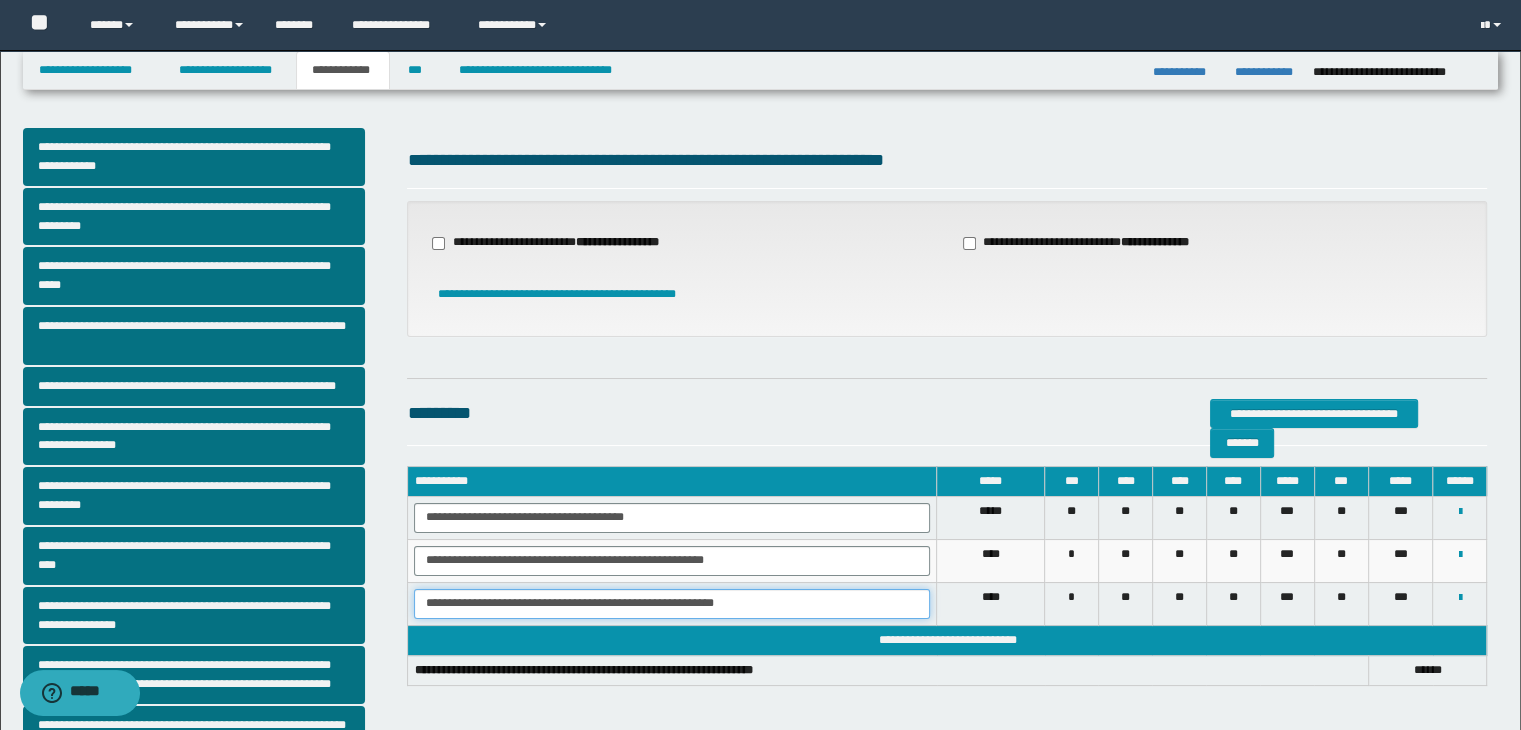 drag, startPoint x: 420, startPoint y: 595, endPoint x: 804, endPoint y: 609, distance: 384.25513 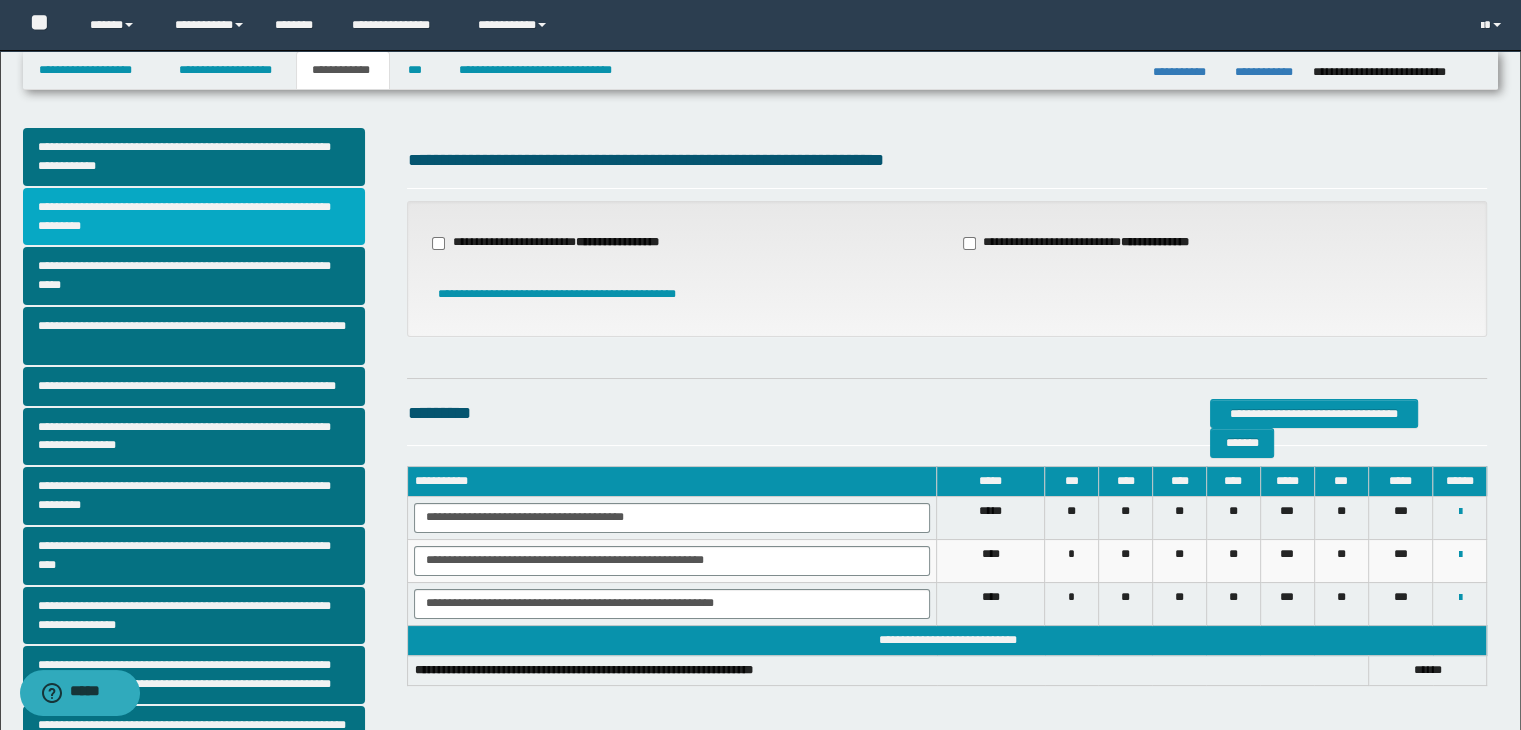 click on "**********" at bounding box center [194, 217] 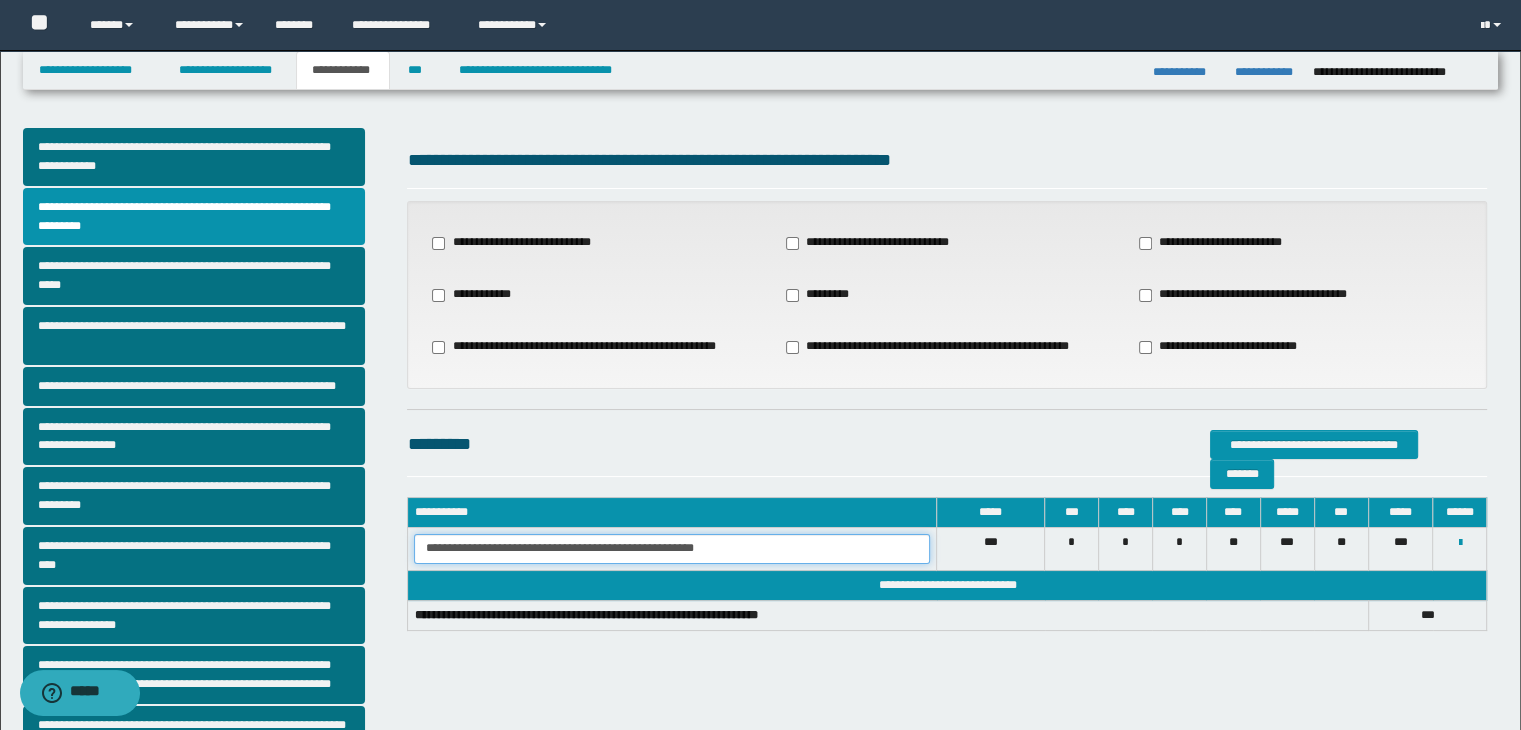 drag, startPoint x: 423, startPoint y: 549, endPoint x: 828, endPoint y: 577, distance: 405.96674 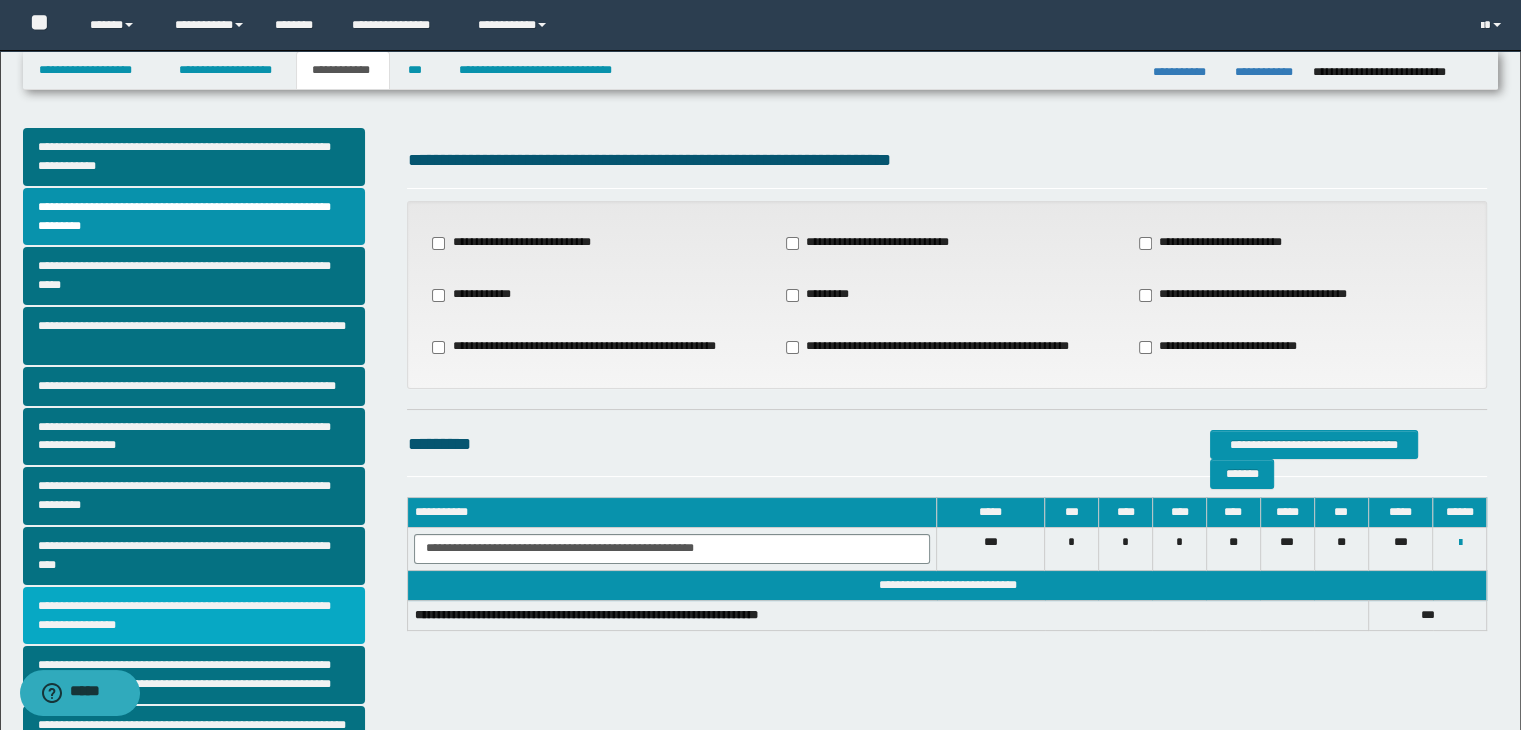 click on "**********" at bounding box center (194, 616) 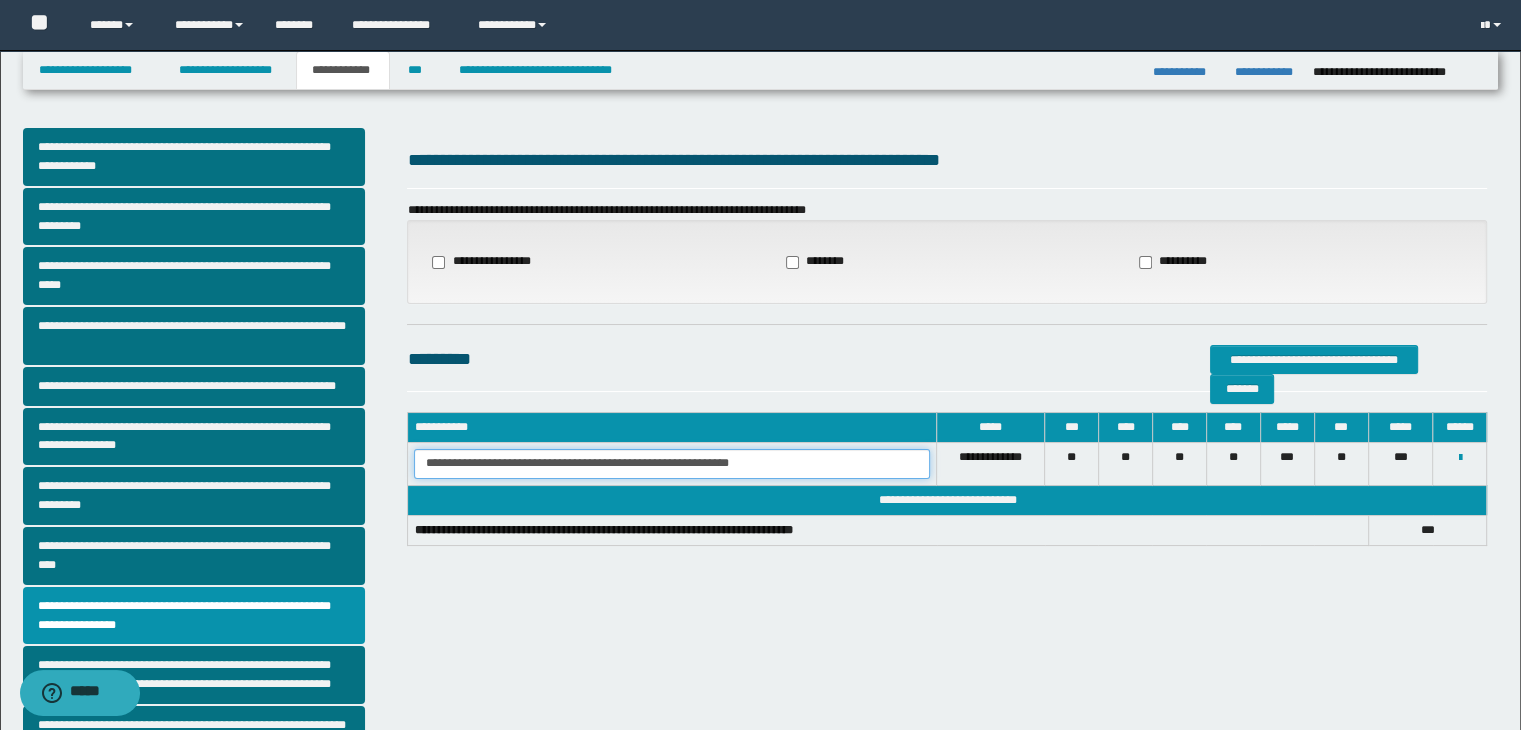 drag, startPoint x: 423, startPoint y: 465, endPoint x: 819, endPoint y: 473, distance: 396.0808 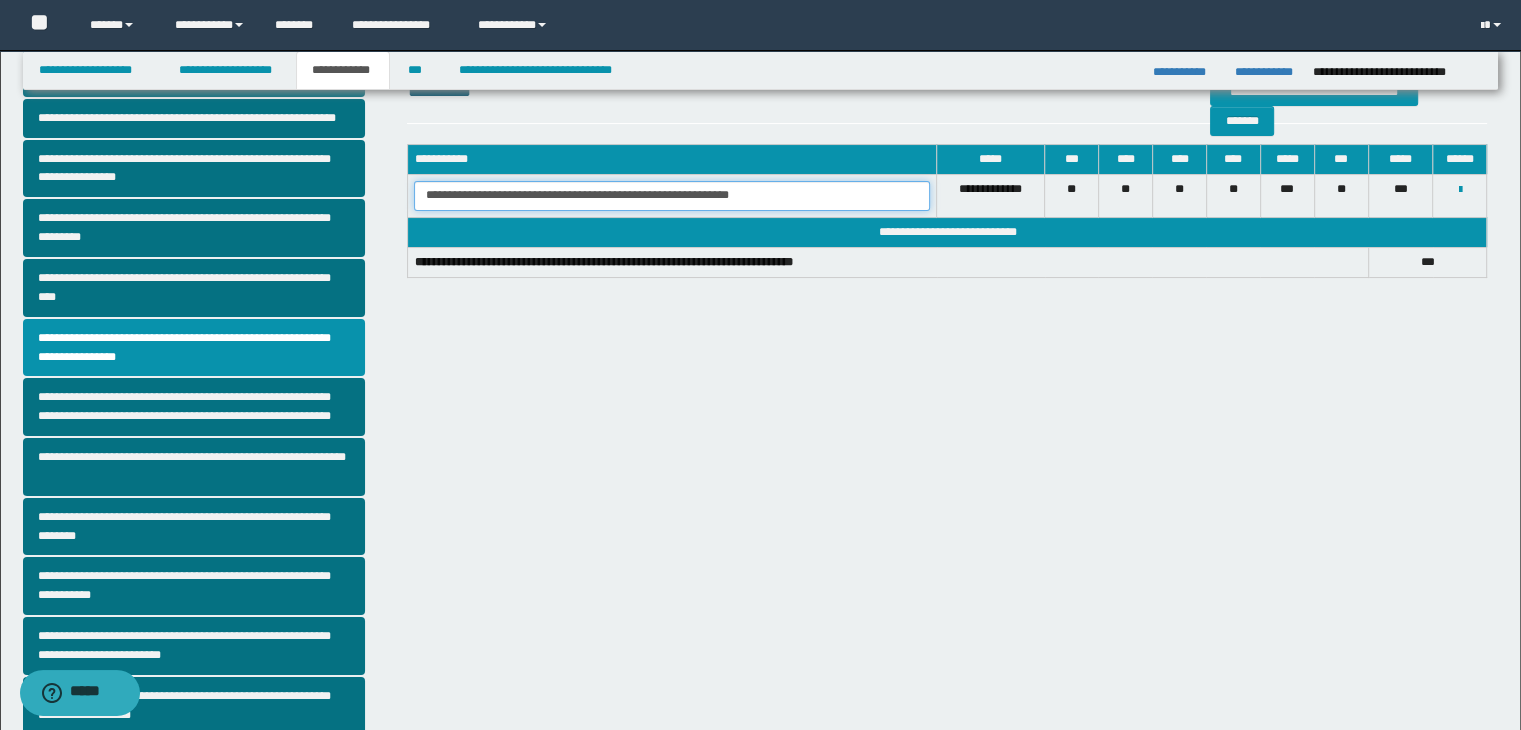 scroll, scrollTop: 381, scrollLeft: 0, axis: vertical 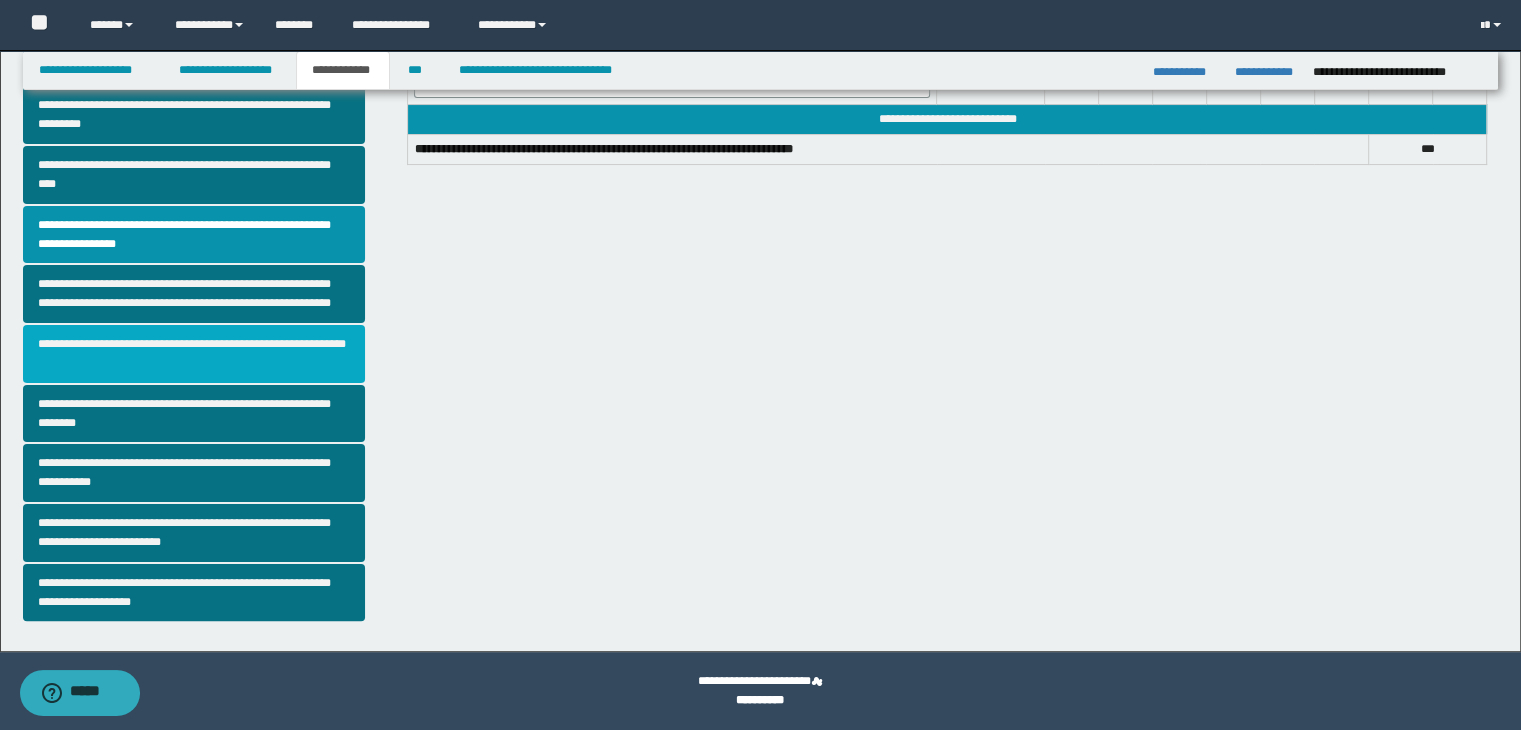 click on "**********" at bounding box center (194, 354) 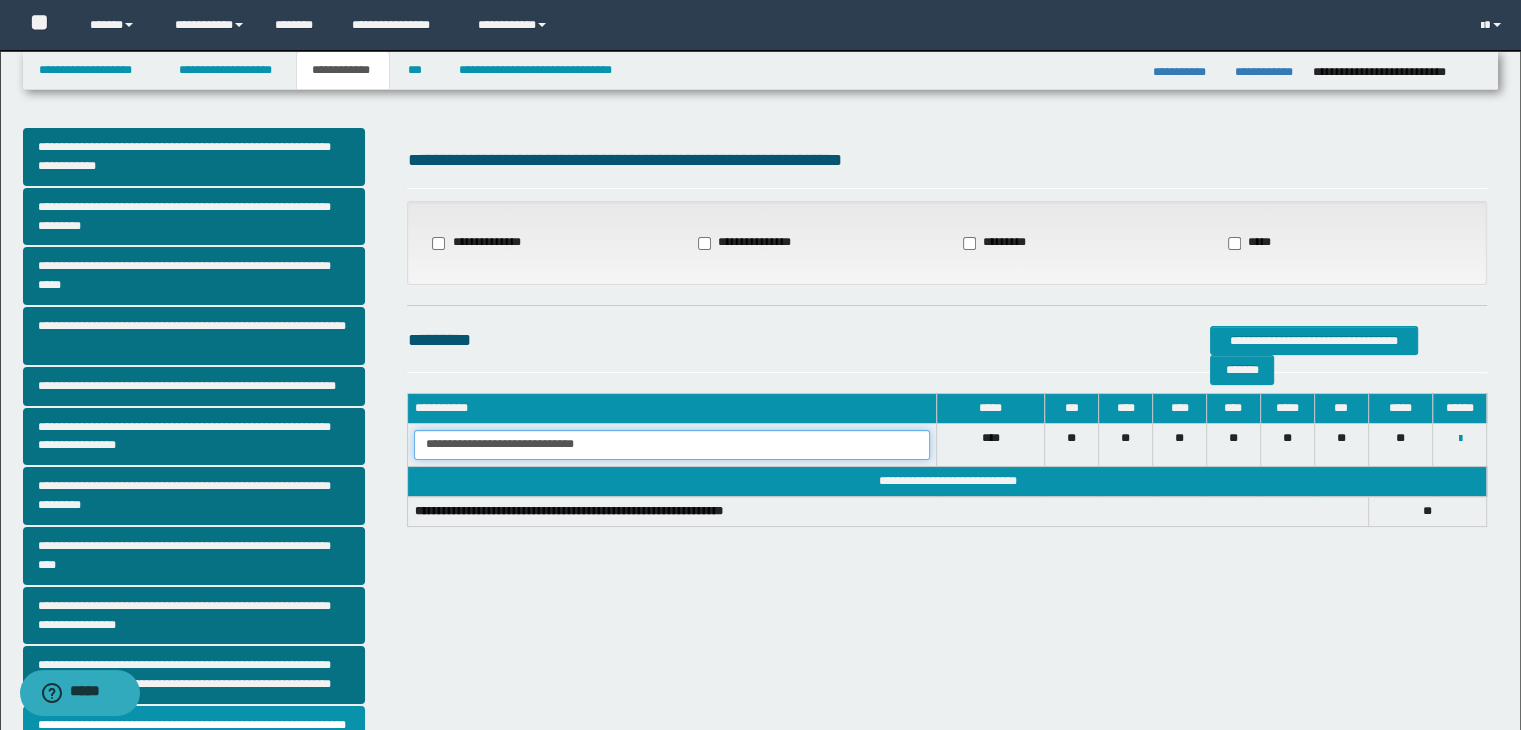drag, startPoint x: 423, startPoint y: 441, endPoint x: 700, endPoint y: 449, distance: 277.1155 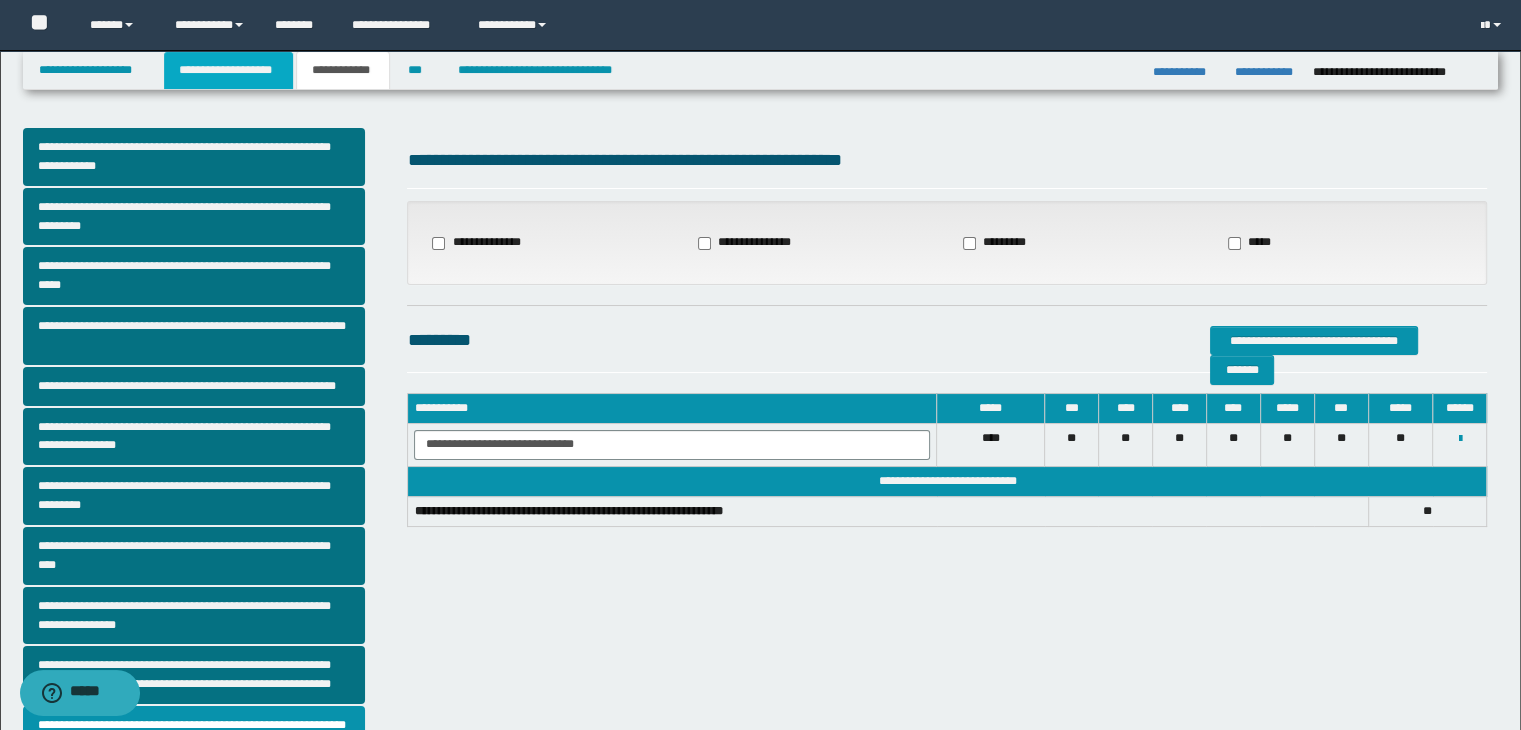 click on "**********" at bounding box center [228, 70] 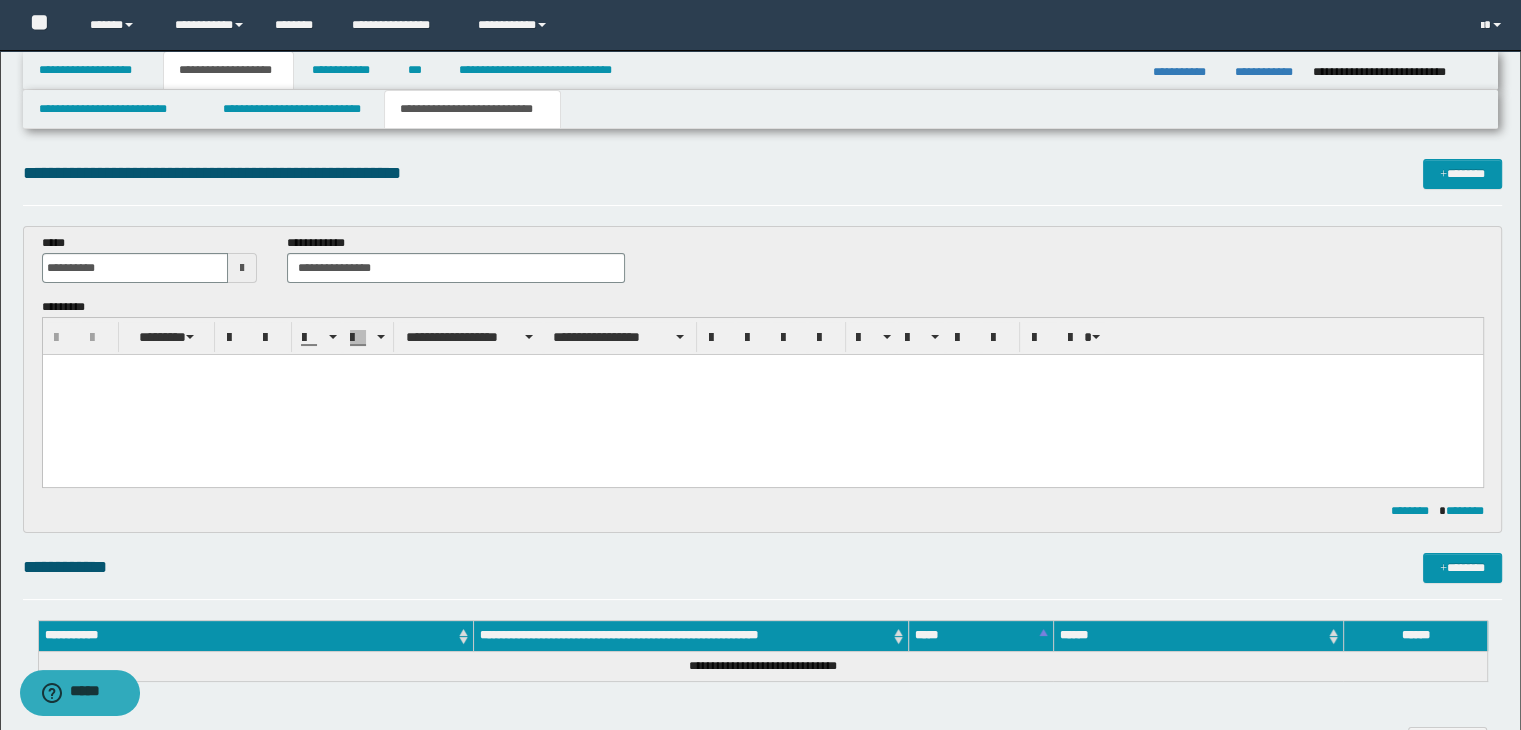 click at bounding box center (762, 394) 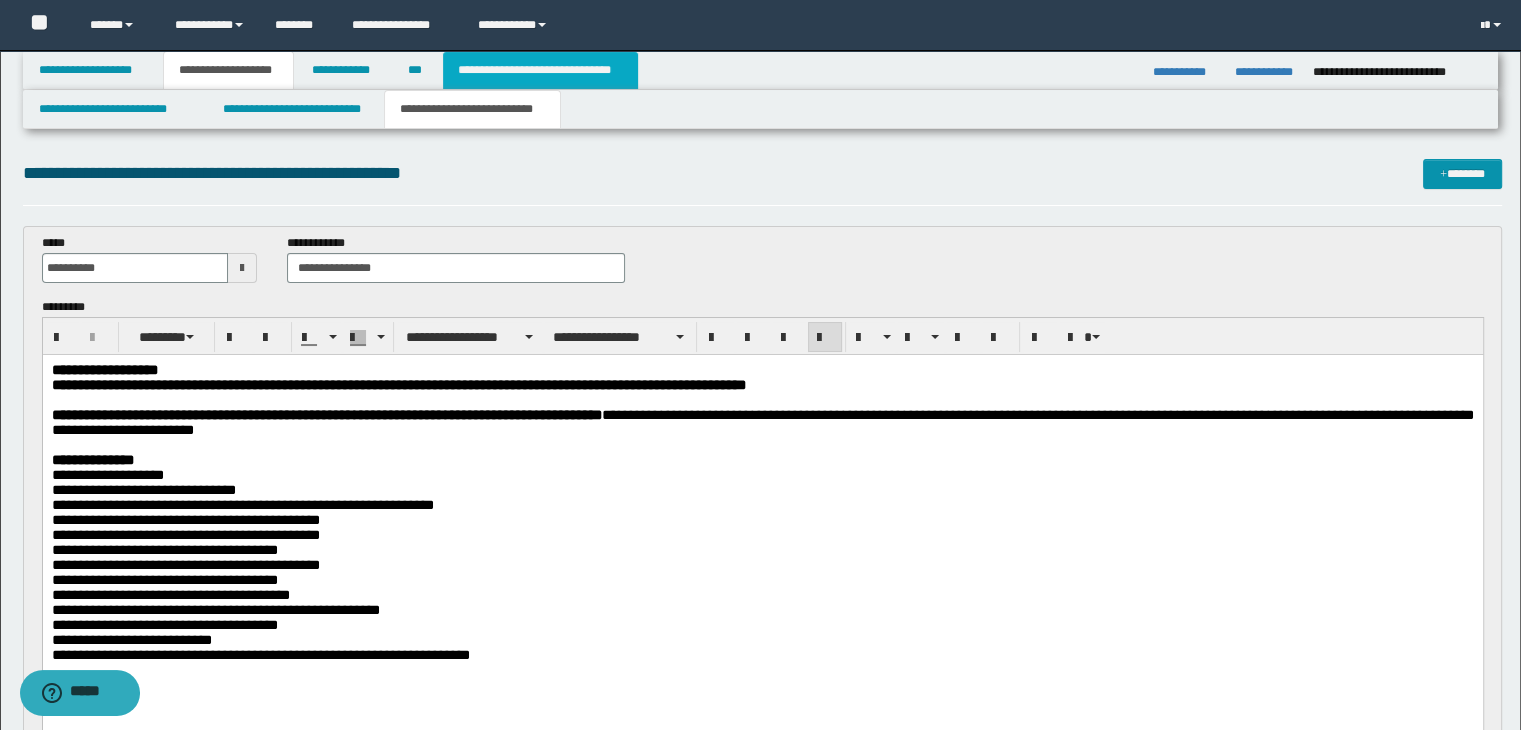 click on "**********" at bounding box center [540, 70] 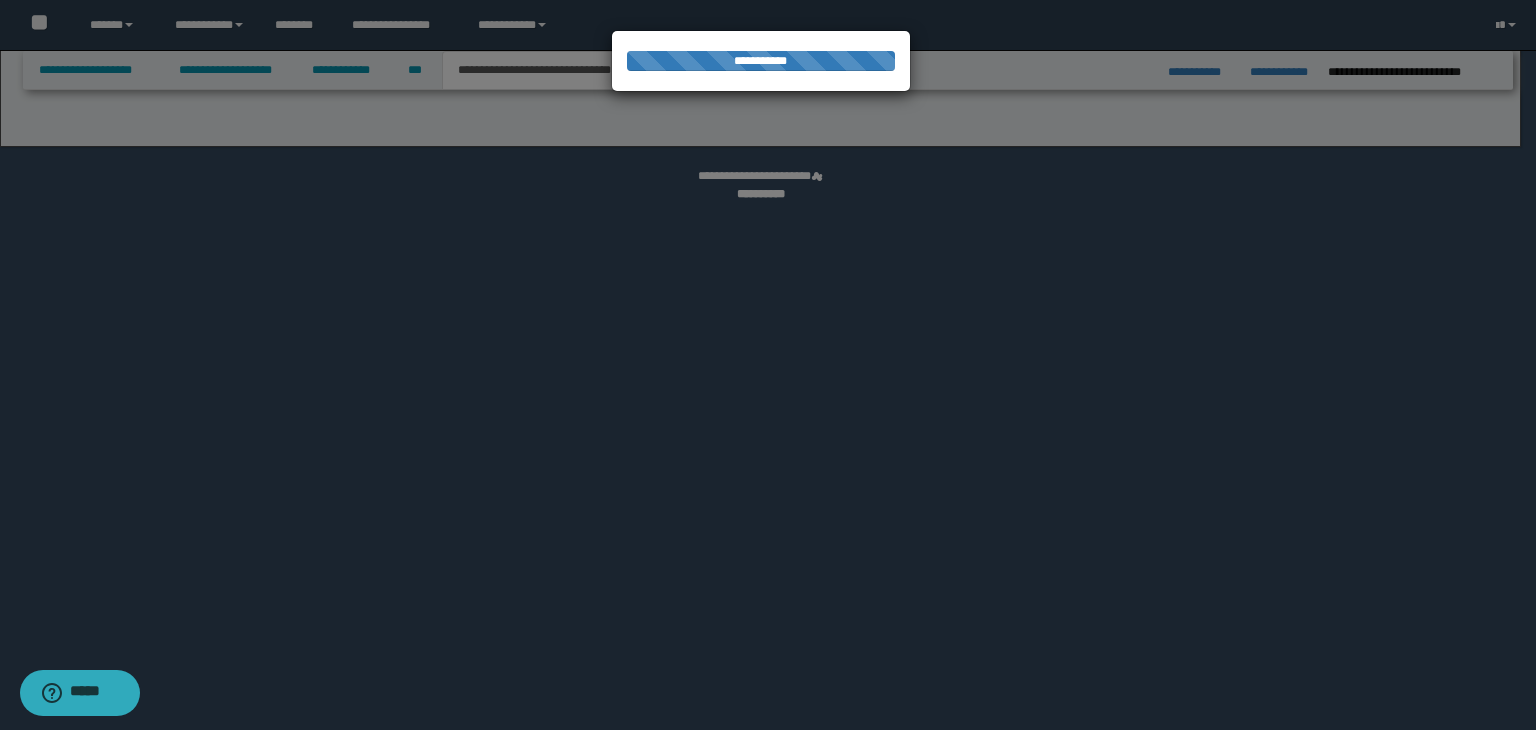 select on "*" 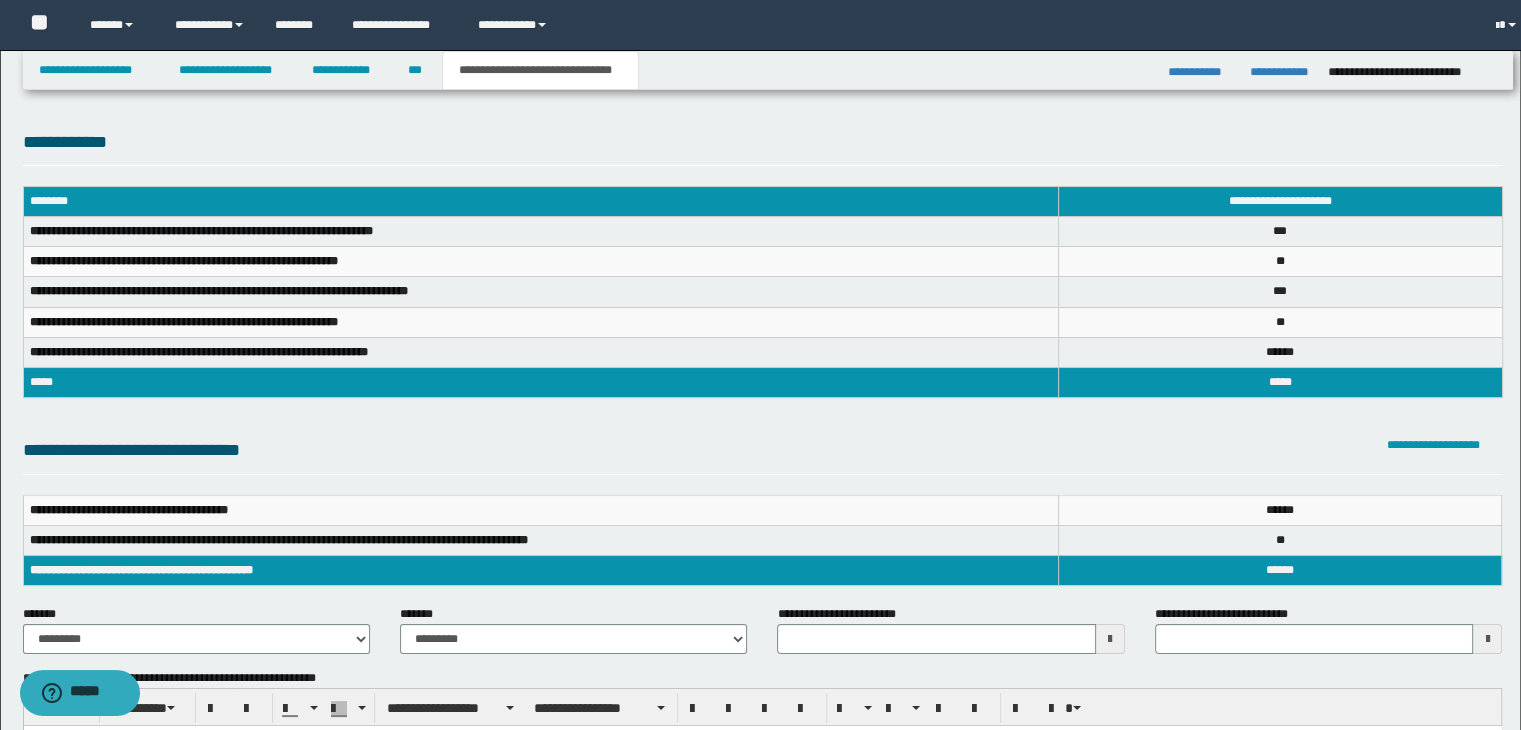 scroll, scrollTop: 0, scrollLeft: 0, axis: both 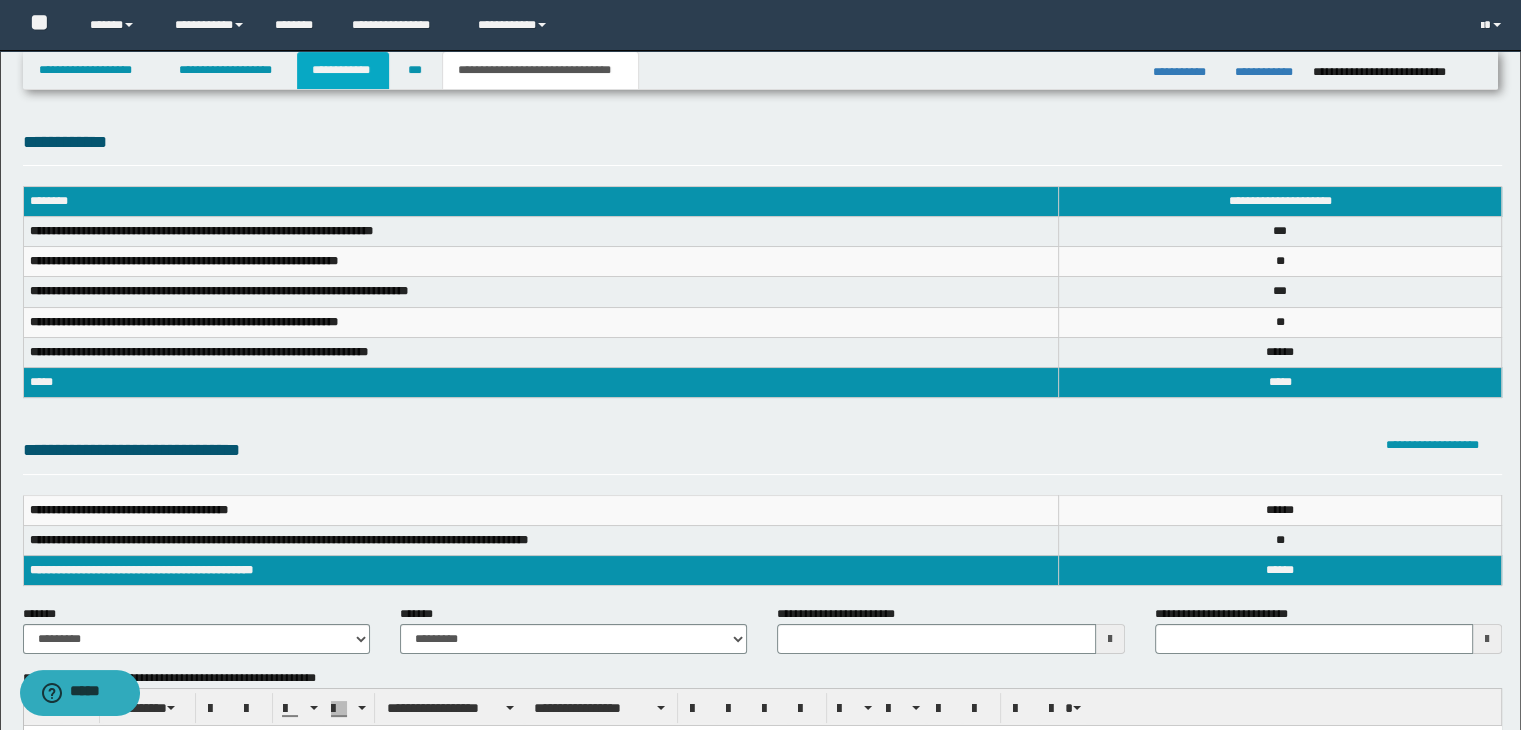click on "**********" at bounding box center [343, 70] 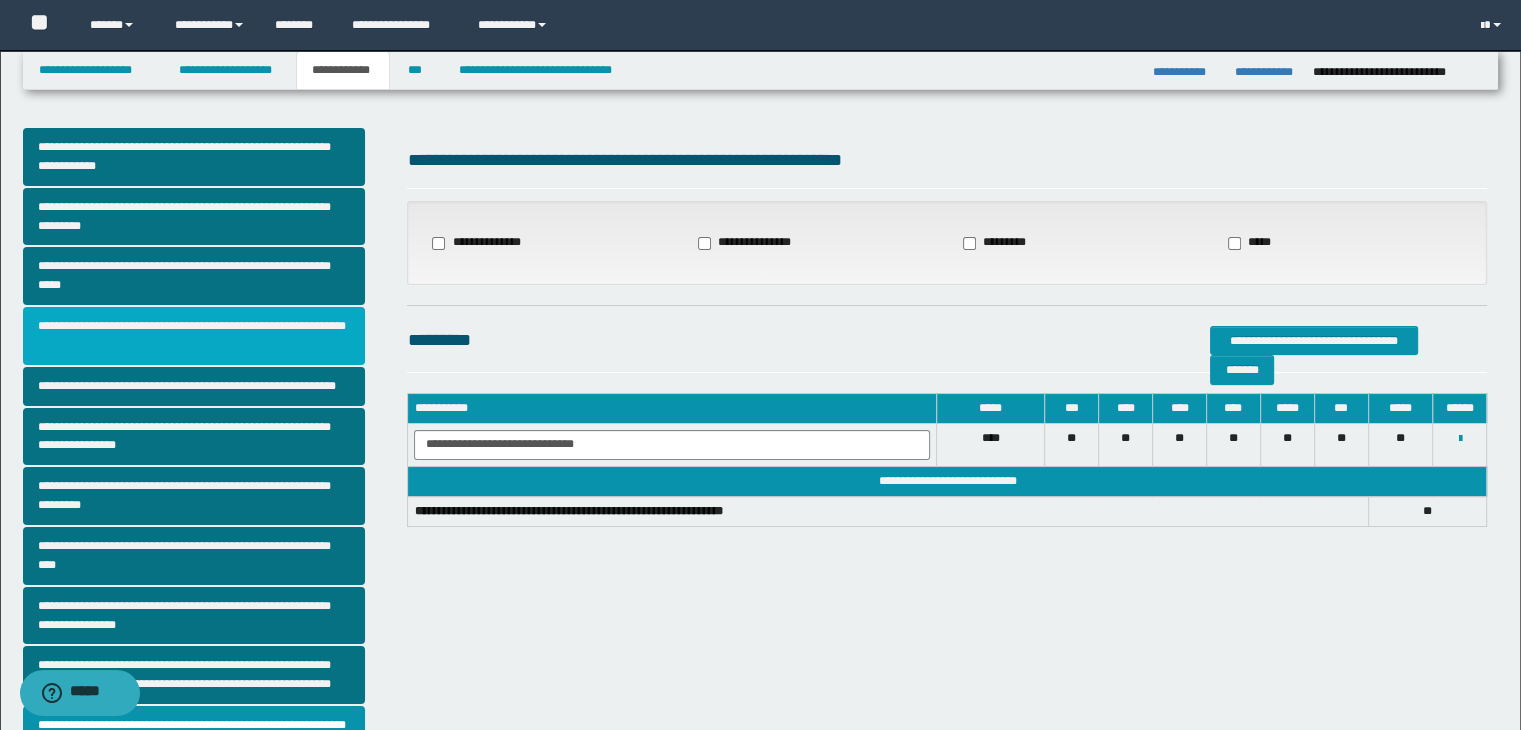 click on "**********" at bounding box center [194, 336] 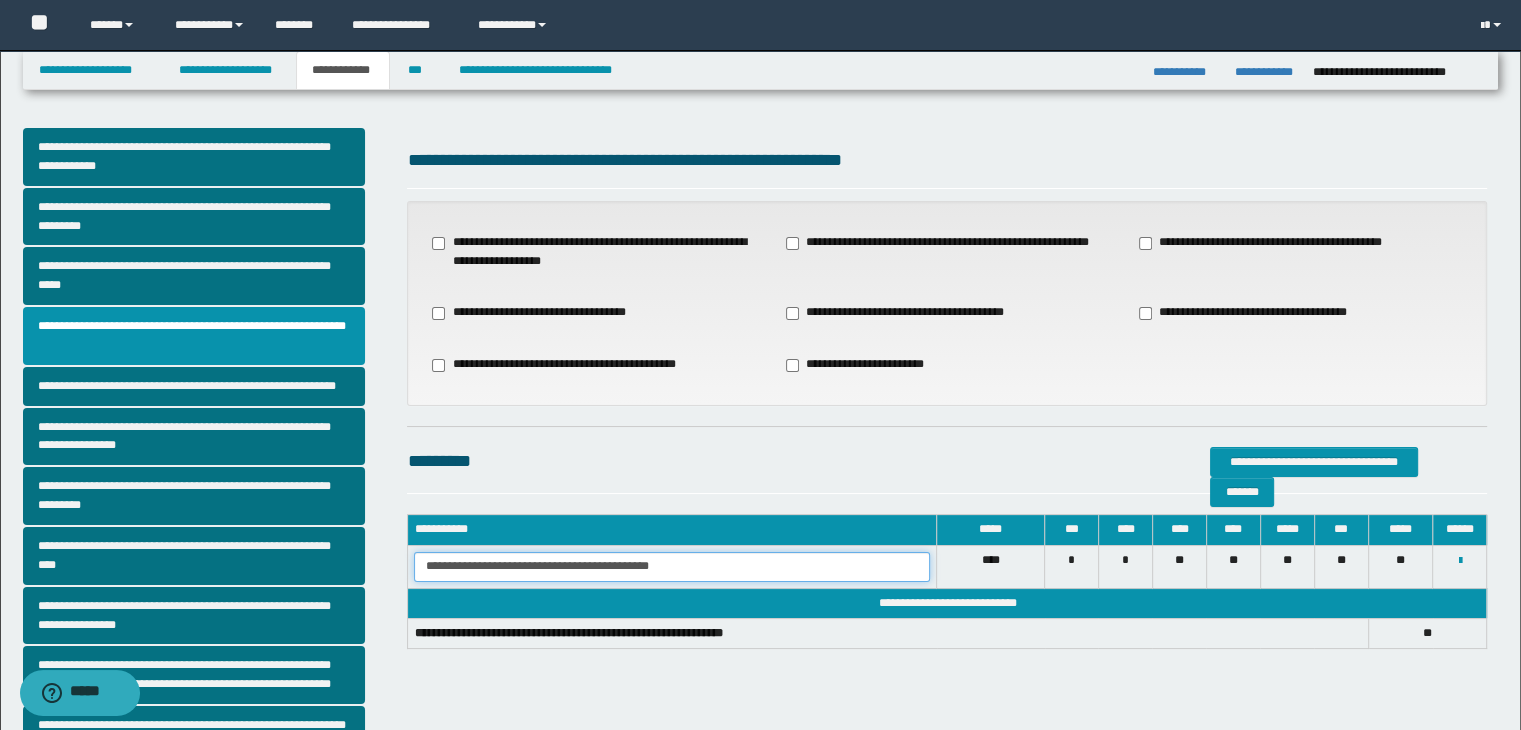 drag, startPoint x: 417, startPoint y: 563, endPoint x: 751, endPoint y: 574, distance: 334.1811 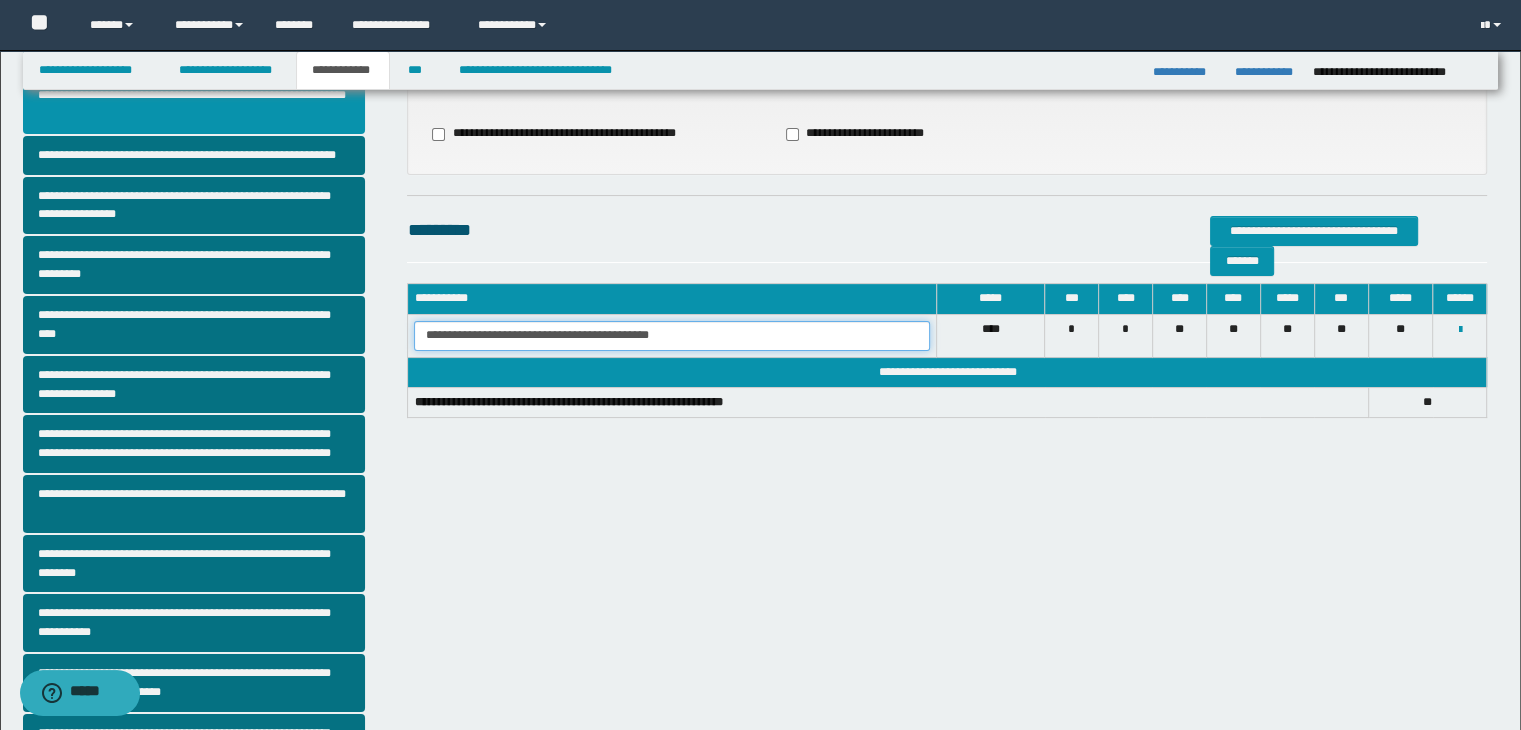 scroll, scrollTop: 273, scrollLeft: 0, axis: vertical 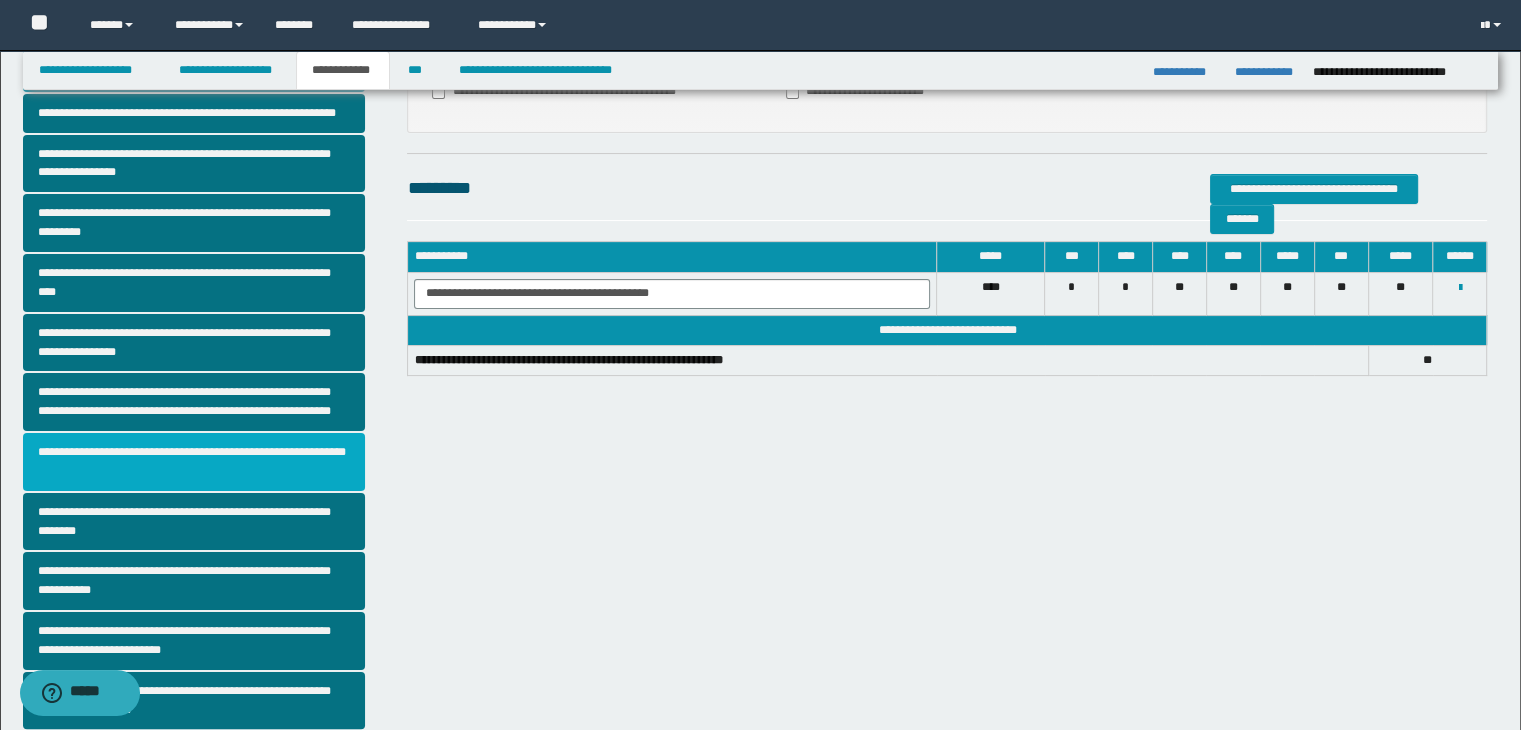 click on "**********" at bounding box center (194, 462) 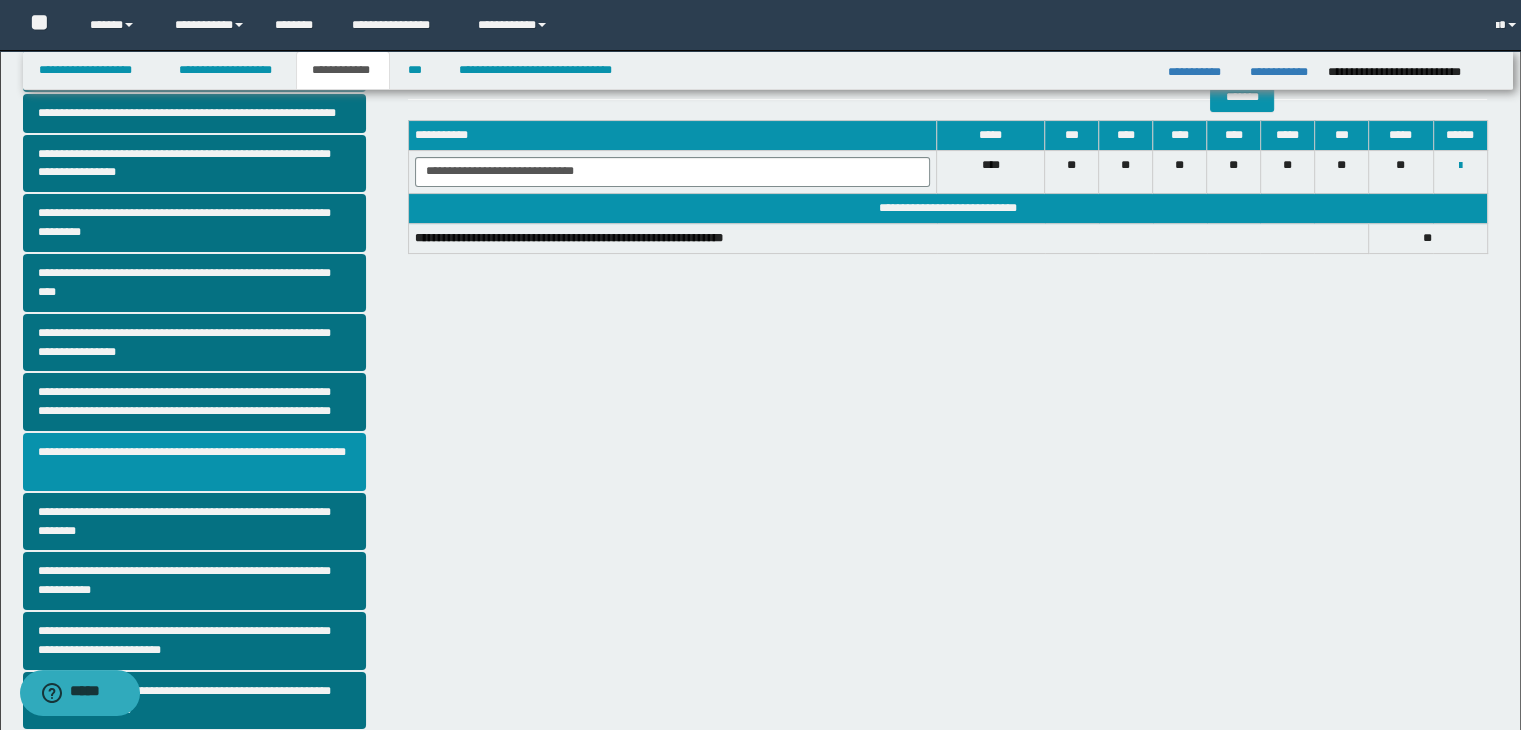 scroll, scrollTop: 0, scrollLeft: 0, axis: both 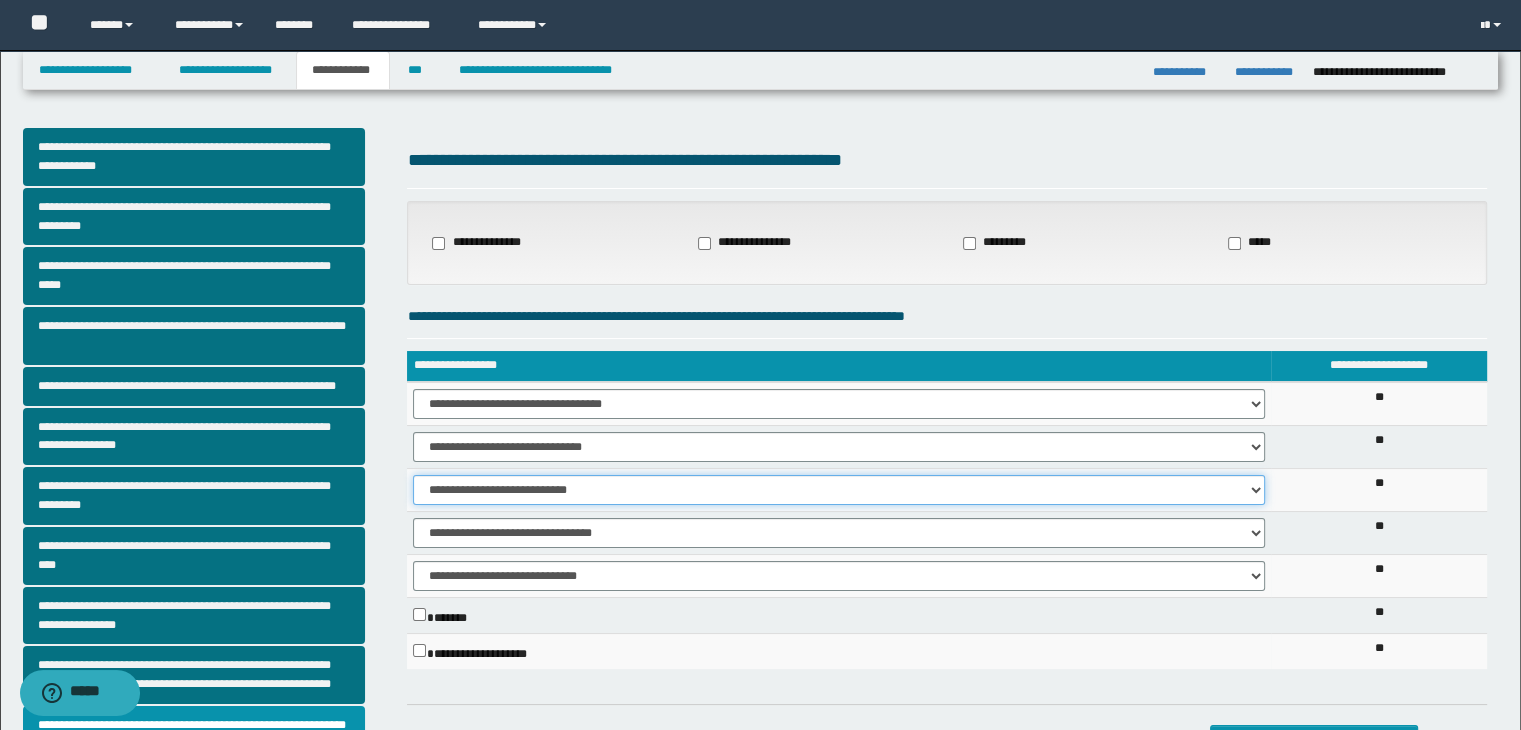 click on "**********" at bounding box center (839, 490) 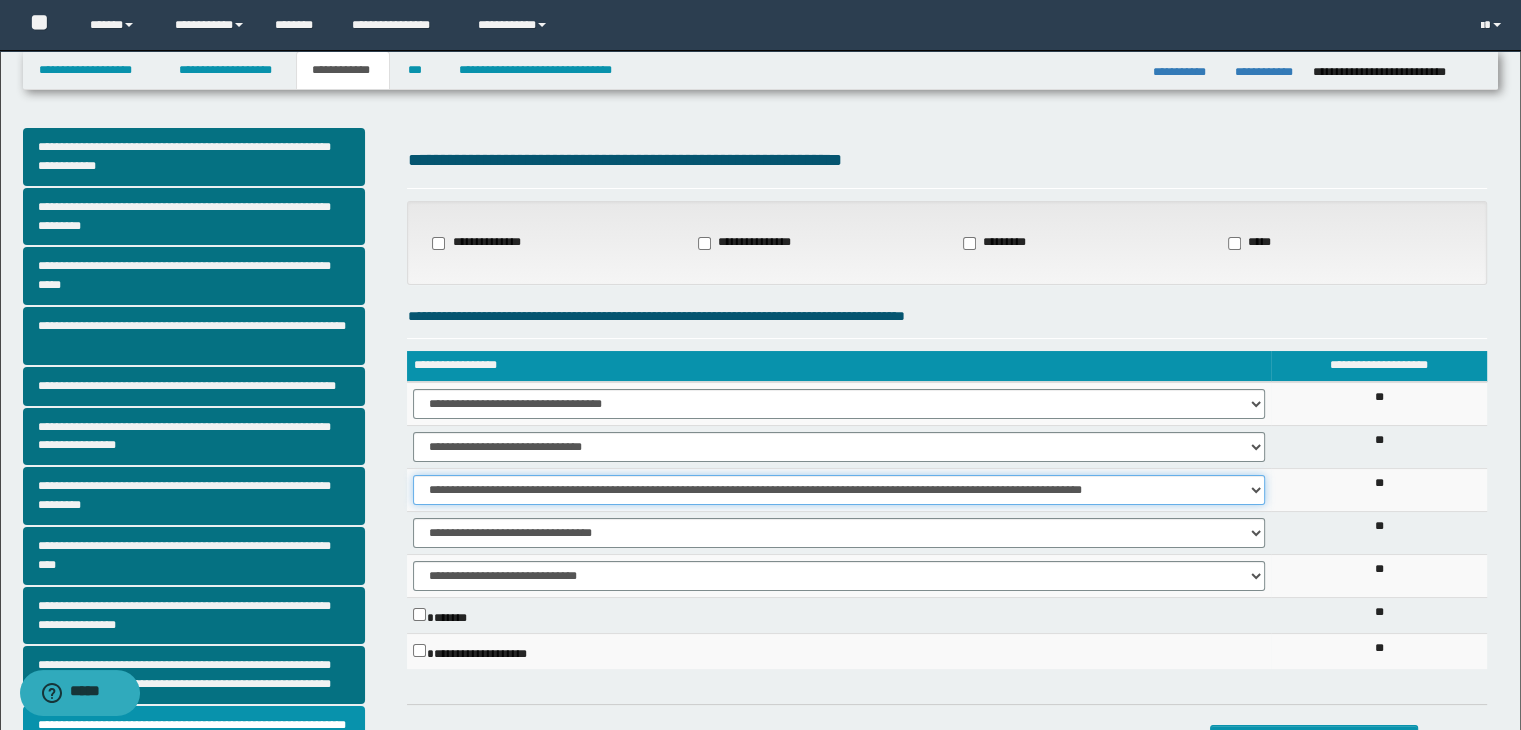 click on "**********" at bounding box center (839, 490) 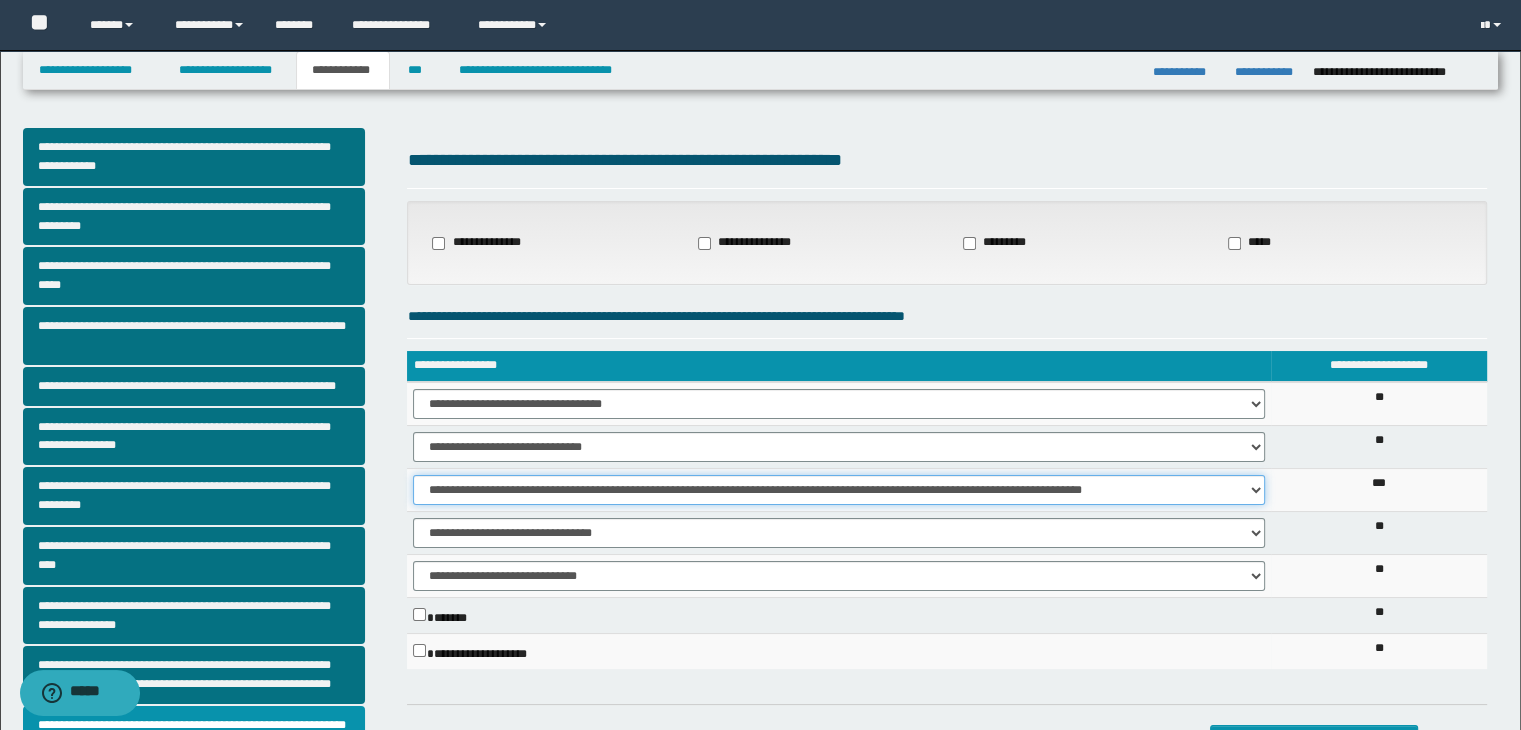 click on "**********" at bounding box center (839, 490) 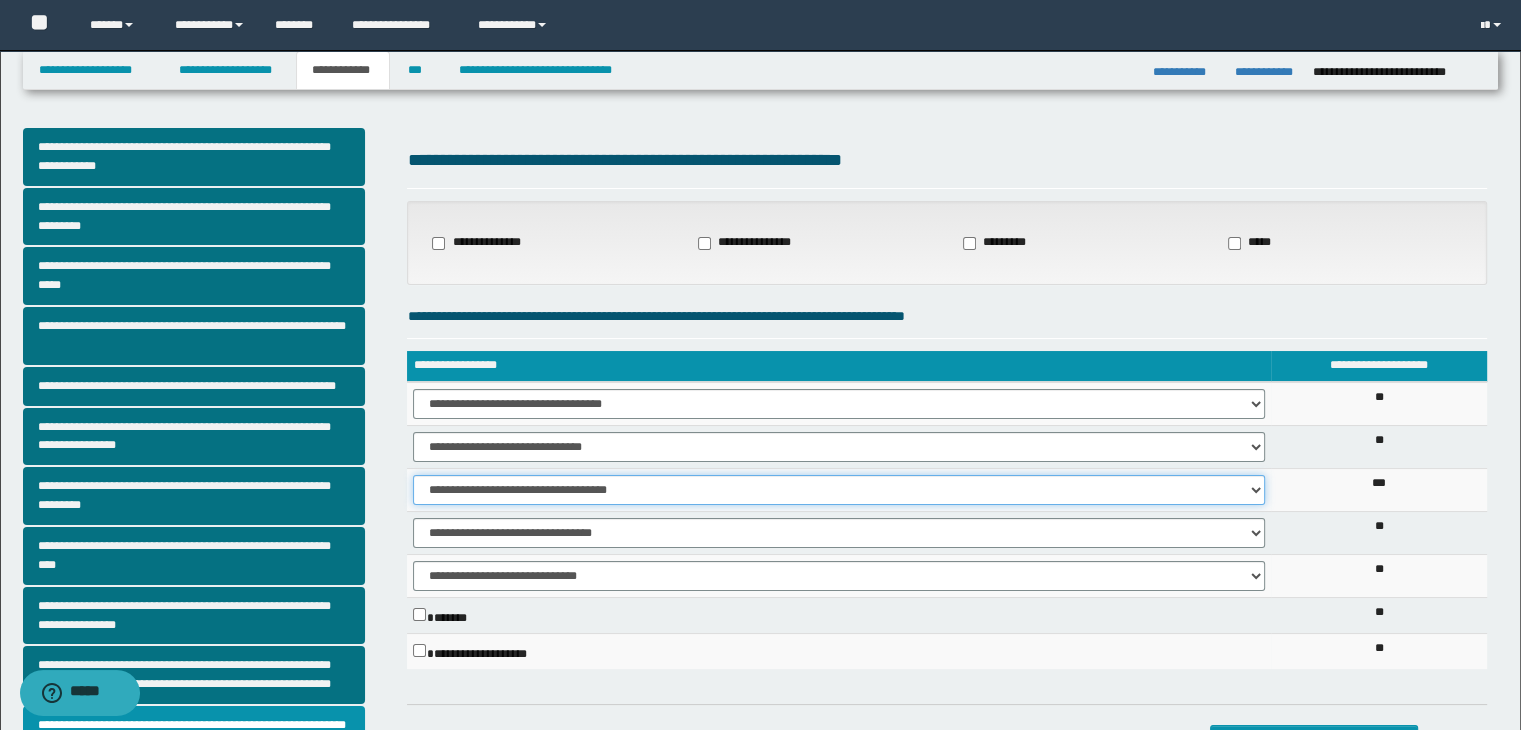 click on "**********" at bounding box center (839, 490) 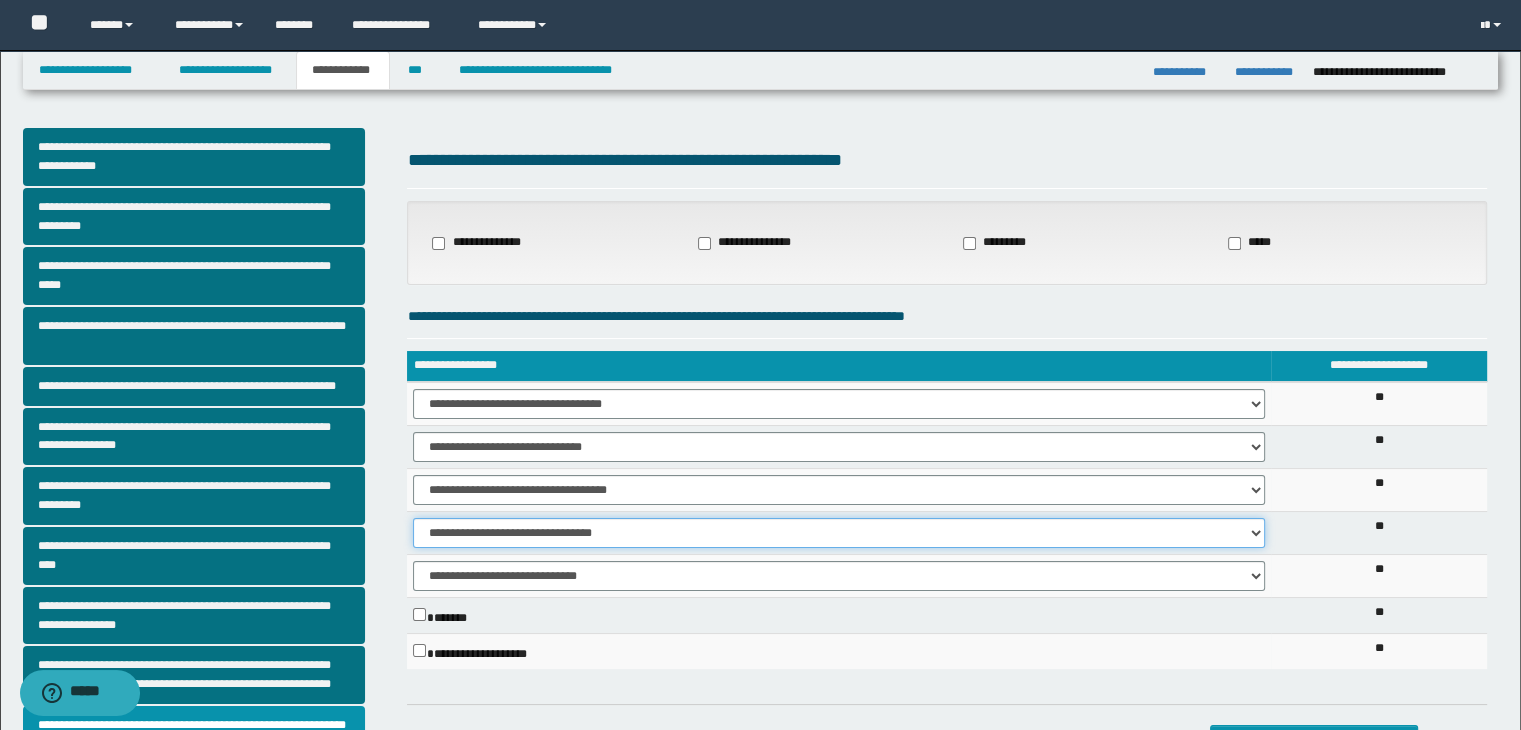 click on "**********" at bounding box center (839, 533) 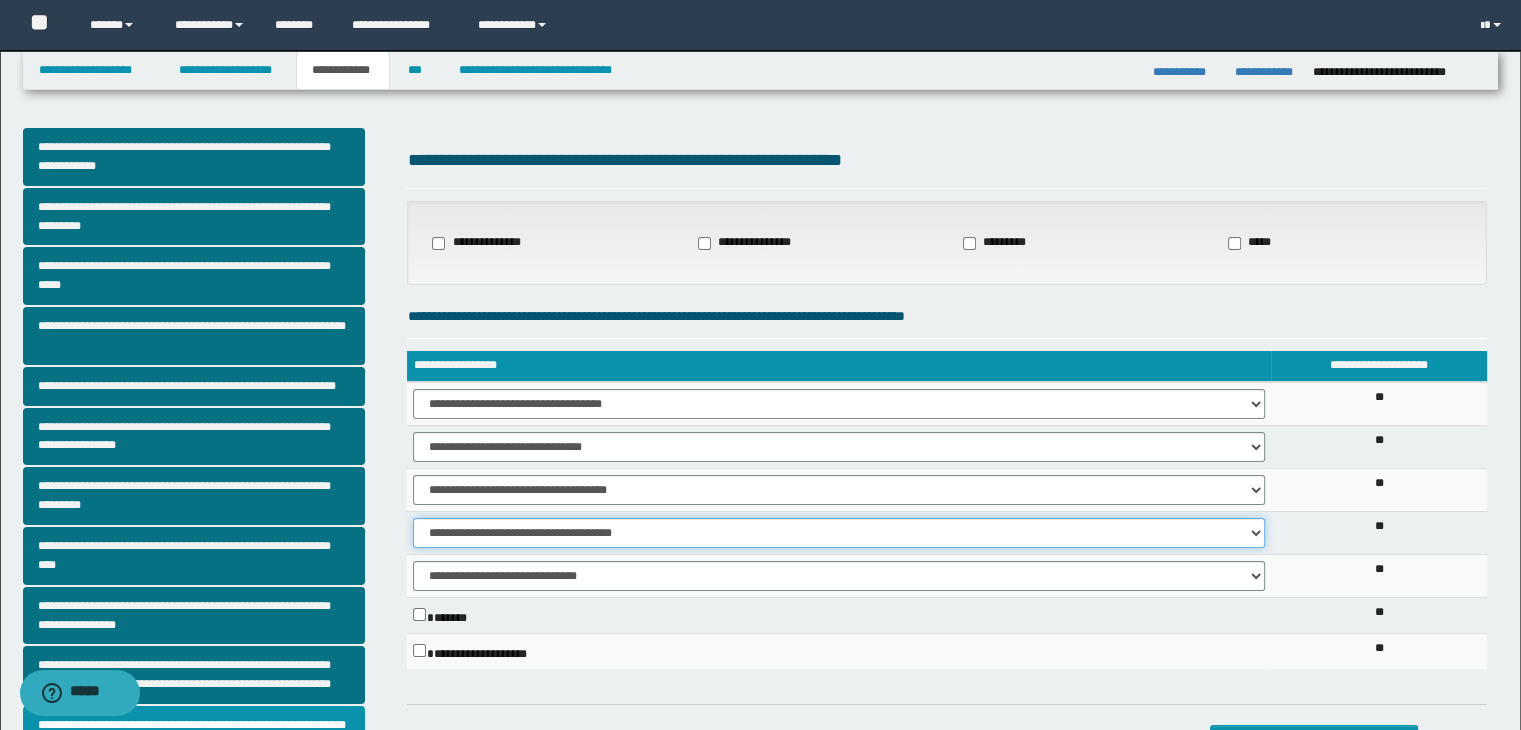 click on "**********" at bounding box center (839, 533) 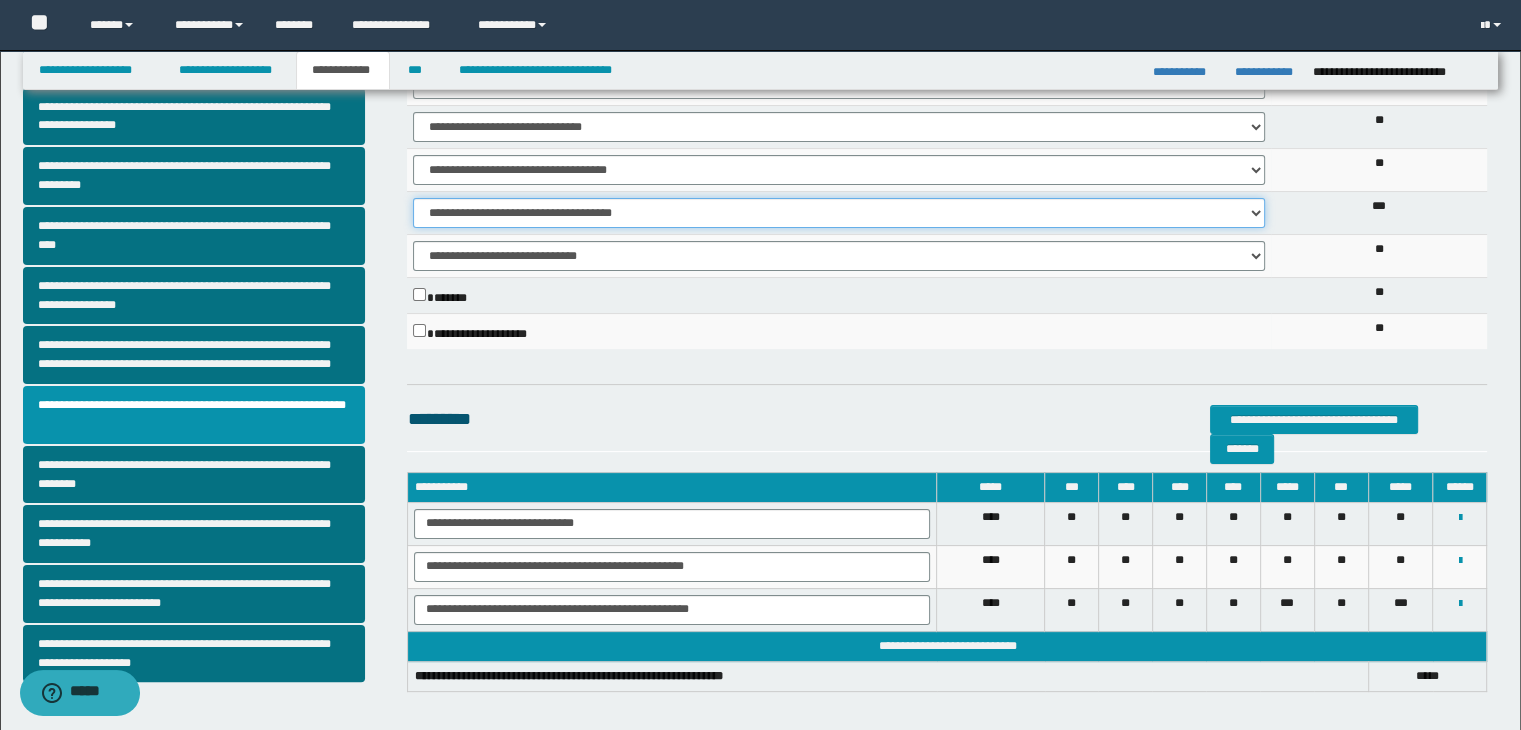 scroll, scrollTop: 318, scrollLeft: 0, axis: vertical 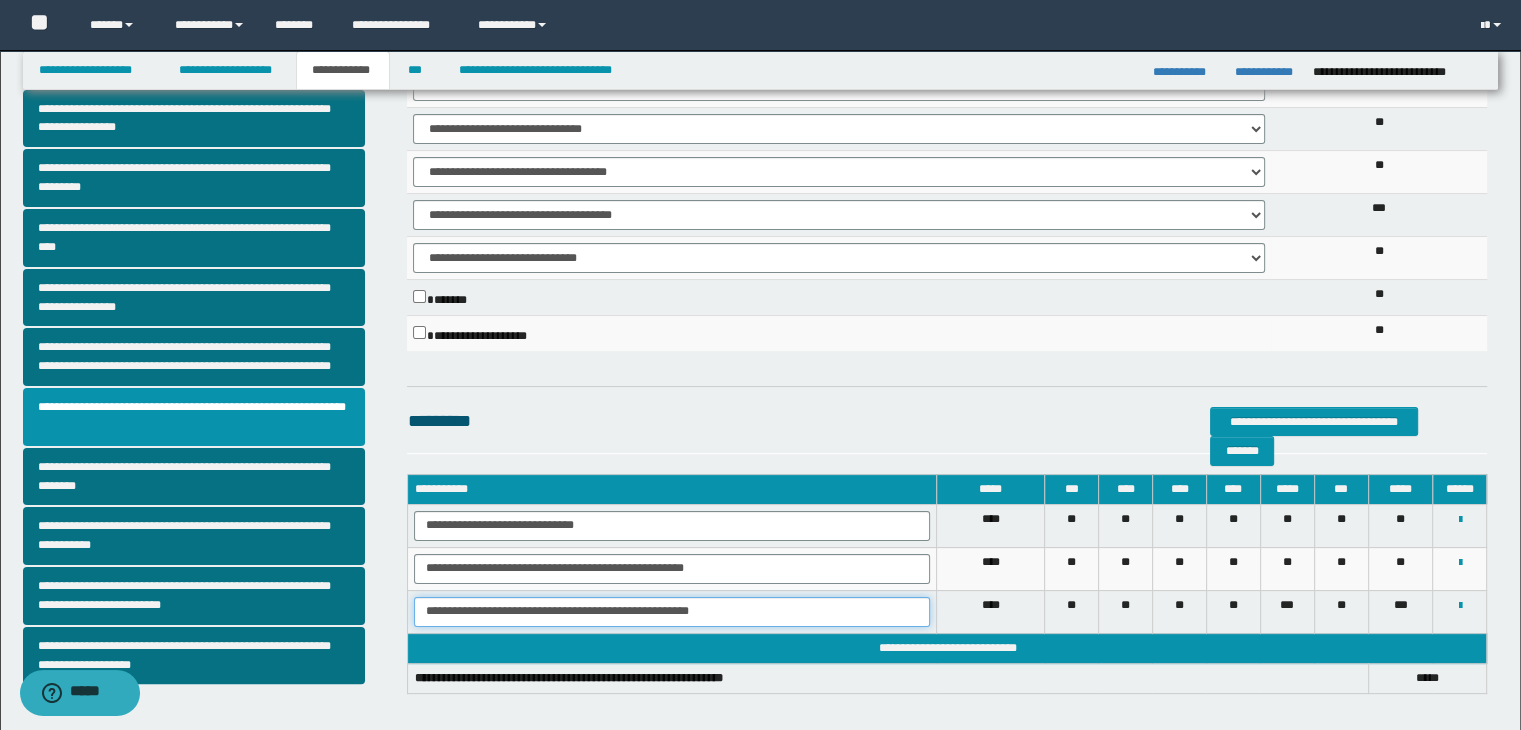 drag, startPoint x: 425, startPoint y: 607, endPoint x: 798, endPoint y: 641, distance: 374.5464 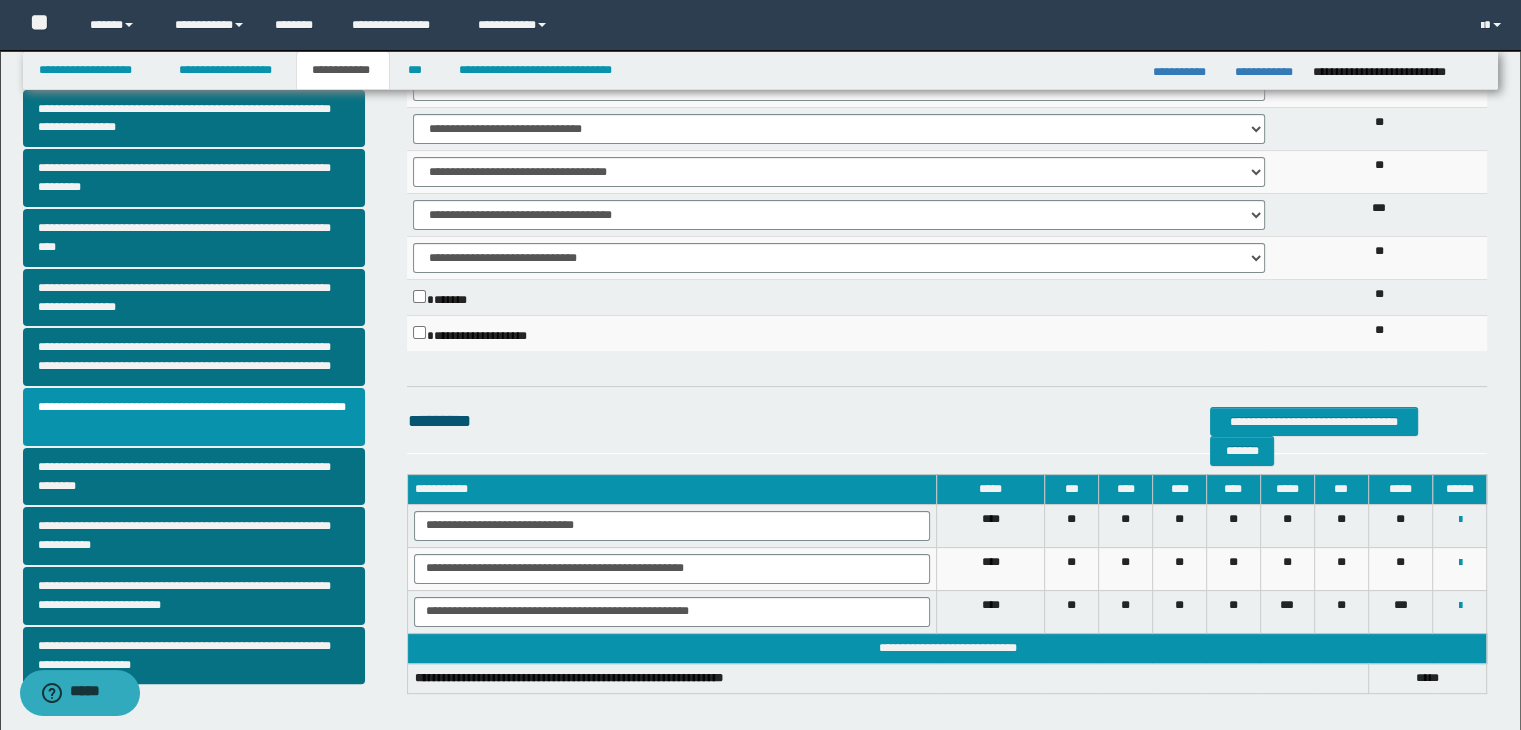 click at bounding box center (1460, 568) 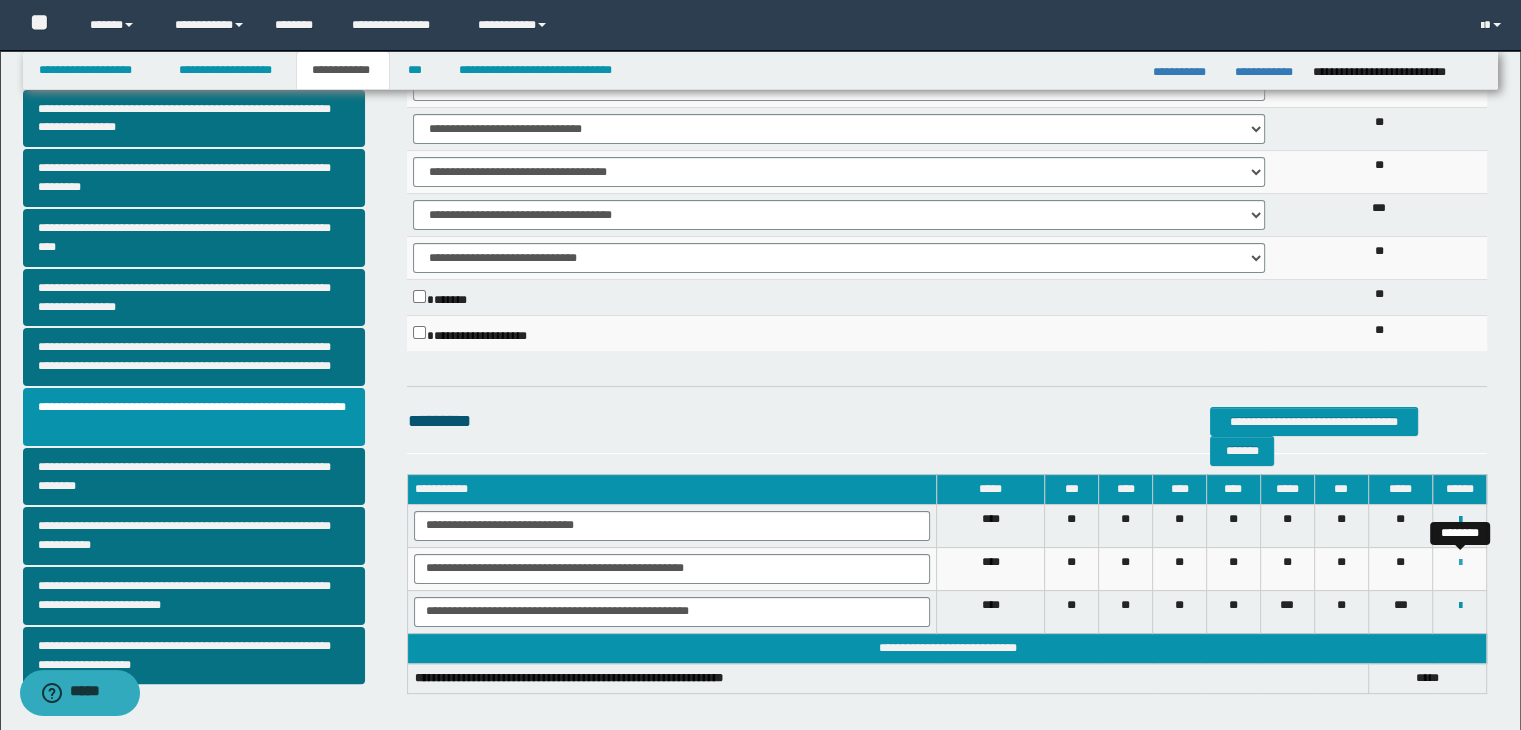 click at bounding box center [1459, 563] 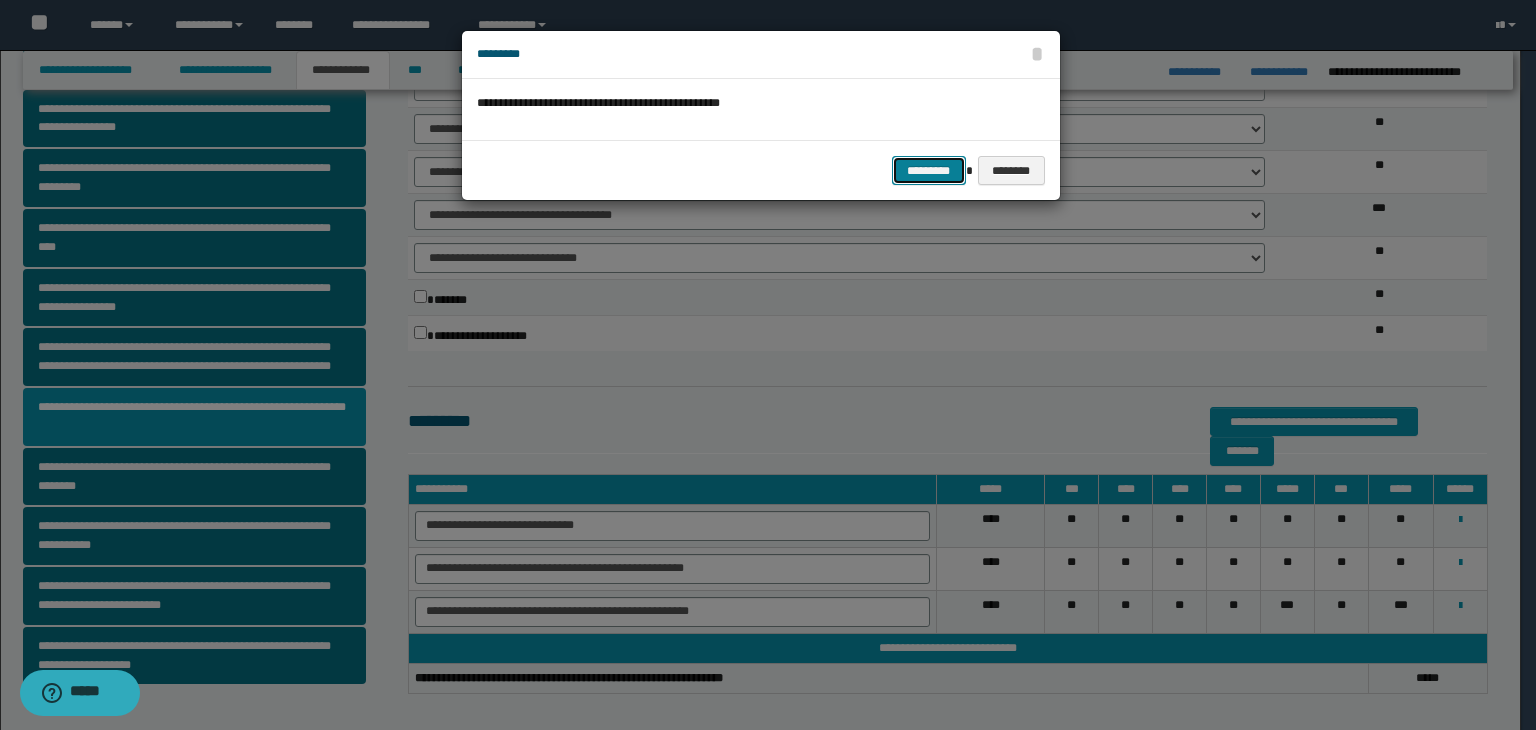 click on "*********" at bounding box center (929, 171) 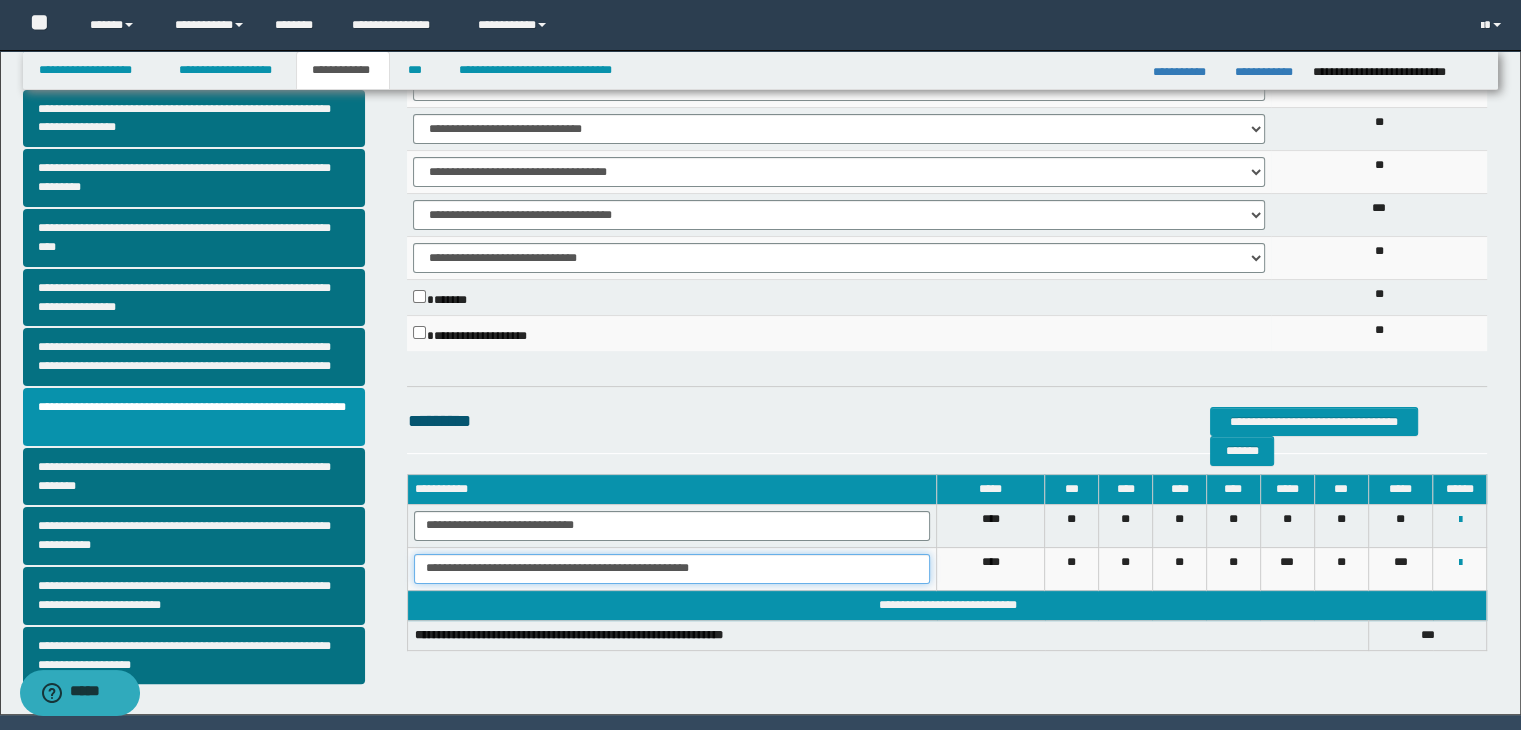 drag, startPoint x: 422, startPoint y: 567, endPoint x: 754, endPoint y: 577, distance: 332.15057 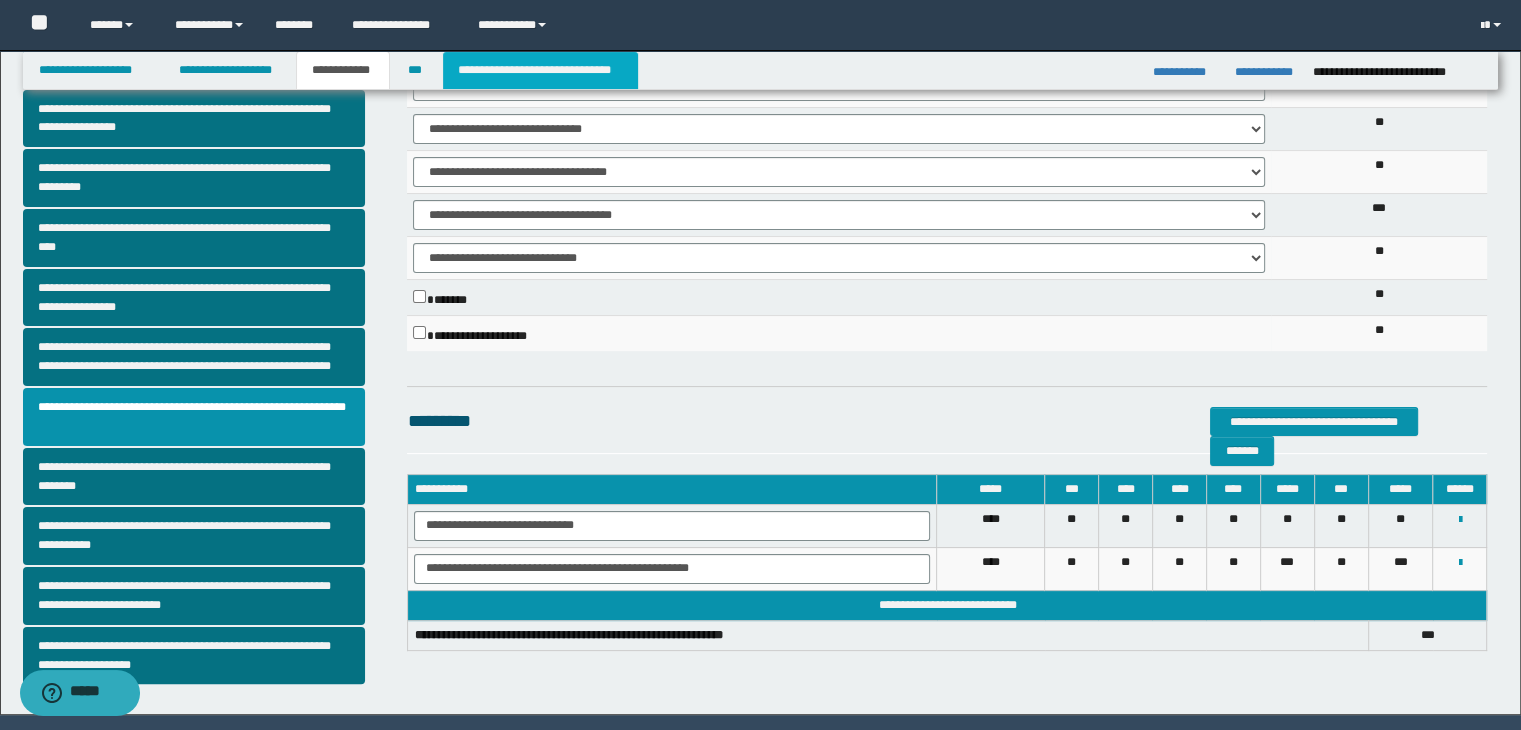 click on "**********" at bounding box center (540, 70) 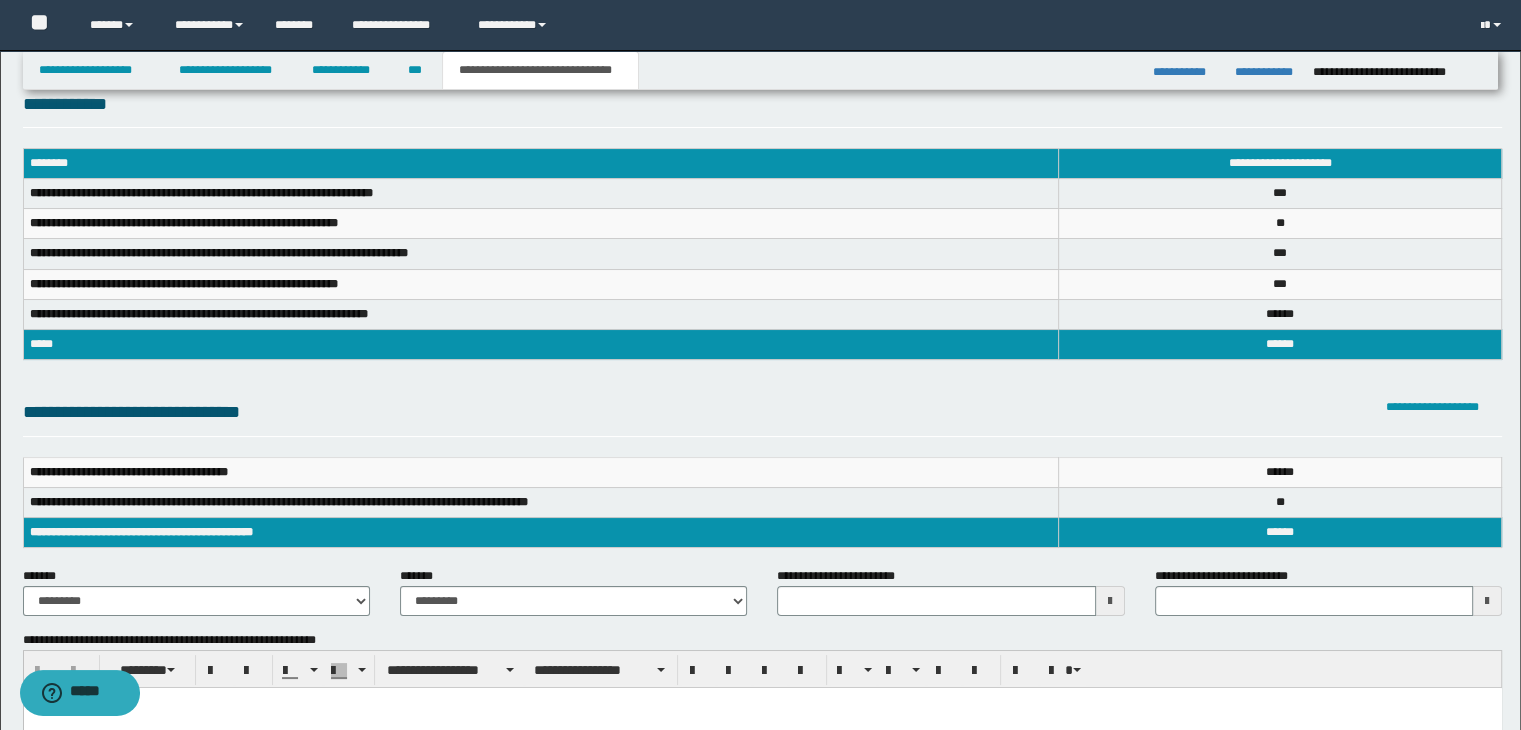 scroll, scrollTop: 40, scrollLeft: 0, axis: vertical 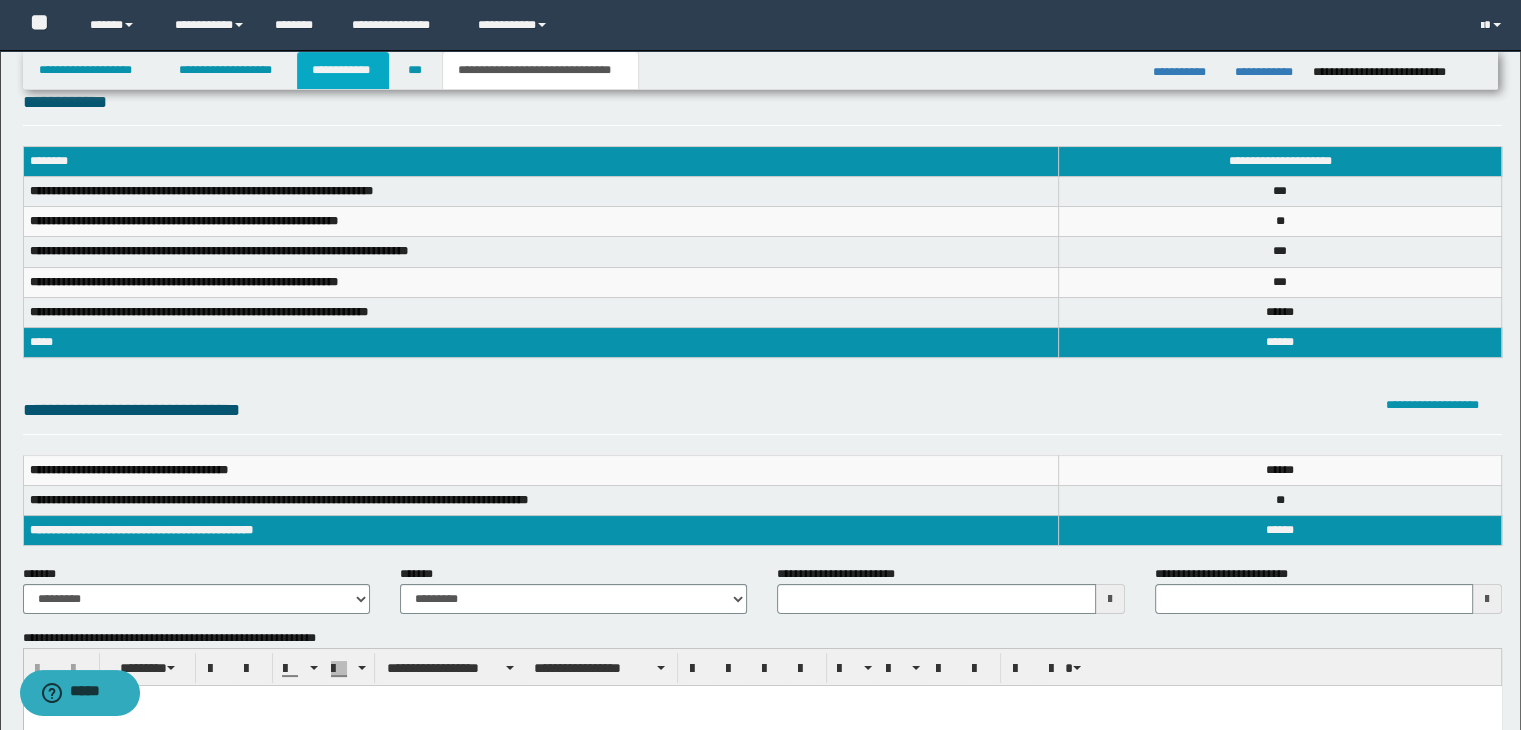 click on "**********" at bounding box center [343, 70] 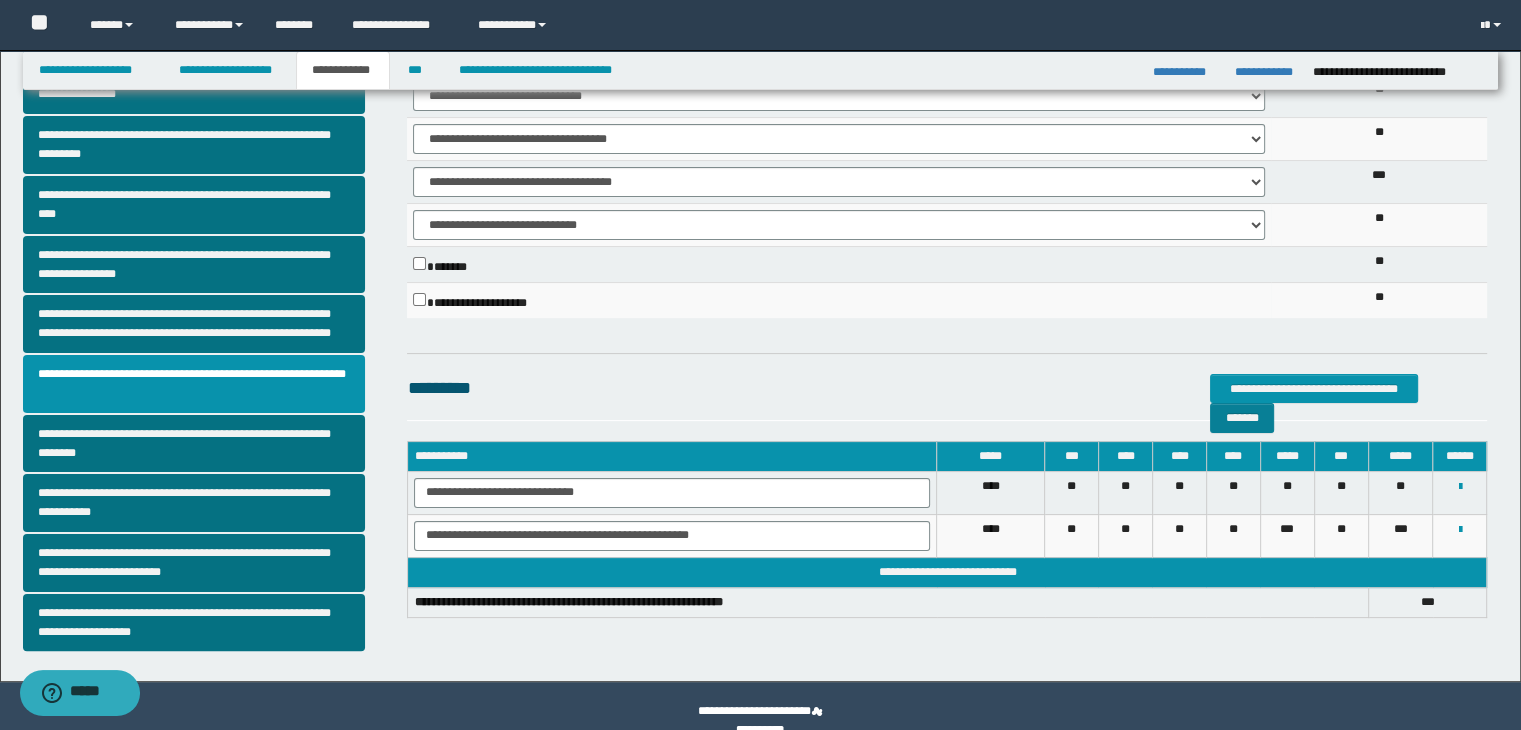scroll, scrollTop: 381, scrollLeft: 0, axis: vertical 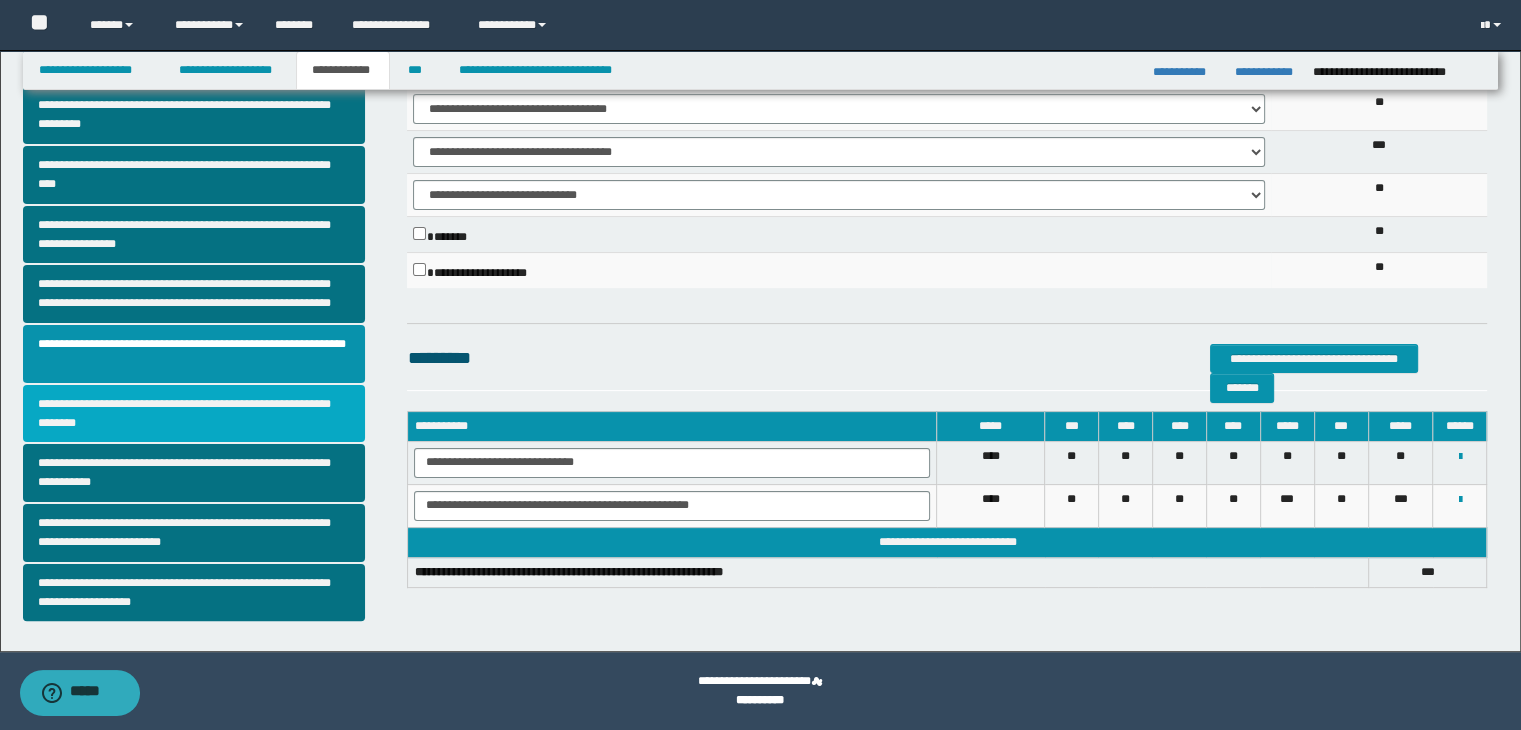 click on "**********" at bounding box center [194, 414] 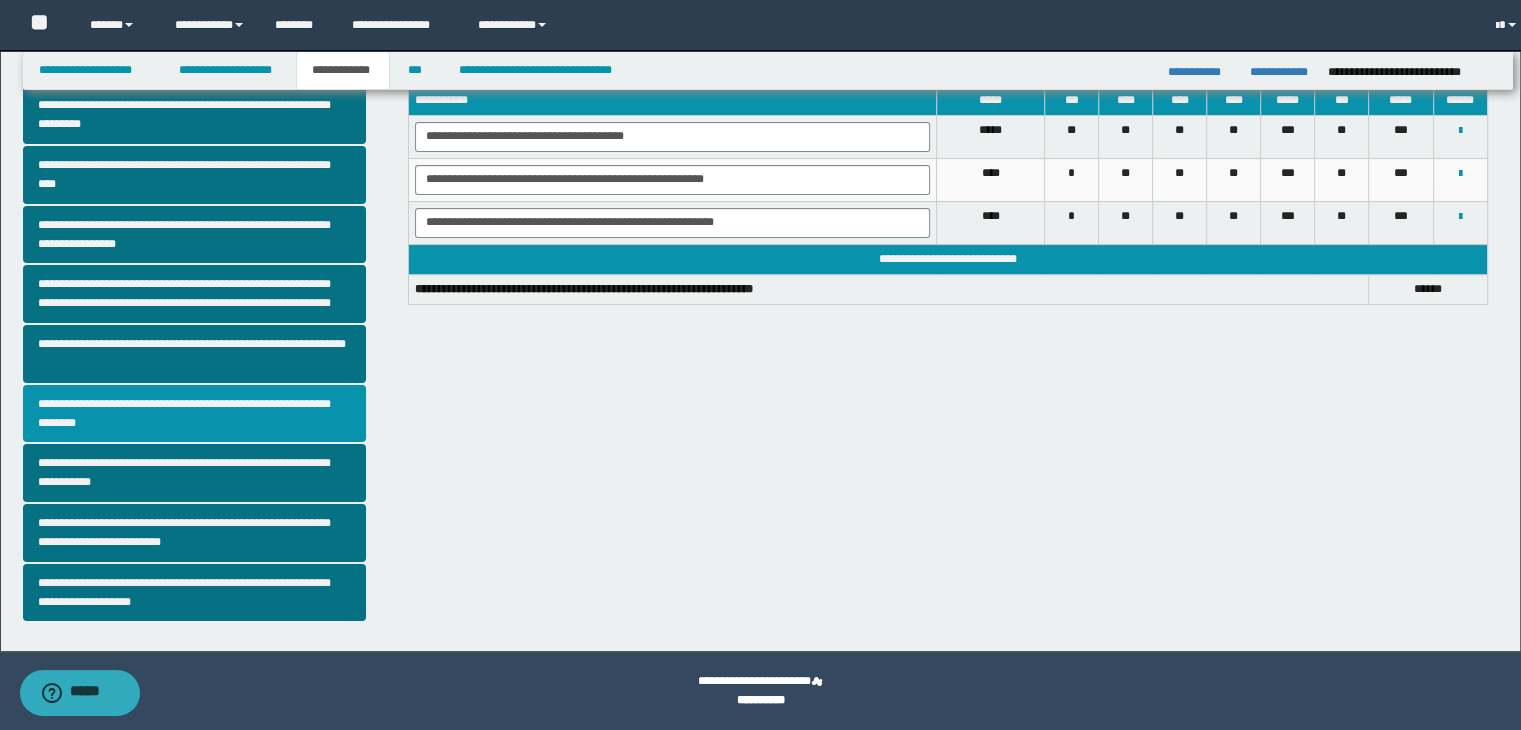 scroll, scrollTop: 0, scrollLeft: 0, axis: both 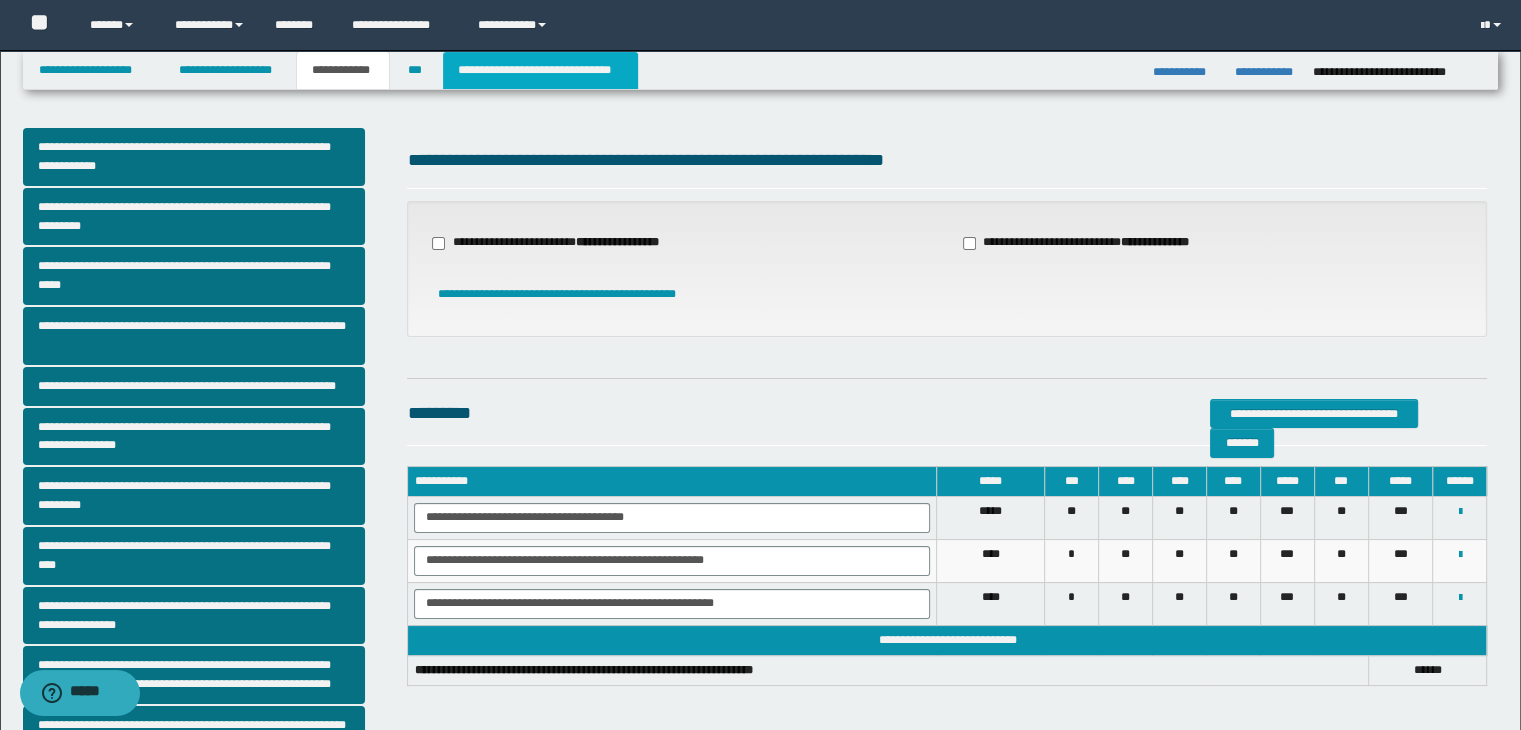 click on "**********" at bounding box center (540, 70) 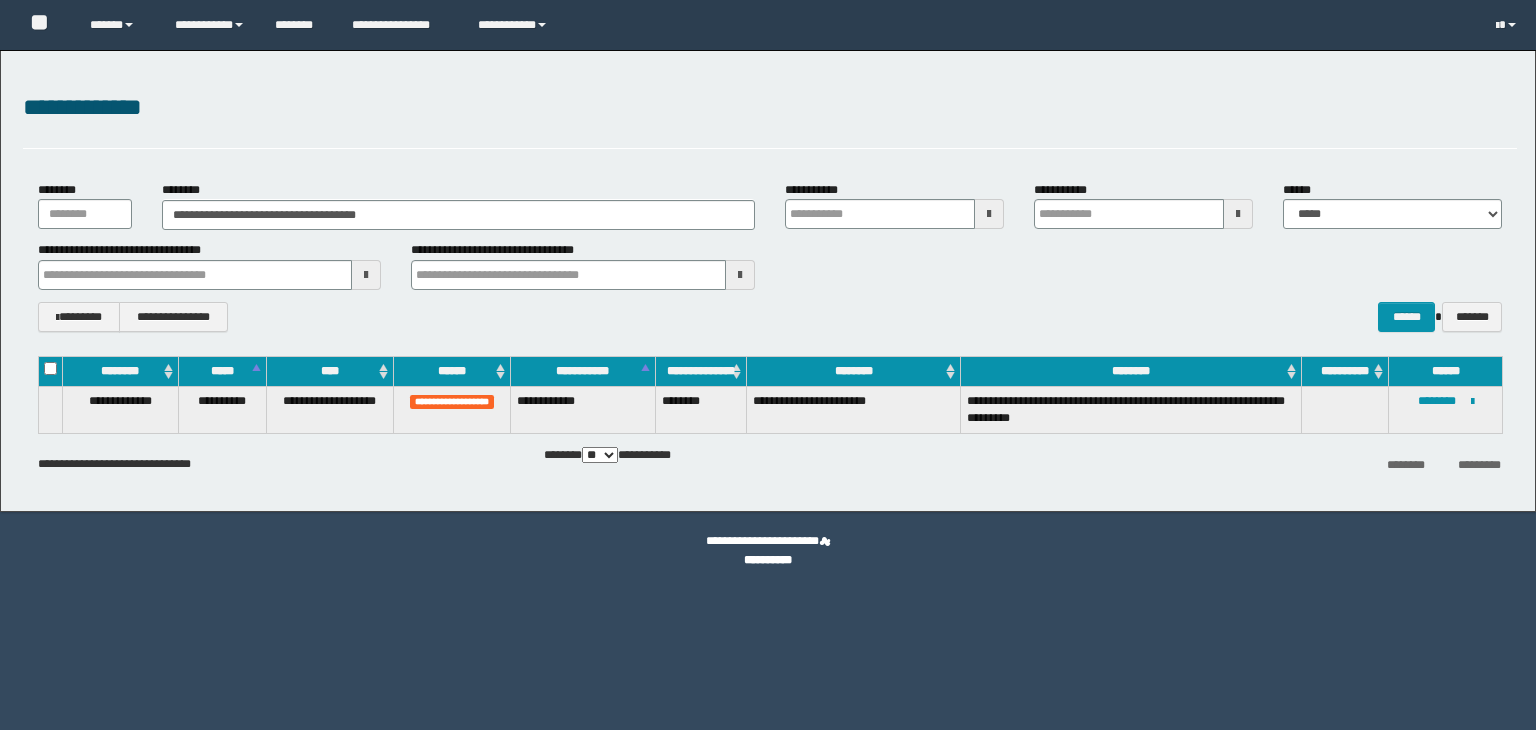 scroll, scrollTop: 0, scrollLeft: 0, axis: both 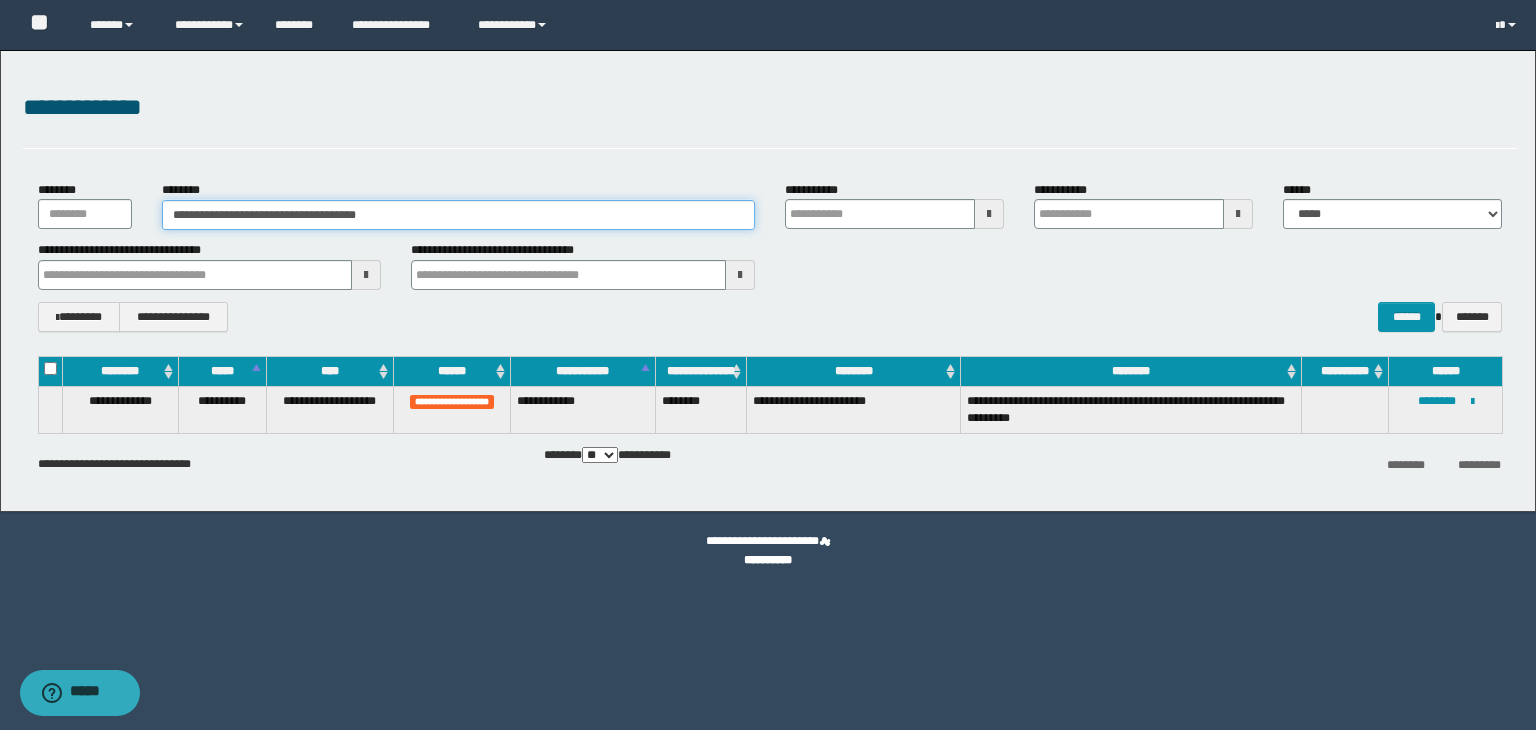 drag, startPoint x: 429, startPoint y: 216, endPoint x: 119, endPoint y: 200, distance: 310.41263 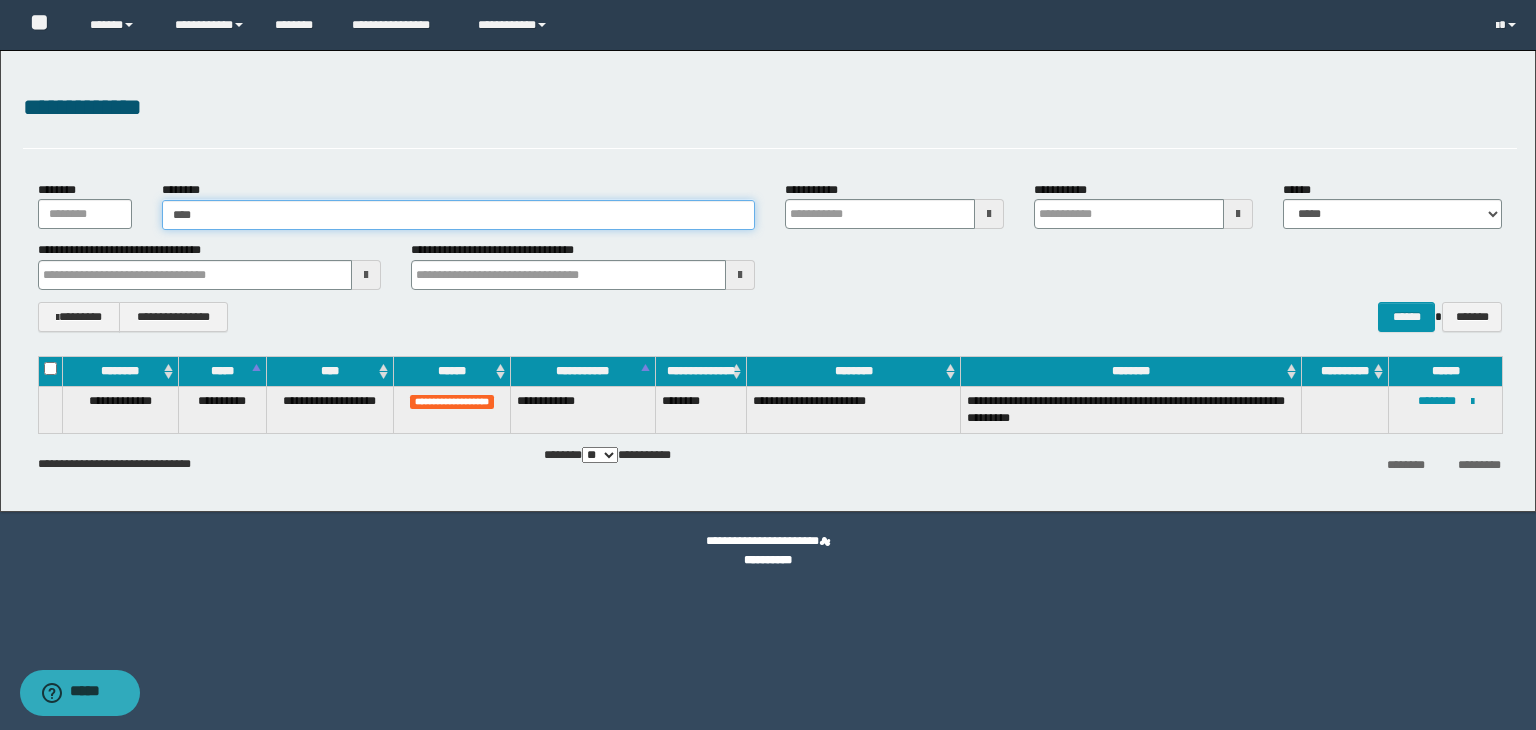 type on "*****" 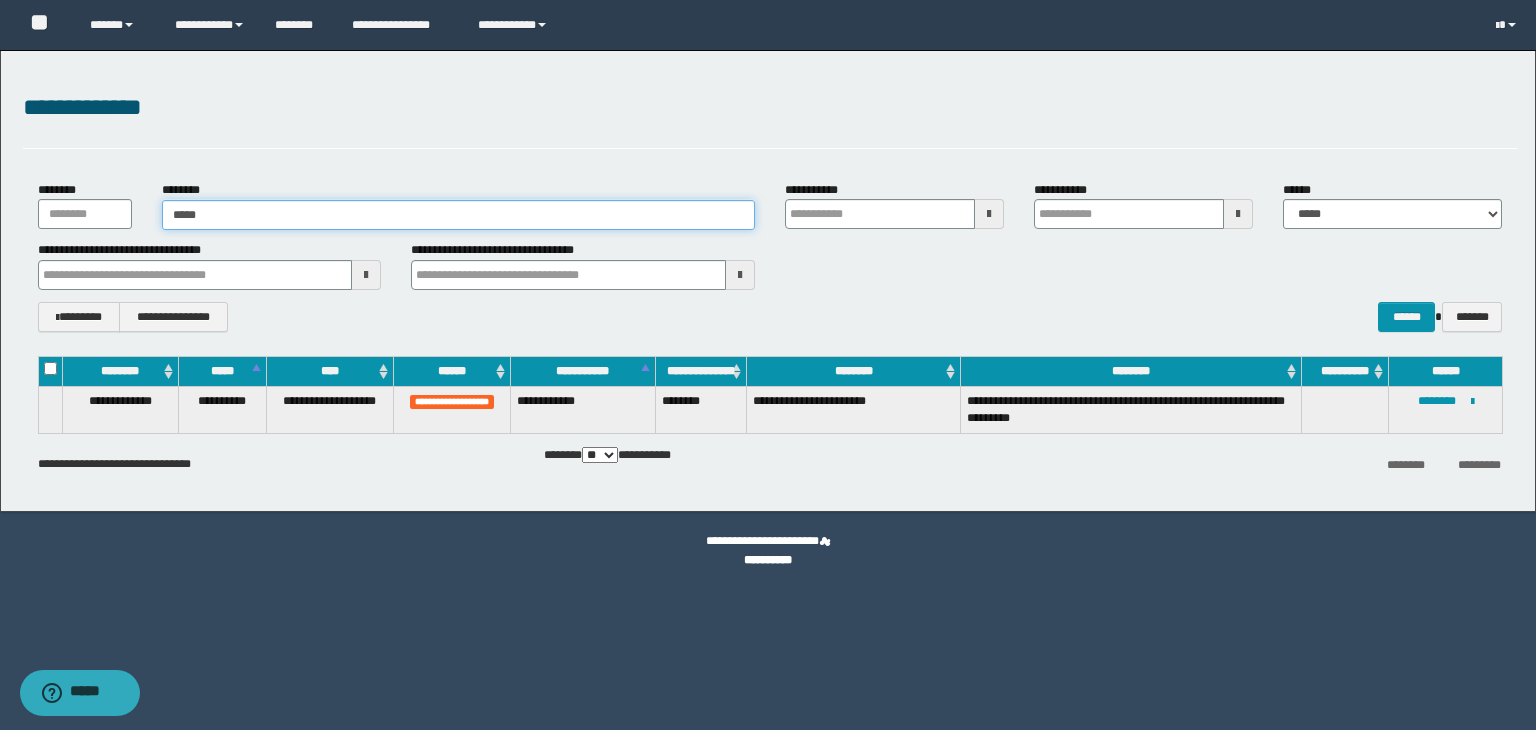 type on "*****" 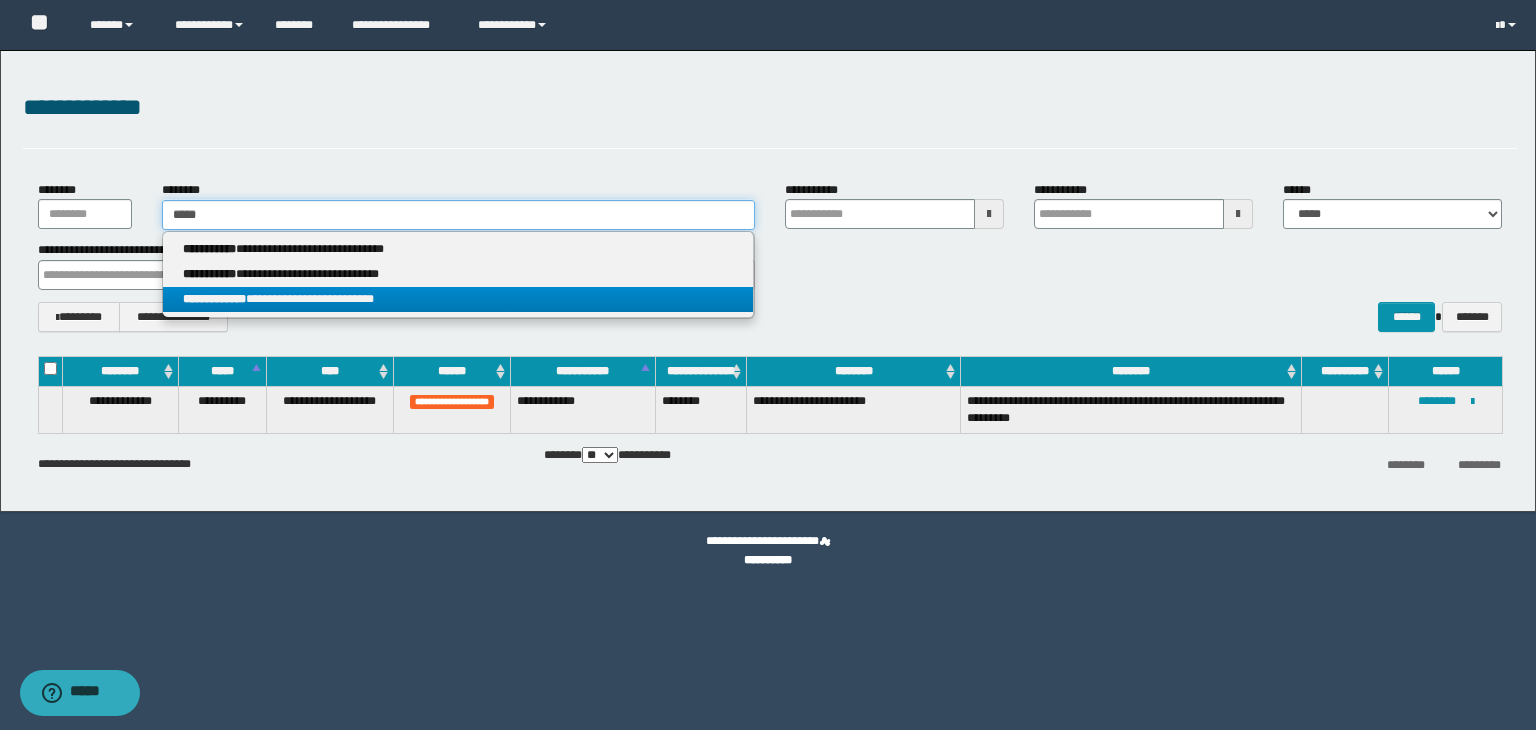 type on "*****" 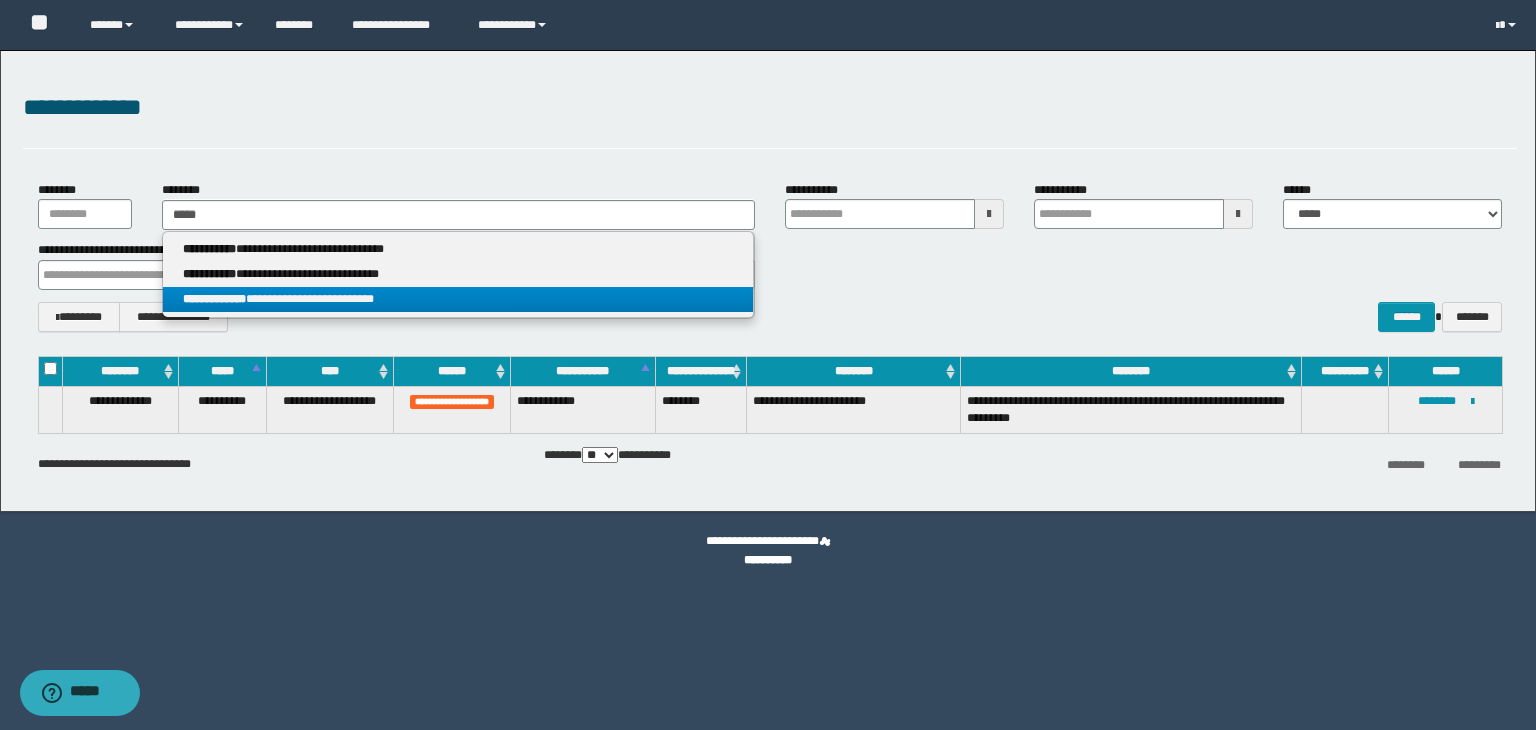 click on "**********" at bounding box center (458, 299) 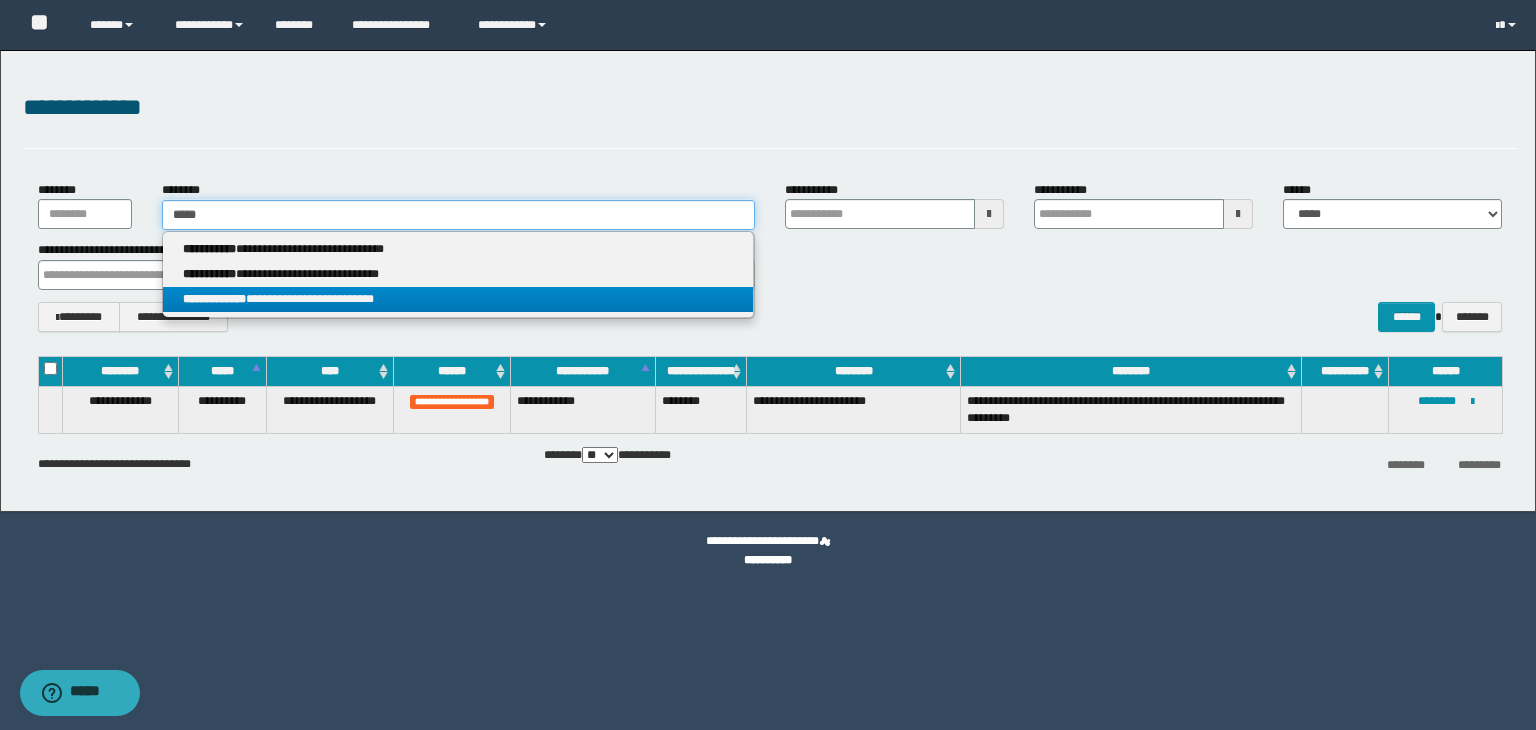 type 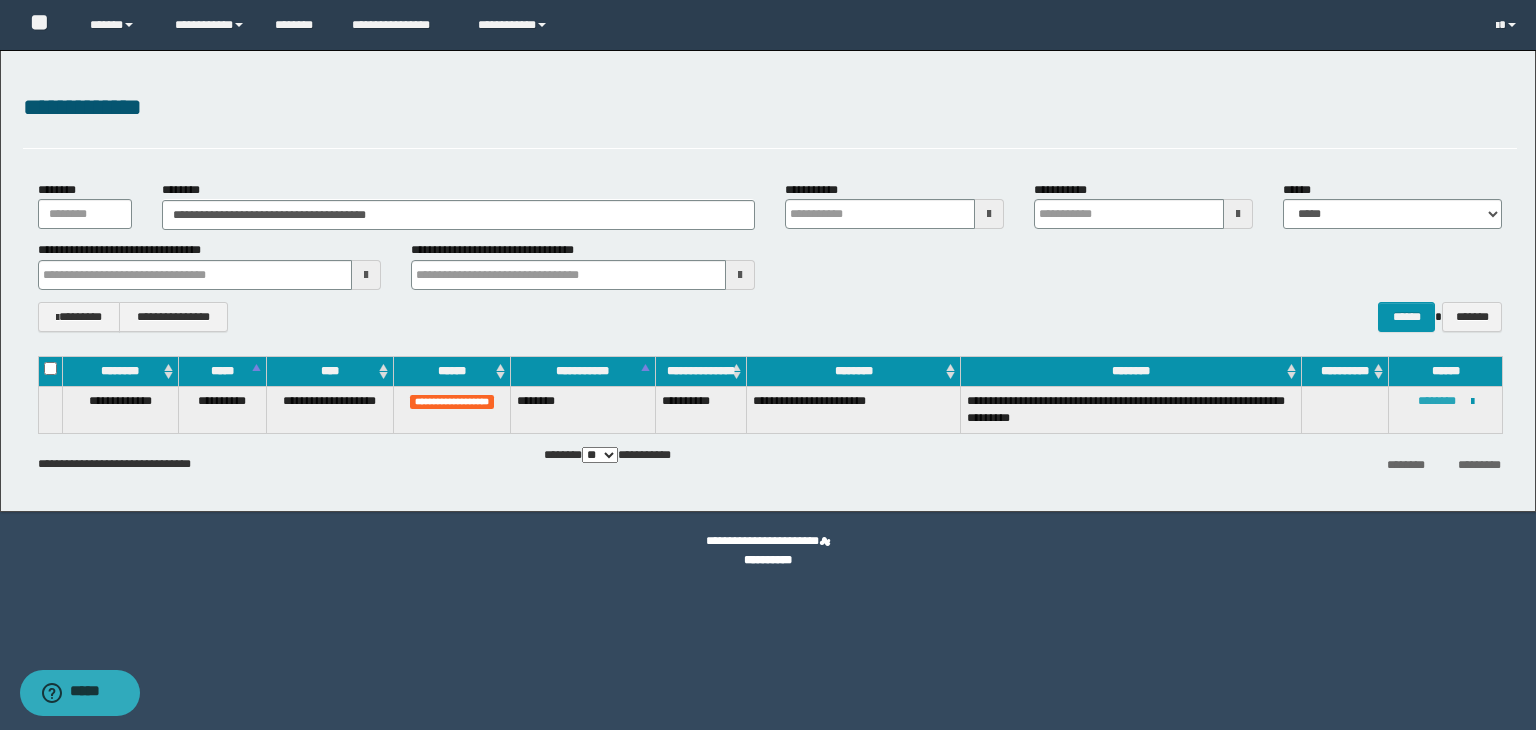 click on "********" at bounding box center (1437, 401) 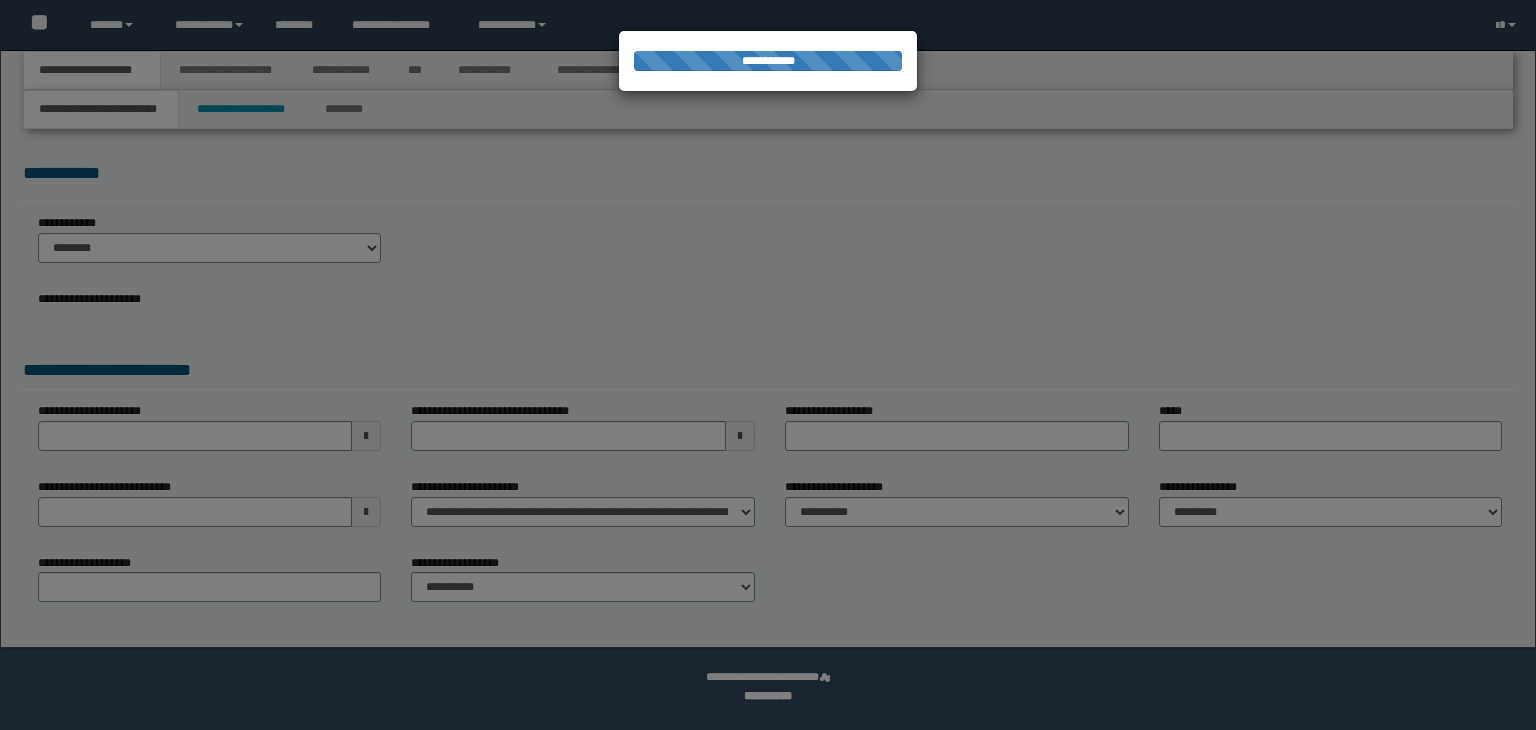 scroll, scrollTop: 0, scrollLeft: 0, axis: both 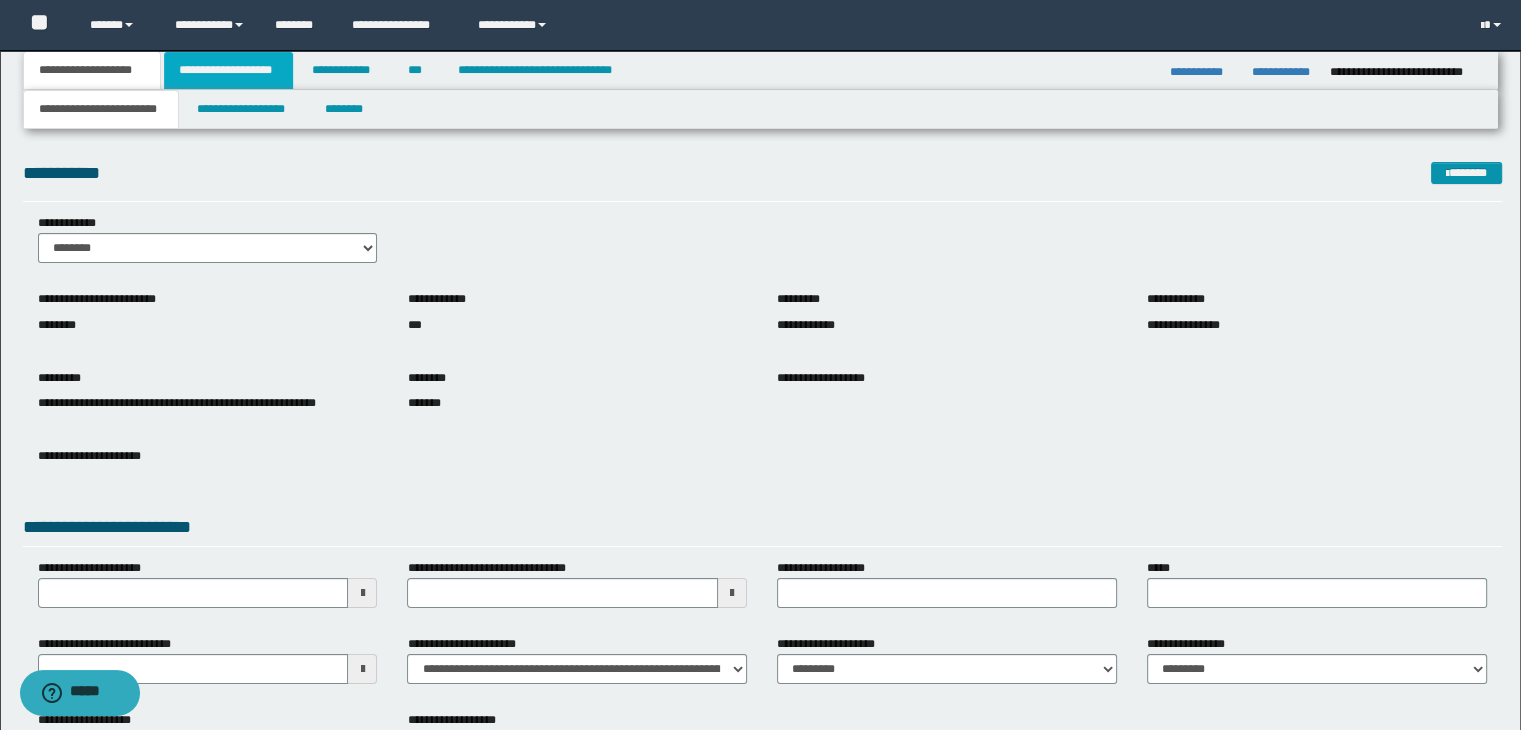 click on "**********" at bounding box center (228, 70) 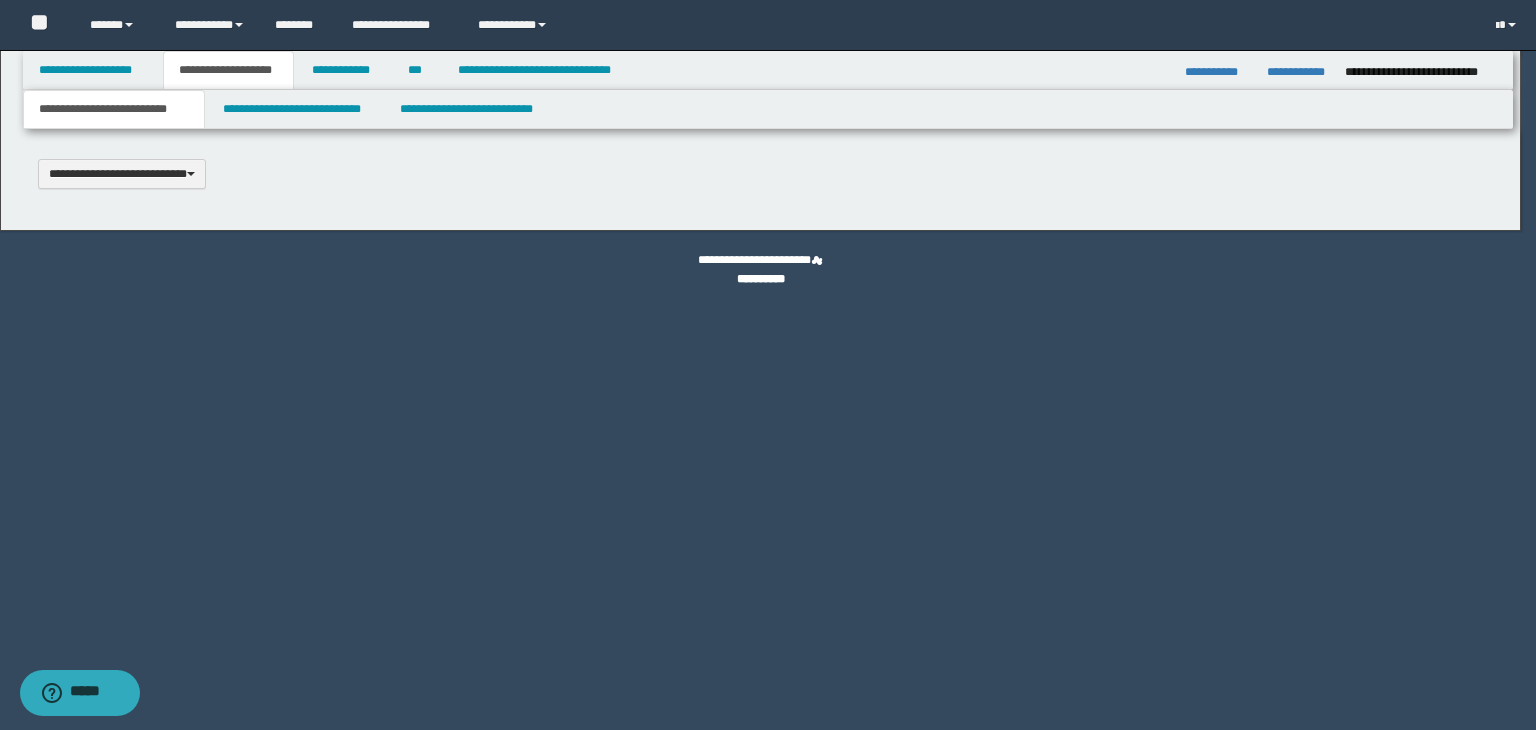 scroll, scrollTop: 0, scrollLeft: 0, axis: both 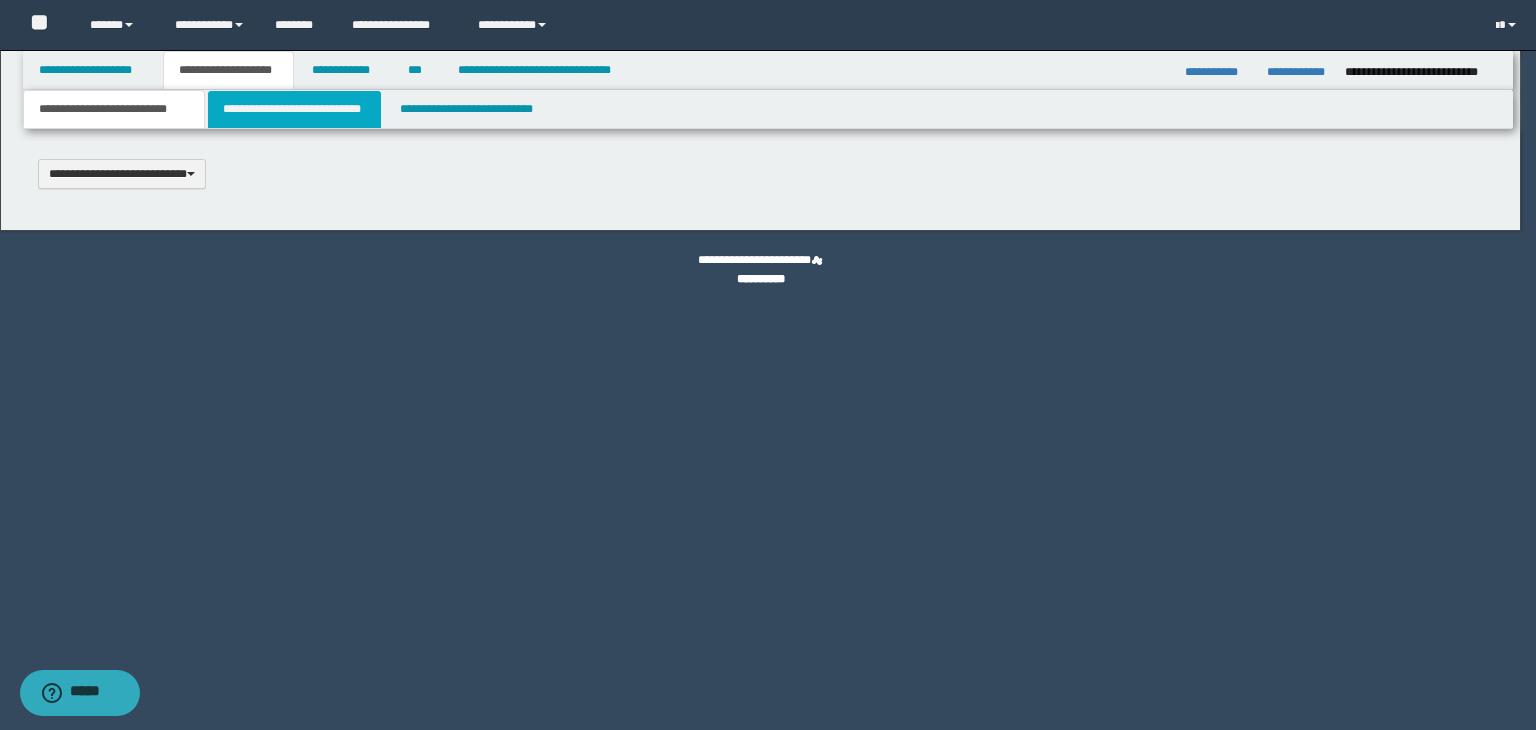 select on "*" 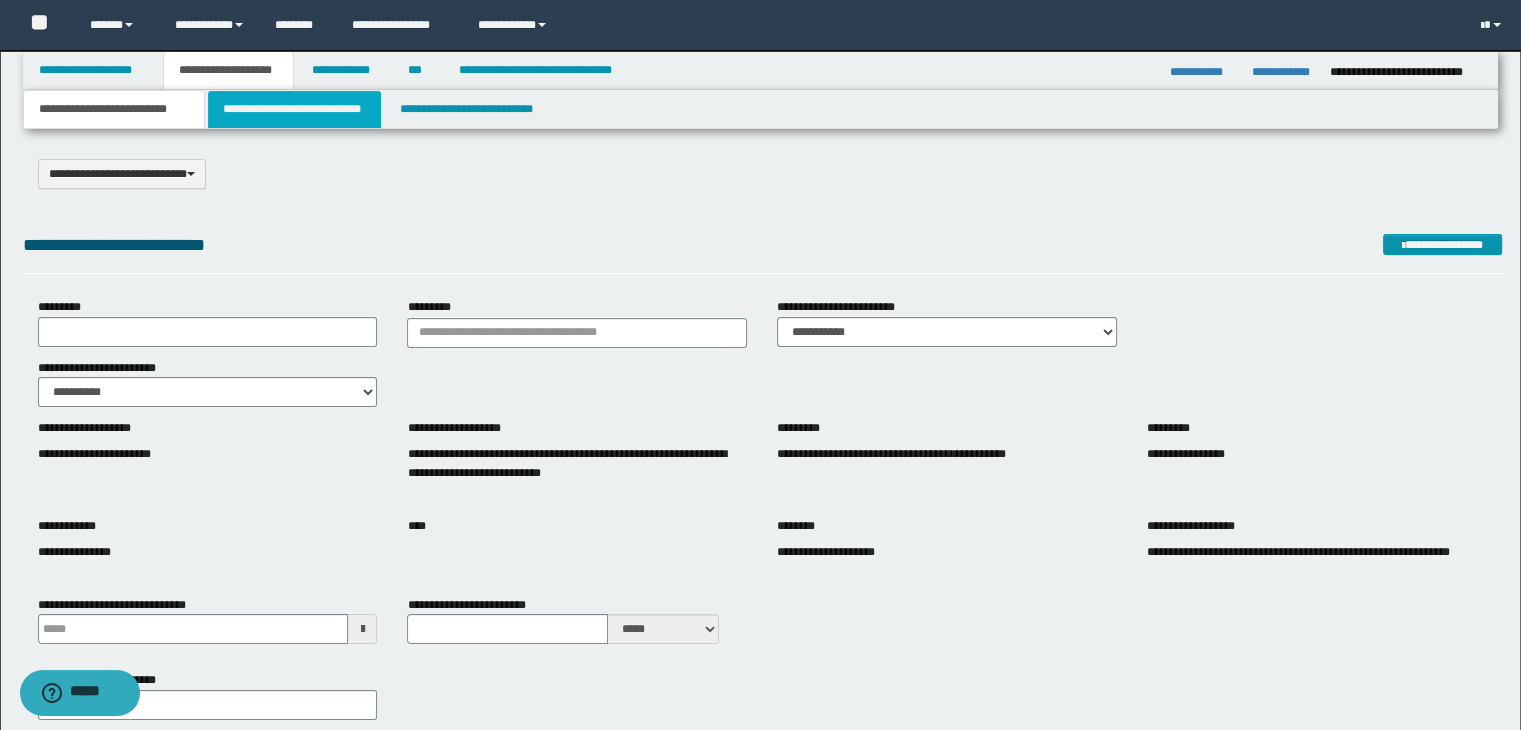 click on "**********" at bounding box center [294, 109] 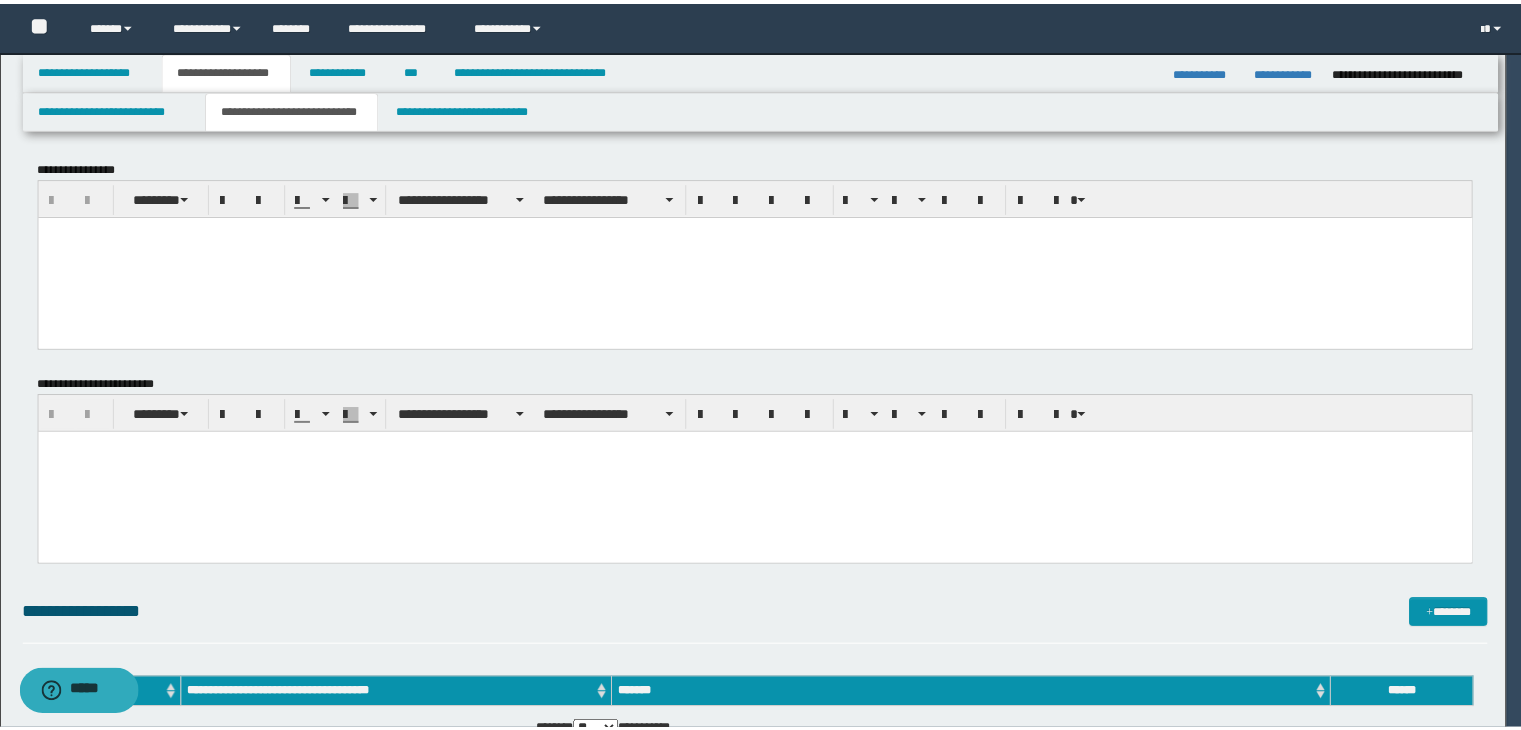 scroll, scrollTop: 0, scrollLeft: 0, axis: both 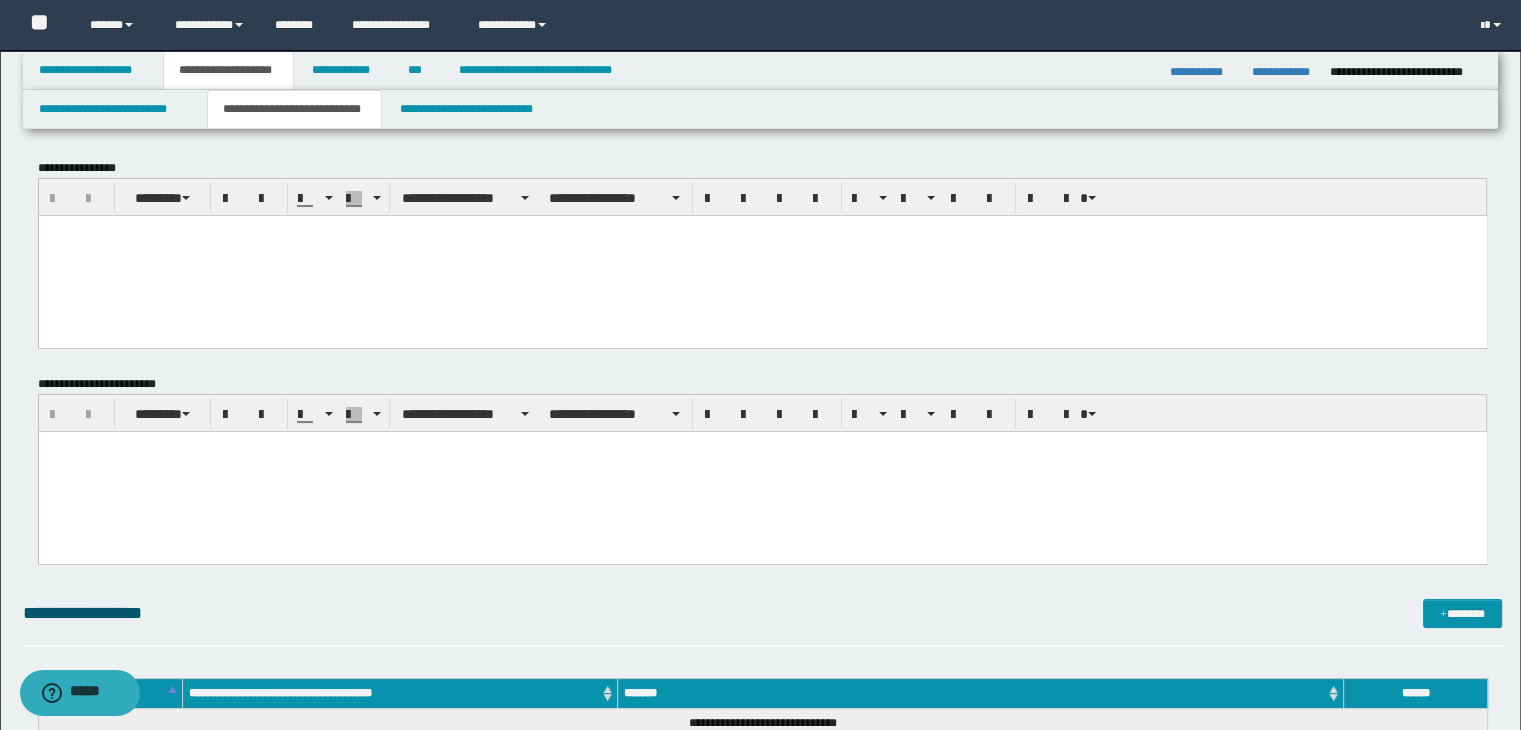 click at bounding box center [762, 255] 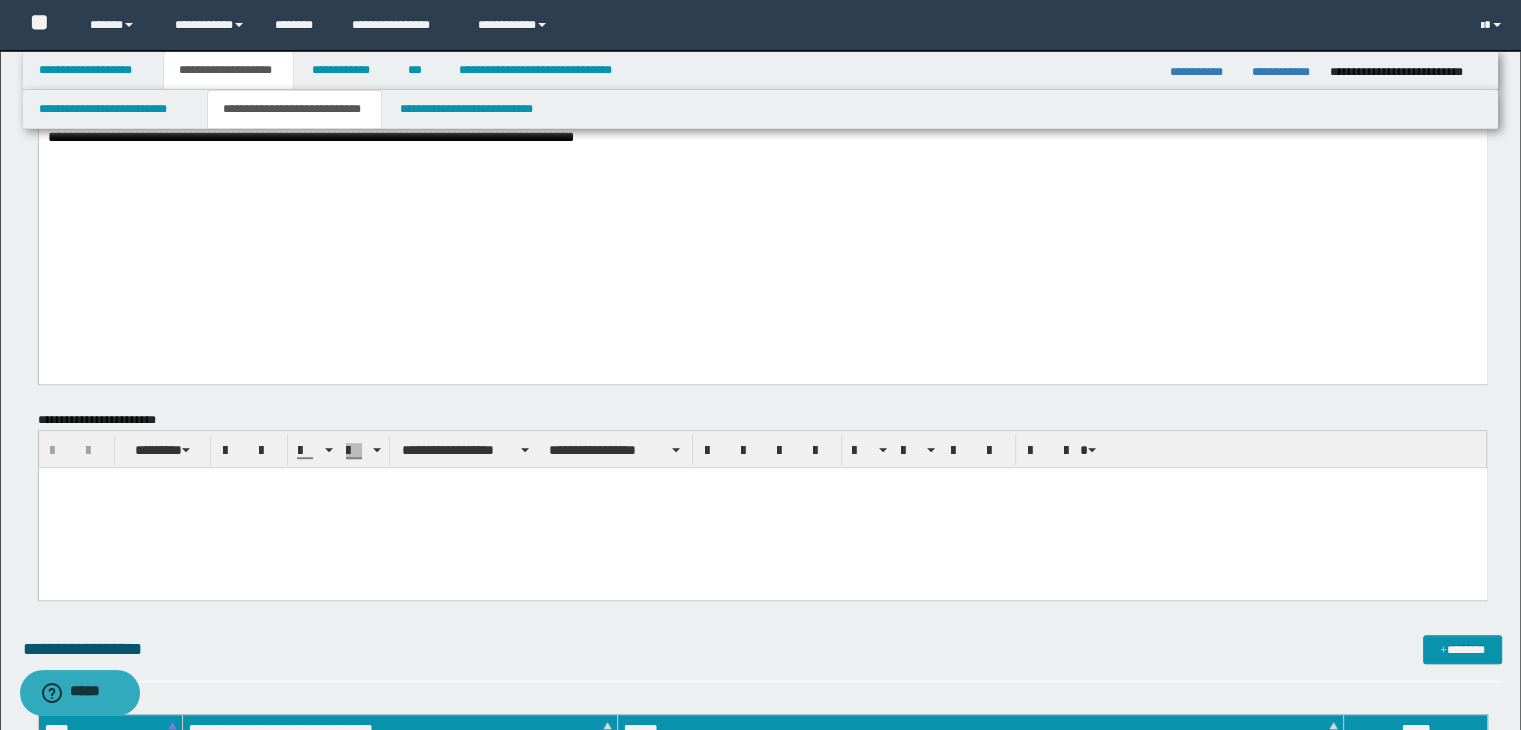 scroll, scrollTop: 1195, scrollLeft: 0, axis: vertical 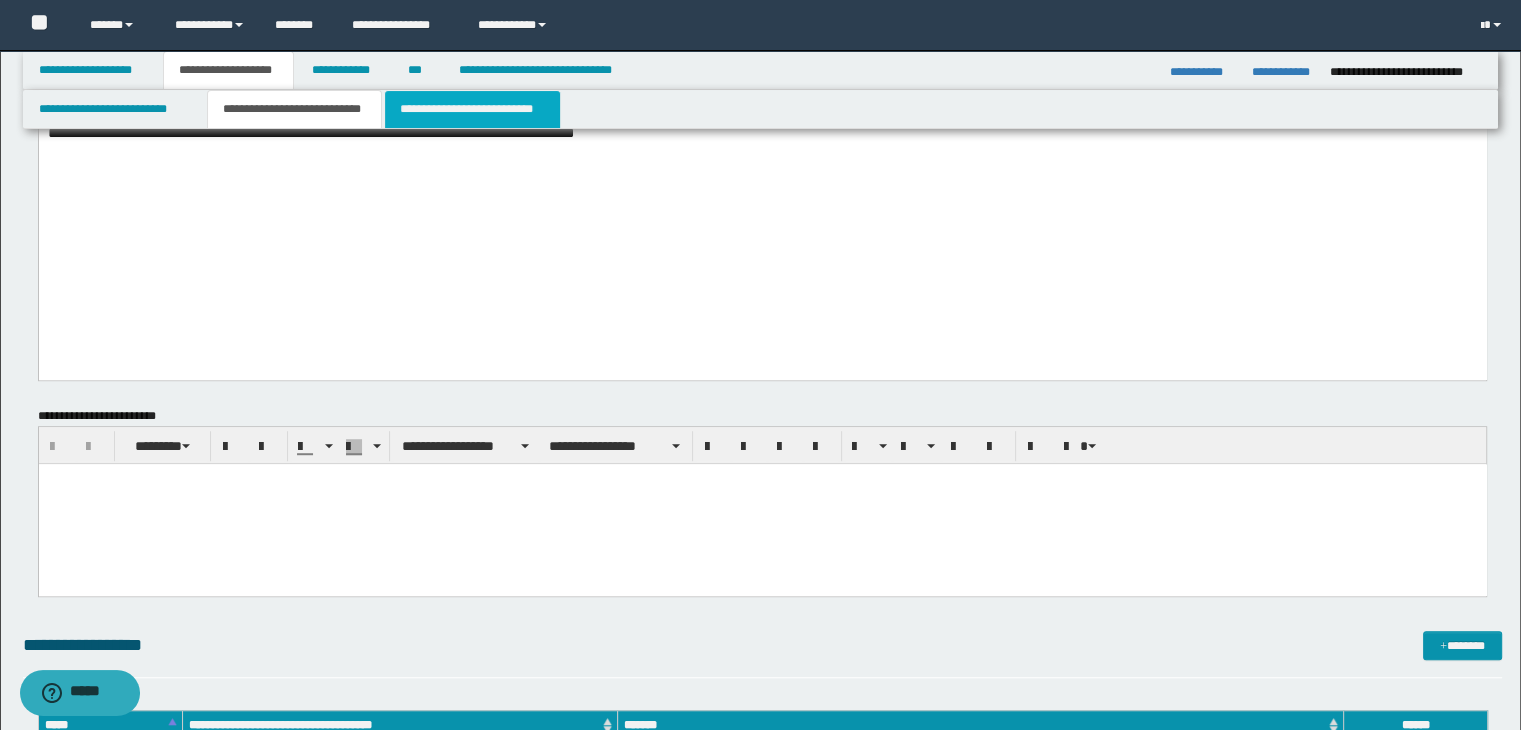 click on "**********" at bounding box center (472, 109) 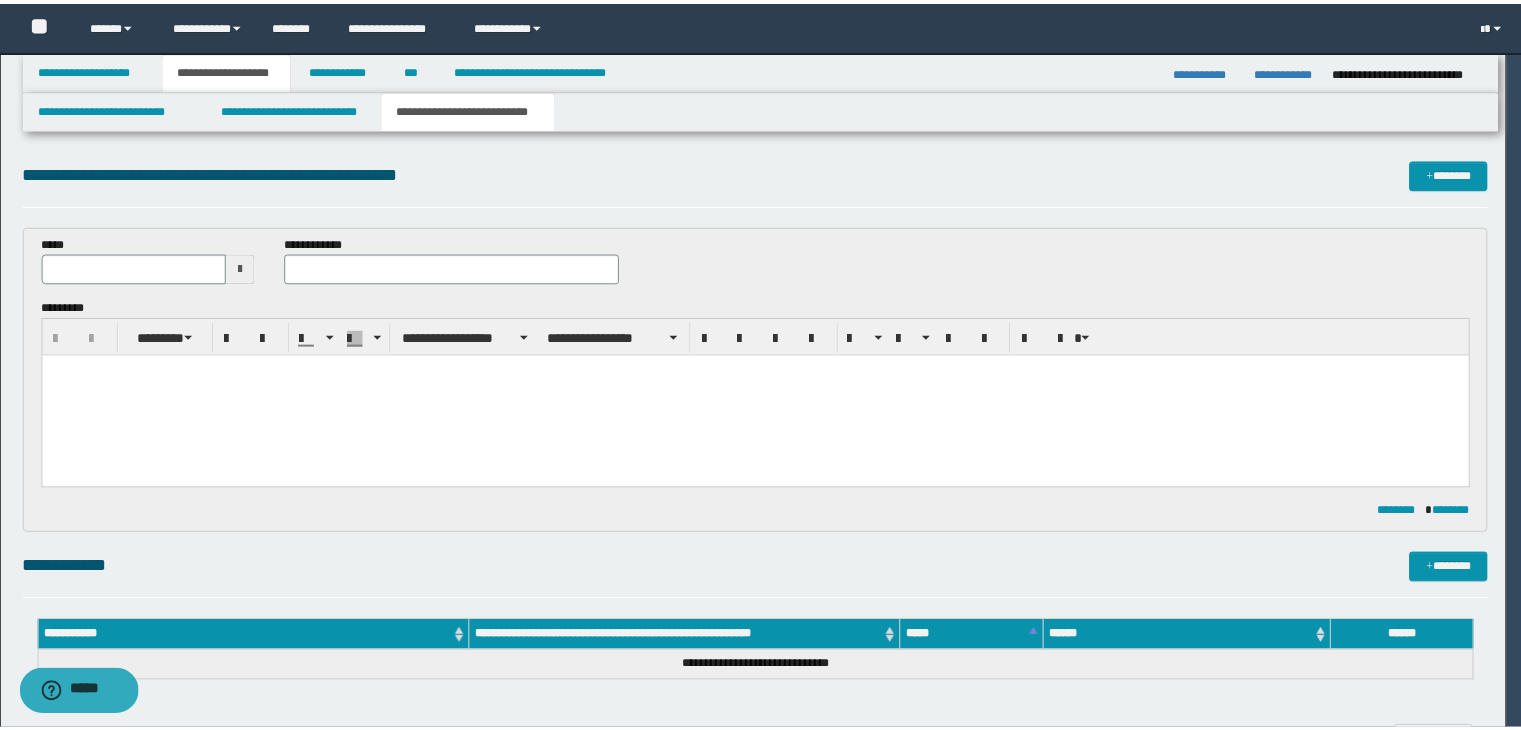 scroll, scrollTop: 0, scrollLeft: 0, axis: both 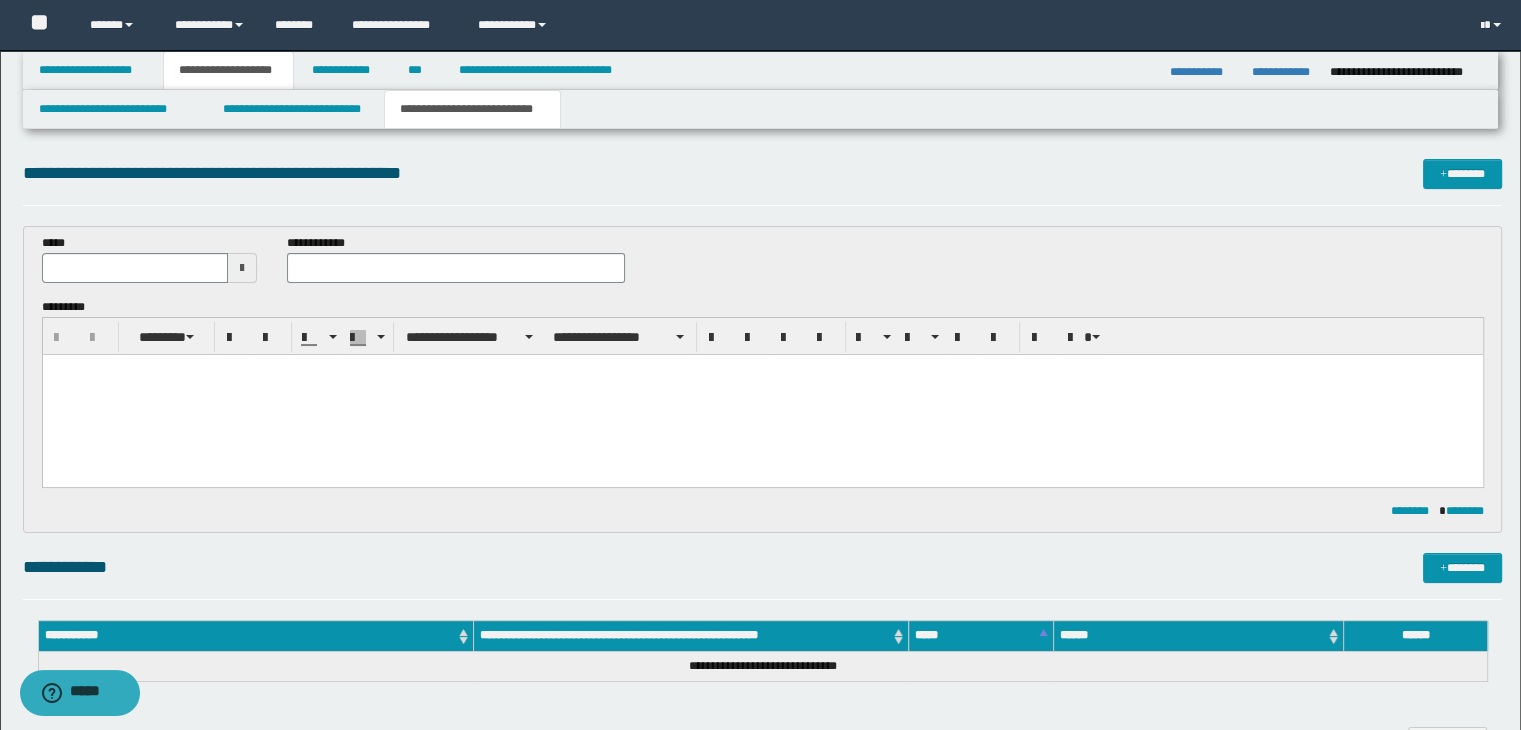 click at bounding box center (242, 268) 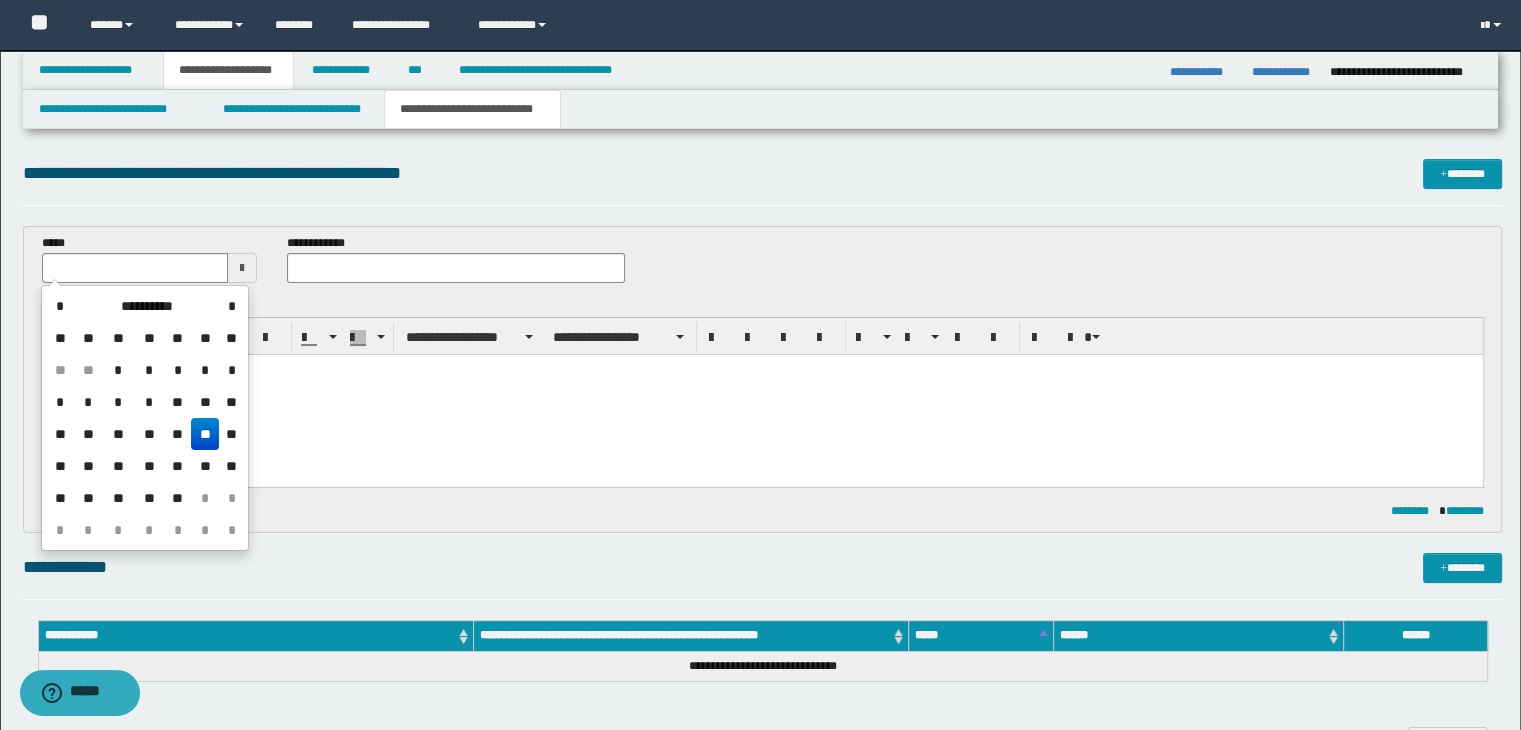 click on "**" at bounding box center [205, 434] 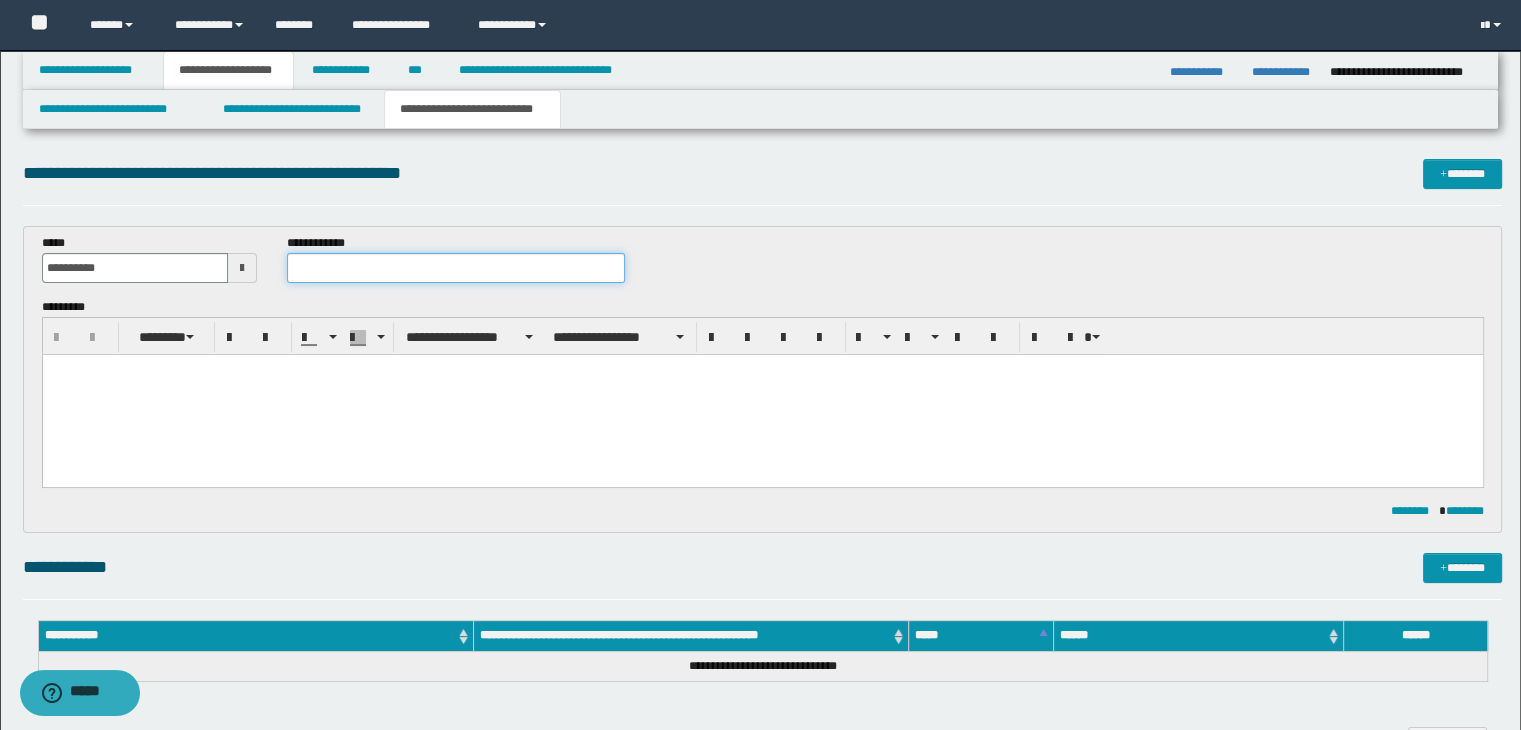 click at bounding box center [456, 268] 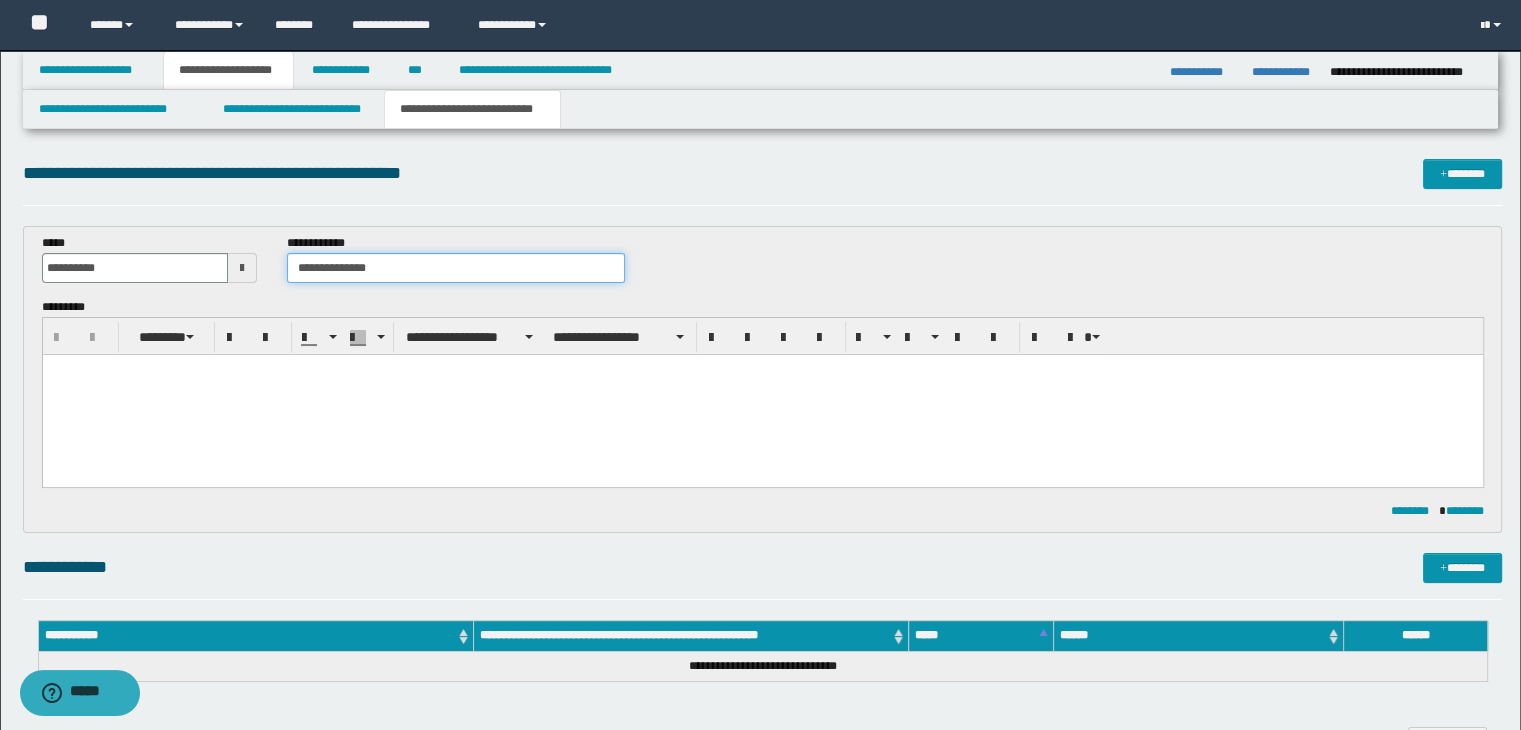 type on "**********" 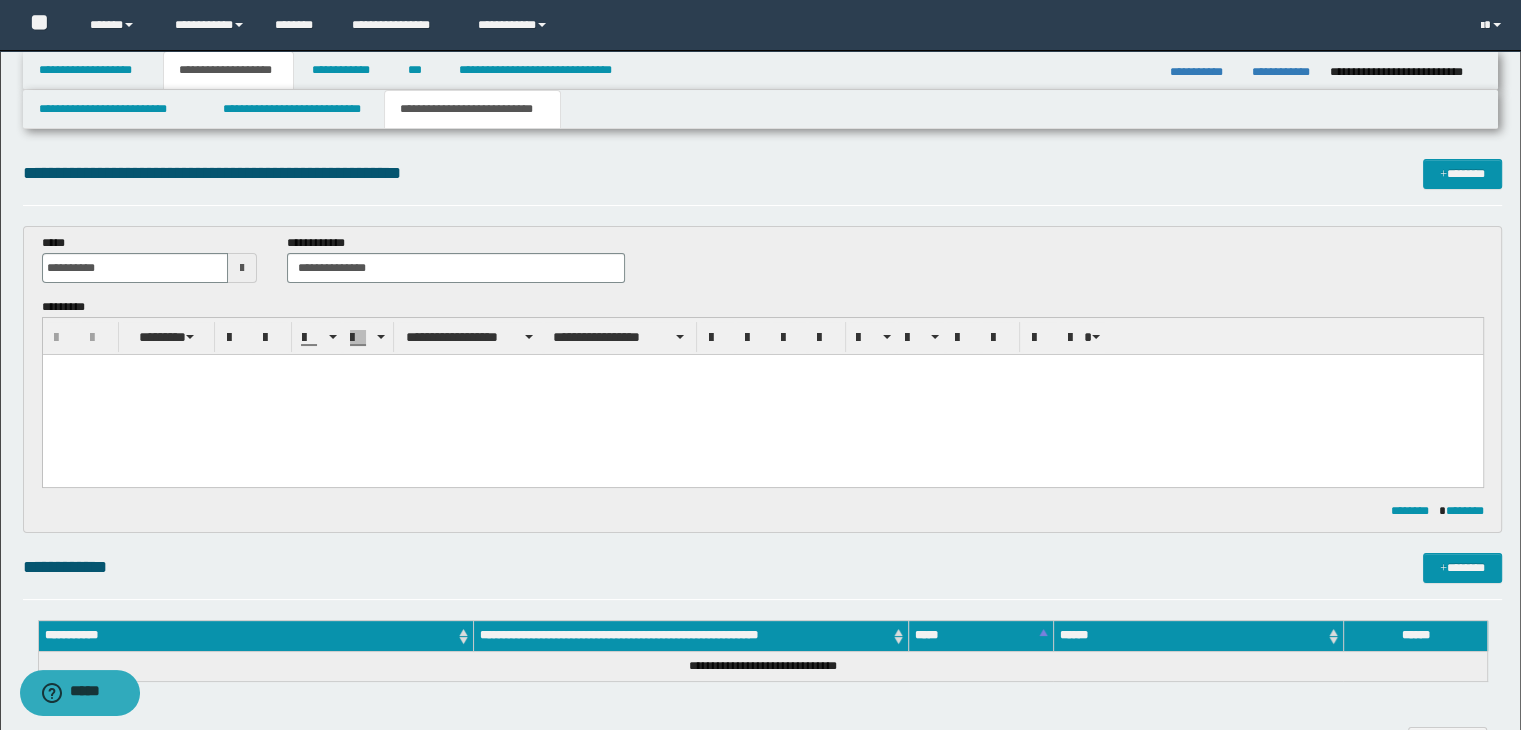 click at bounding box center (762, 394) 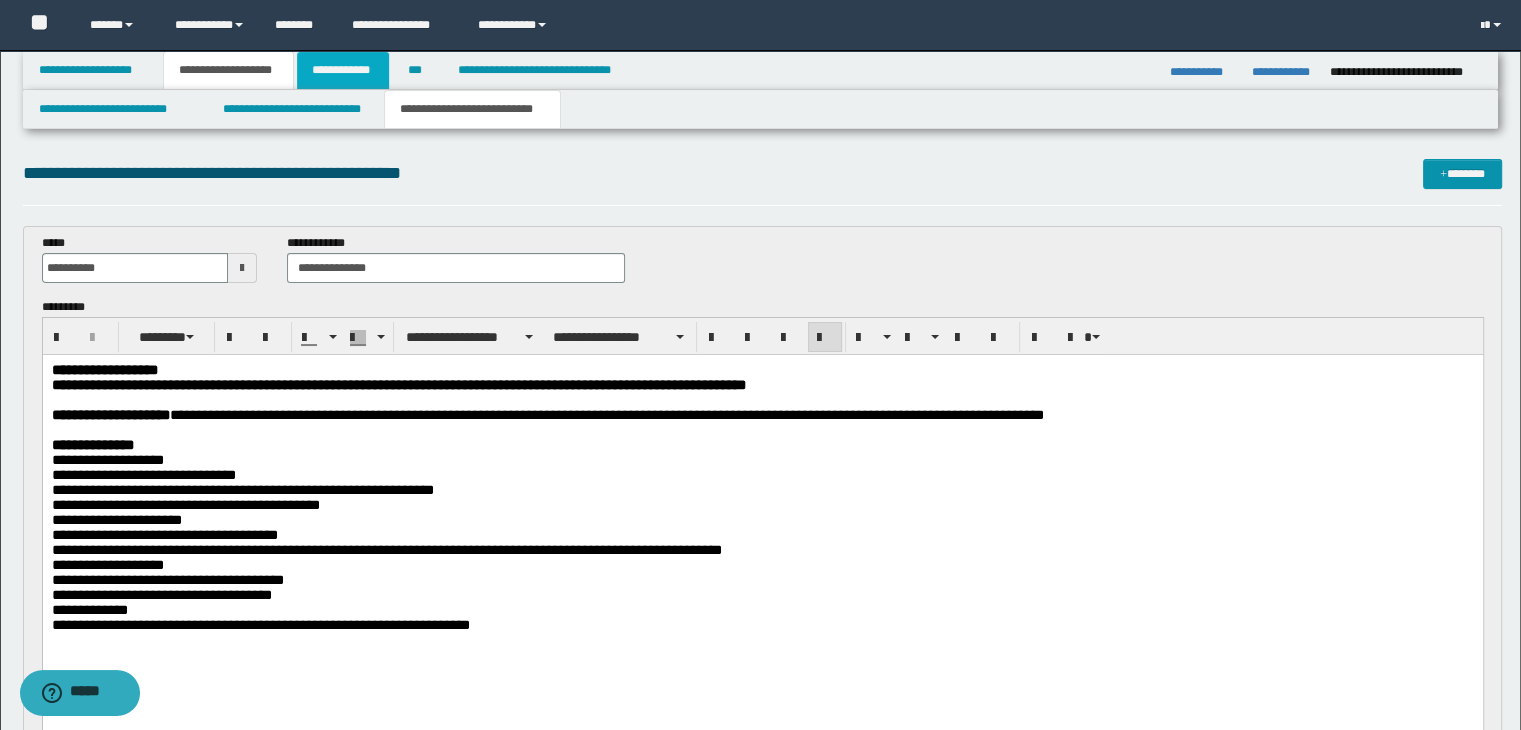 click on "**********" at bounding box center (343, 70) 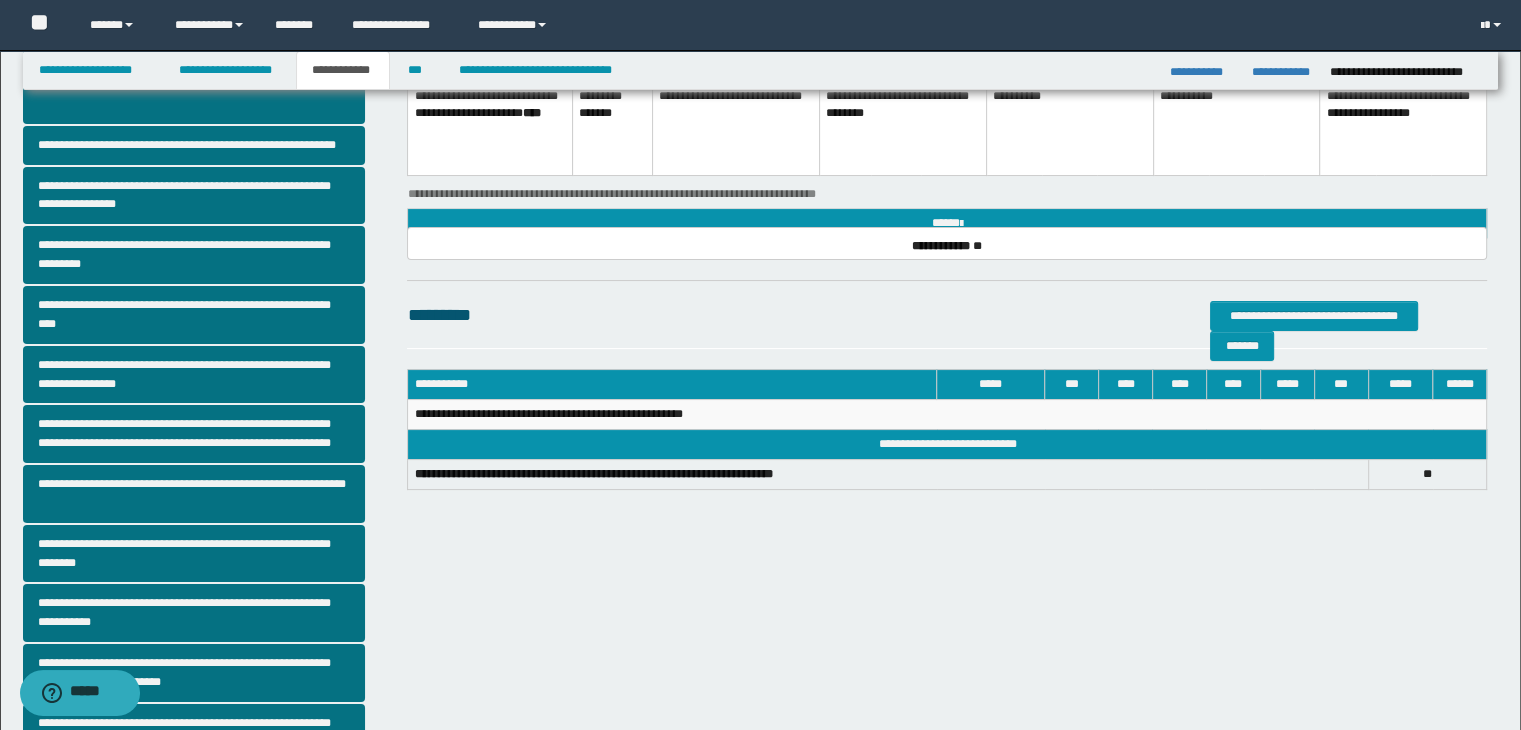 scroll, scrollTop: 381, scrollLeft: 0, axis: vertical 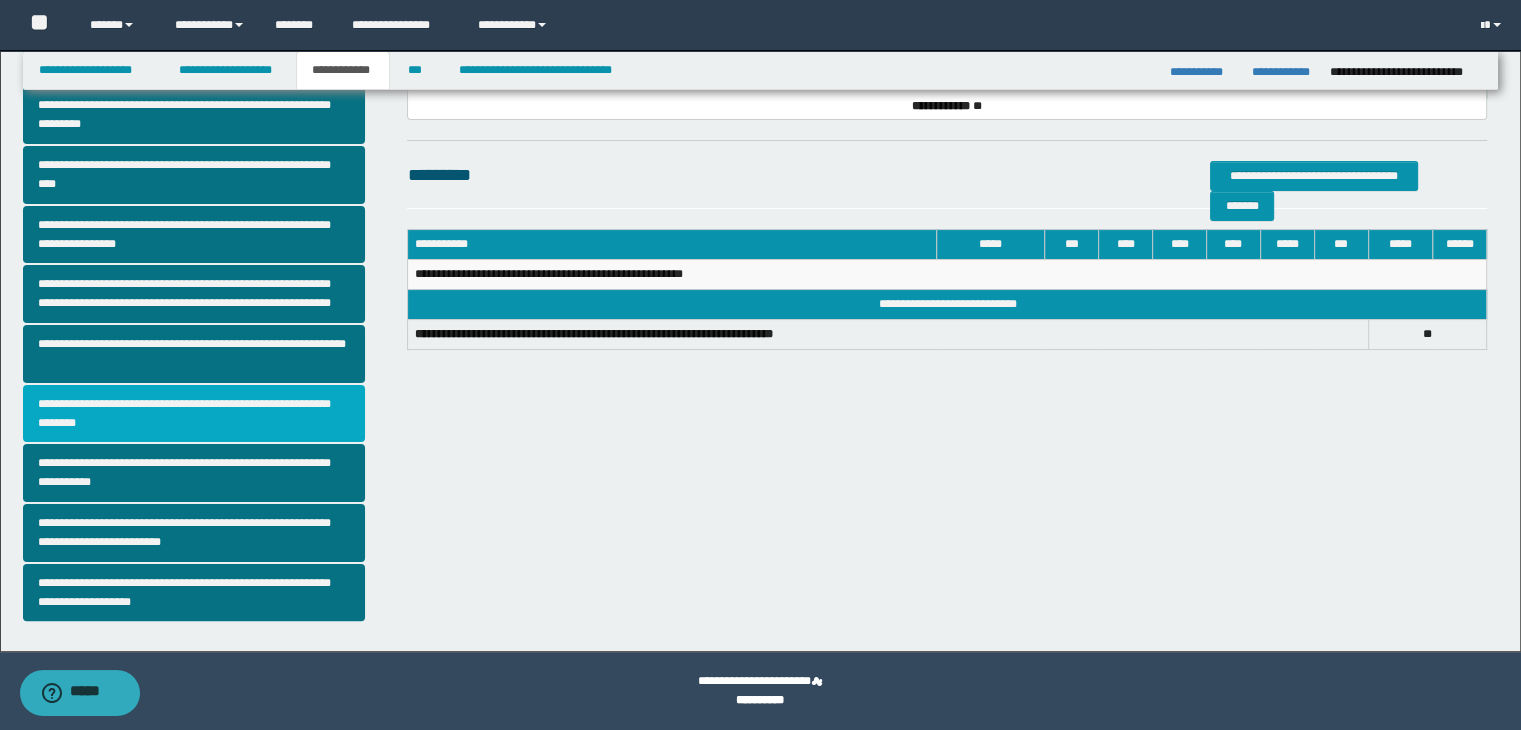 click on "**********" at bounding box center (194, 414) 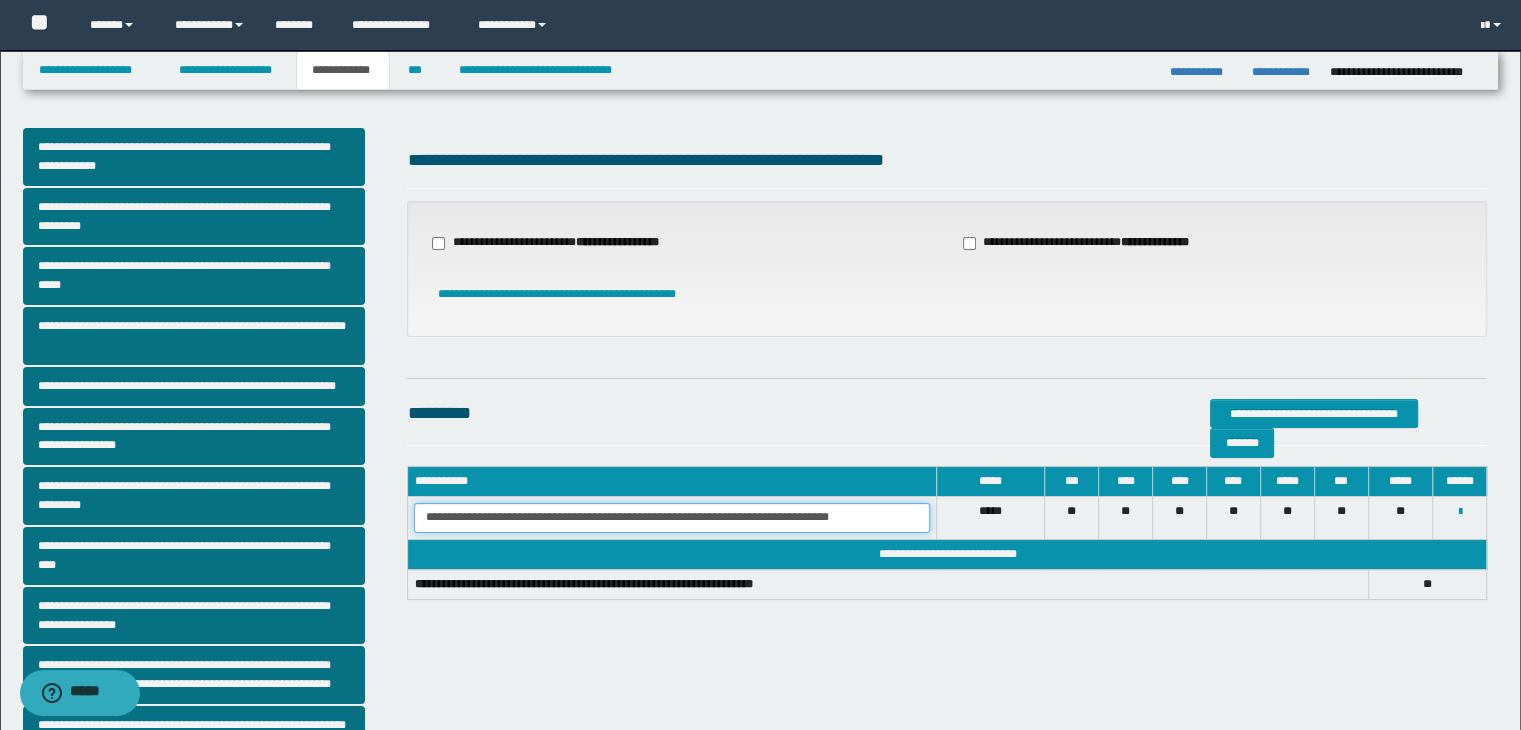 drag, startPoint x: 422, startPoint y: 514, endPoint x: 957, endPoint y: 524, distance: 535.09344 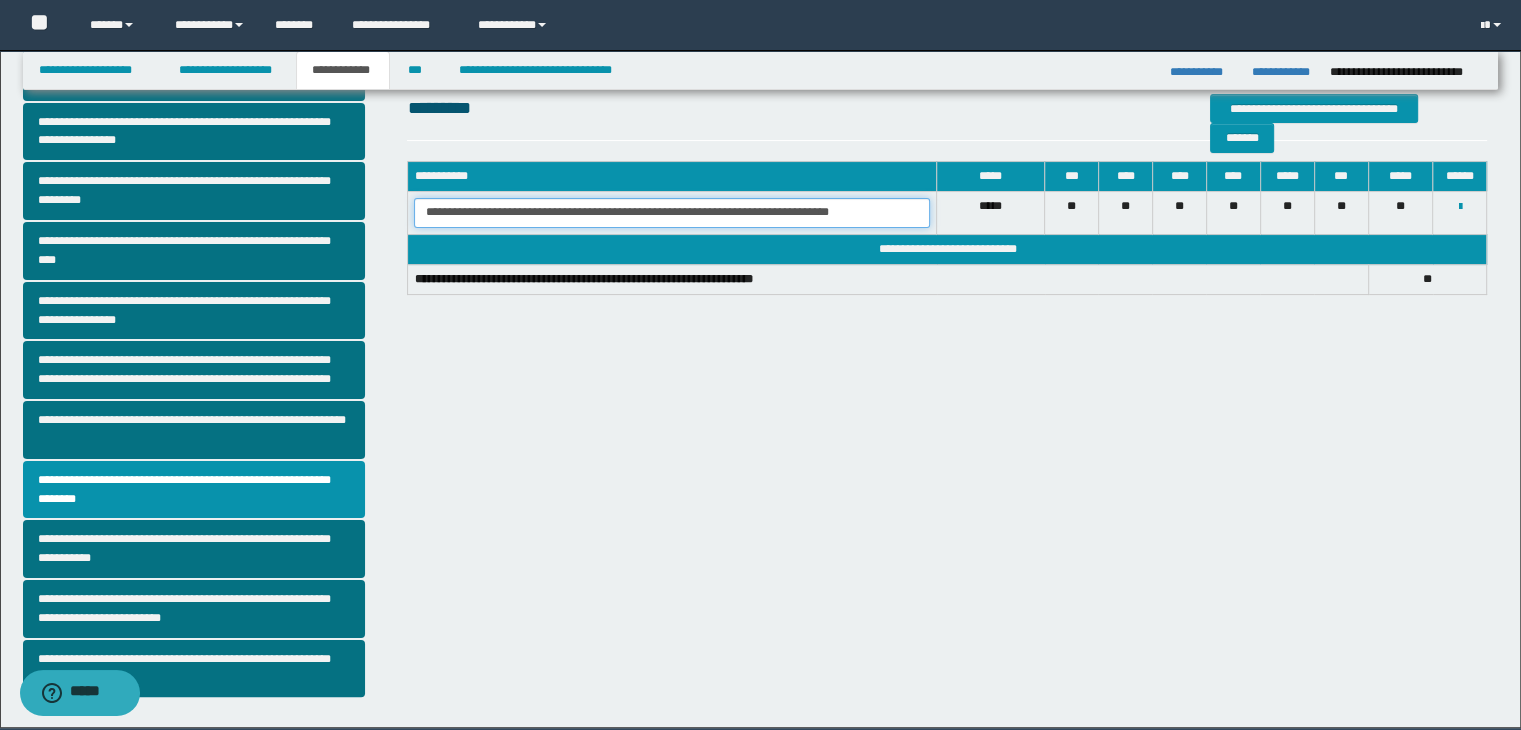 scroll, scrollTop: 327, scrollLeft: 0, axis: vertical 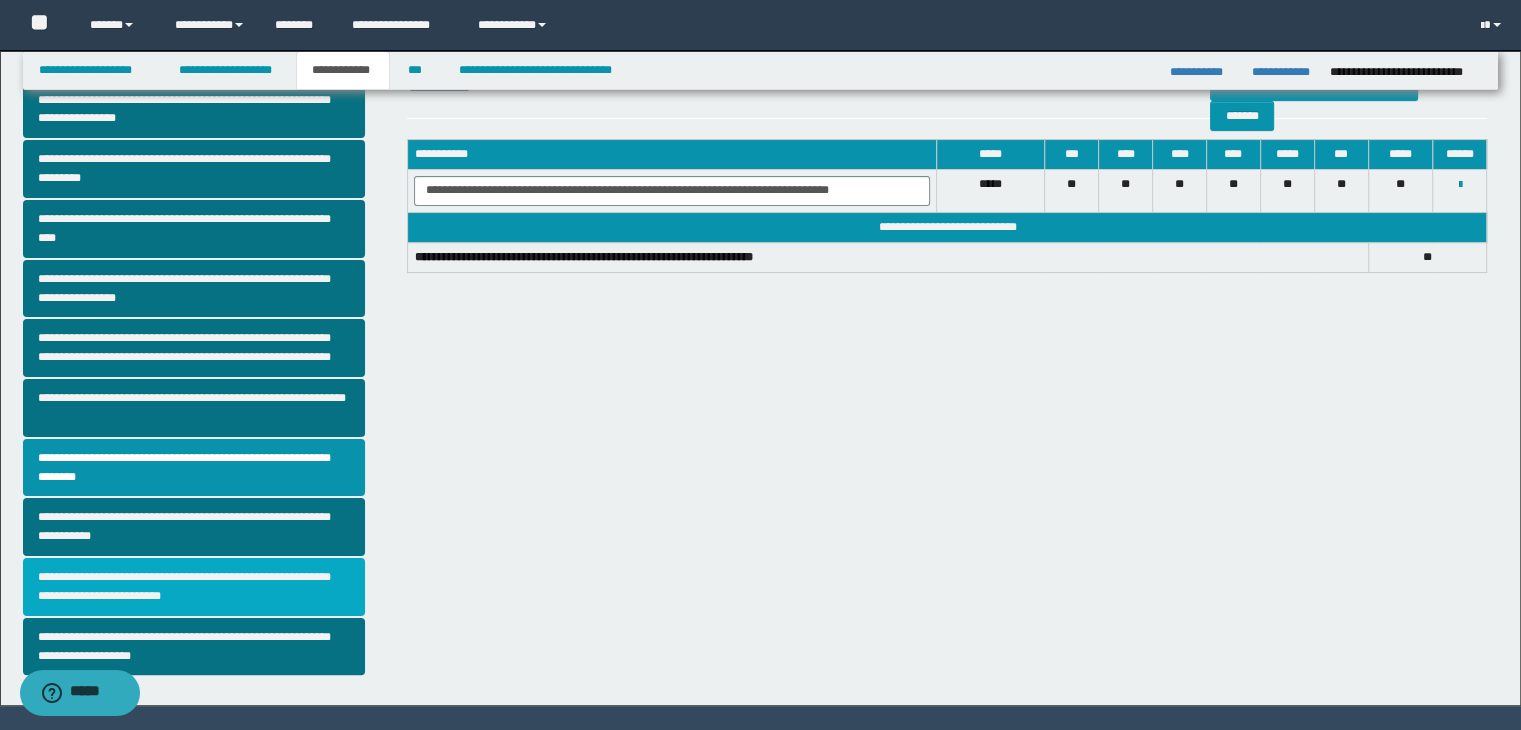 click on "**********" at bounding box center (194, 587) 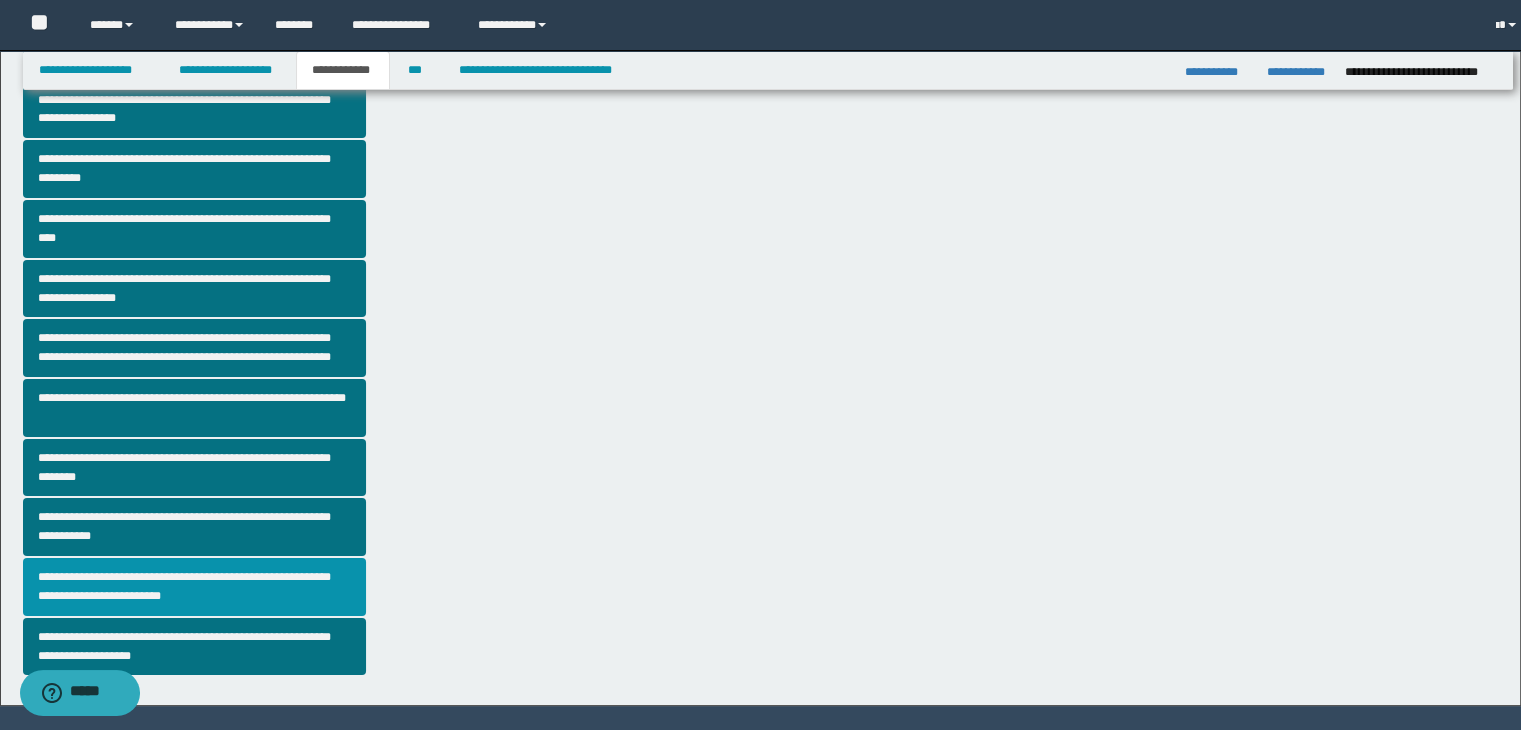 scroll, scrollTop: 0, scrollLeft: 0, axis: both 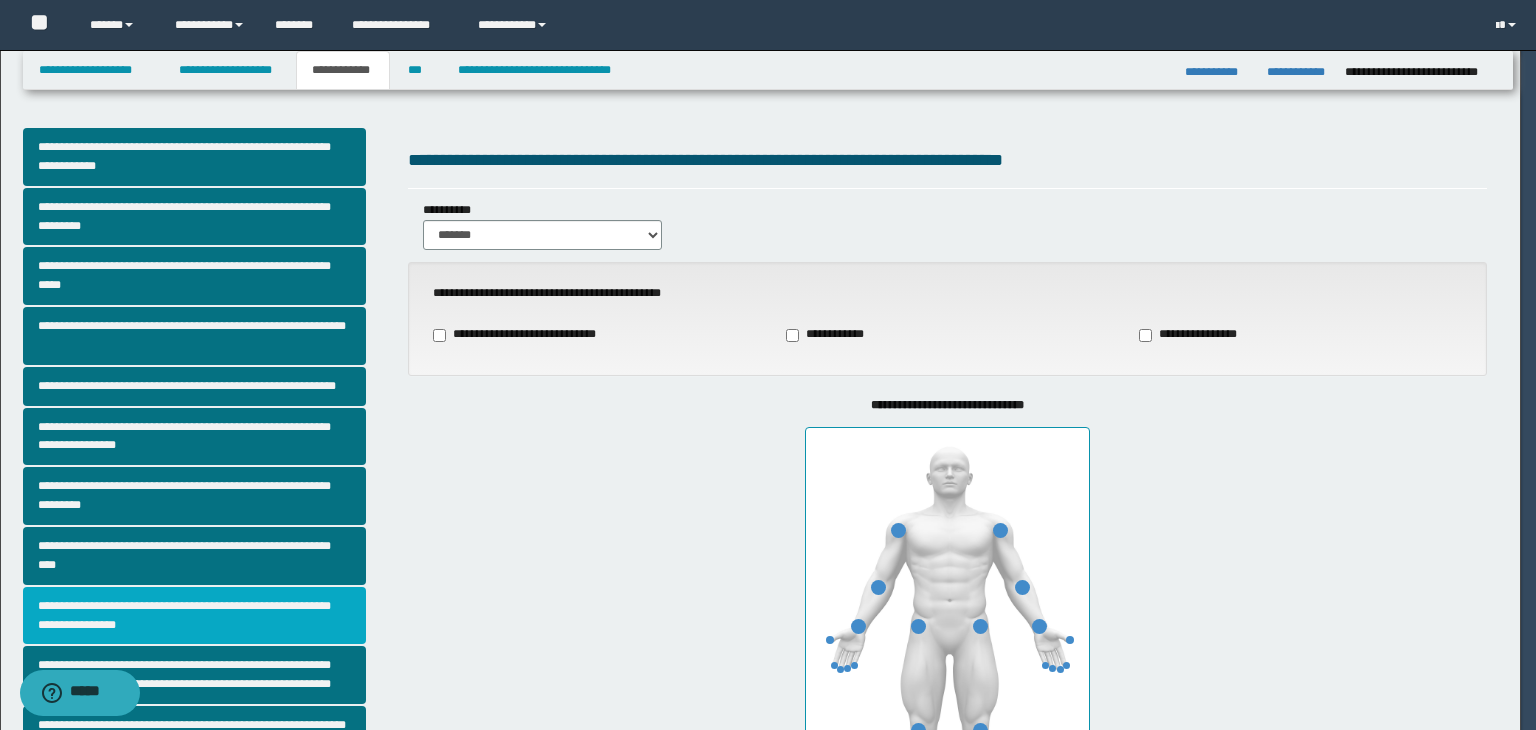 type on "**" 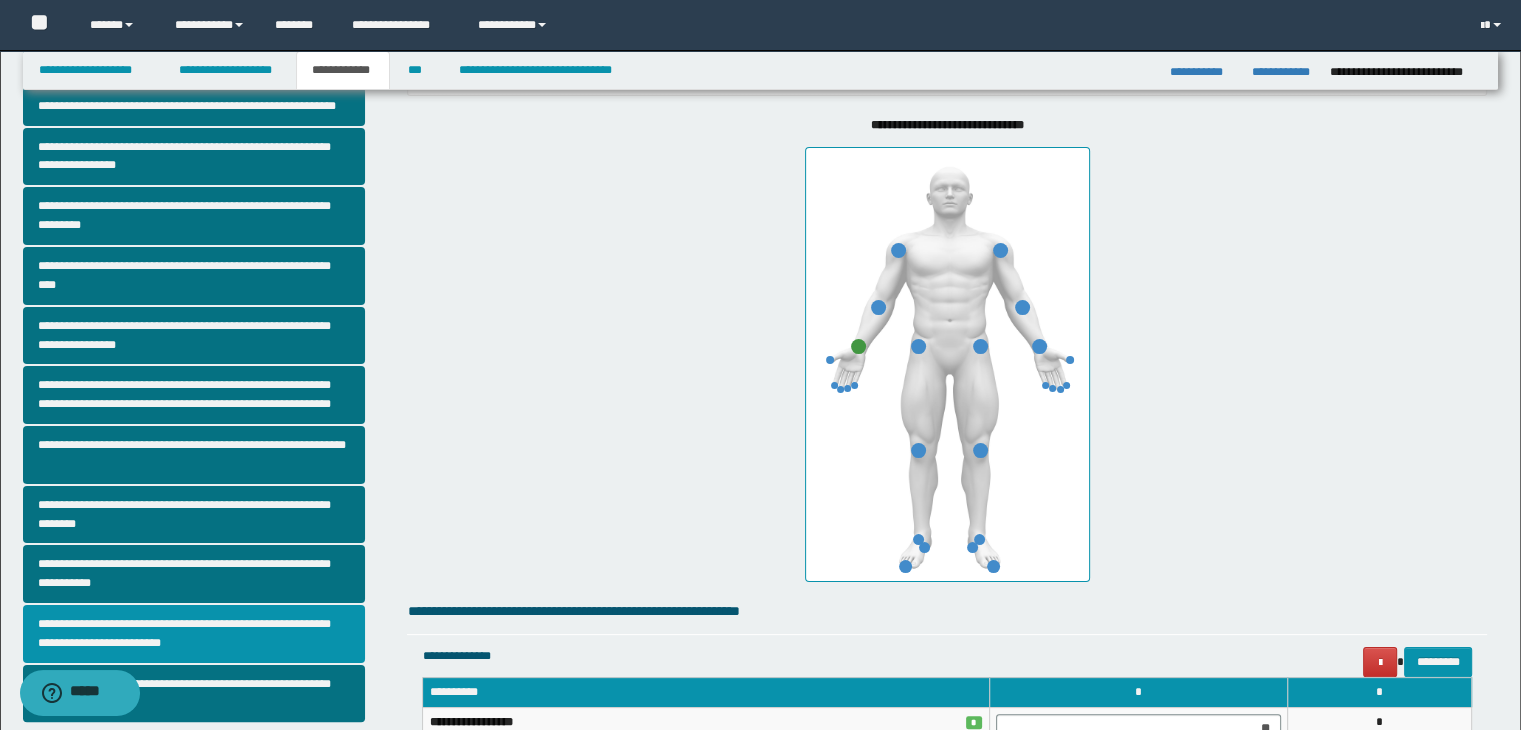 scroll, scrollTop: 269, scrollLeft: 0, axis: vertical 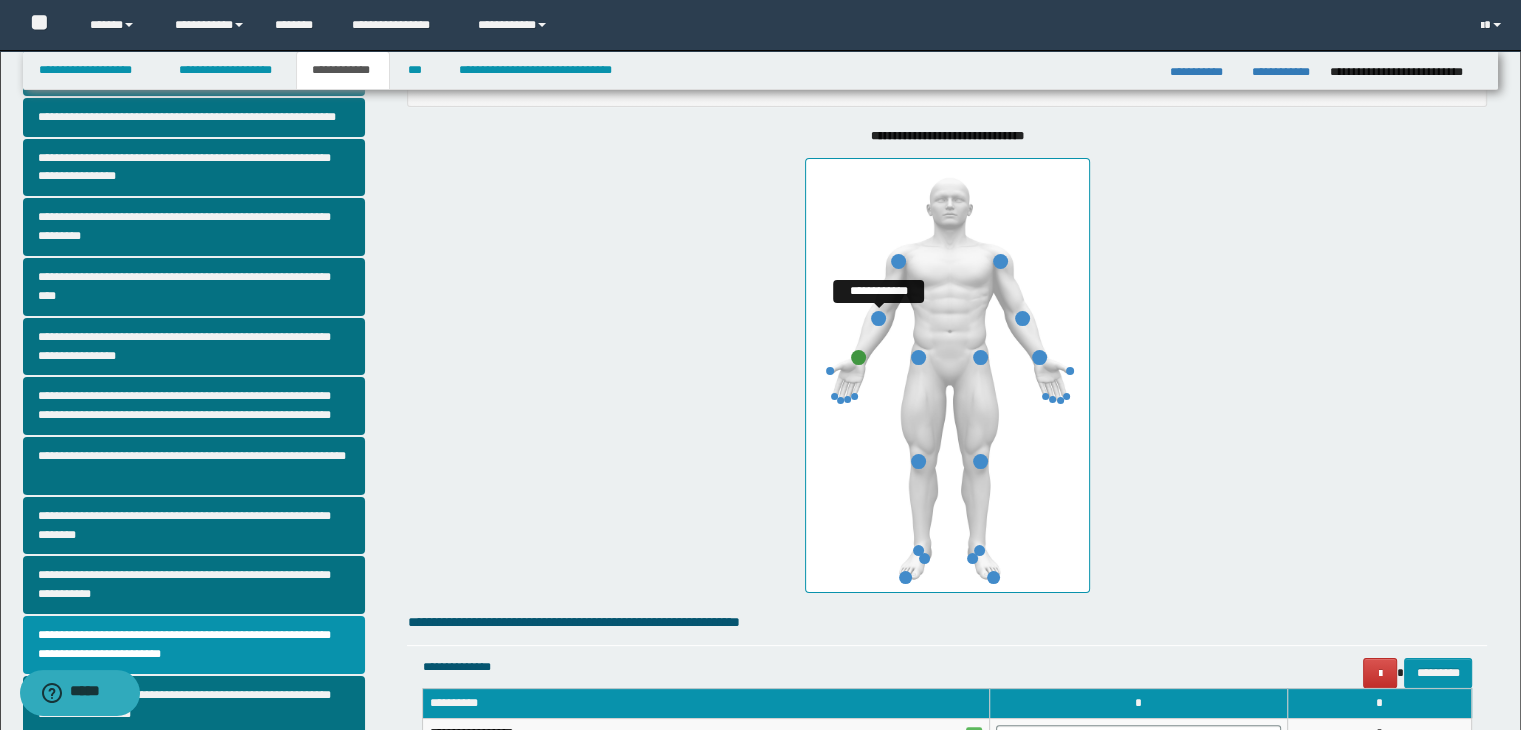 click at bounding box center (878, 318) 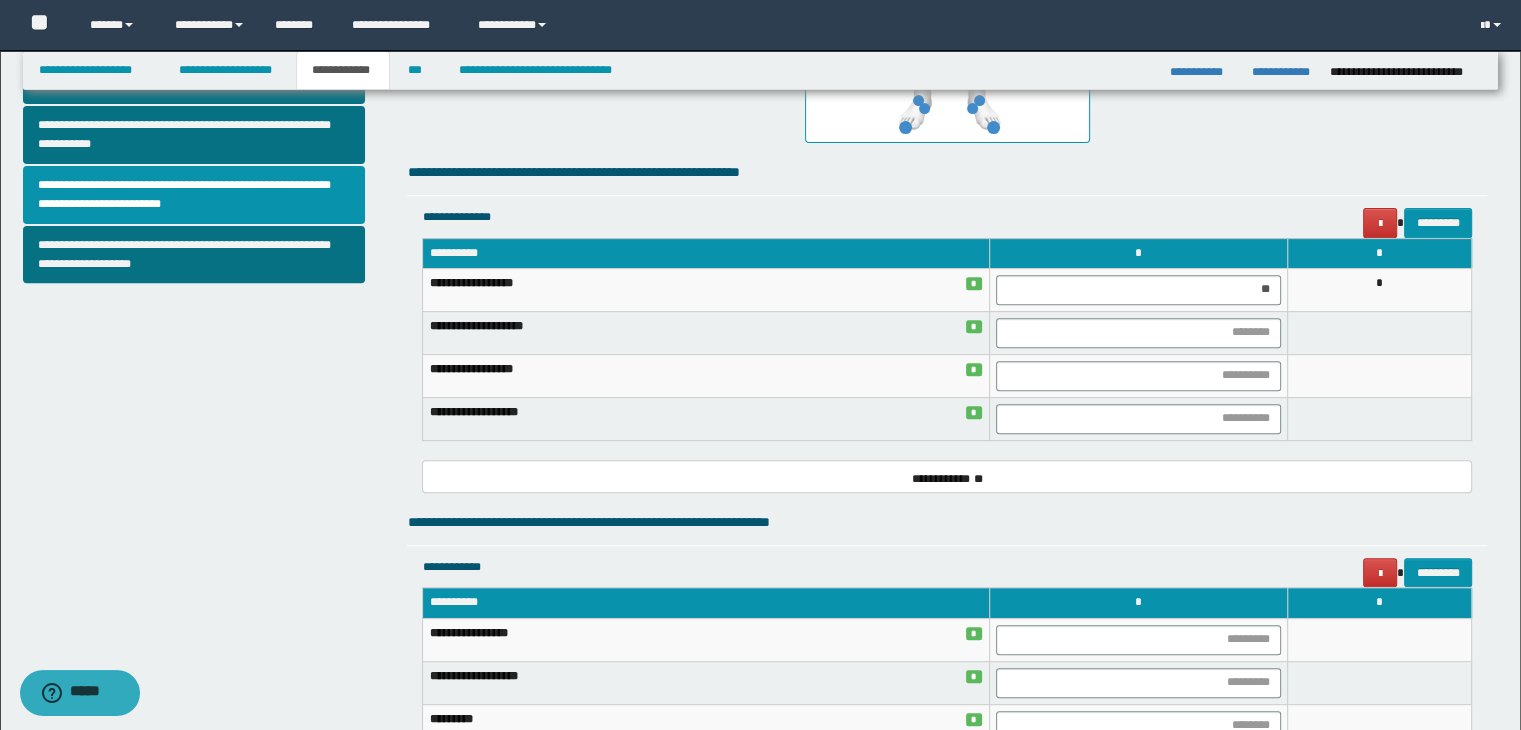 scroll, scrollTop: 755, scrollLeft: 0, axis: vertical 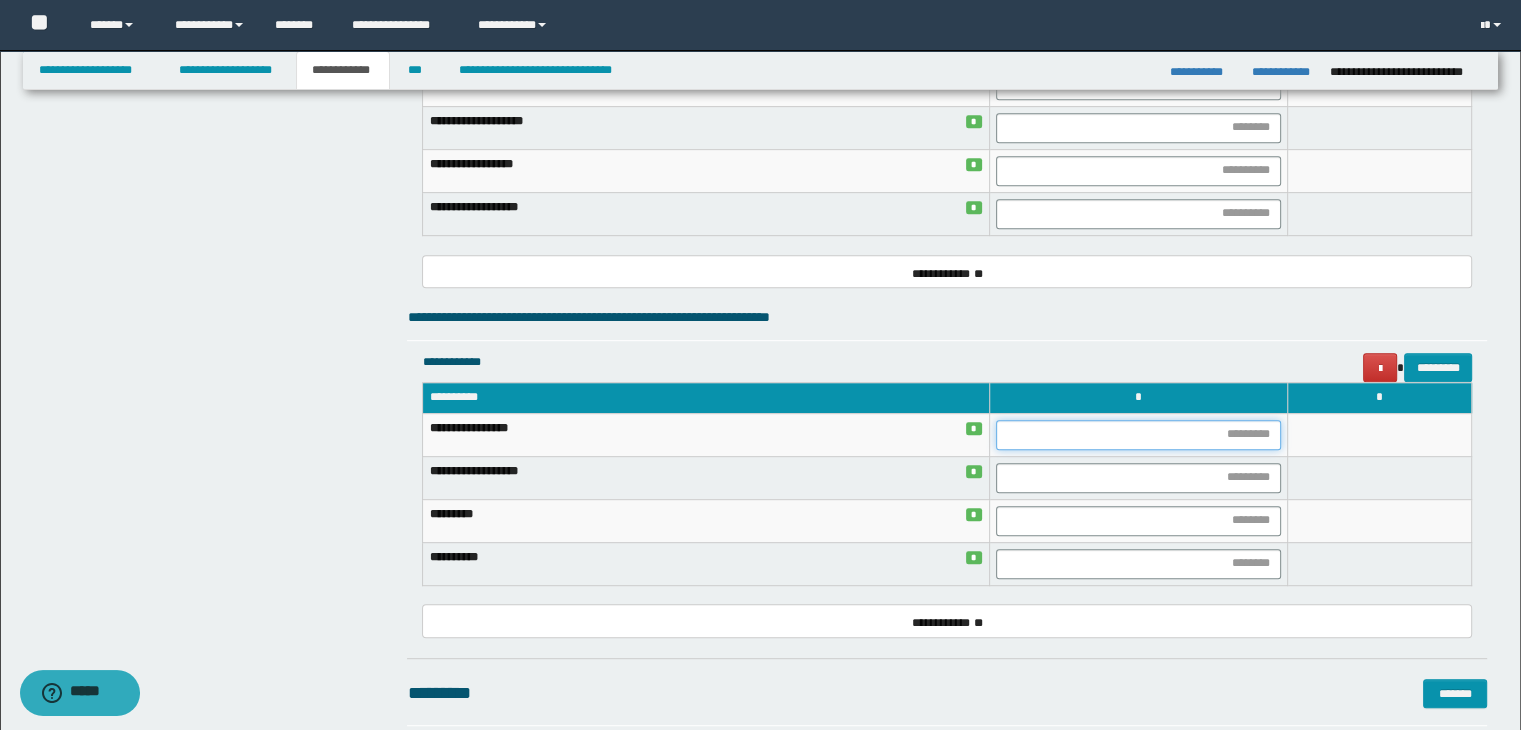 click at bounding box center (1138, 435) 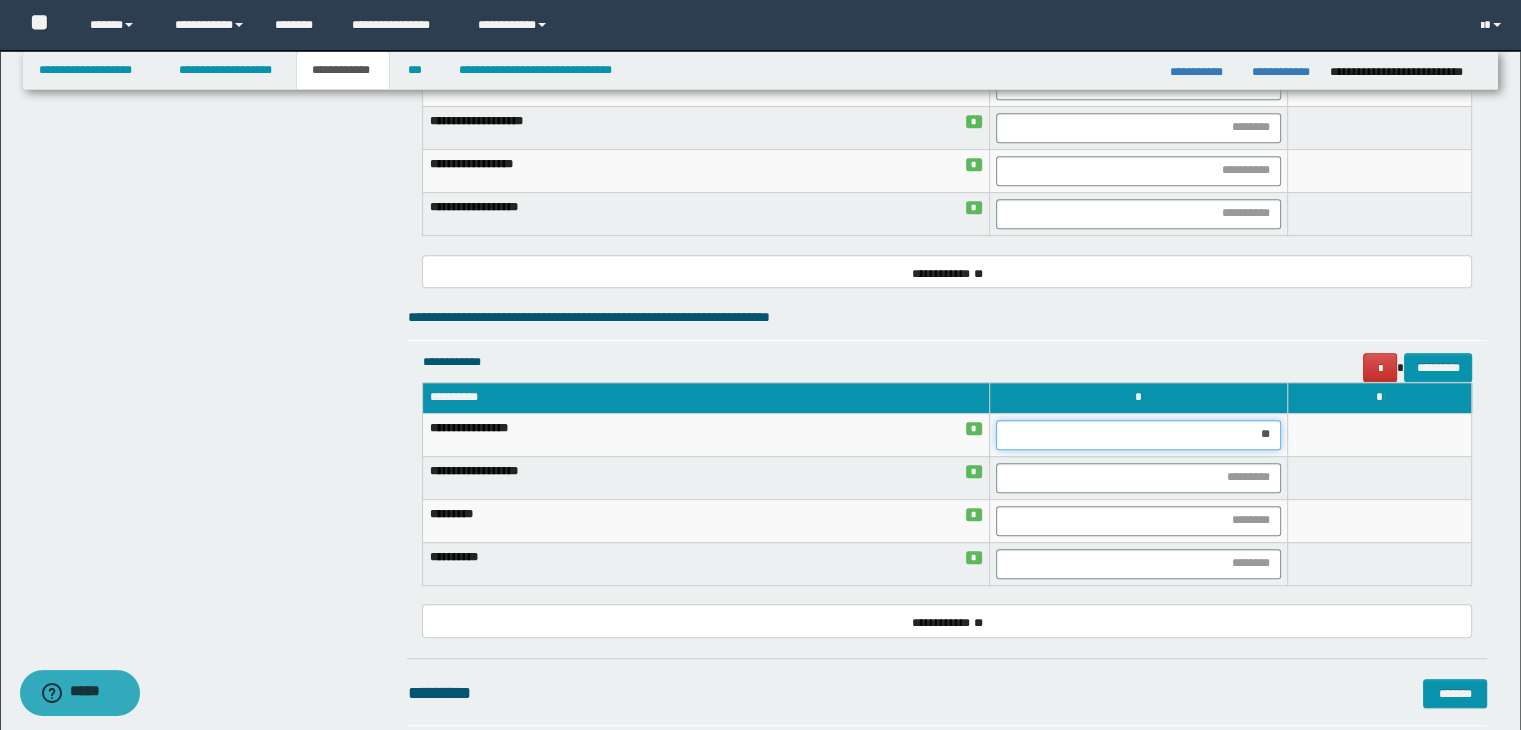 type on "***" 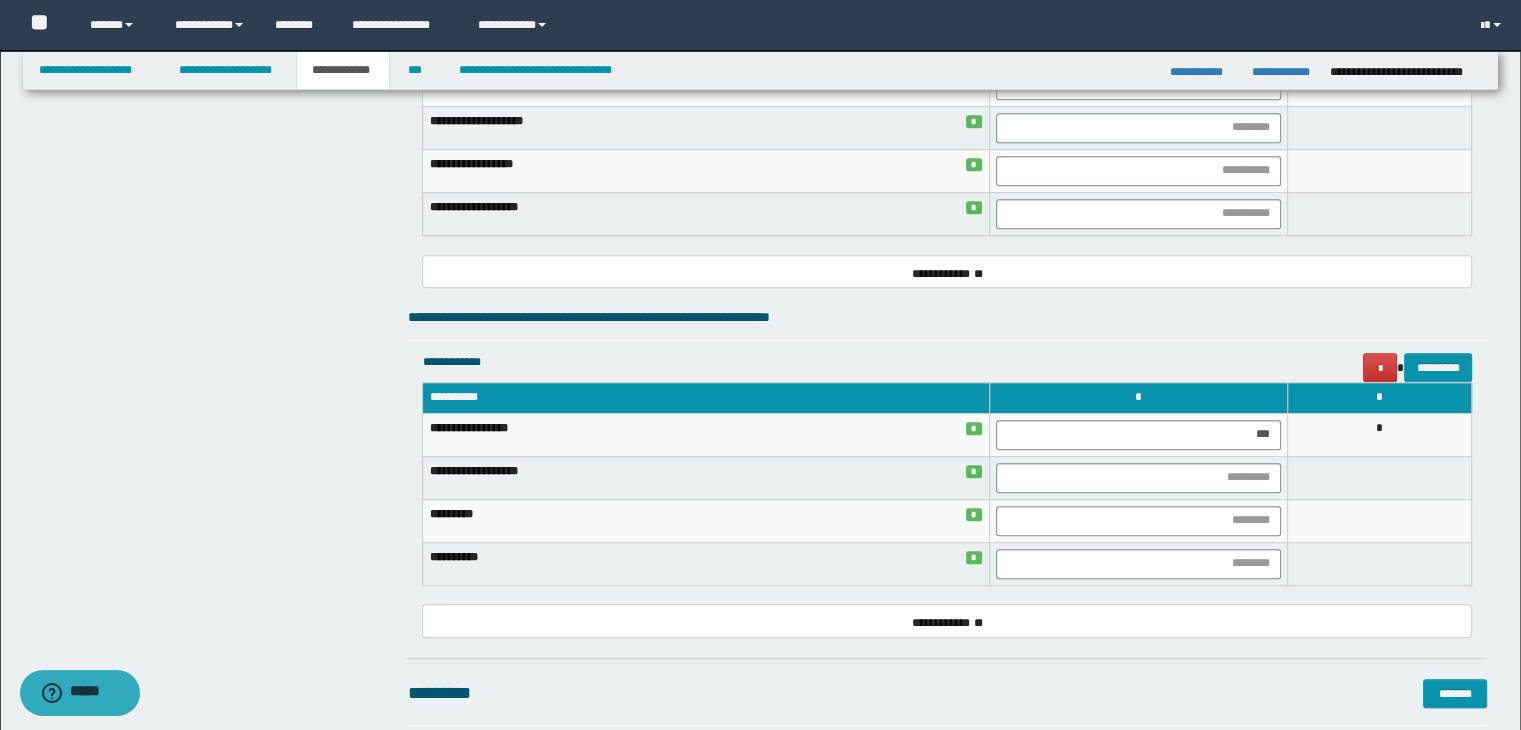 click on "*" at bounding box center [1380, 434] 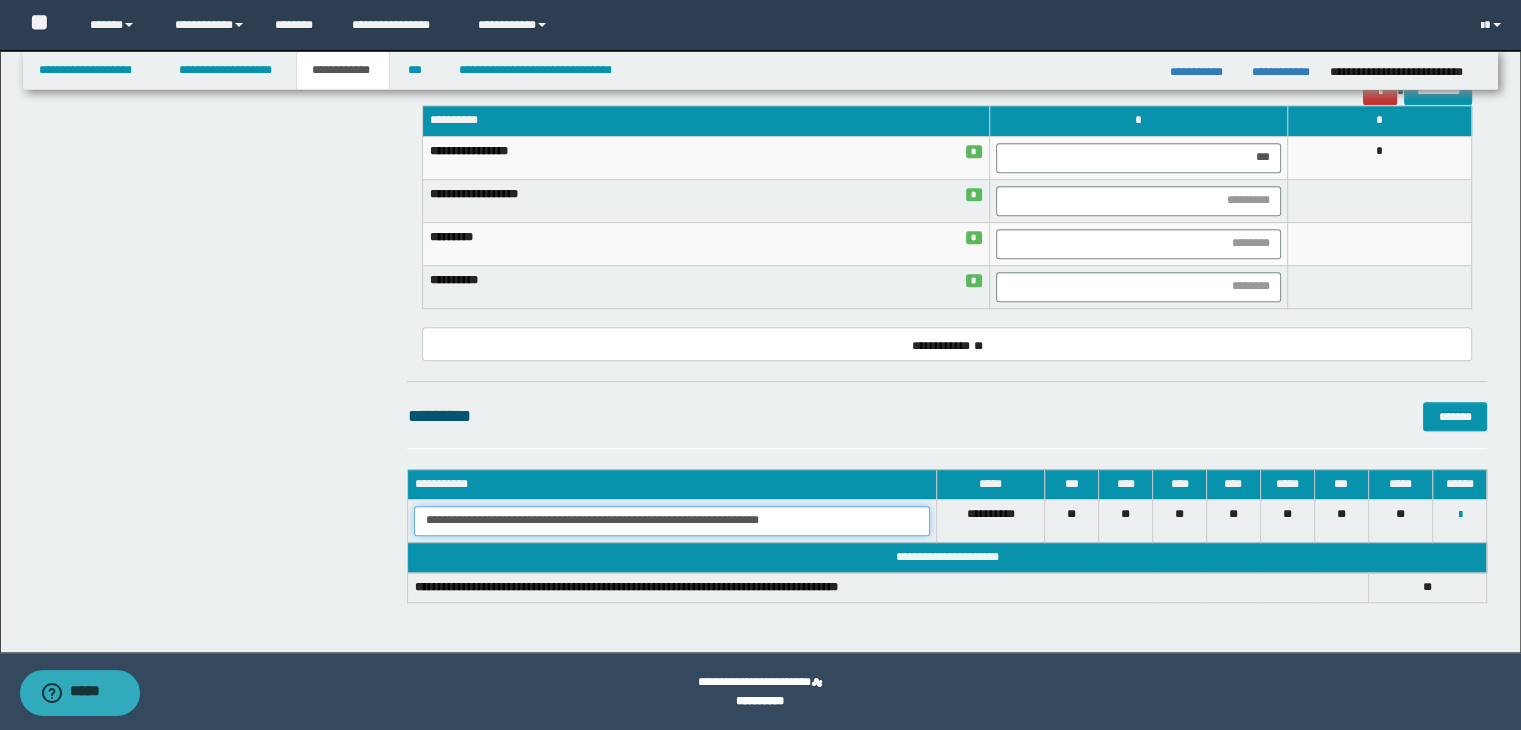 drag, startPoint x: 423, startPoint y: 520, endPoint x: 884, endPoint y: 531, distance: 461.13123 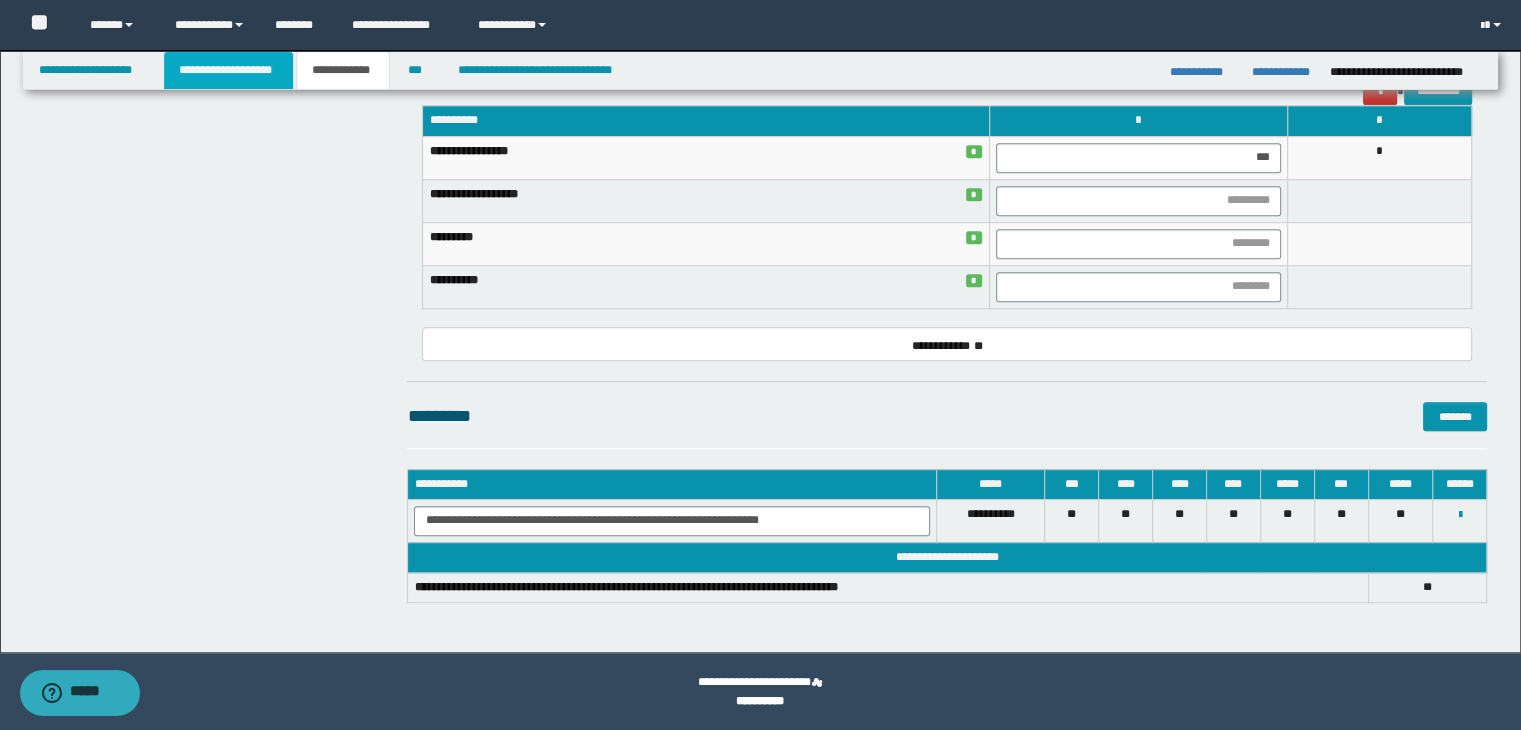 click on "**********" at bounding box center [228, 70] 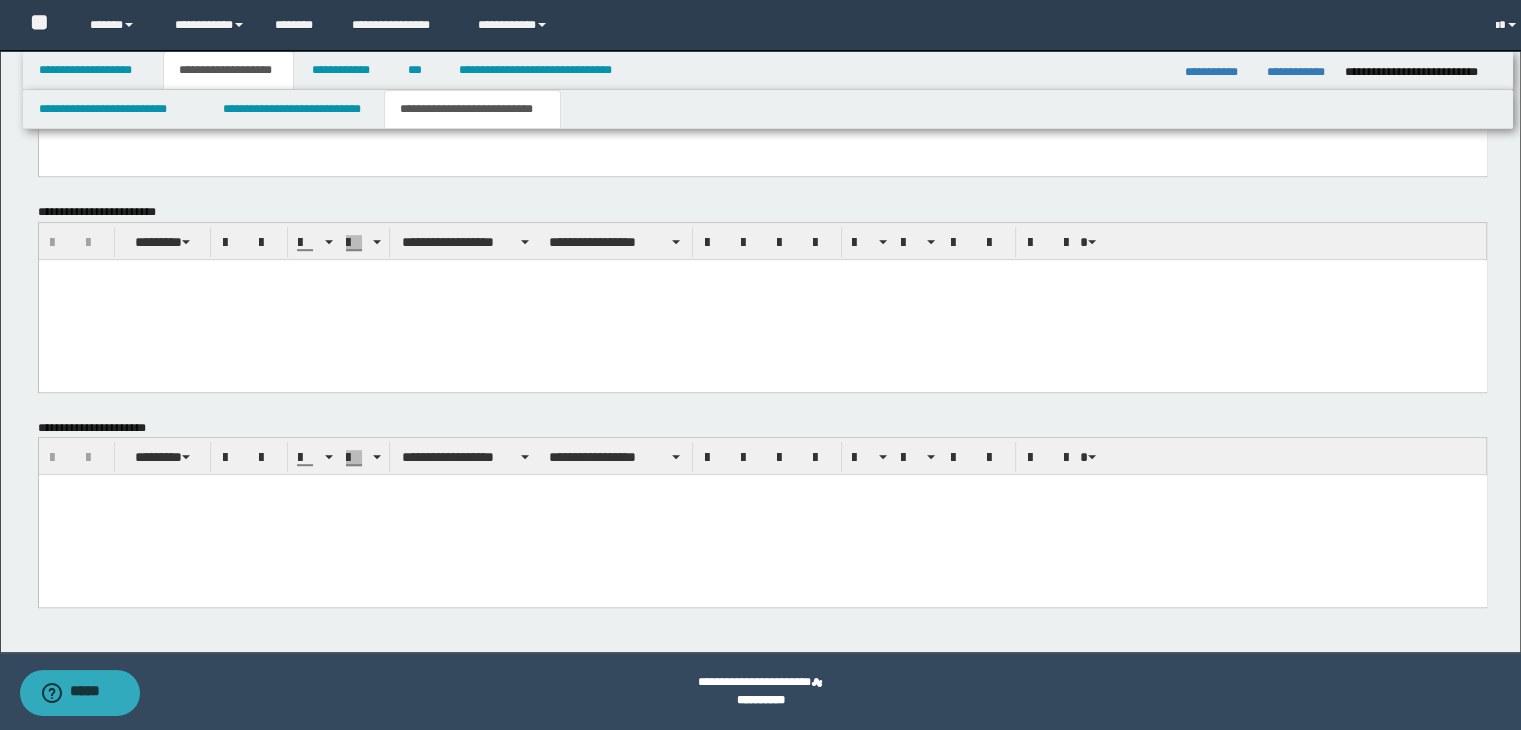 scroll, scrollTop: 1068, scrollLeft: 0, axis: vertical 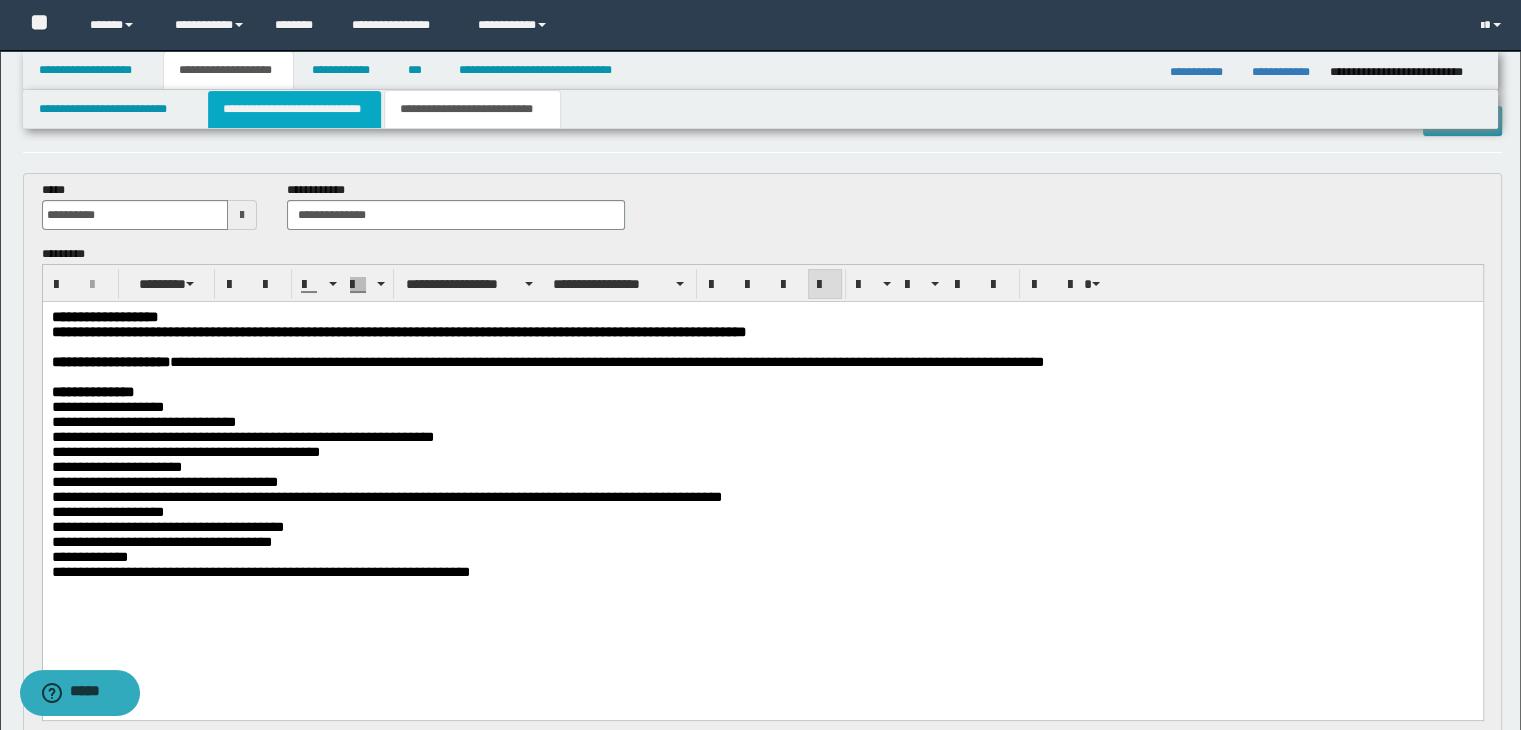click on "**********" at bounding box center [294, 109] 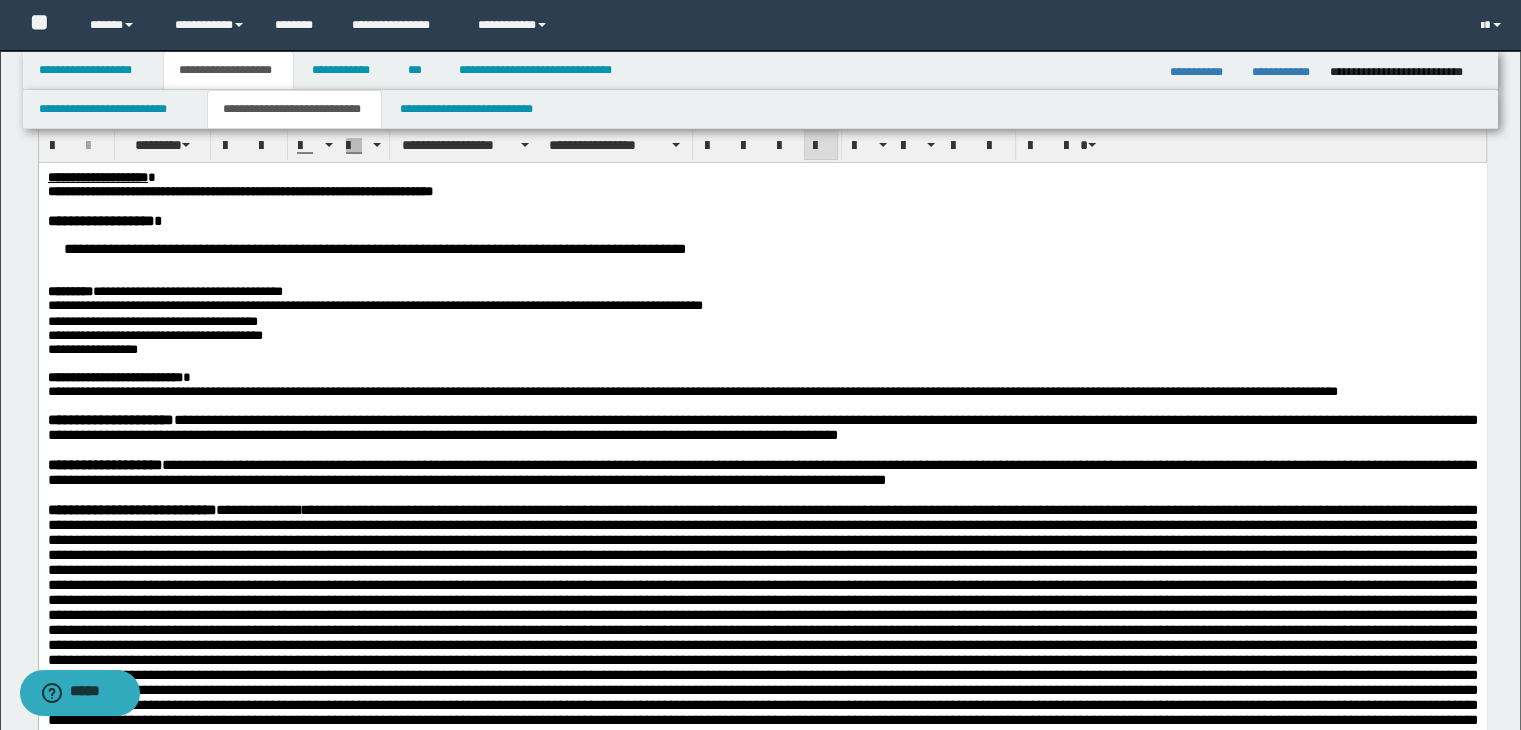 click on "**********" at bounding box center (692, 390) 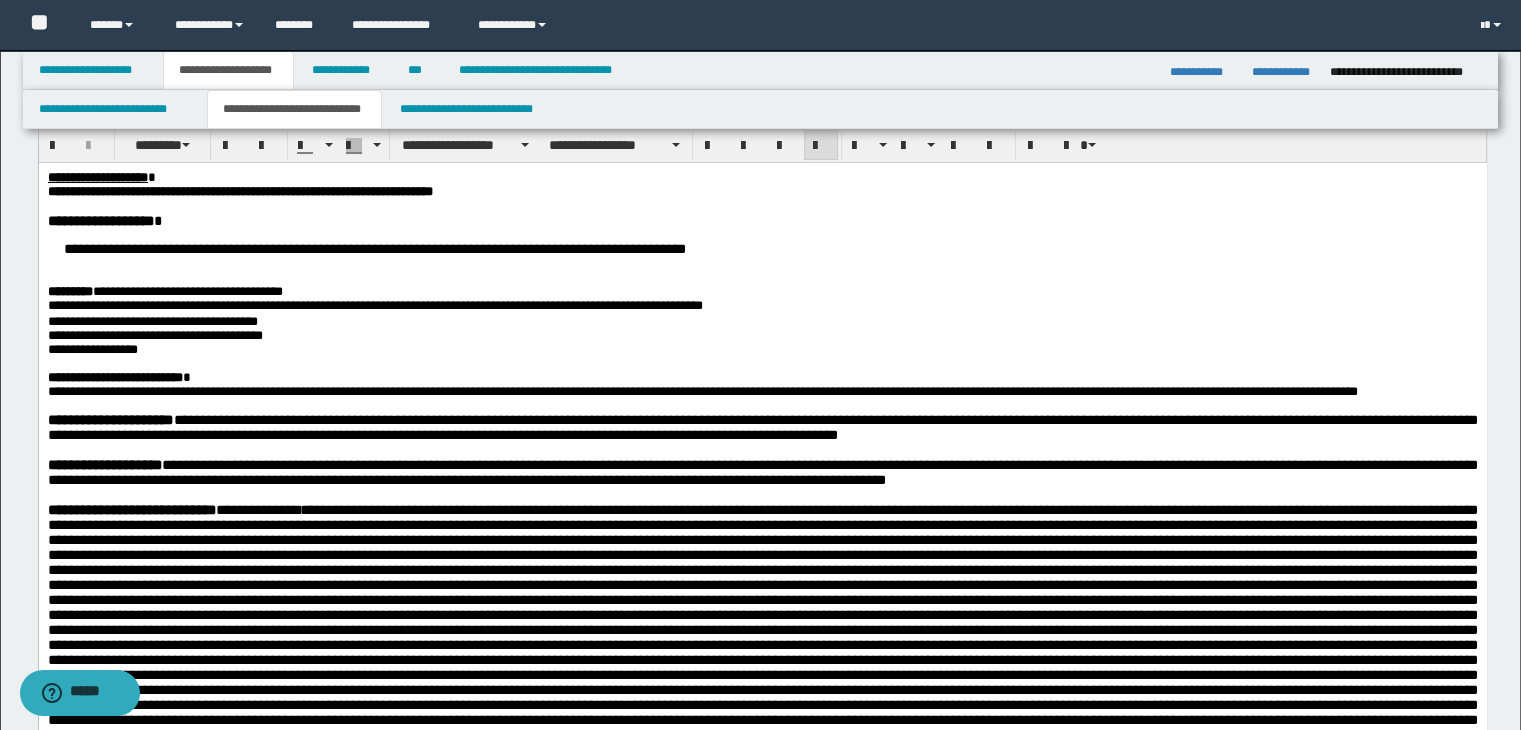click on "**********" at bounding box center [762, 471] 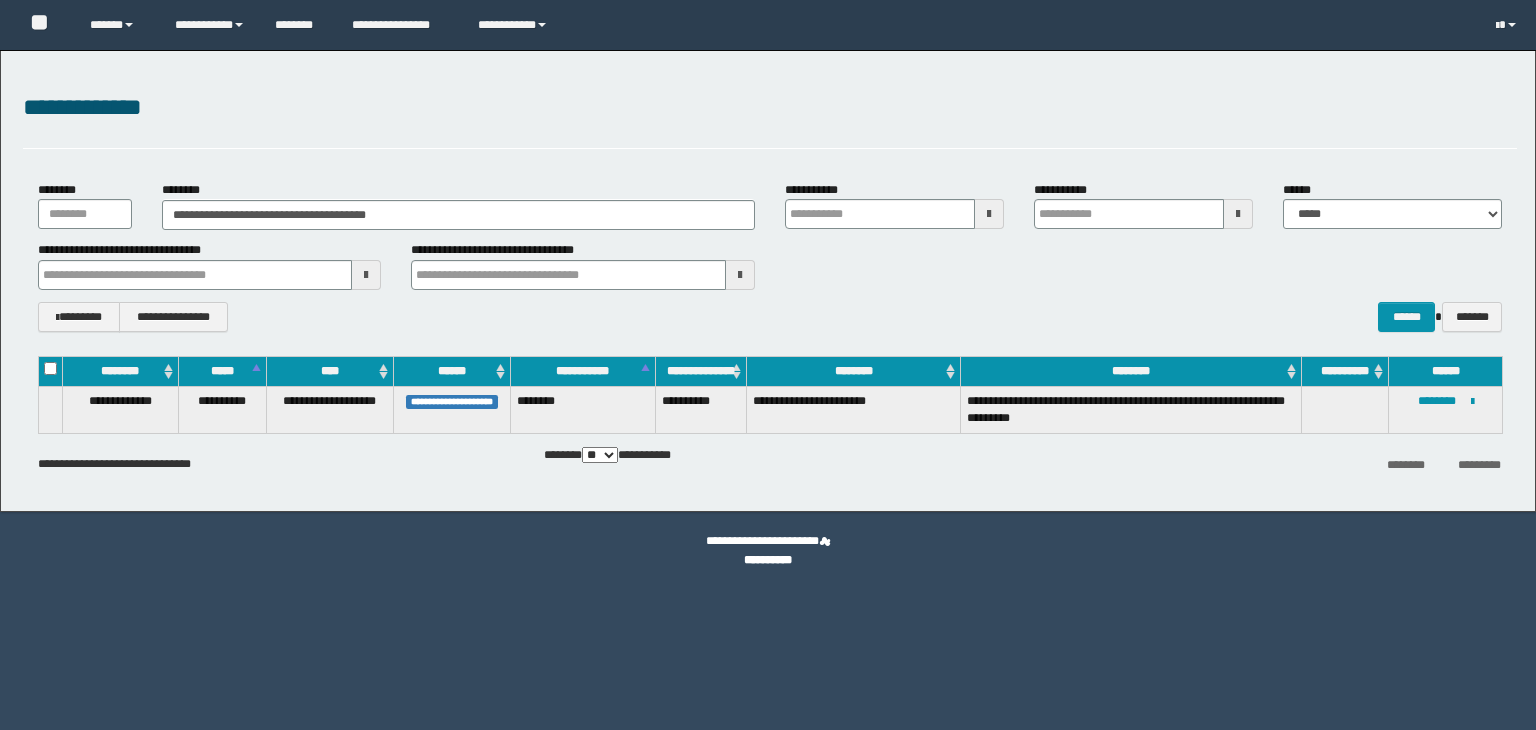 scroll, scrollTop: 0, scrollLeft: 0, axis: both 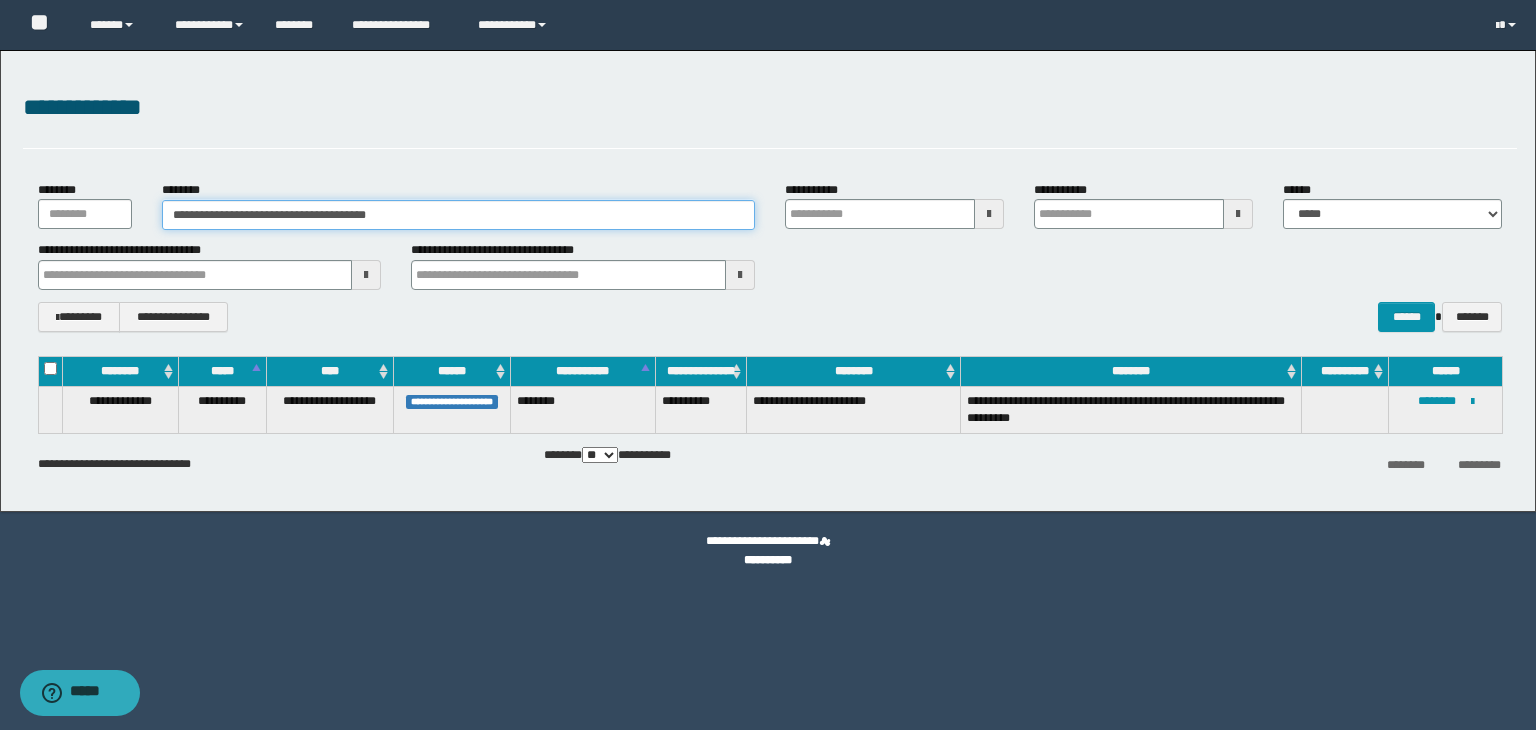 drag, startPoint x: 435, startPoint y: 213, endPoint x: 148, endPoint y: 214, distance: 287.00174 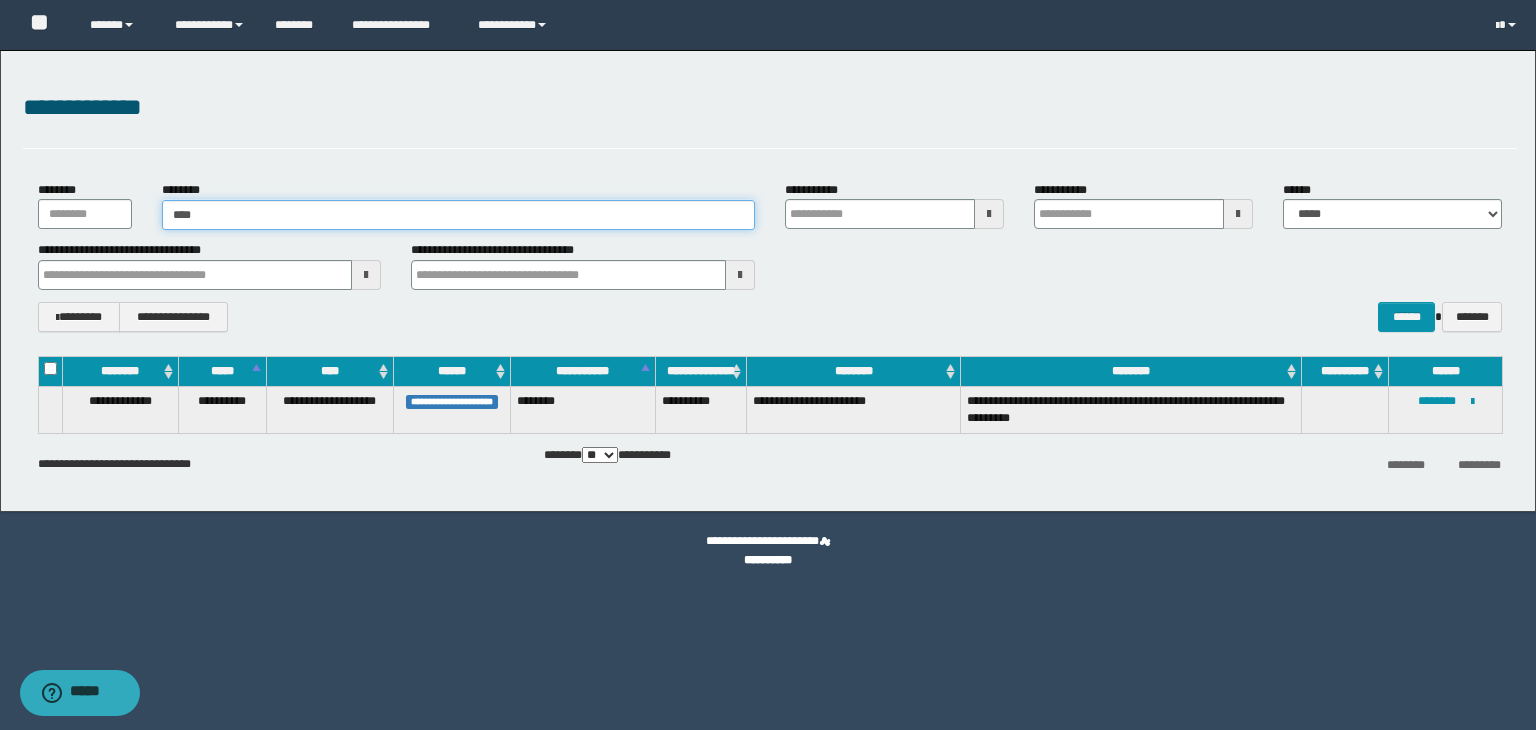 type on "*****" 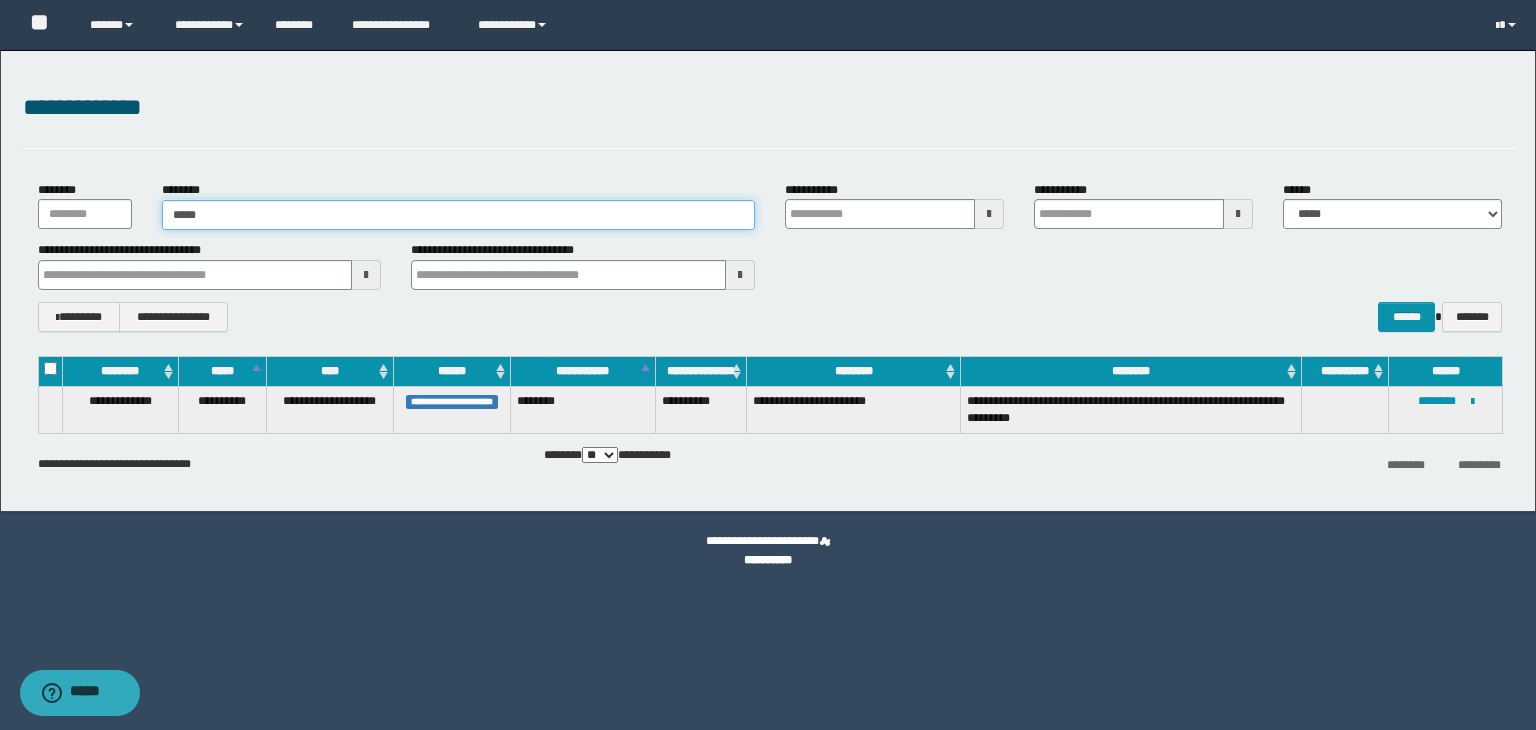 type on "*****" 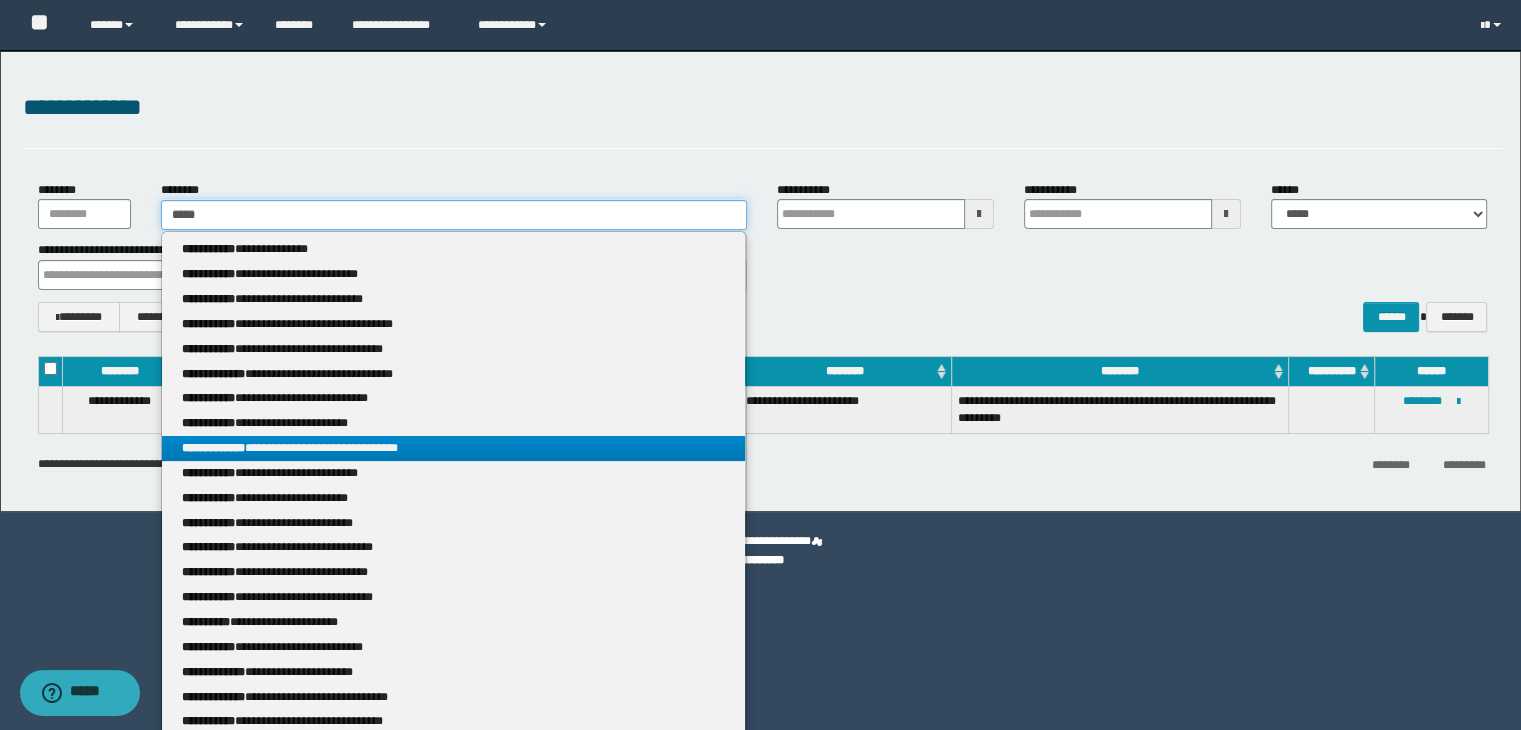 type on "*****" 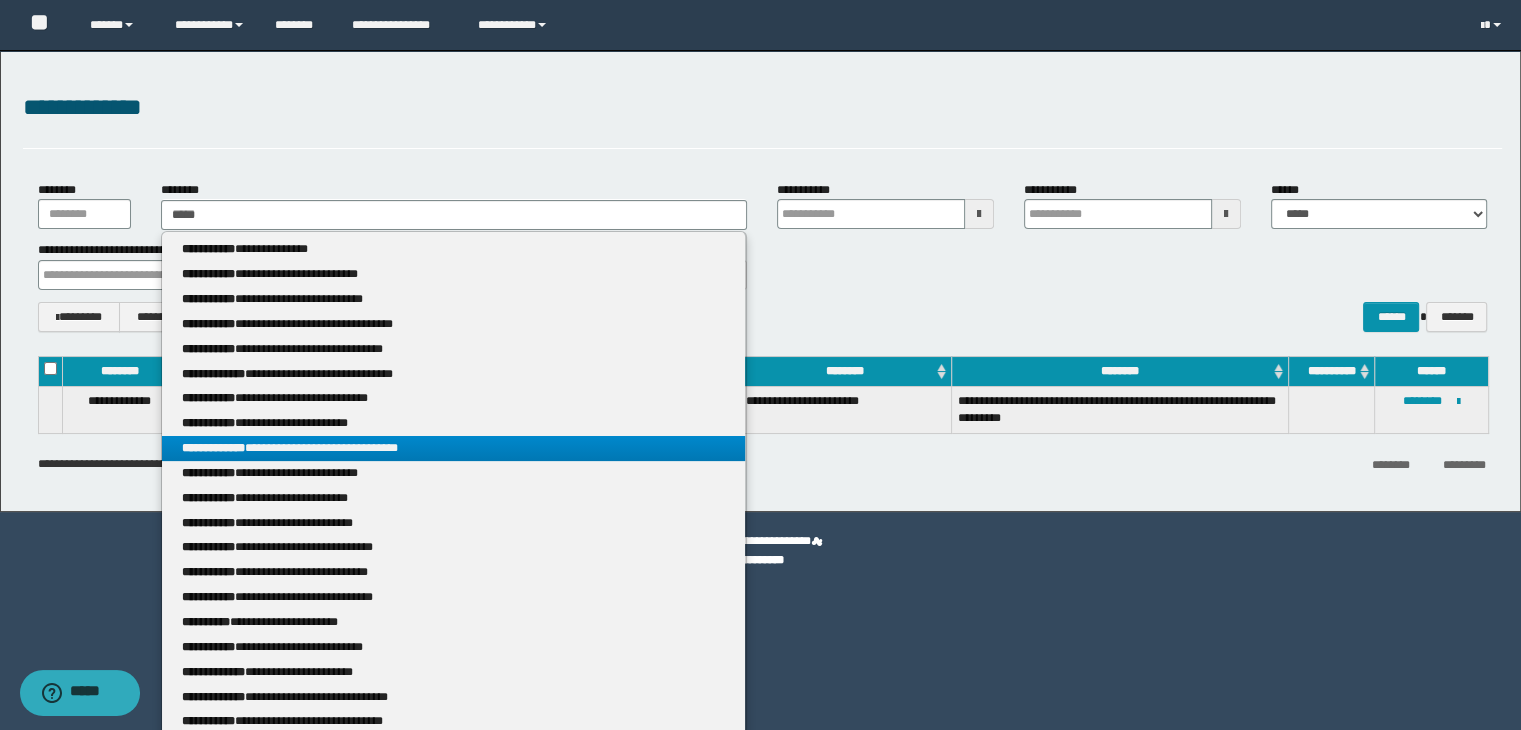 click on "**********" at bounding box center (454, 448) 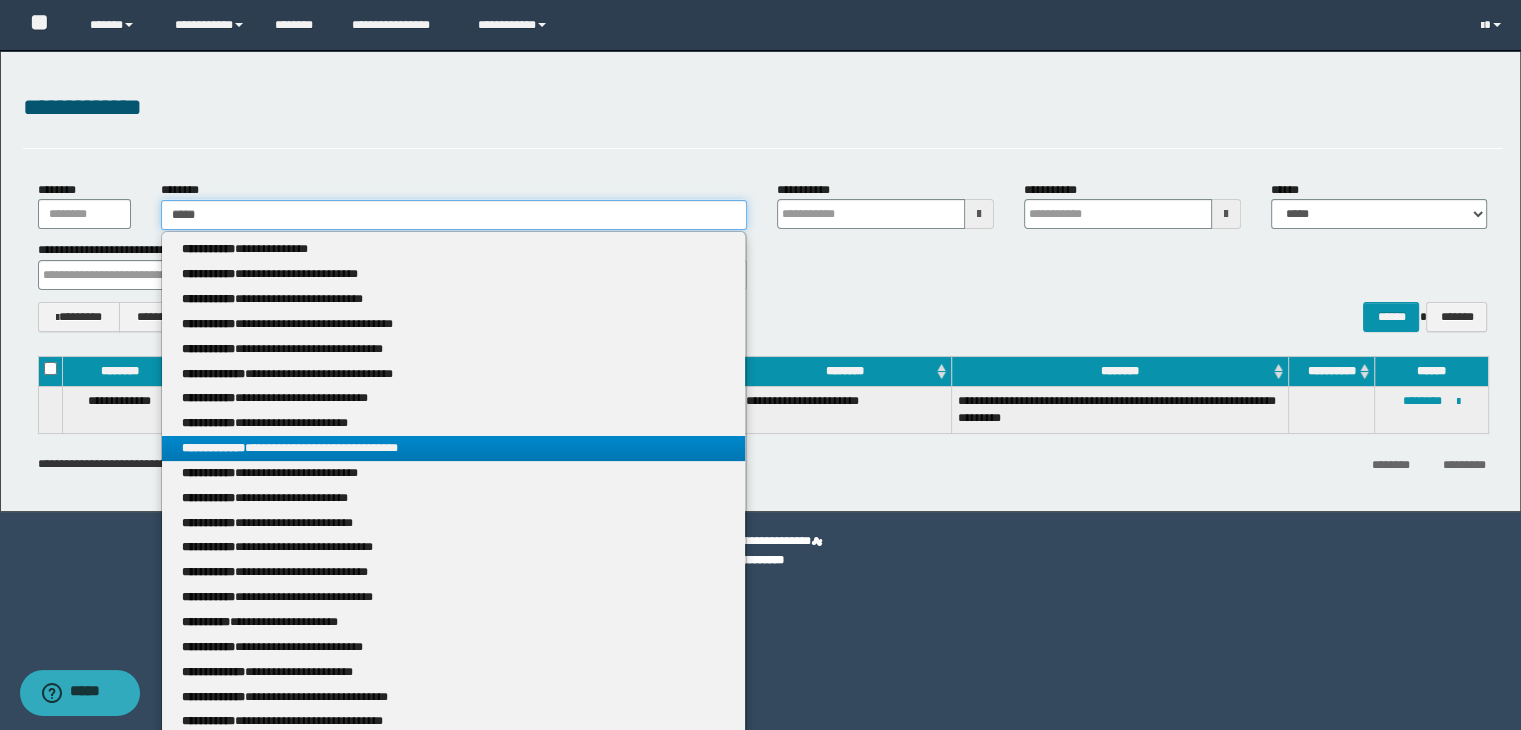 type 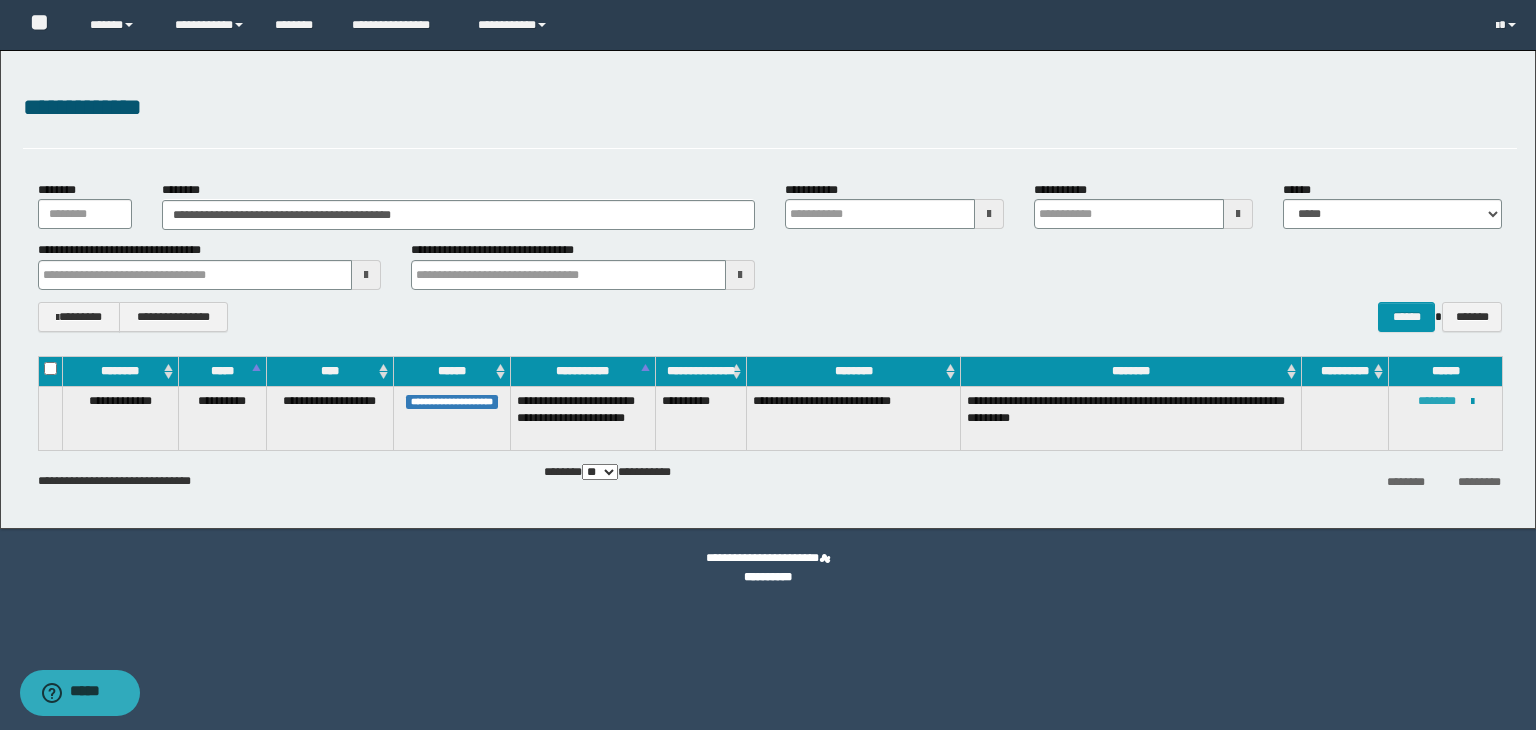 click on "********" at bounding box center [1437, 401] 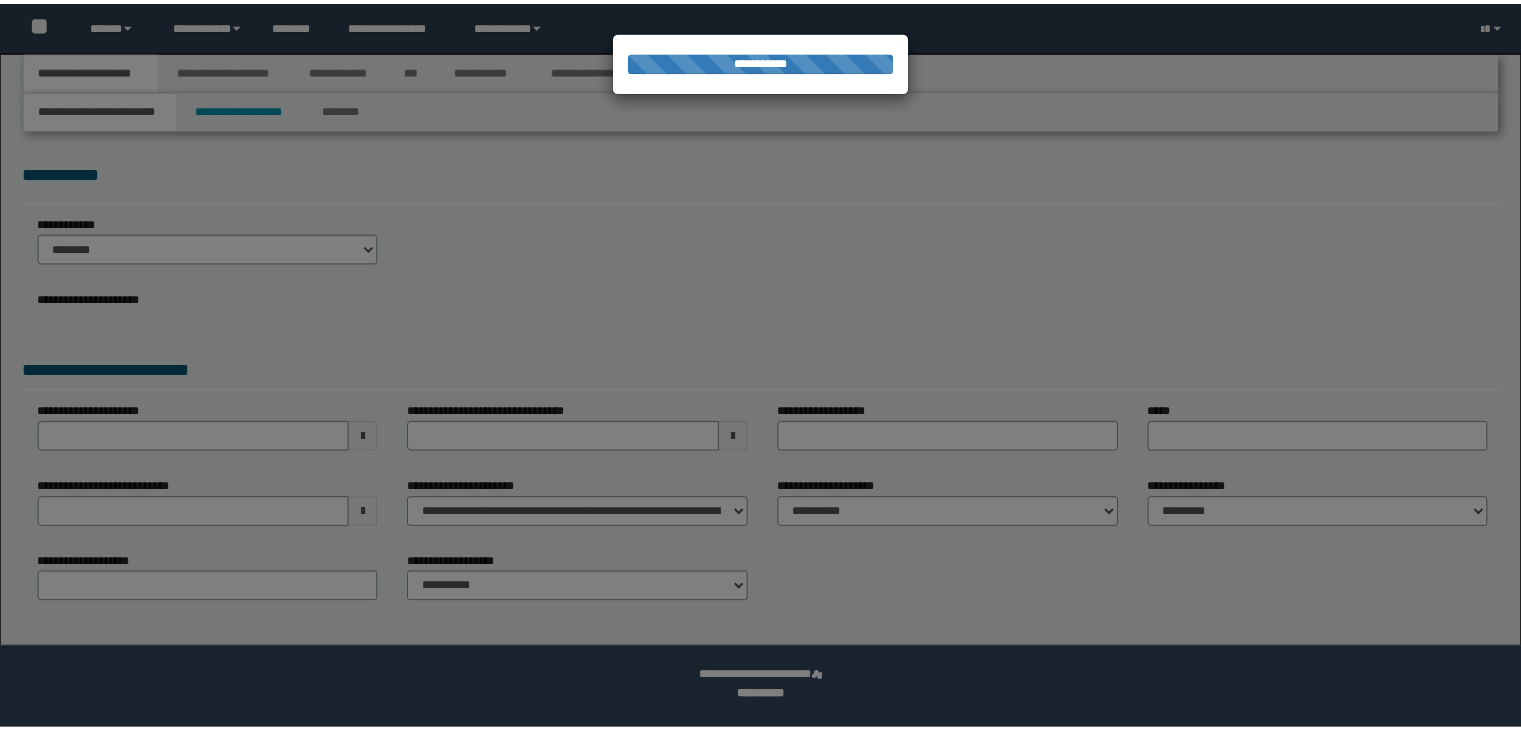 scroll, scrollTop: 0, scrollLeft: 0, axis: both 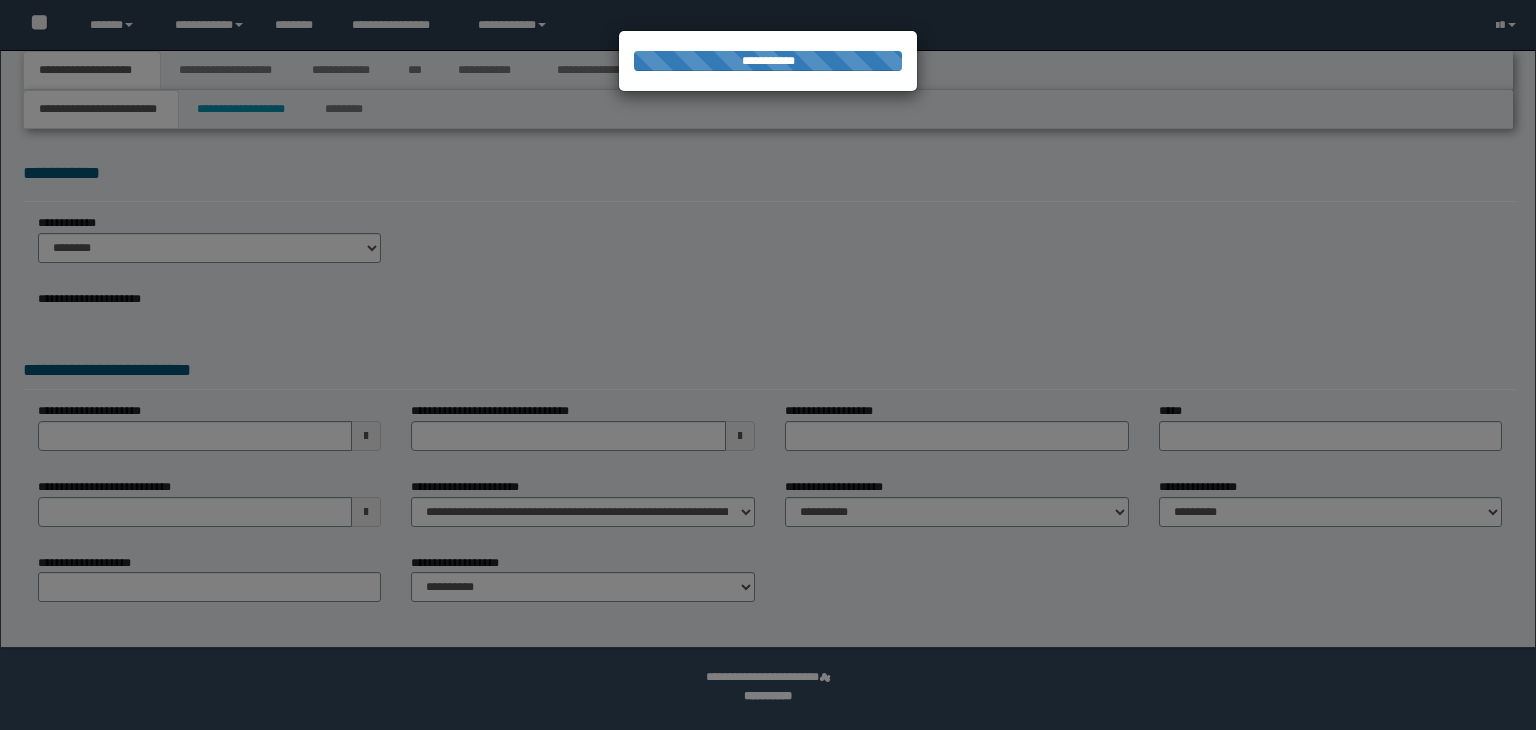 select on "*" 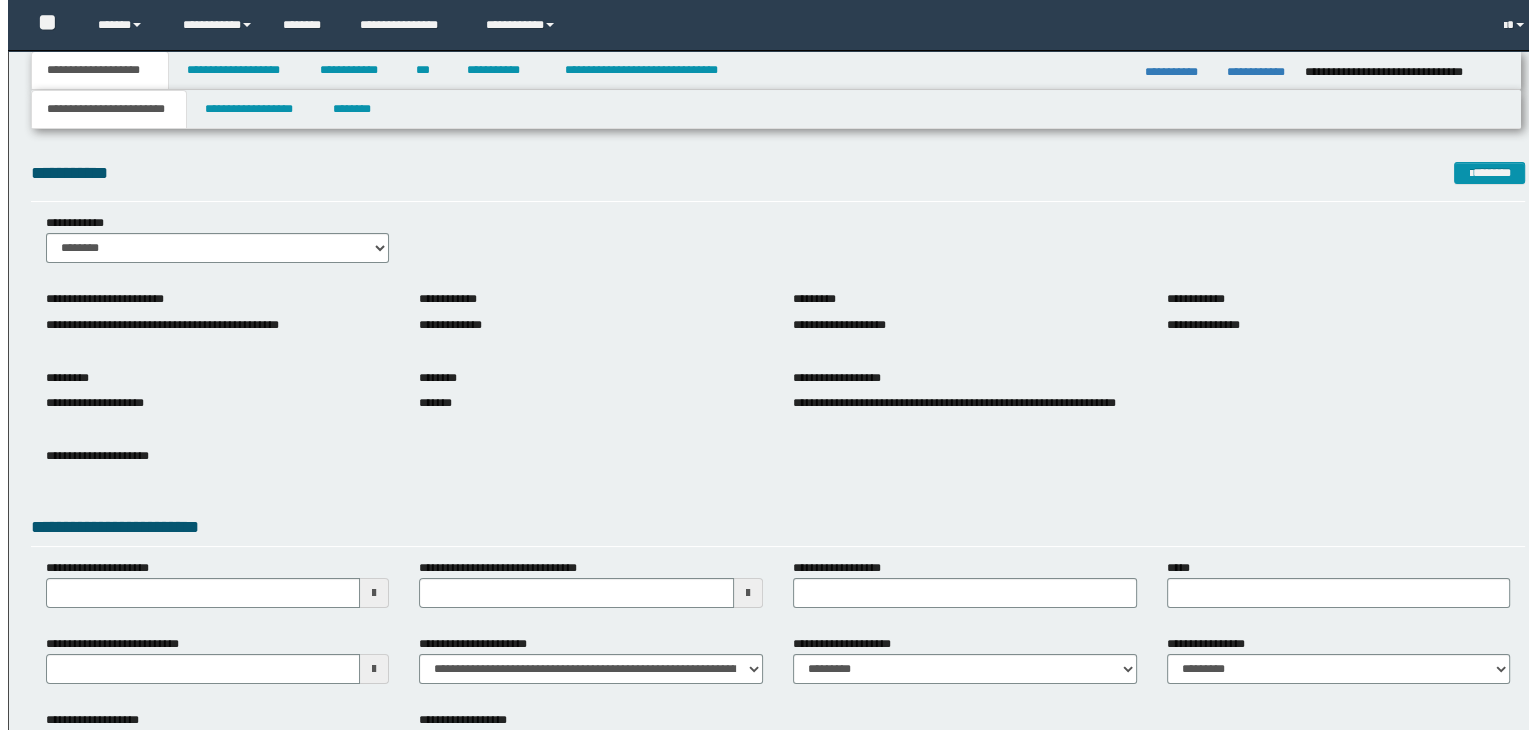 scroll, scrollTop: 0, scrollLeft: 0, axis: both 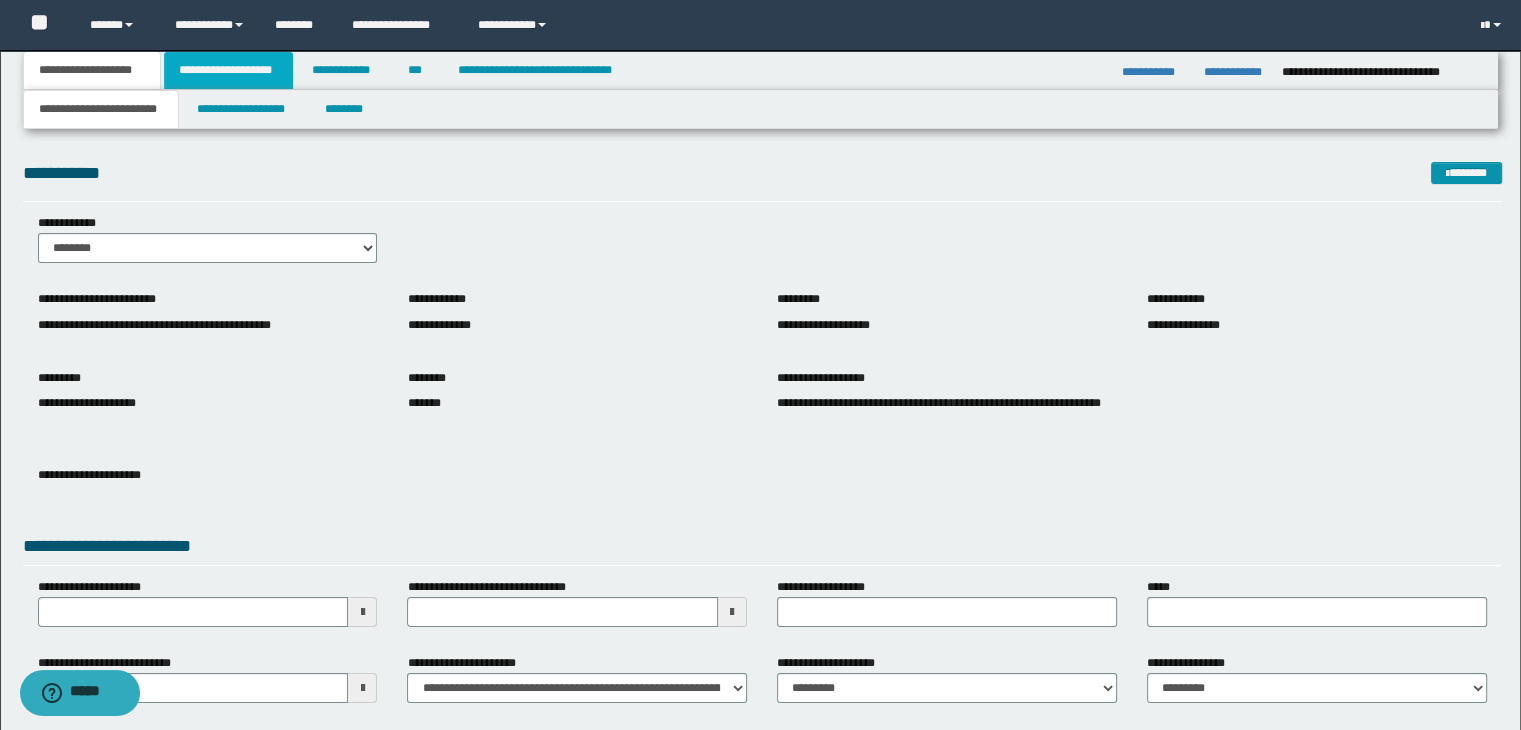 click on "**********" at bounding box center (228, 70) 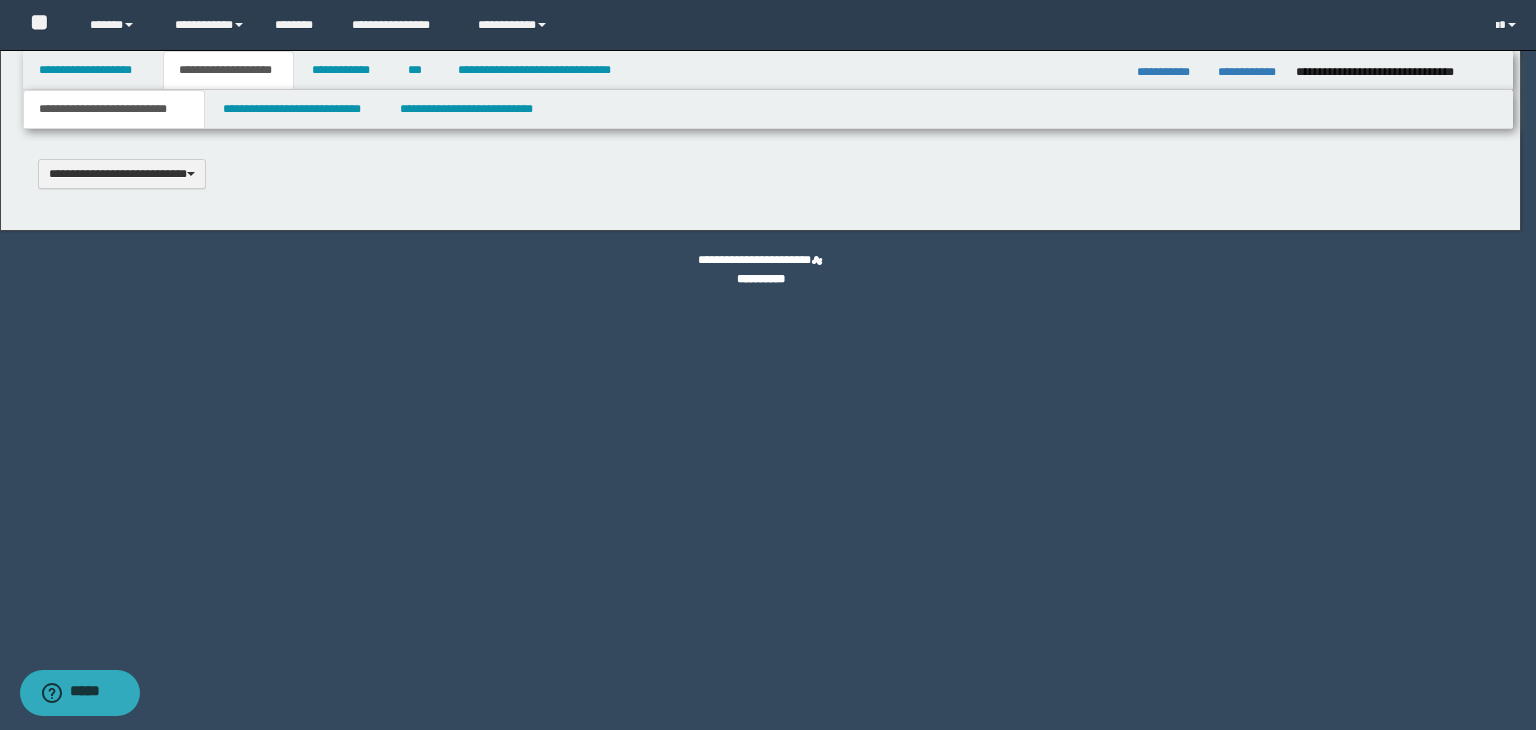 type 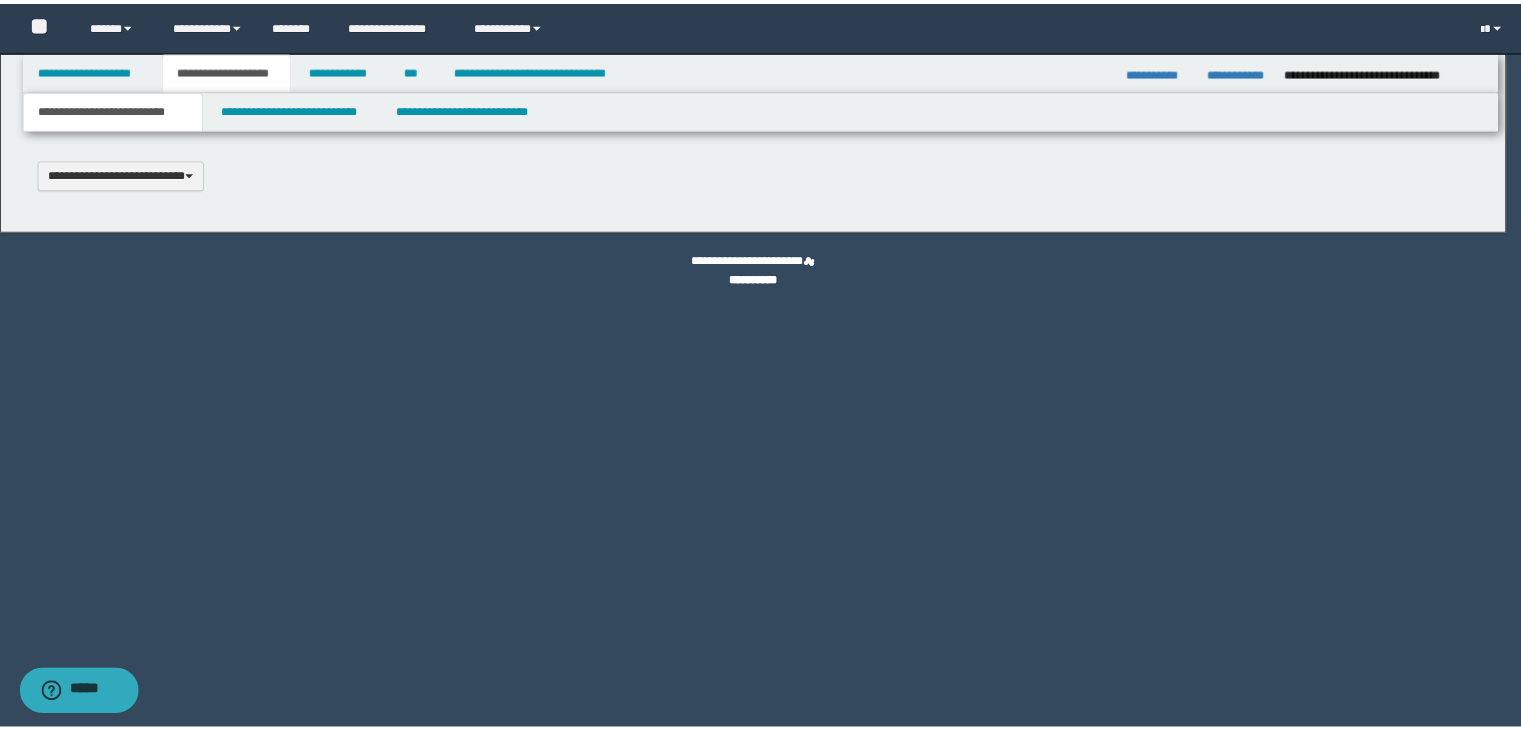 scroll, scrollTop: 0, scrollLeft: 0, axis: both 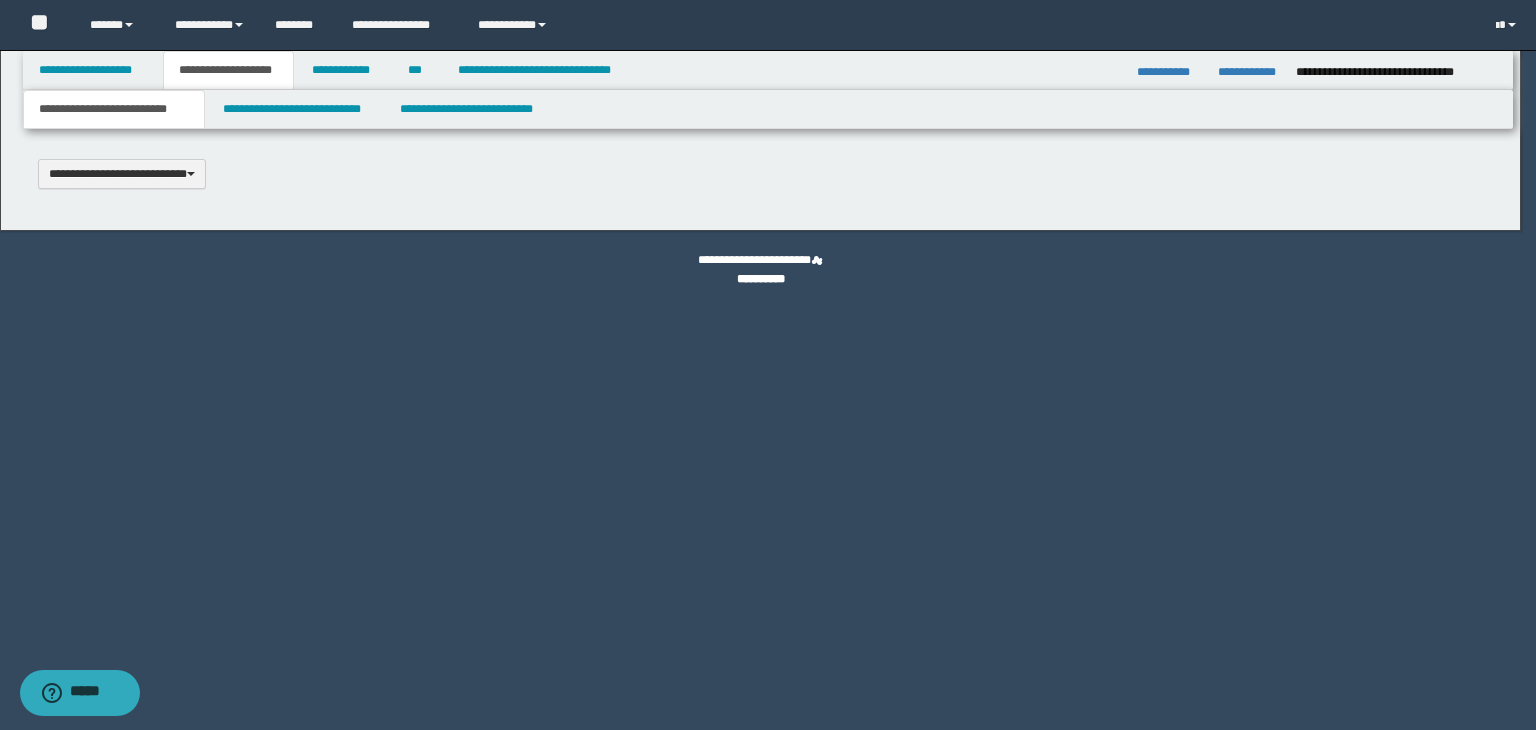 select on "*" 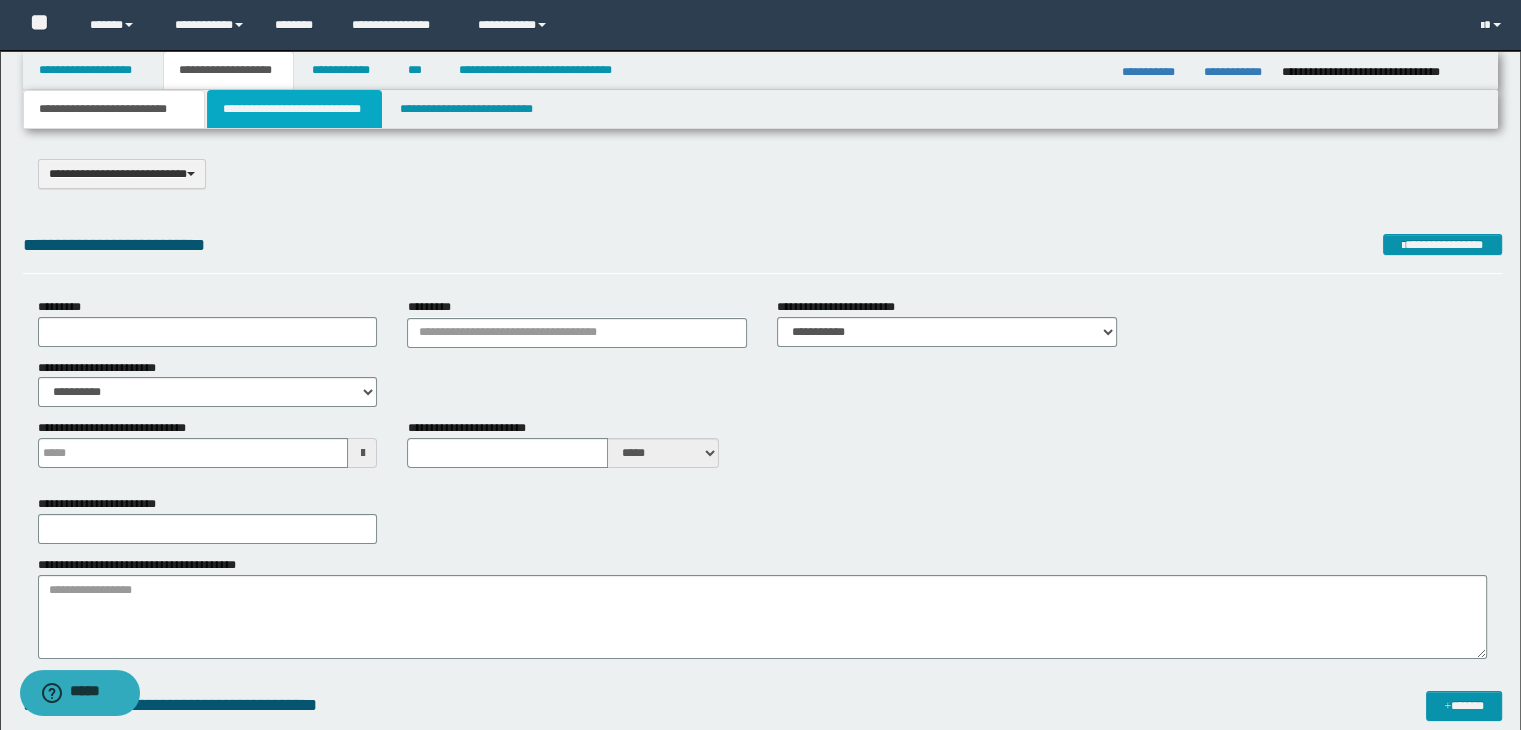 click on "**********" at bounding box center [294, 109] 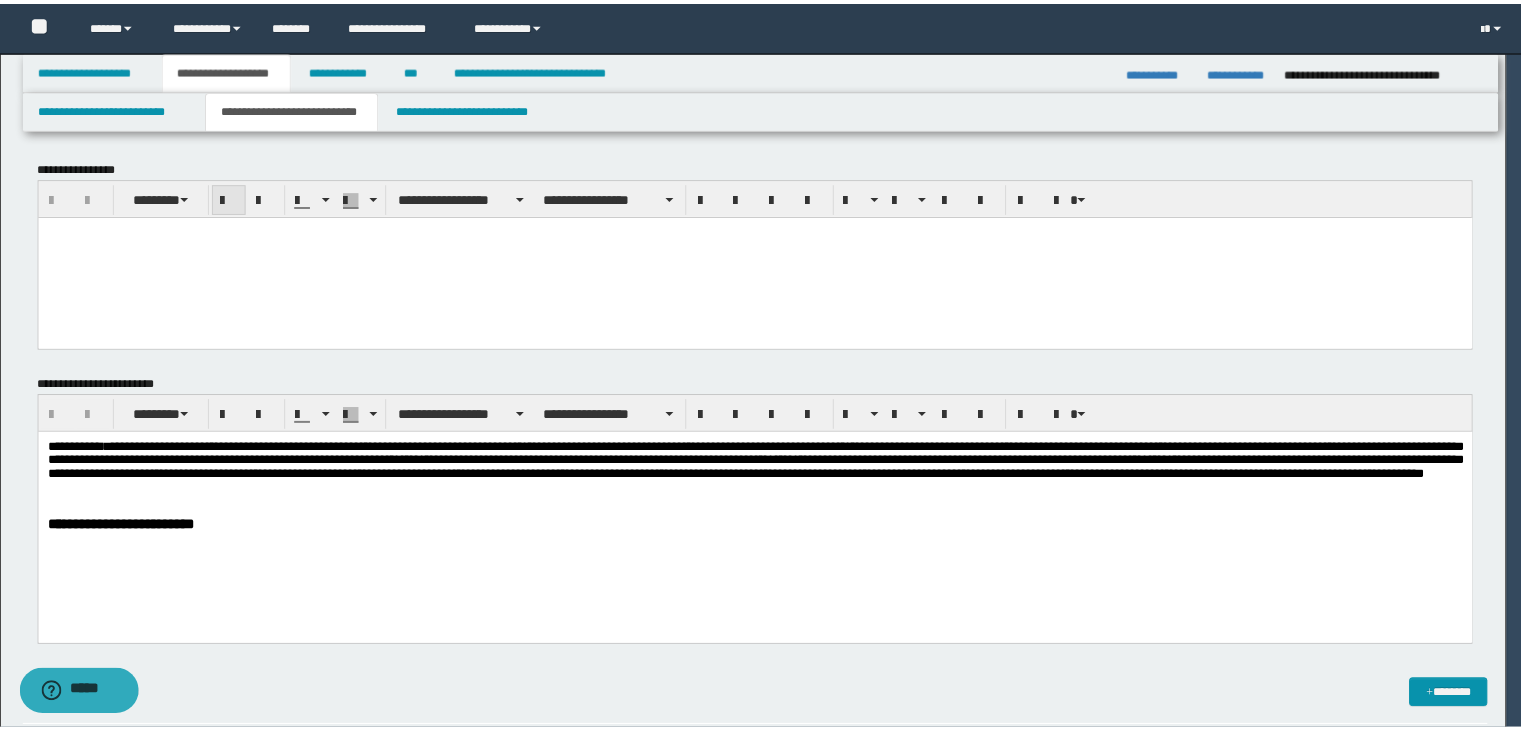 scroll, scrollTop: 0, scrollLeft: 0, axis: both 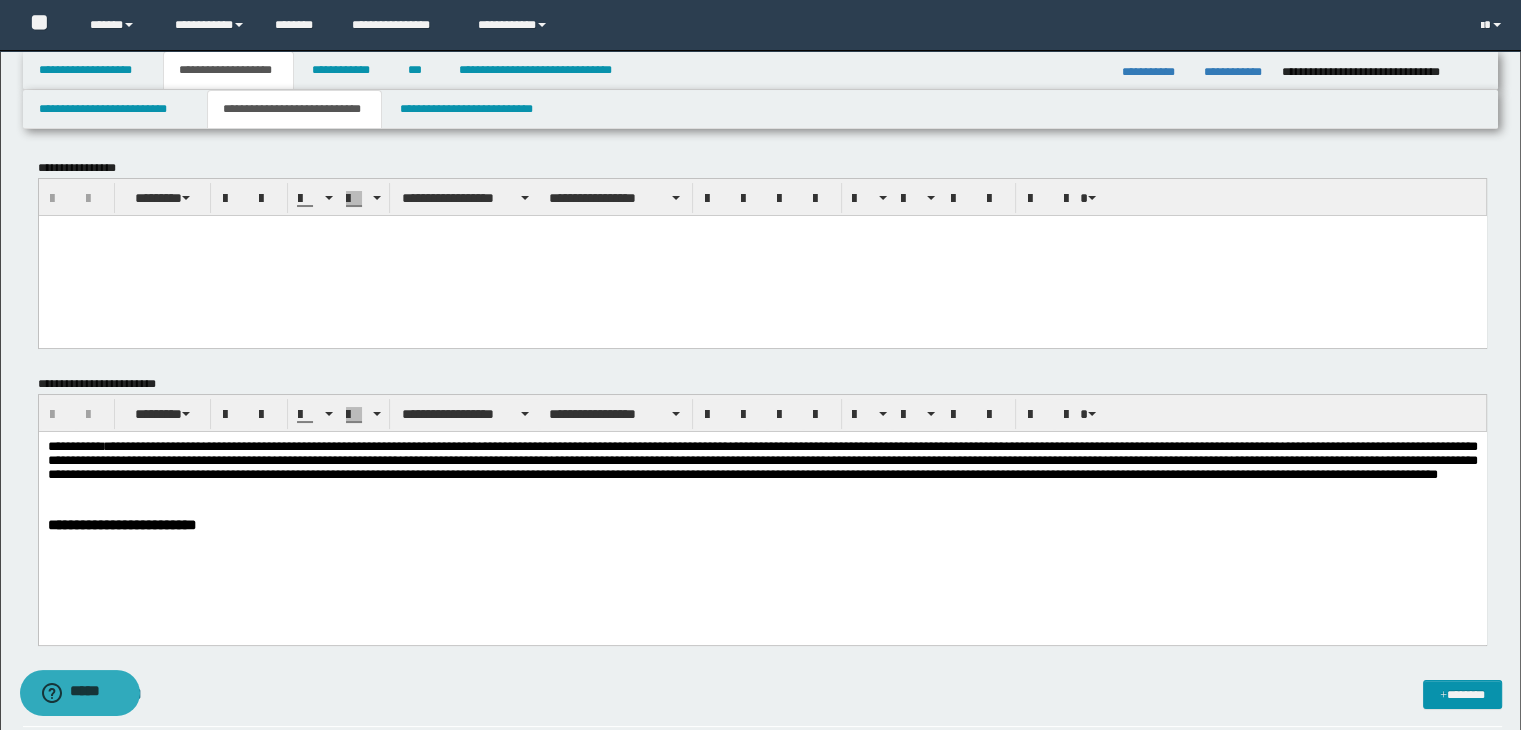 click at bounding box center (762, 230) 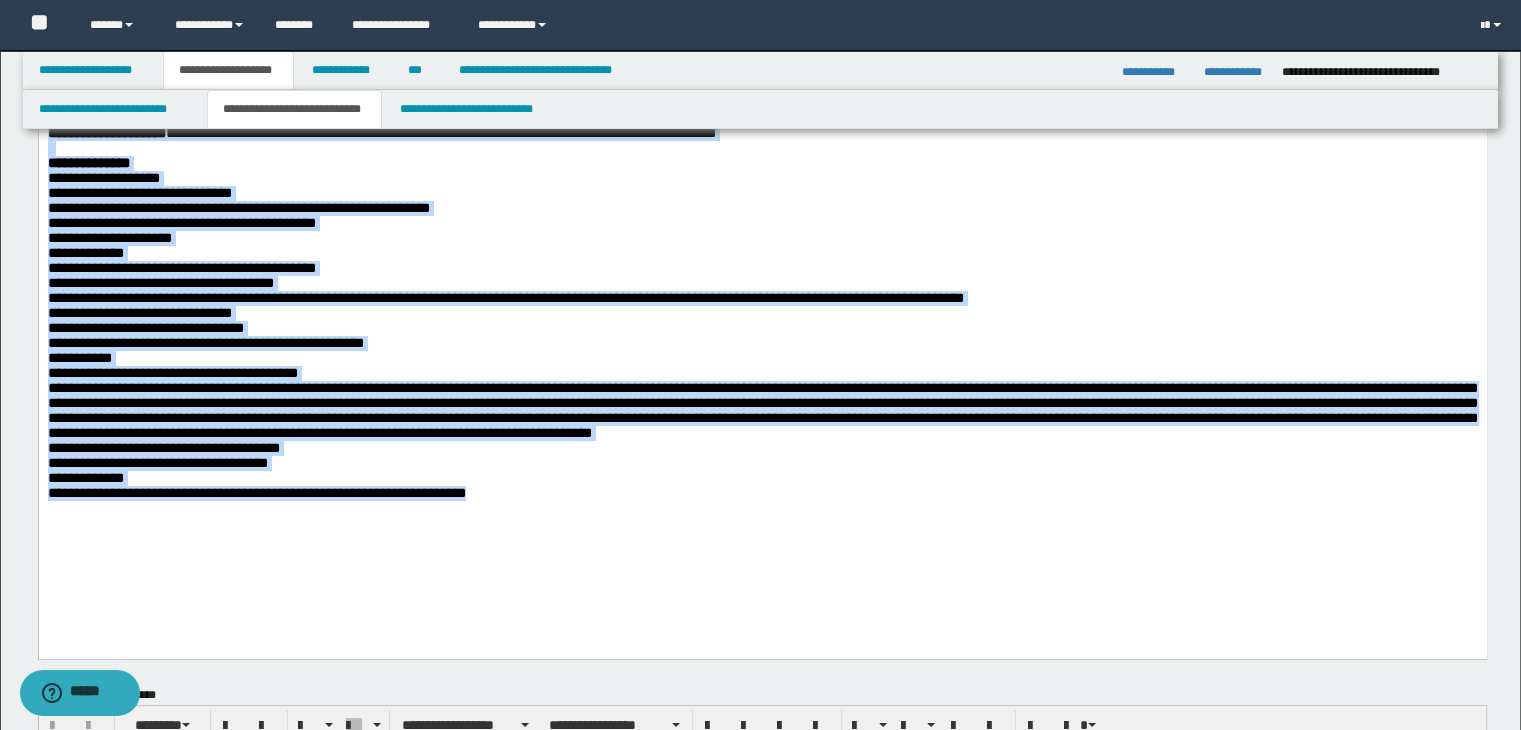 scroll, scrollTop: 356, scrollLeft: 0, axis: vertical 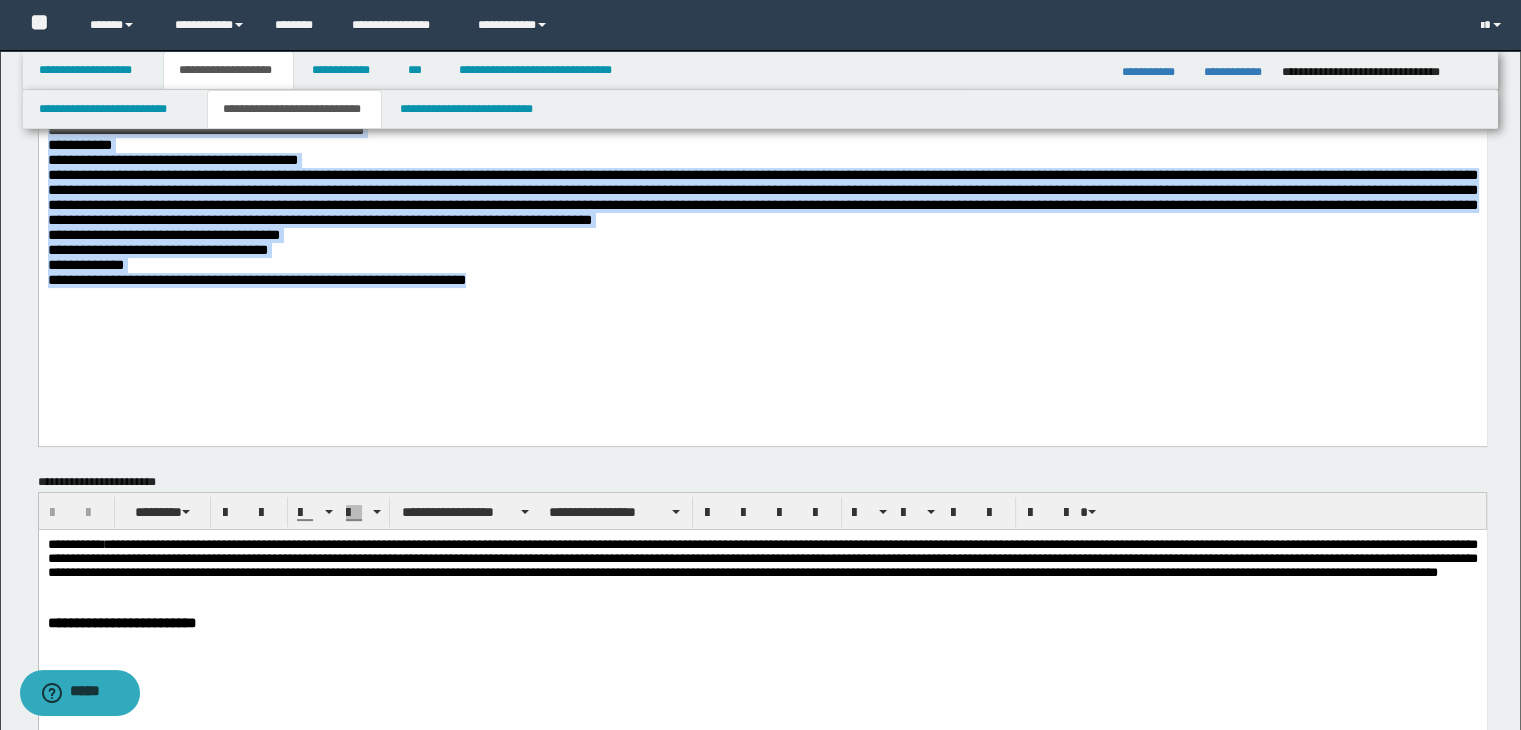 drag, startPoint x: 51, startPoint y: -121, endPoint x: 555, endPoint y: 56, distance: 534.17694 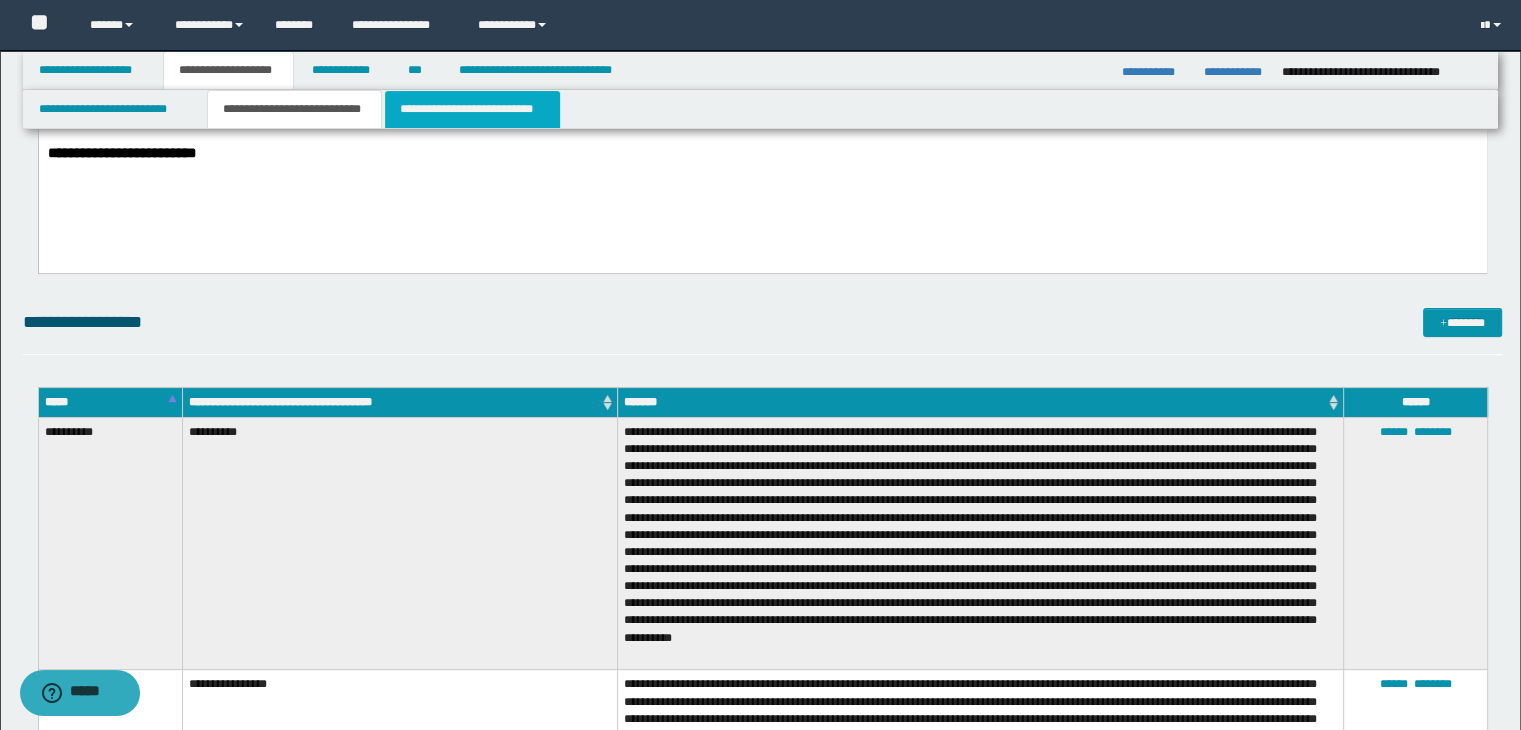 click on "**********" at bounding box center [472, 109] 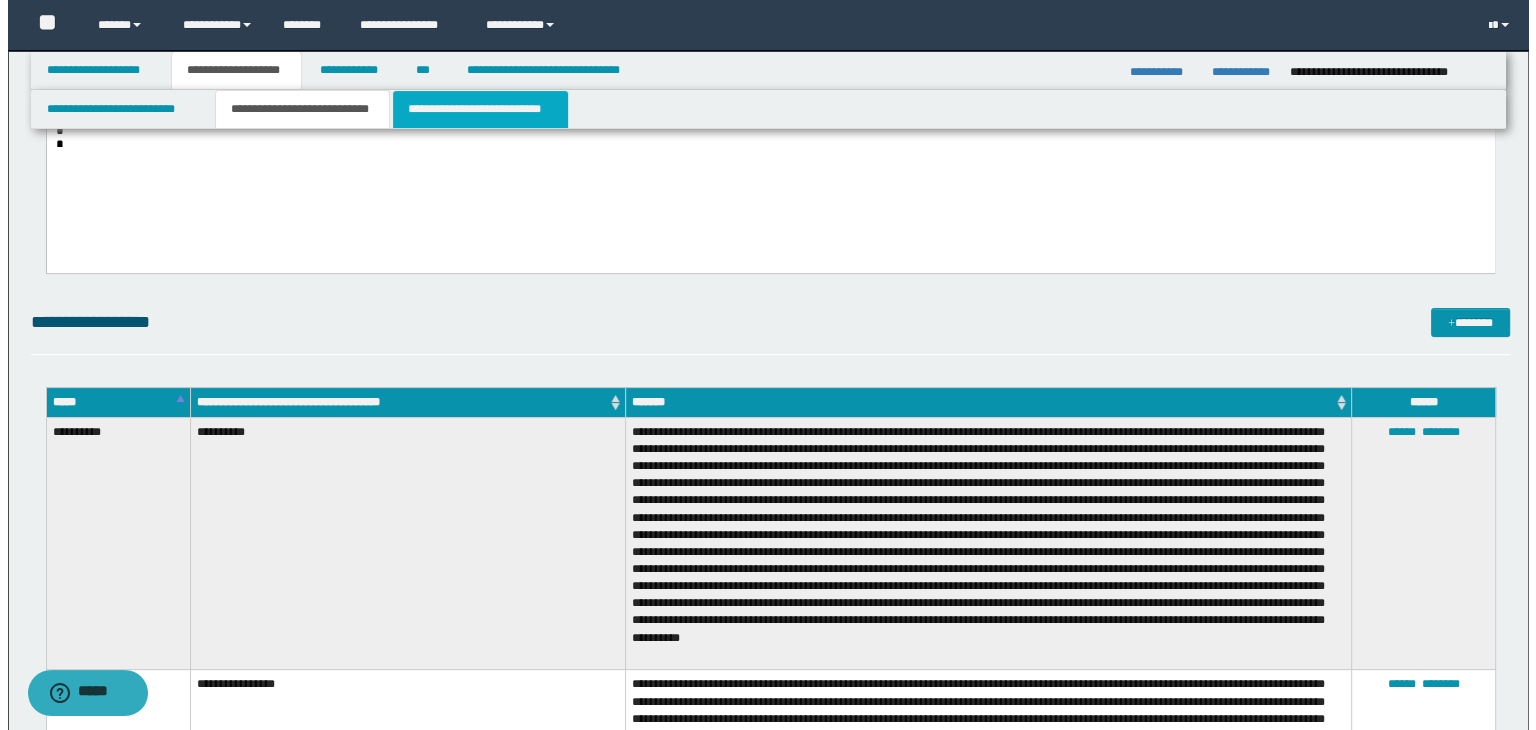 scroll, scrollTop: 0, scrollLeft: 0, axis: both 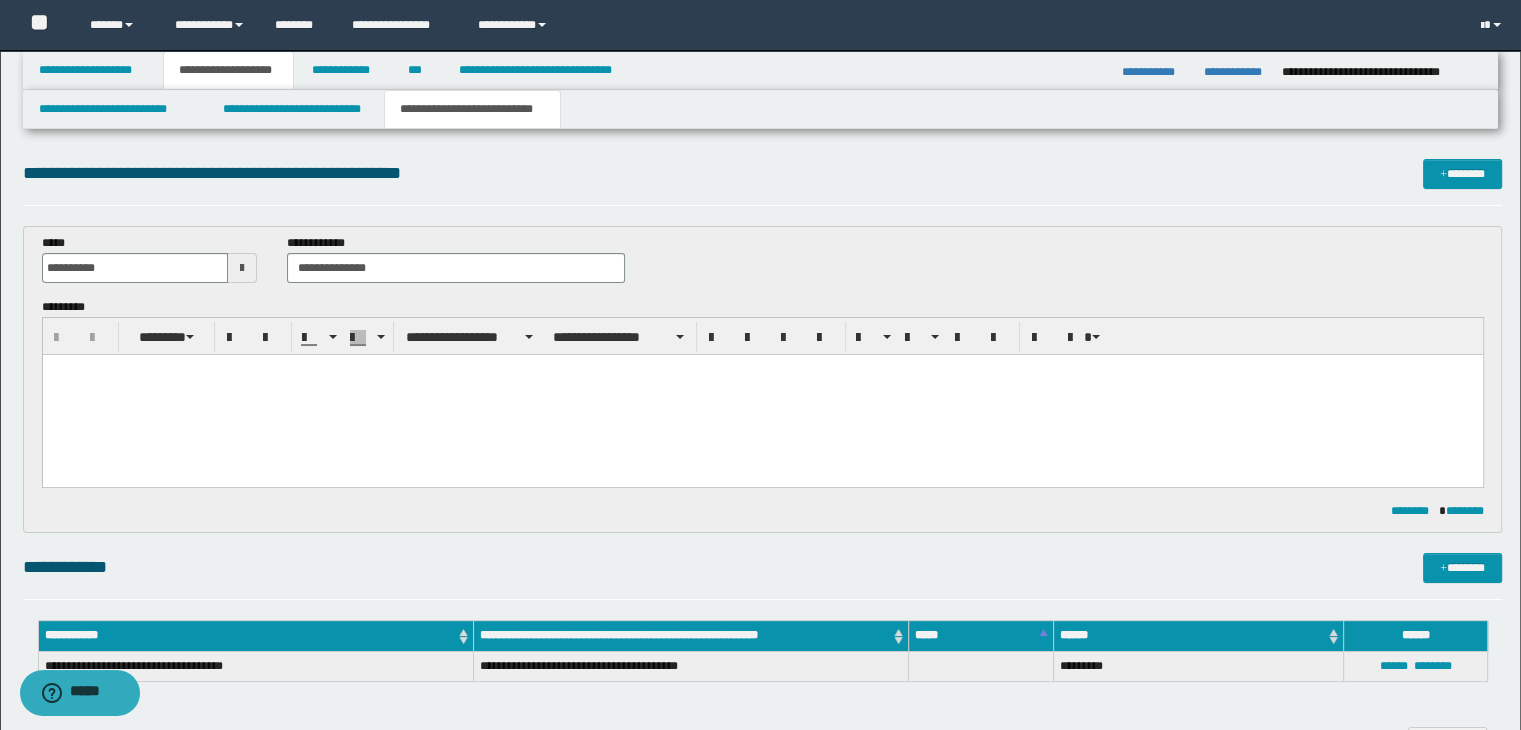 click at bounding box center [762, 369] 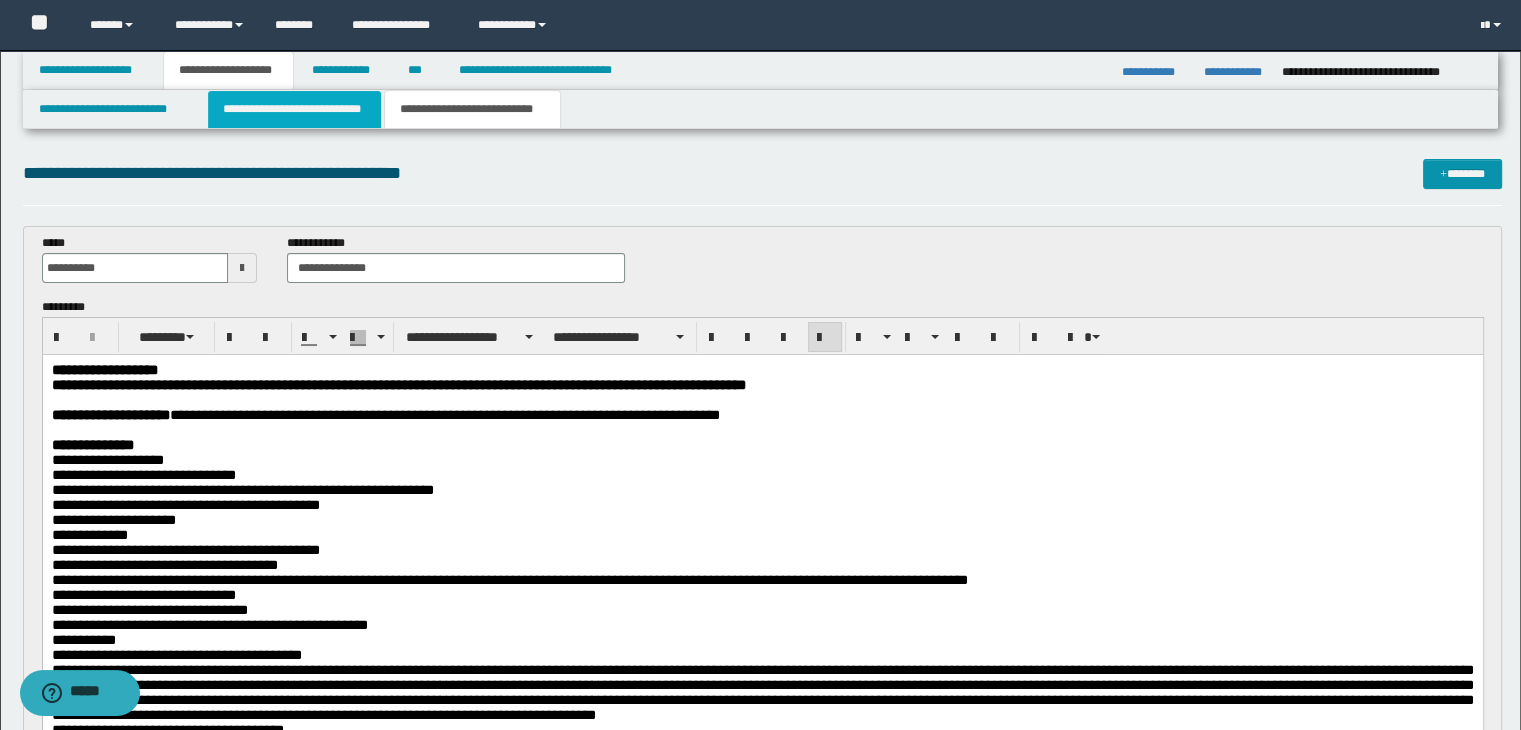 click on "**********" at bounding box center (294, 109) 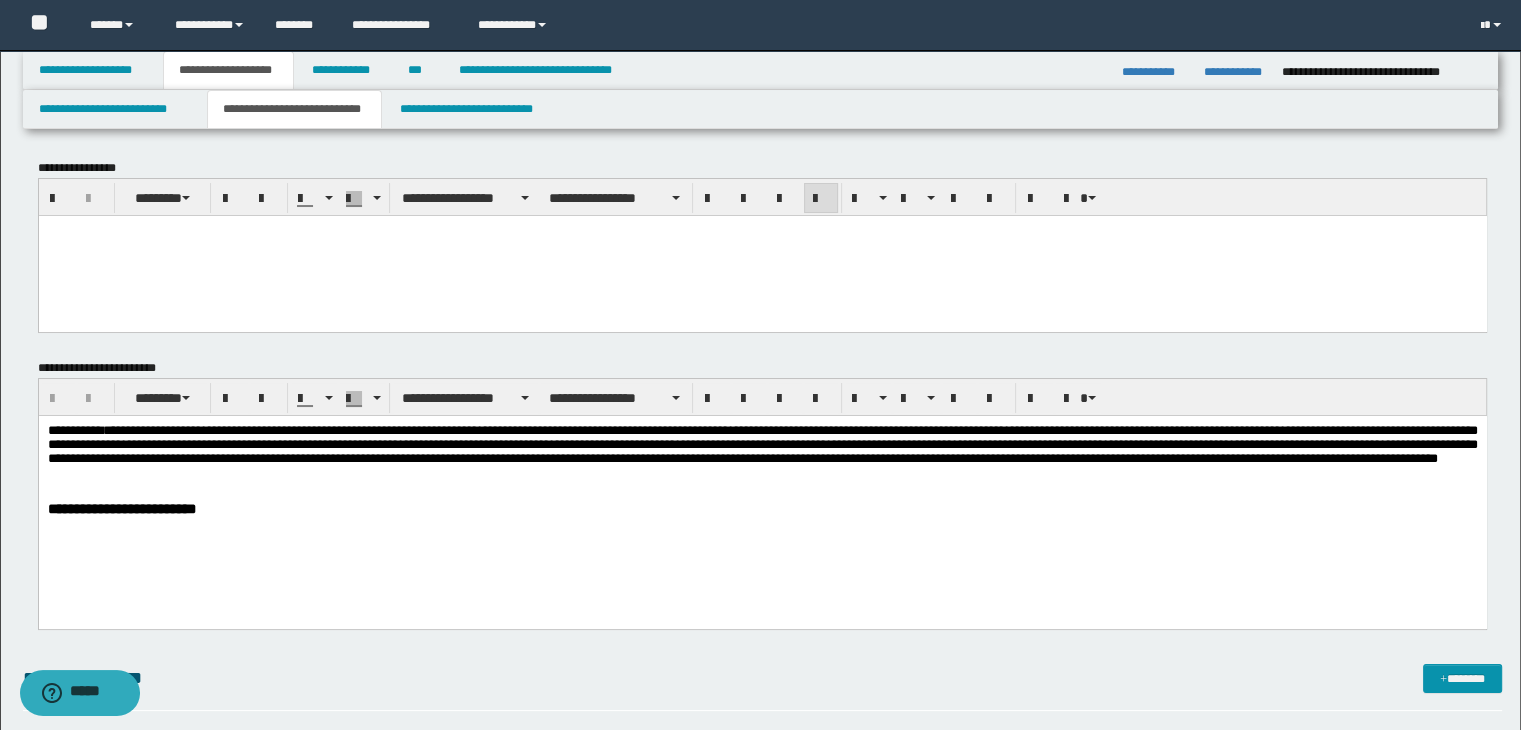 click at bounding box center (762, 248) 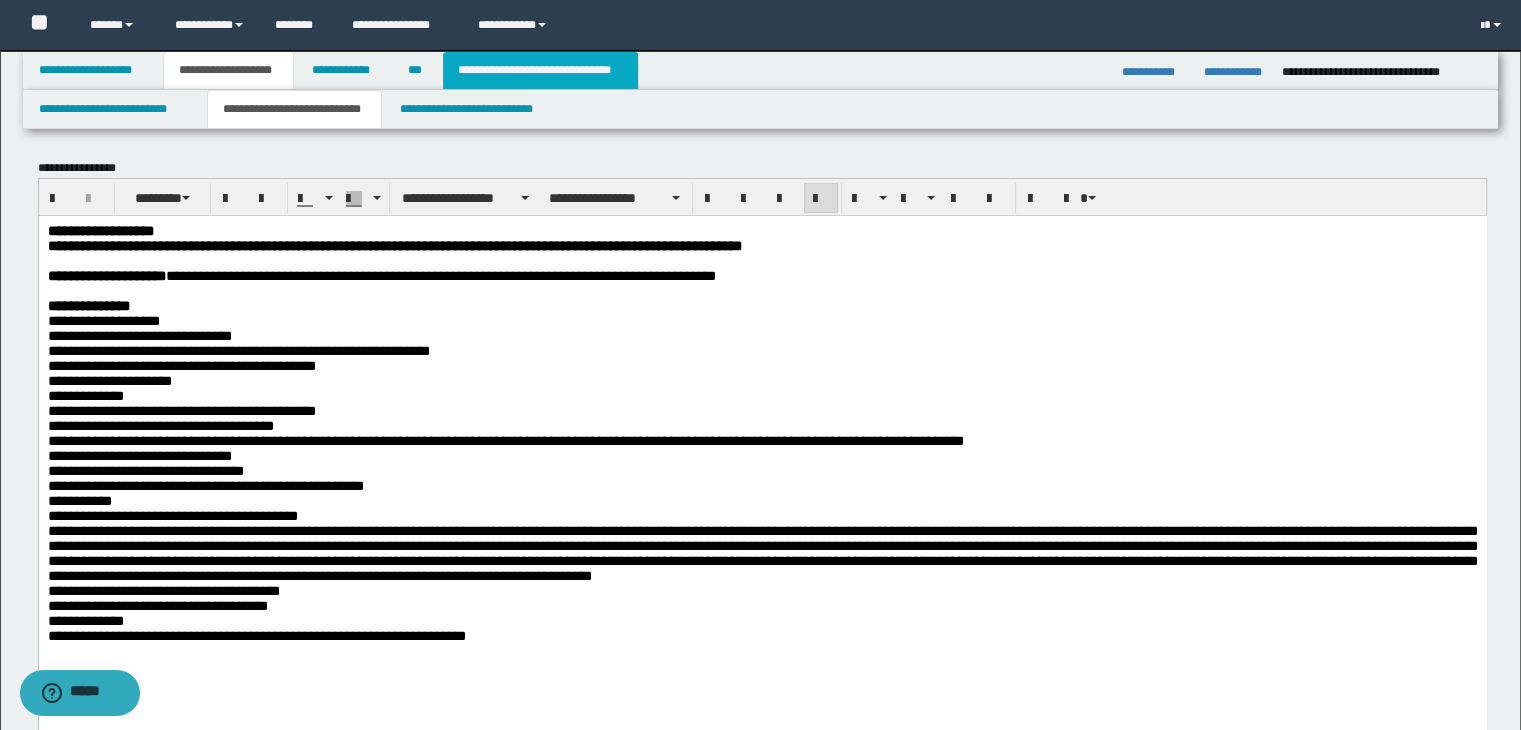 click on "**********" at bounding box center [540, 70] 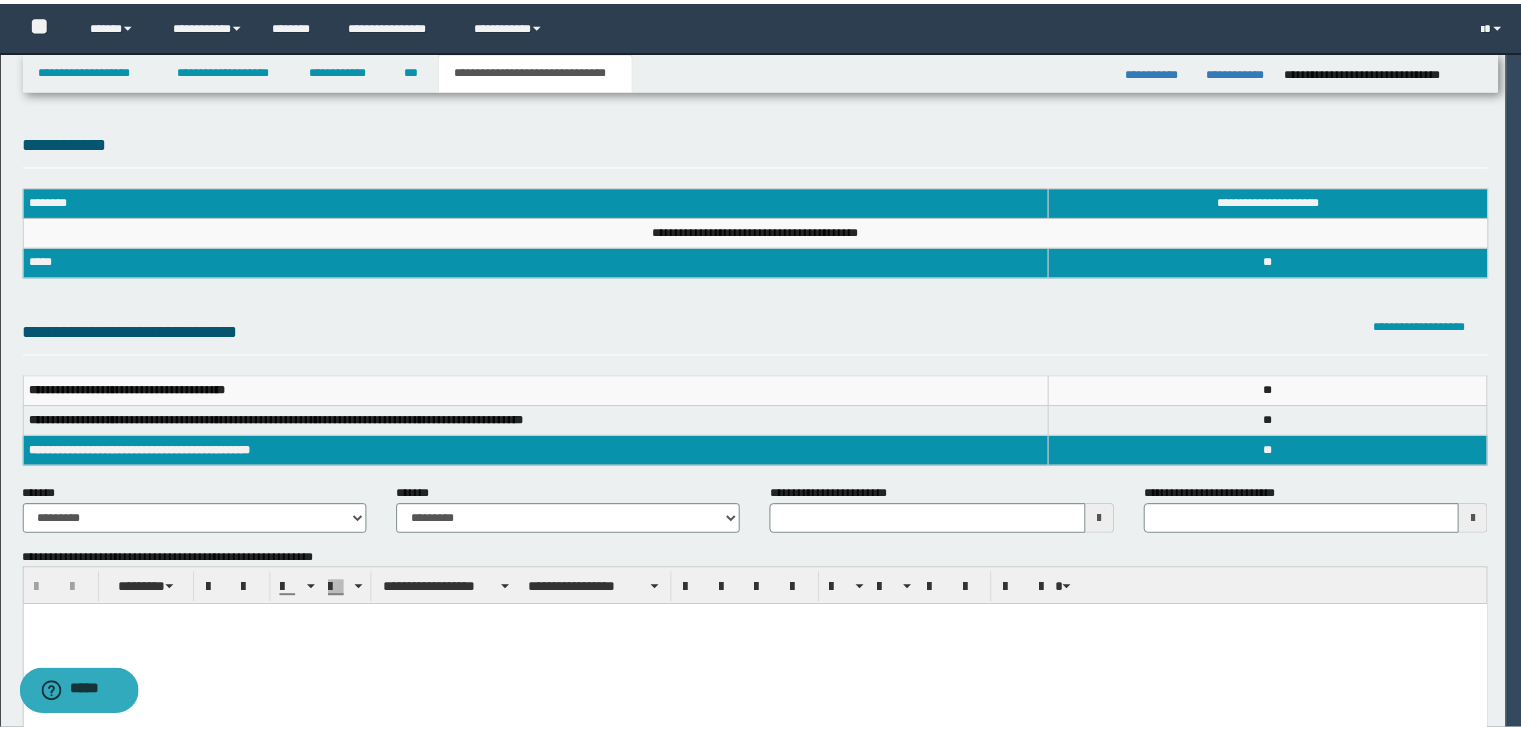 scroll, scrollTop: 0, scrollLeft: 0, axis: both 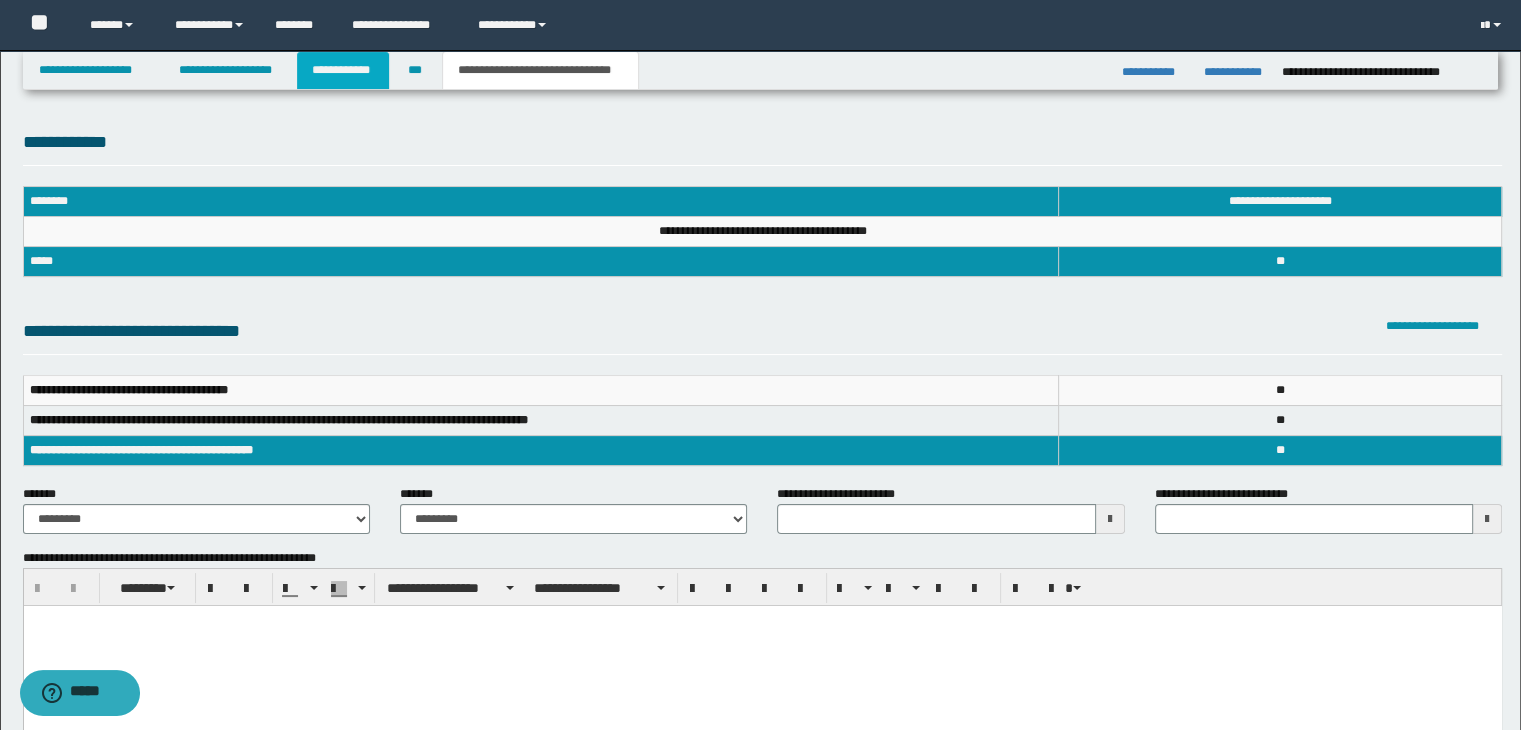 click on "**********" at bounding box center (343, 70) 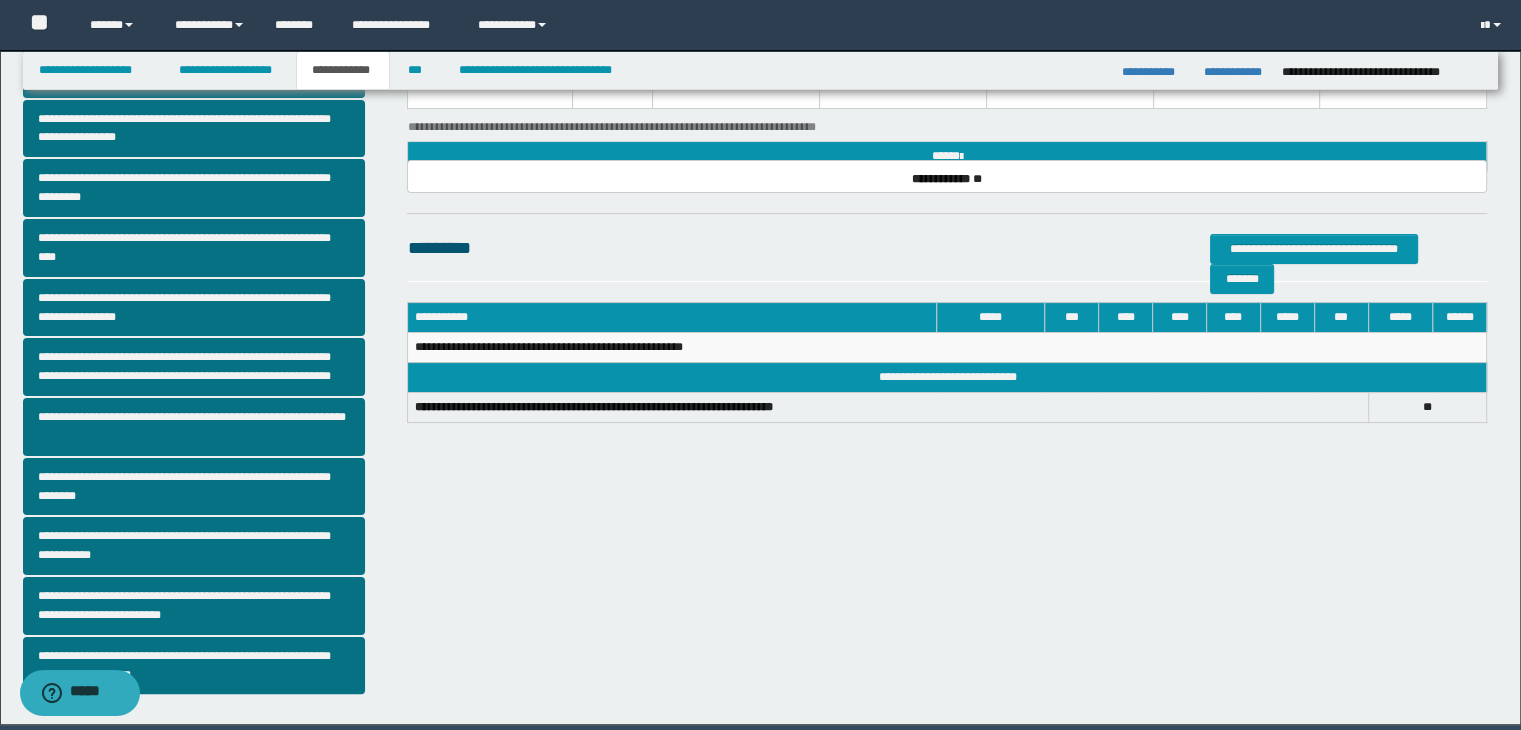 scroll, scrollTop: 316, scrollLeft: 0, axis: vertical 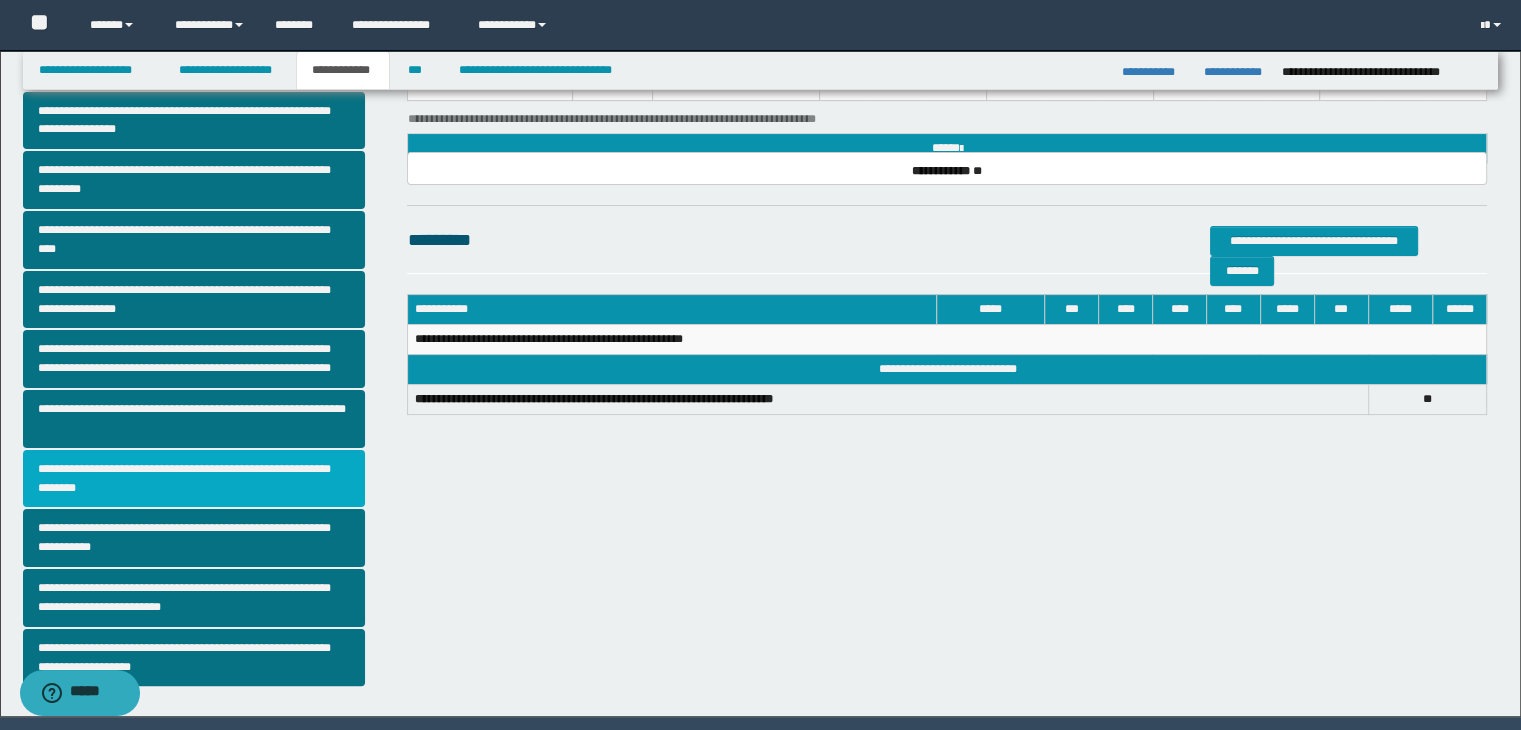 click on "**********" at bounding box center [194, 479] 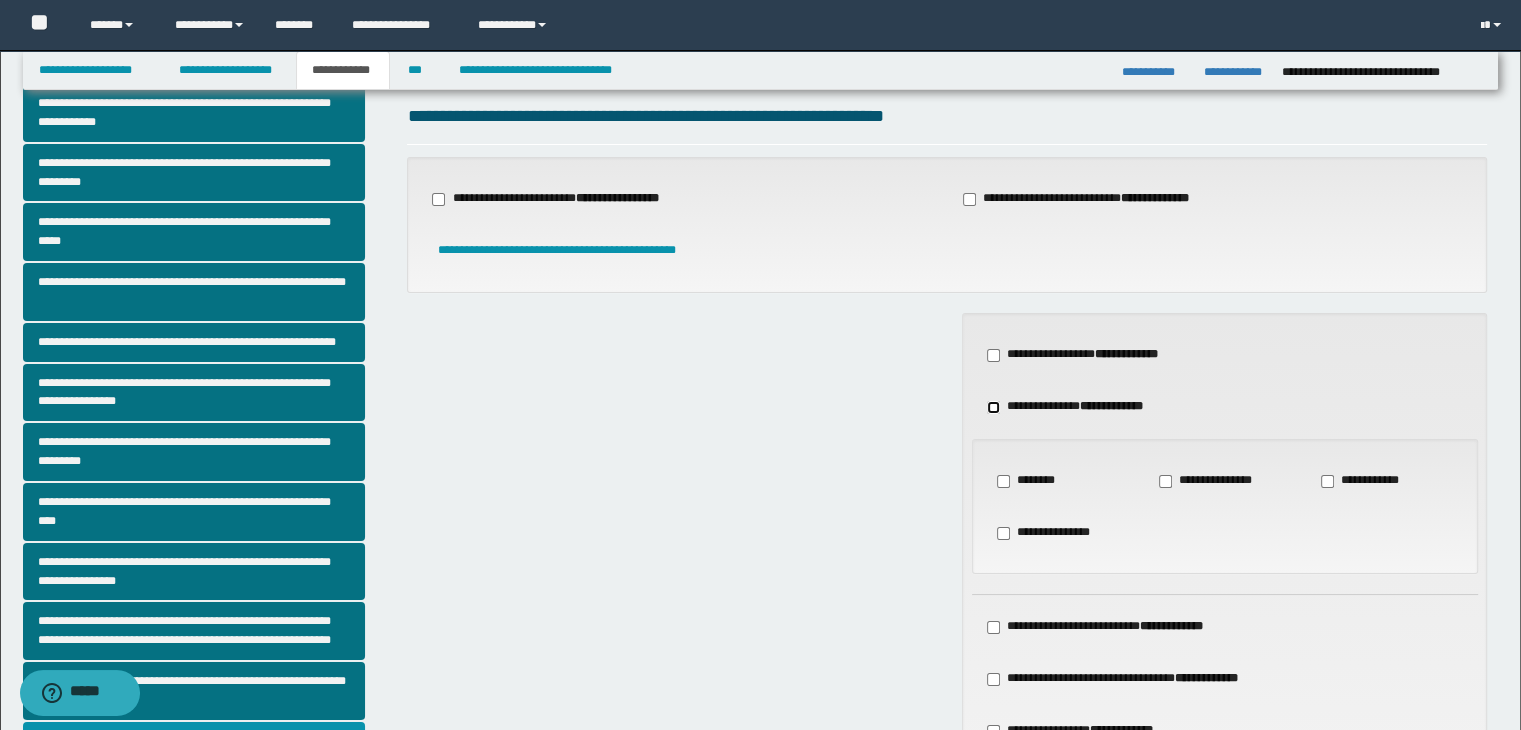 scroll, scrollTop: 92, scrollLeft: 0, axis: vertical 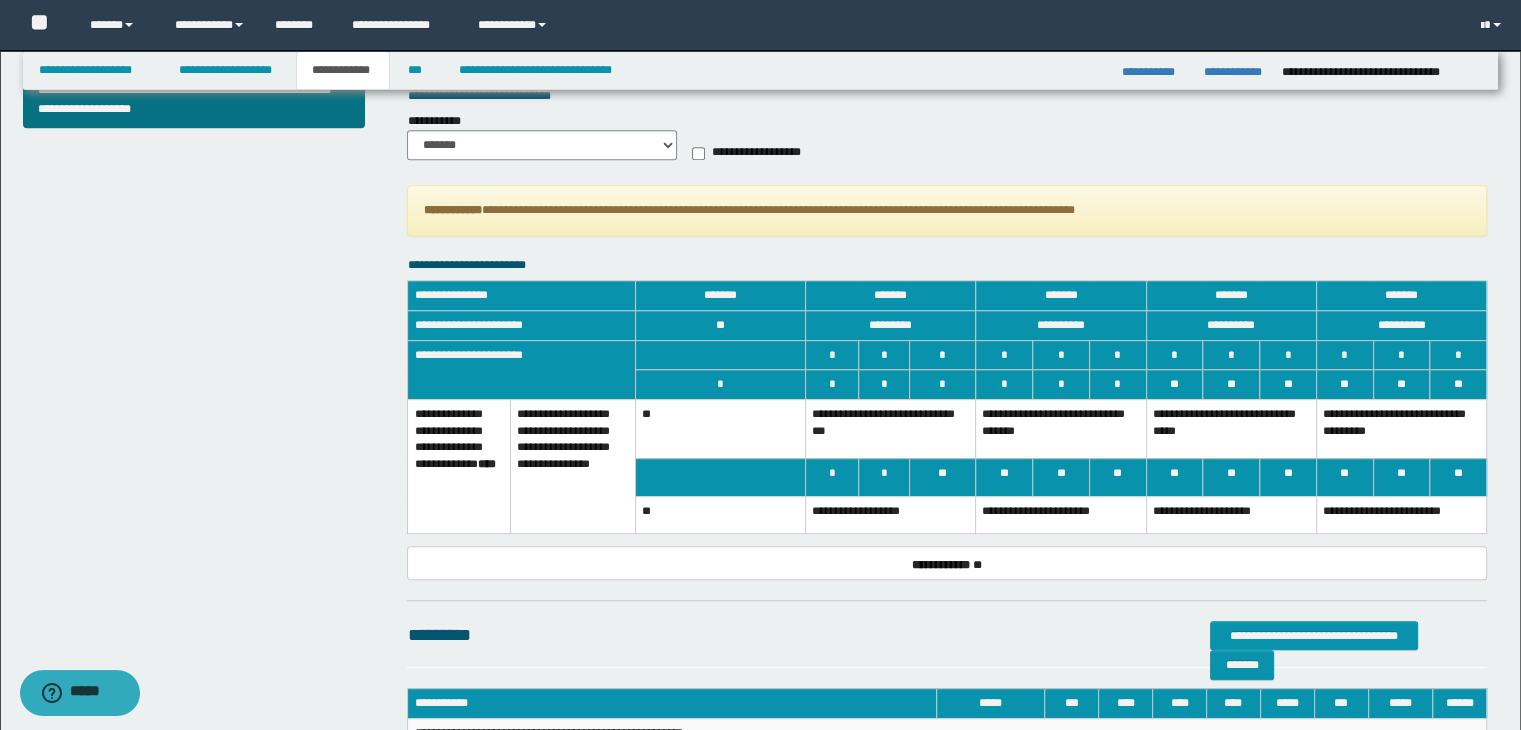 click on "**********" at bounding box center (1401, 428) 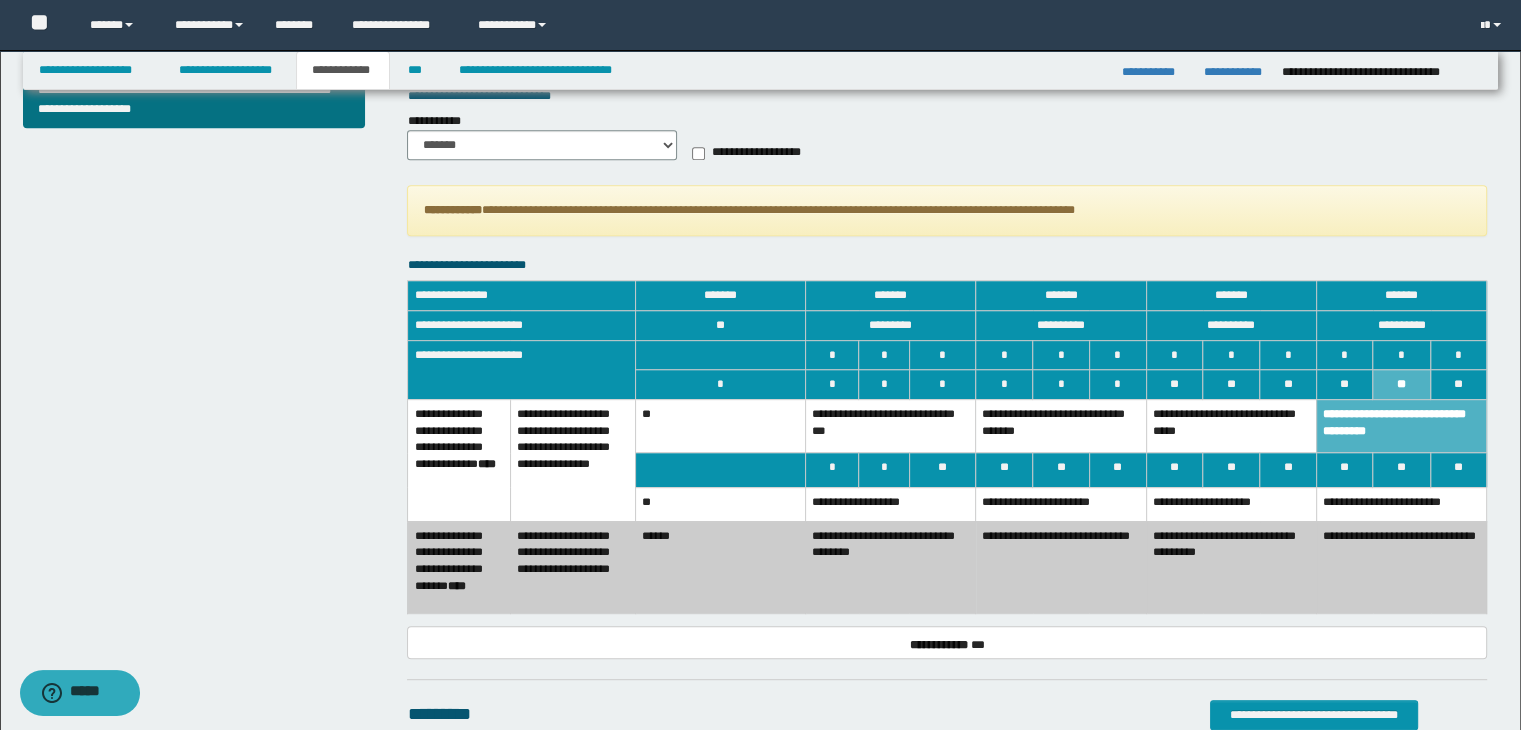 click on "**********" at bounding box center (1401, 567) 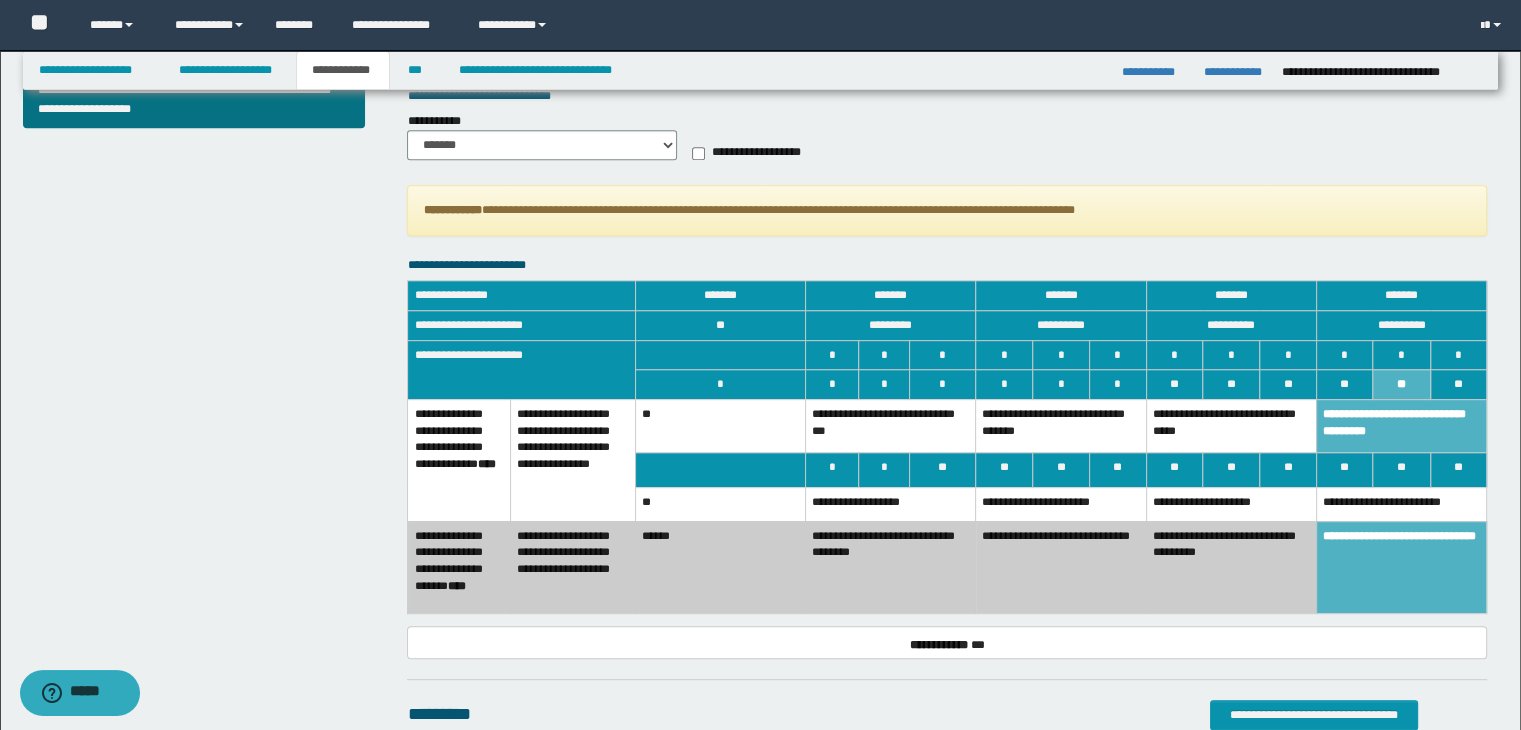 click on "**********" at bounding box center (1401, 504) 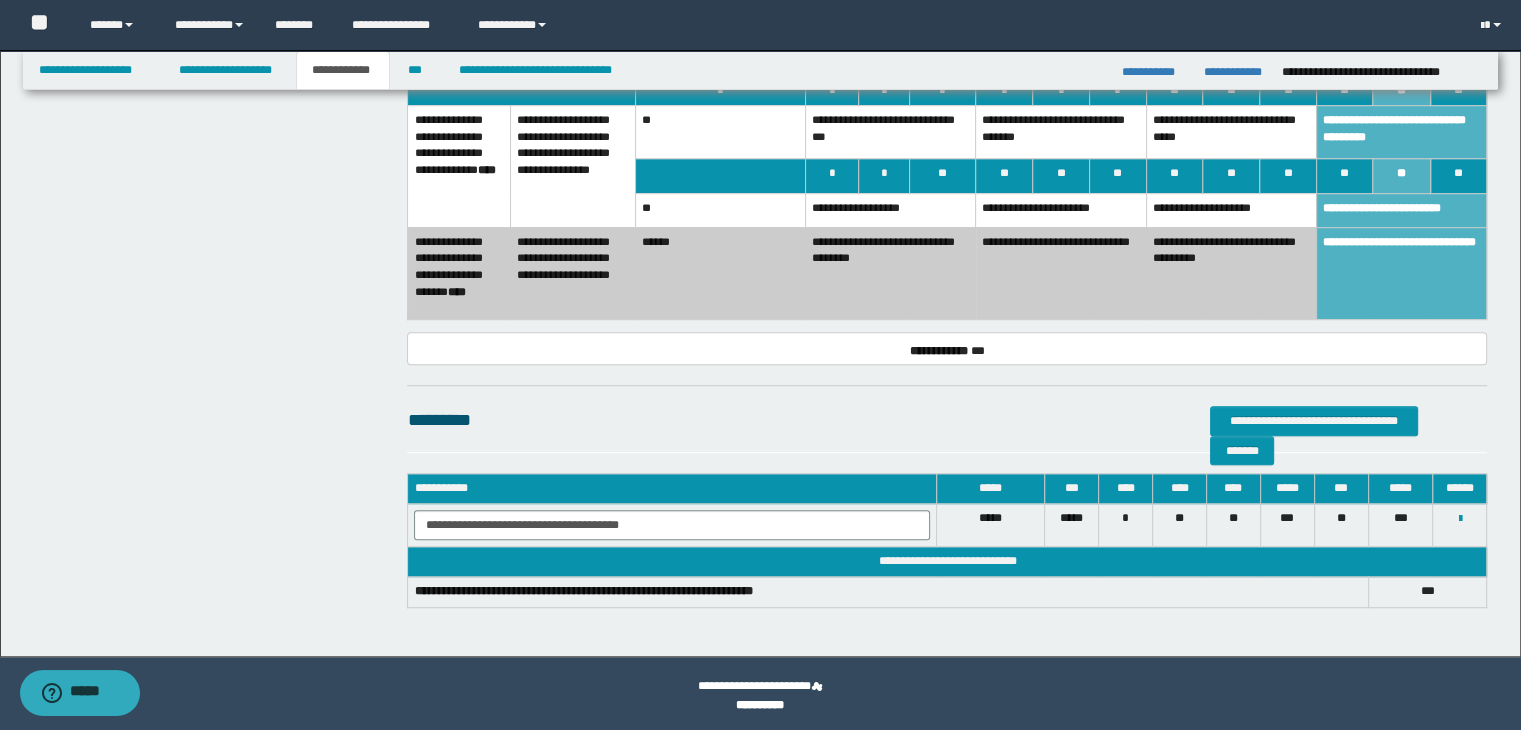 scroll, scrollTop: 1172, scrollLeft: 0, axis: vertical 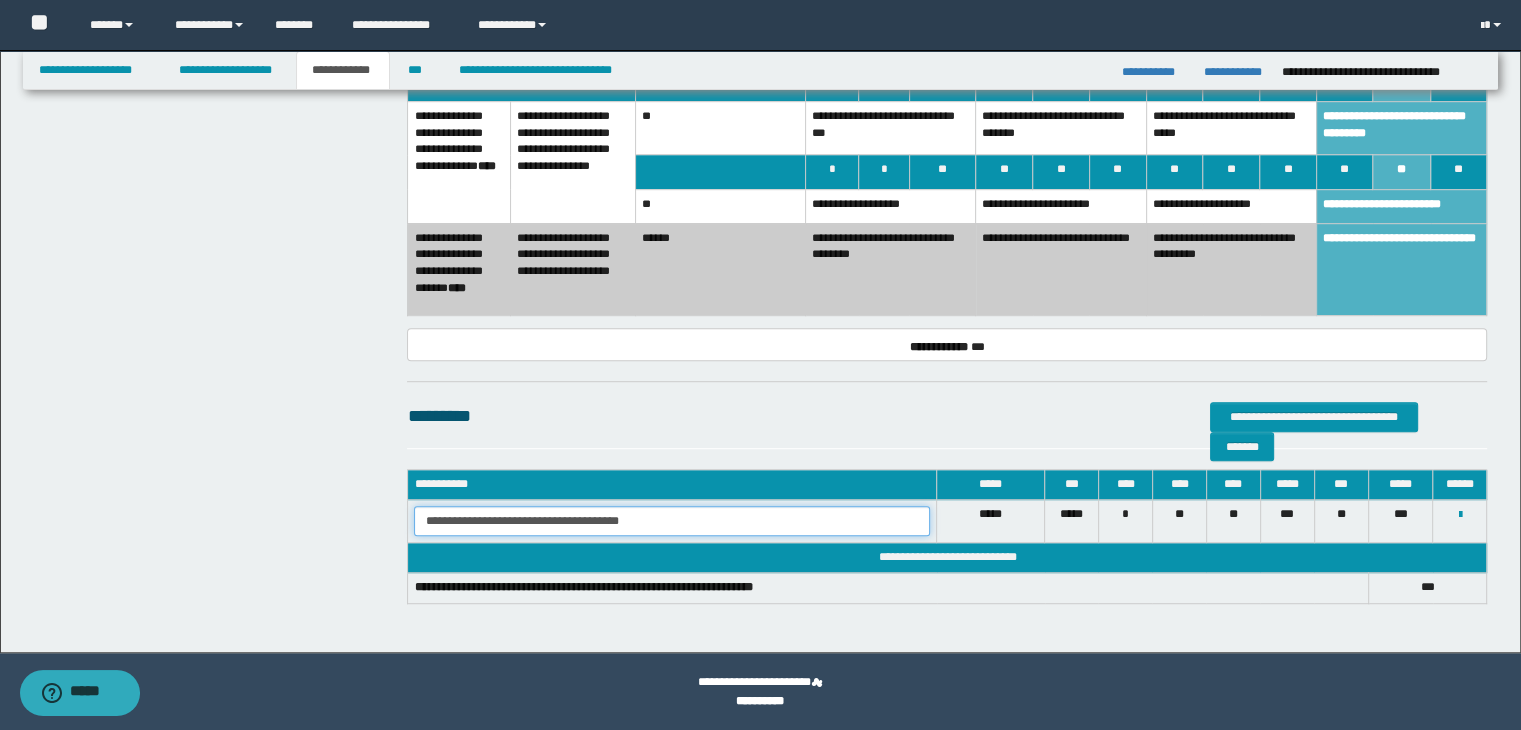 drag, startPoint x: 422, startPoint y: 517, endPoint x: 661, endPoint y: 537, distance: 239.83536 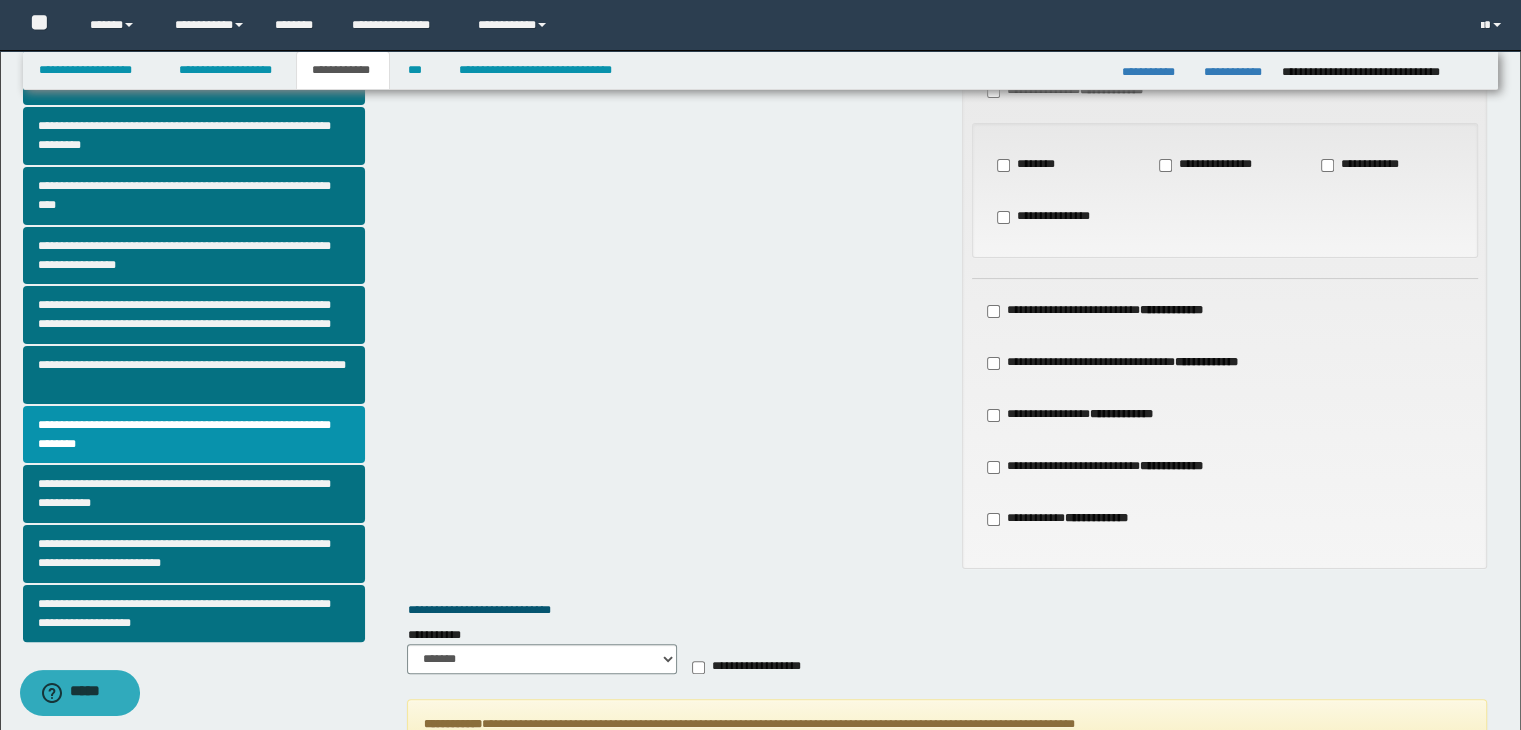 scroll, scrollTop: 379, scrollLeft: 0, axis: vertical 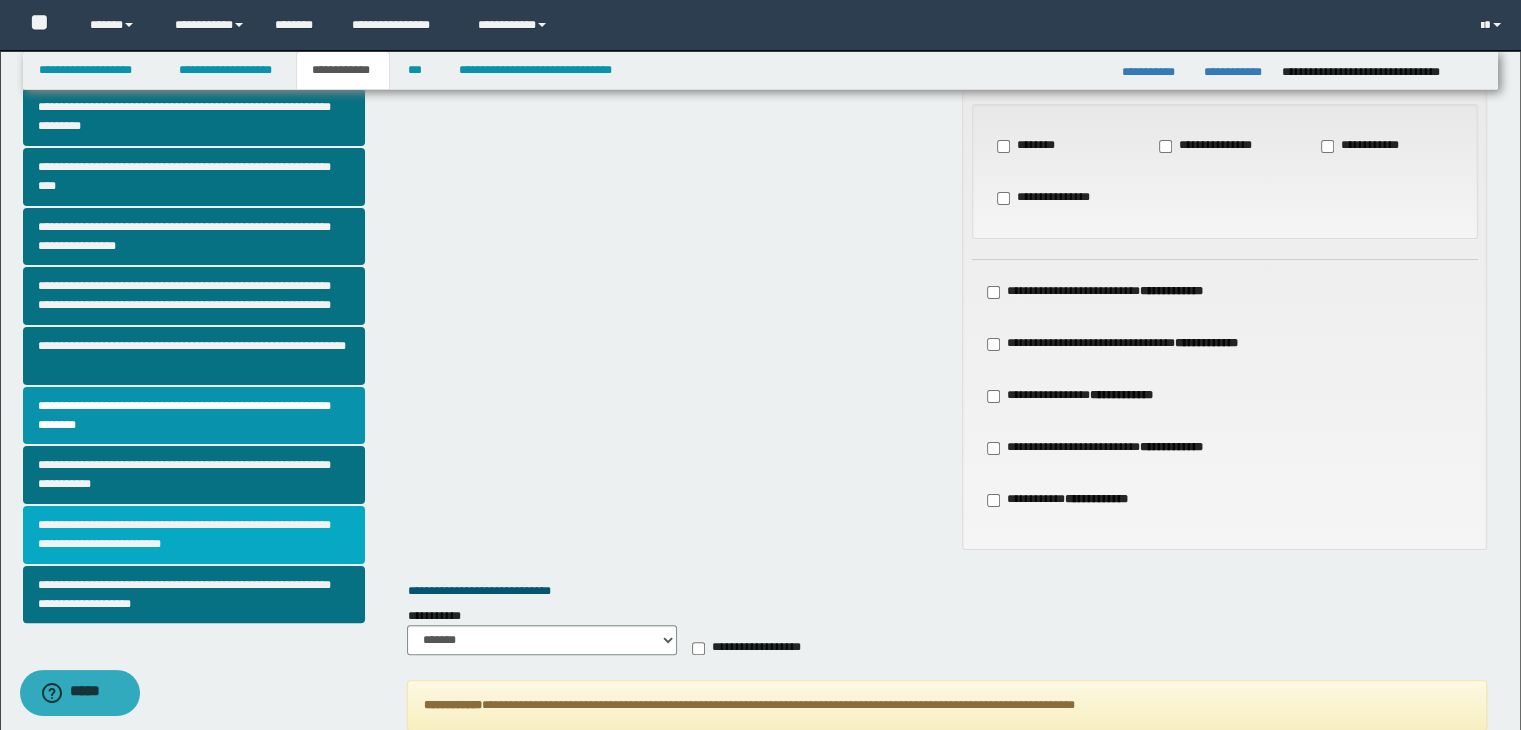 click on "**********" at bounding box center [194, 535] 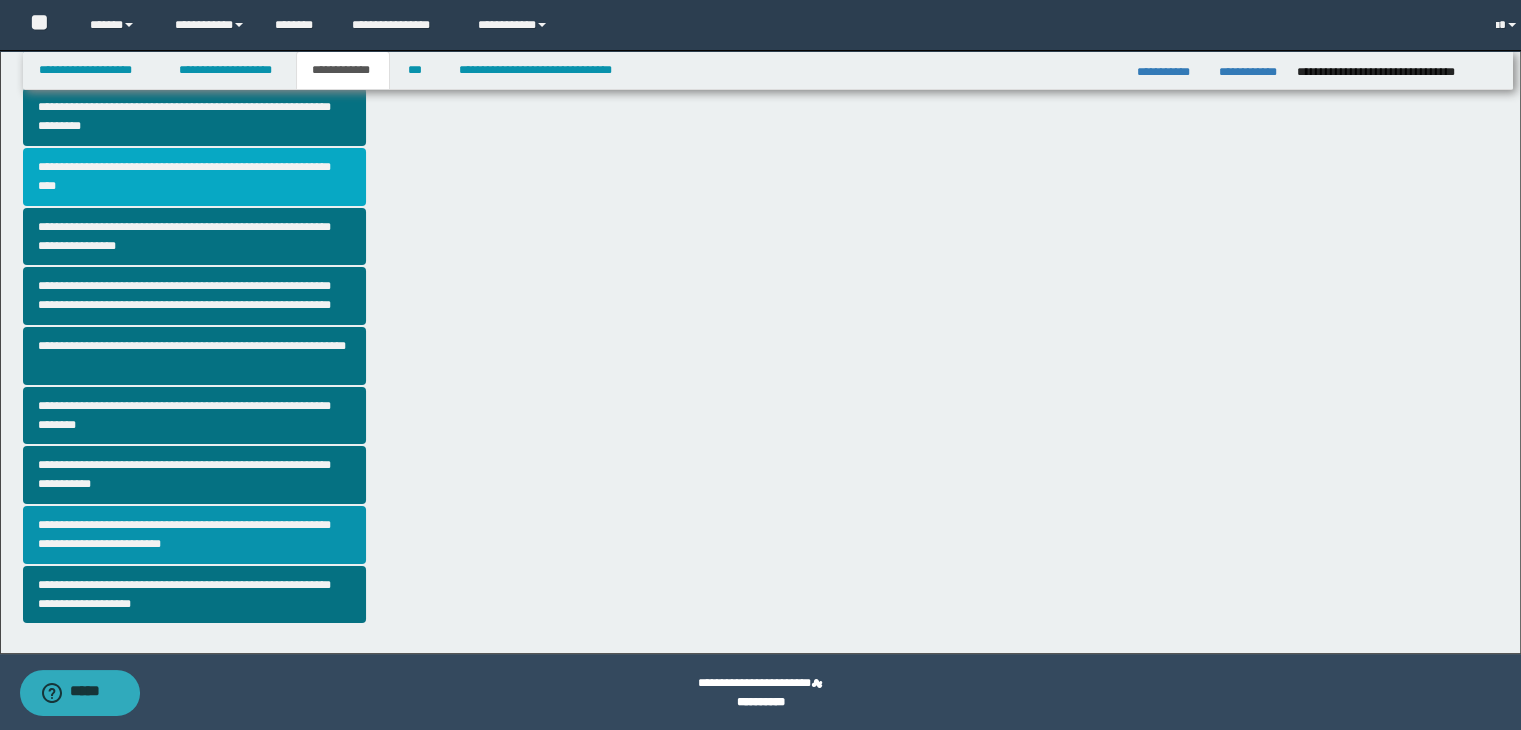 scroll, scrollTop: 0, scrollLeft: 0, axis: both 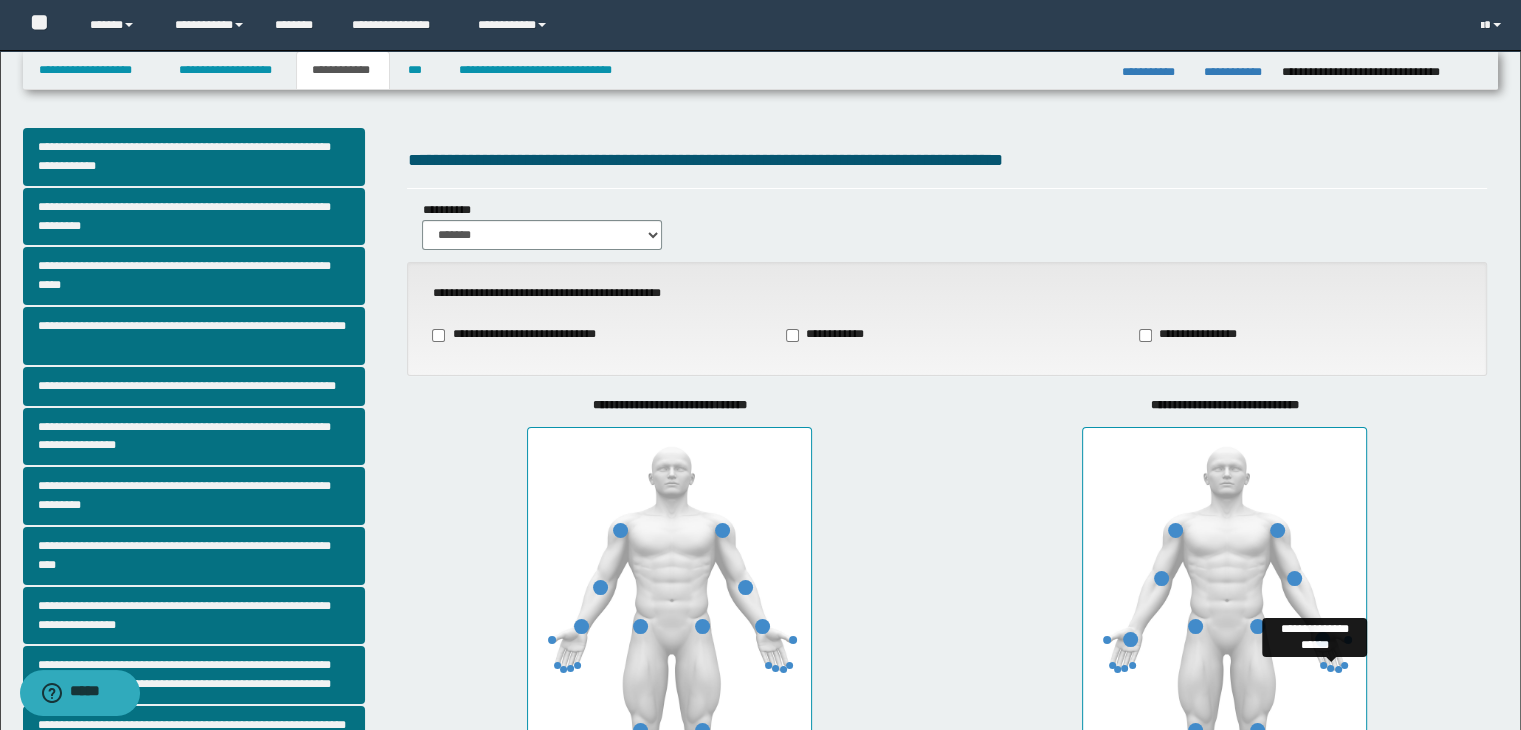 click at bounding box center (1330, 668) 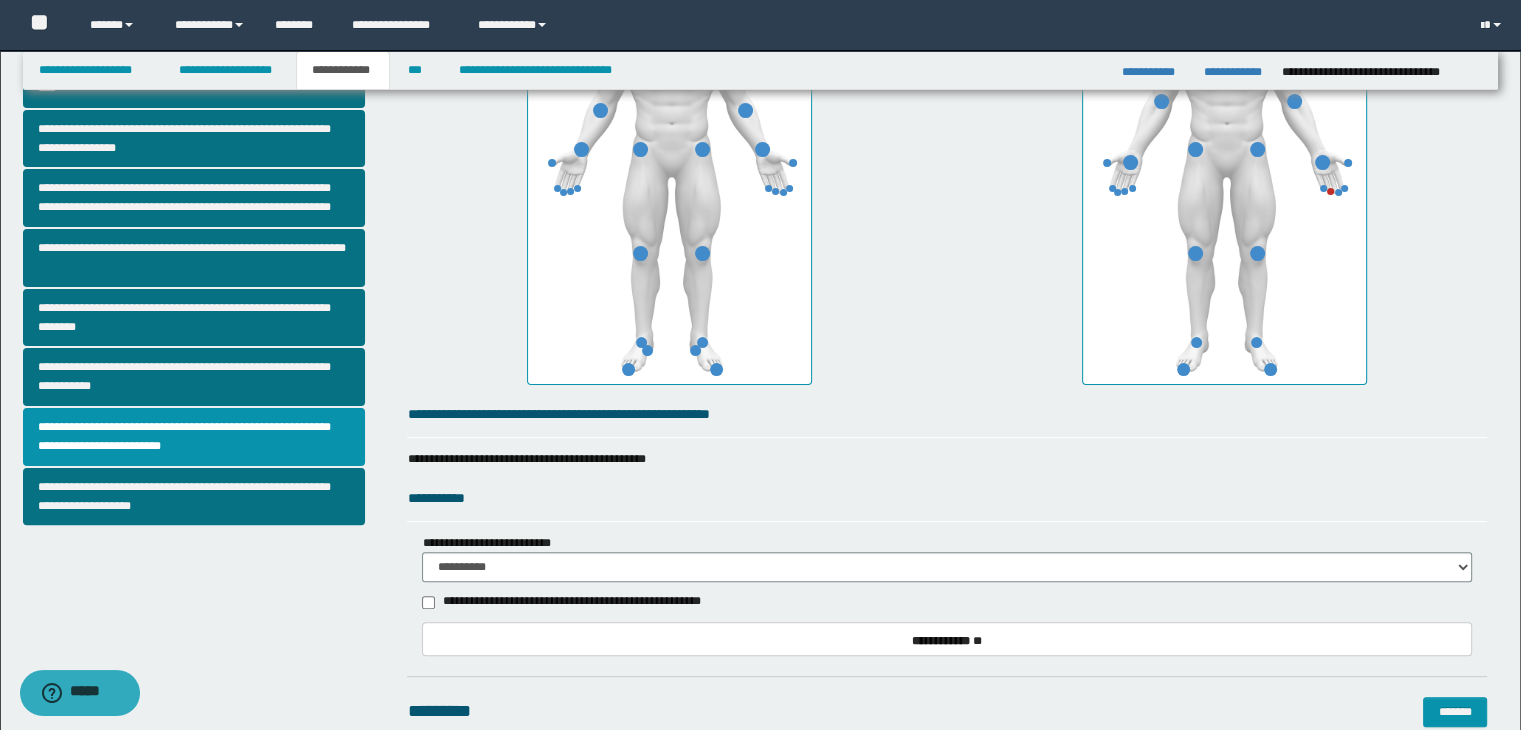 scroll, scrollTop: 760, scrollLeft: 0, axis: vertical 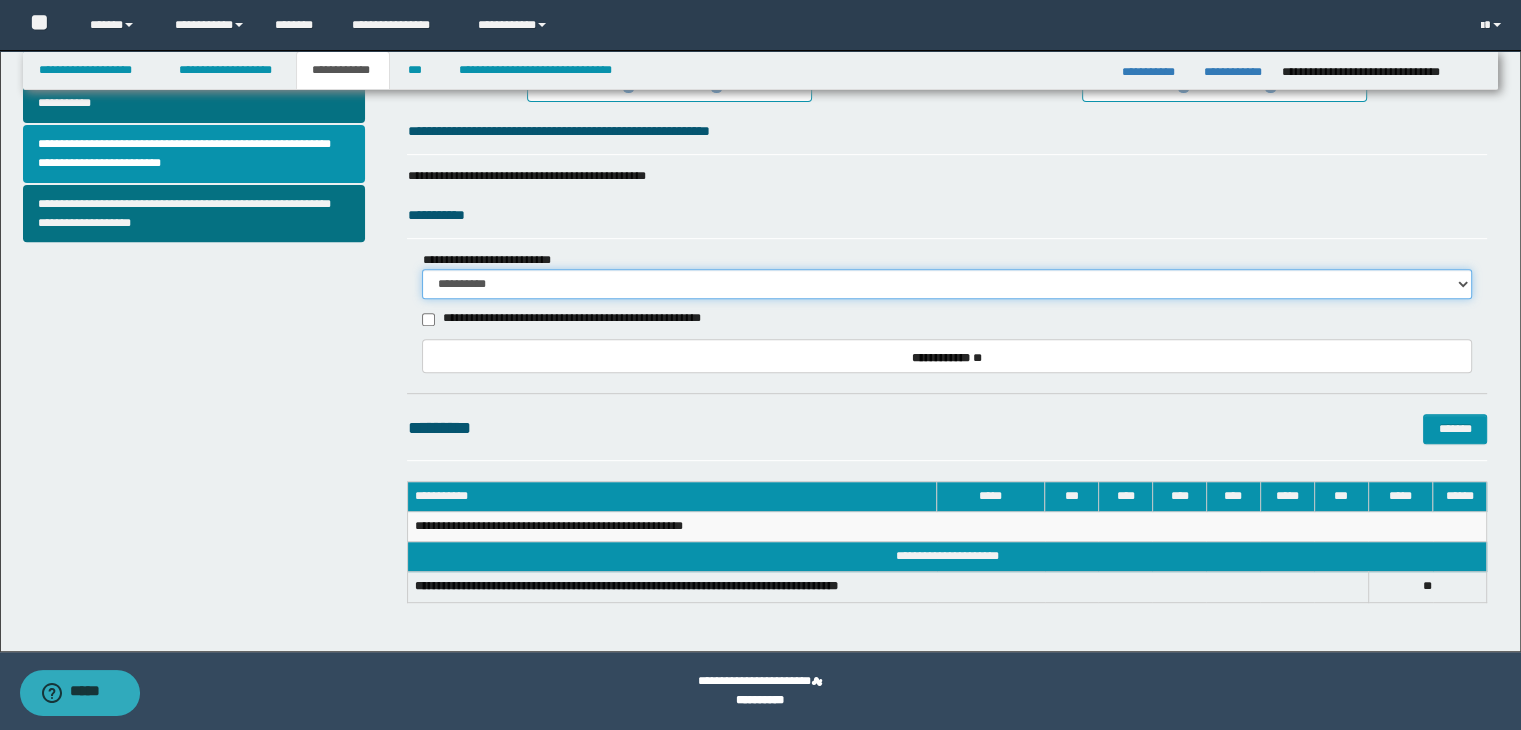 click on "**********" at bounding box center [947, 284] 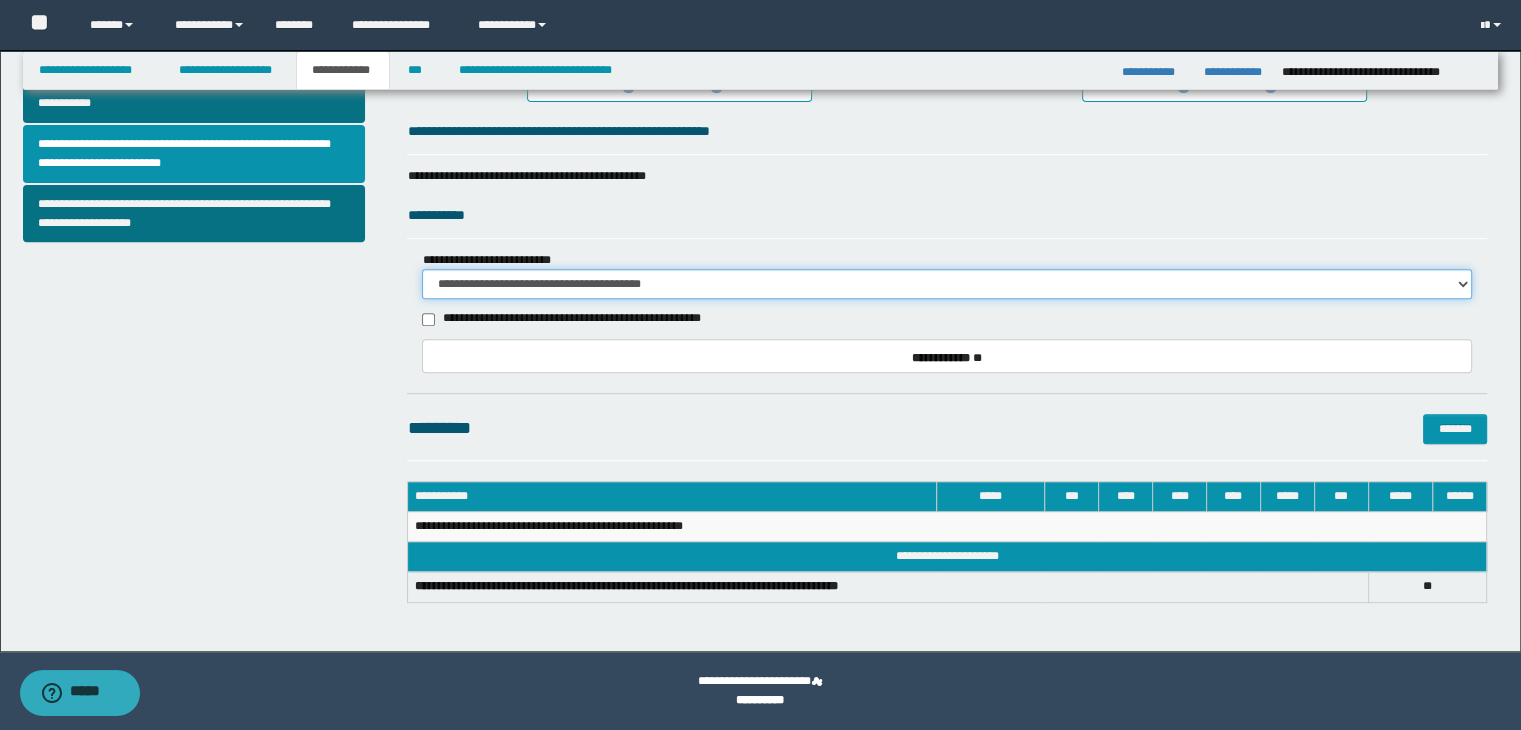 click on "**********" at bounding box center (947, 284) 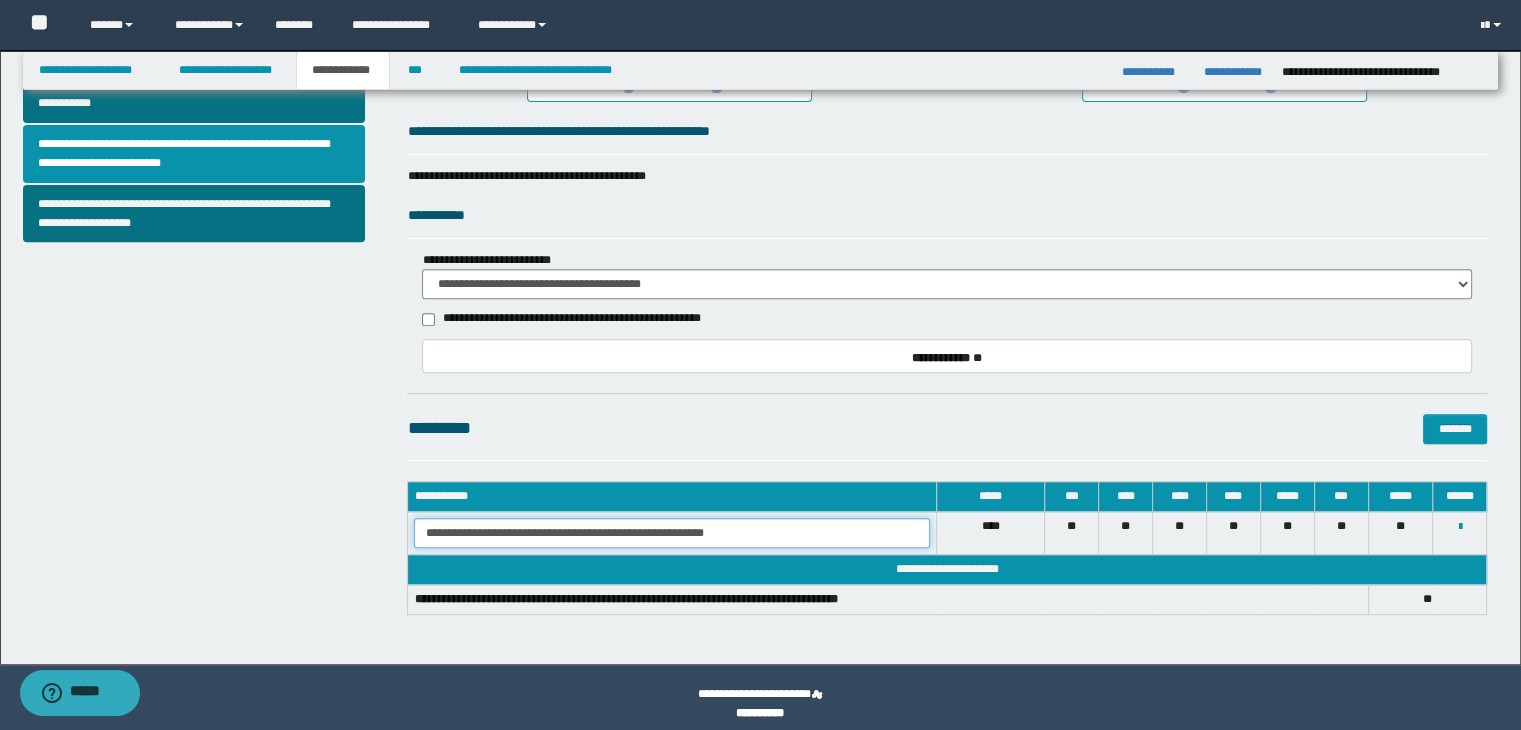 drag, startPoint x: 422, startPoint y: 529, endPoint x: 872, endPoint y: 550, distance: 450.48975 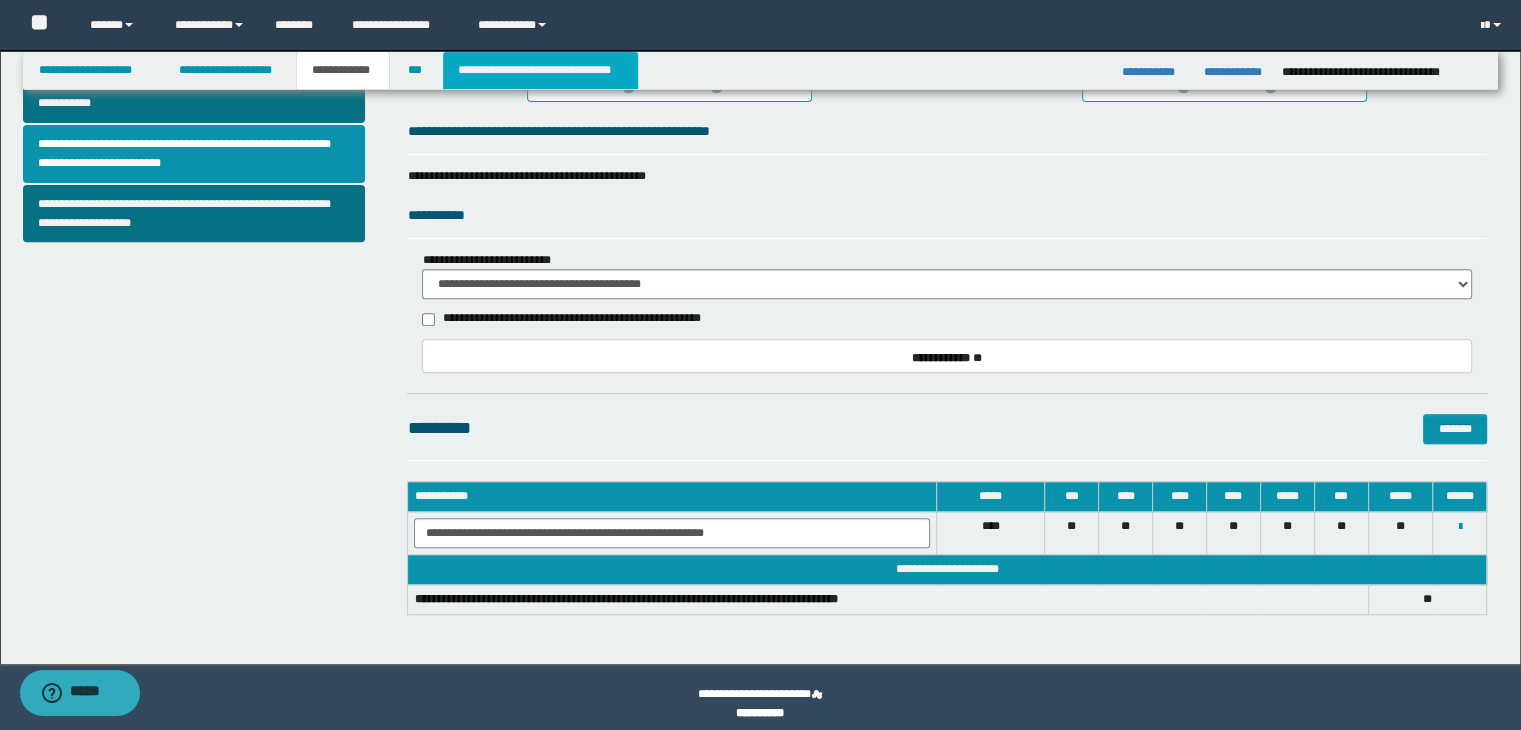 click on "**********" at bounding box center [540, 70] 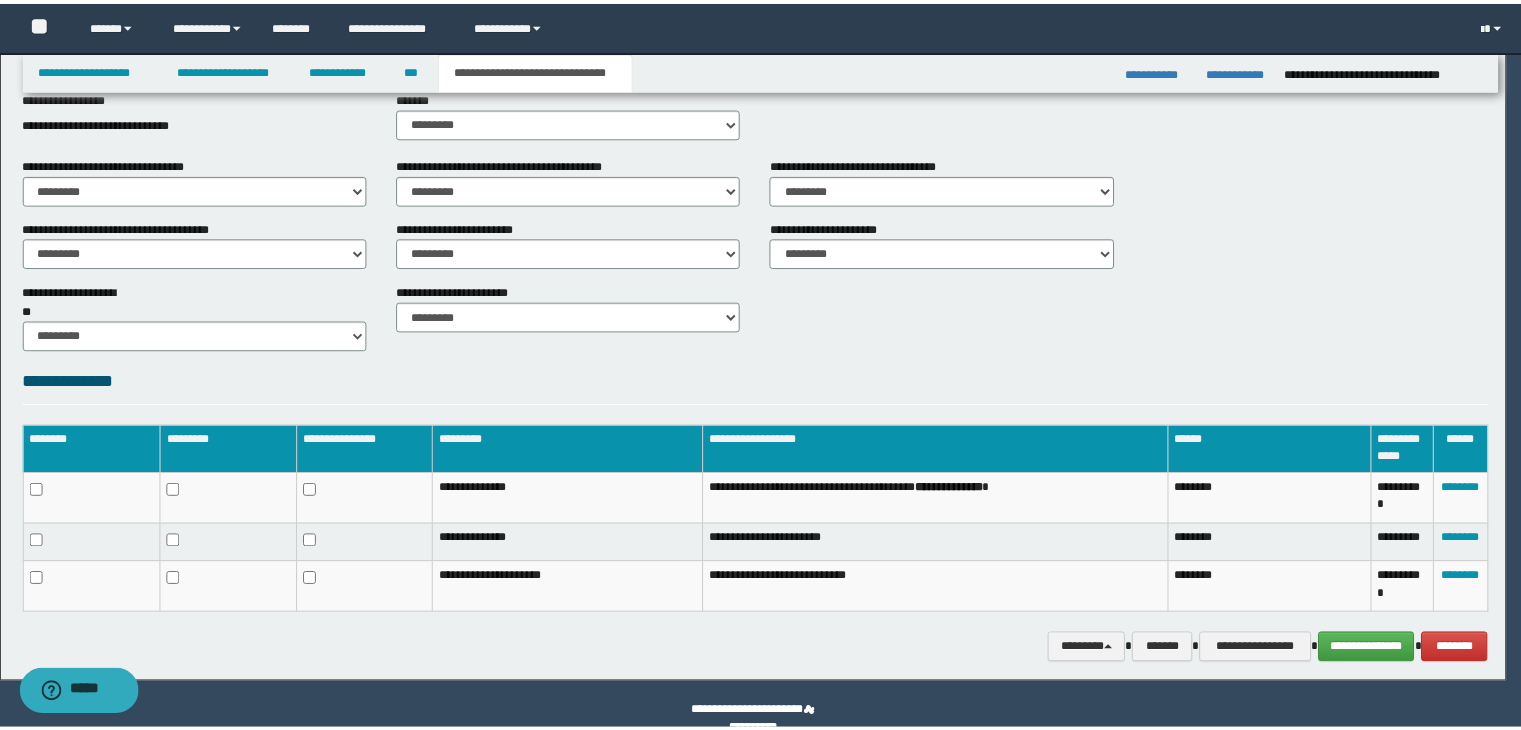 scroll, scrollTop: 682, scrollLeft: 0, axis: vertical 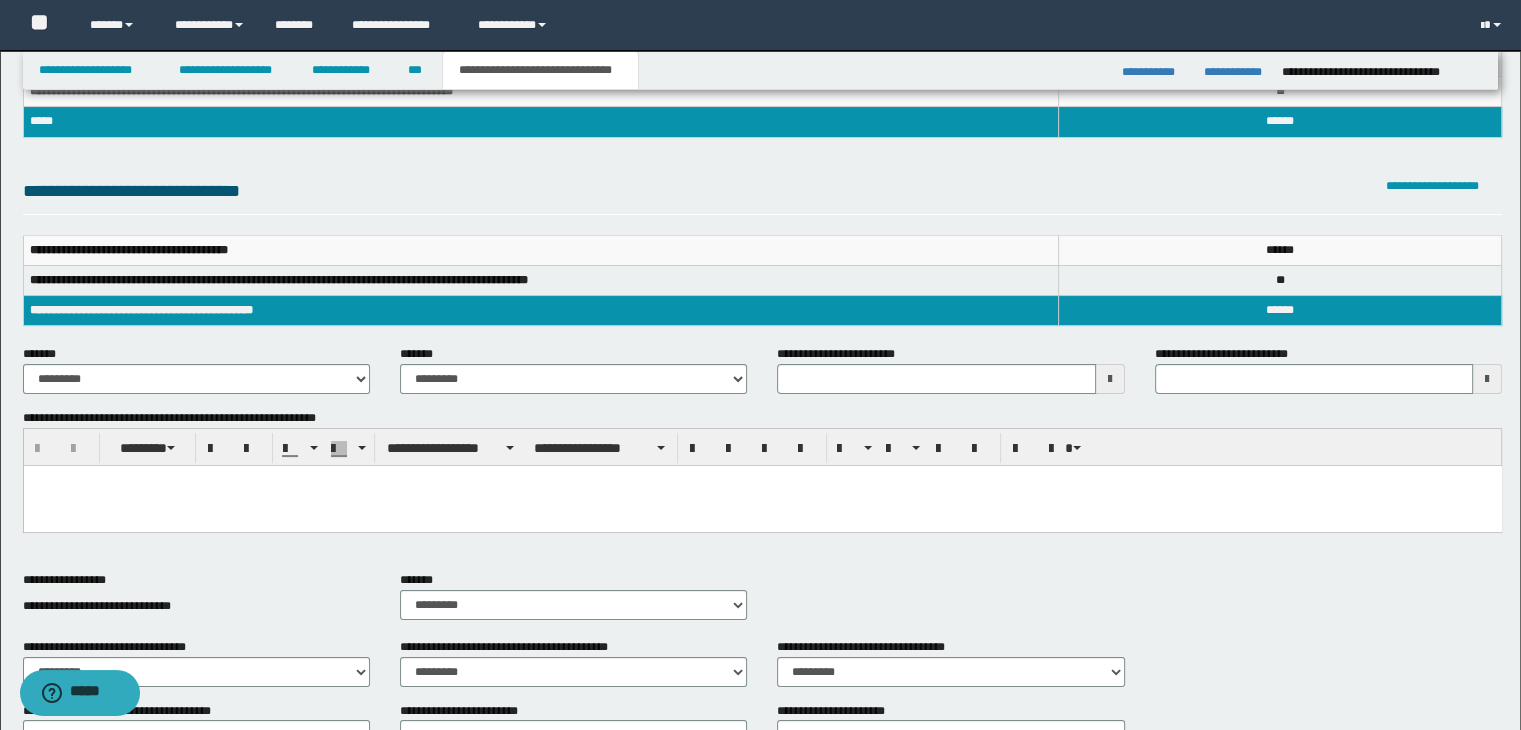 type 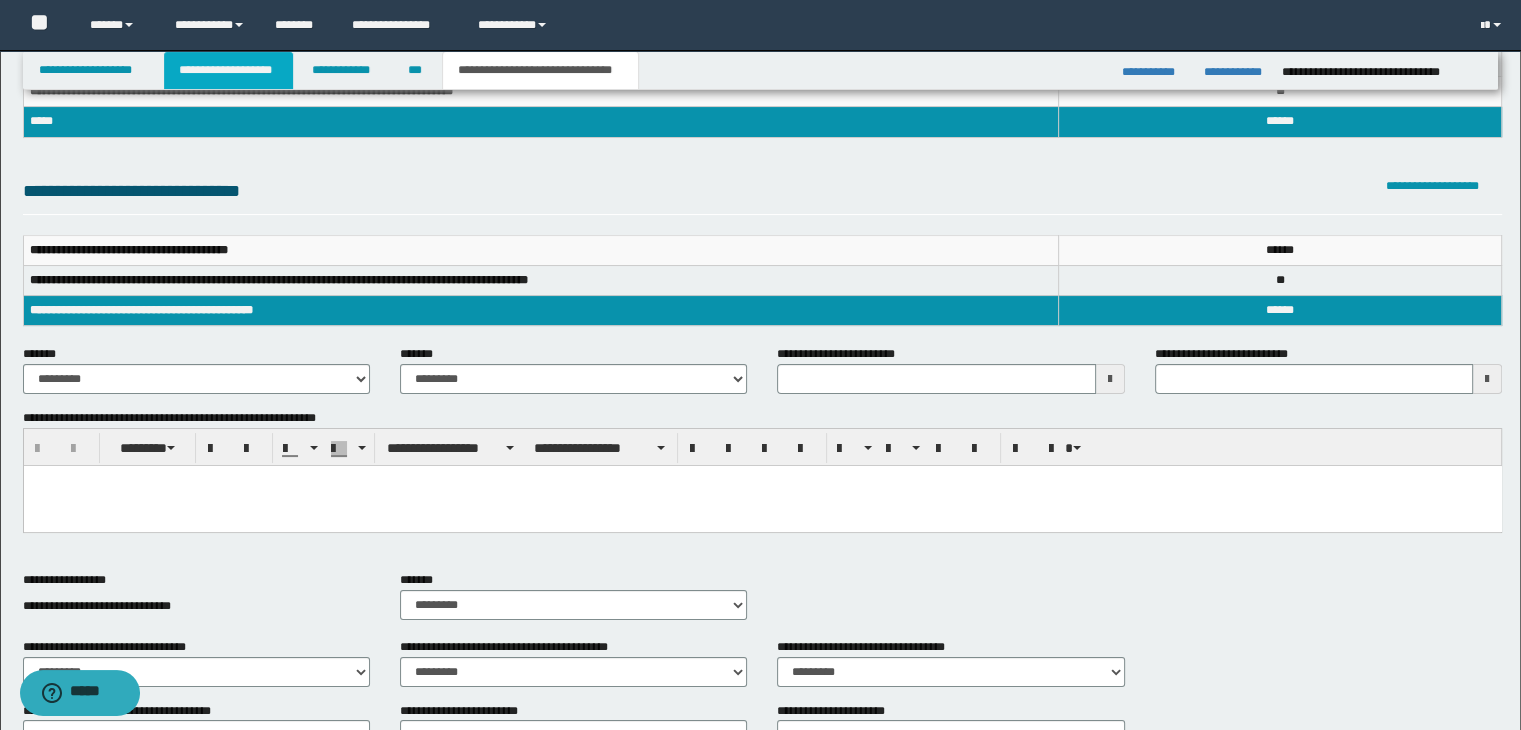click on "**********" at bounding box center [228, 70] 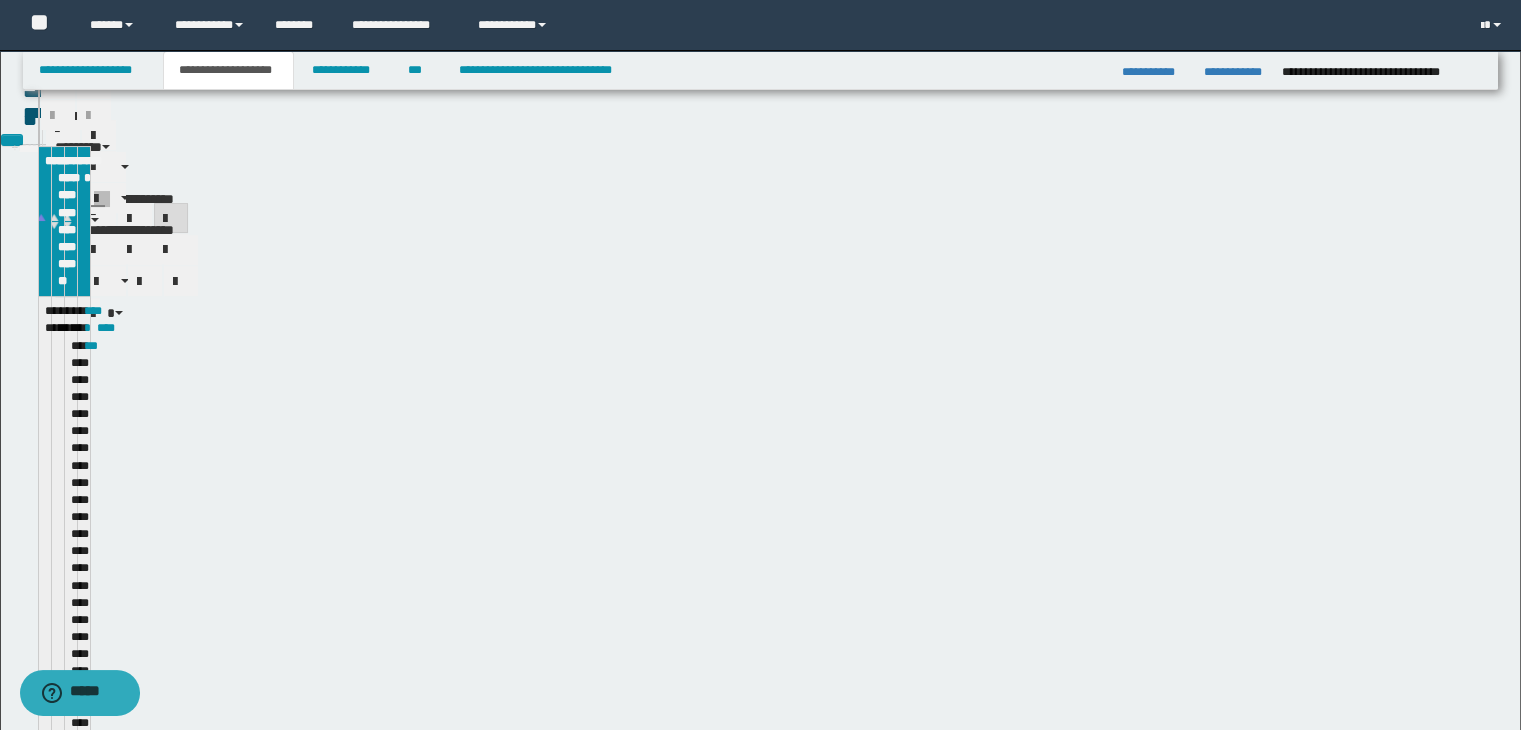 scroll, scrollTop: 201, scrollLeft: 0, axis: vertical 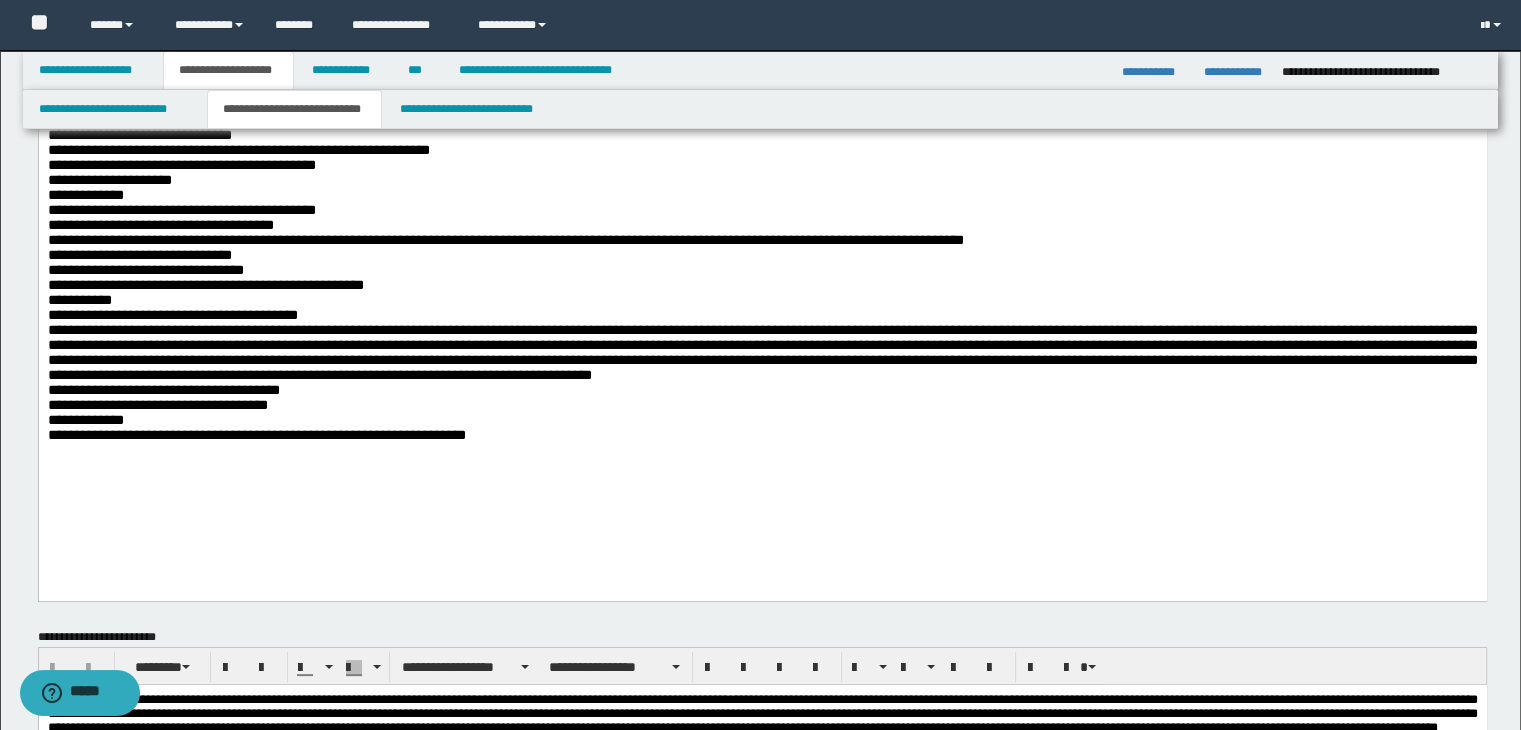 click on "**********" at bounding box center [294, 109] 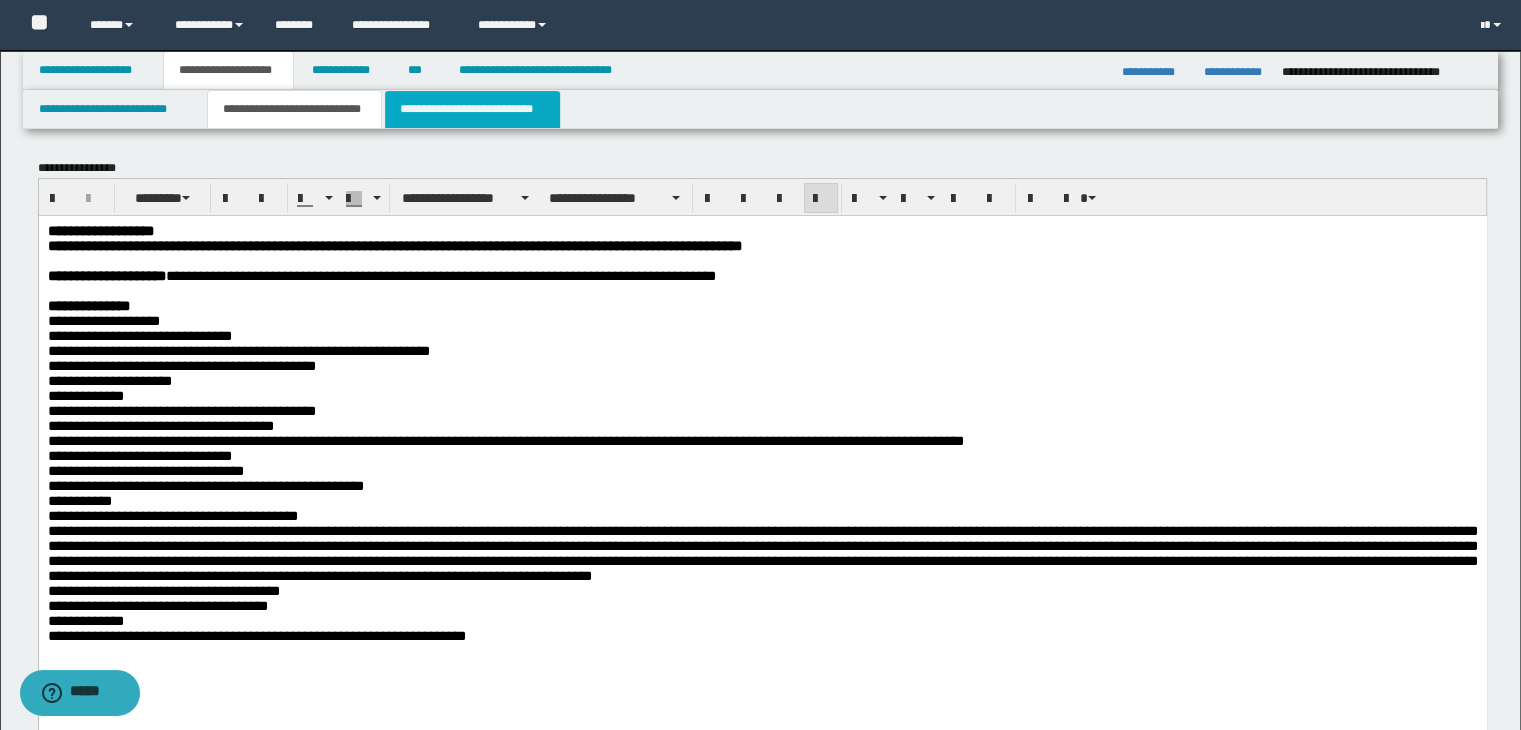 click on "**********" at bounding box center (472, 109) 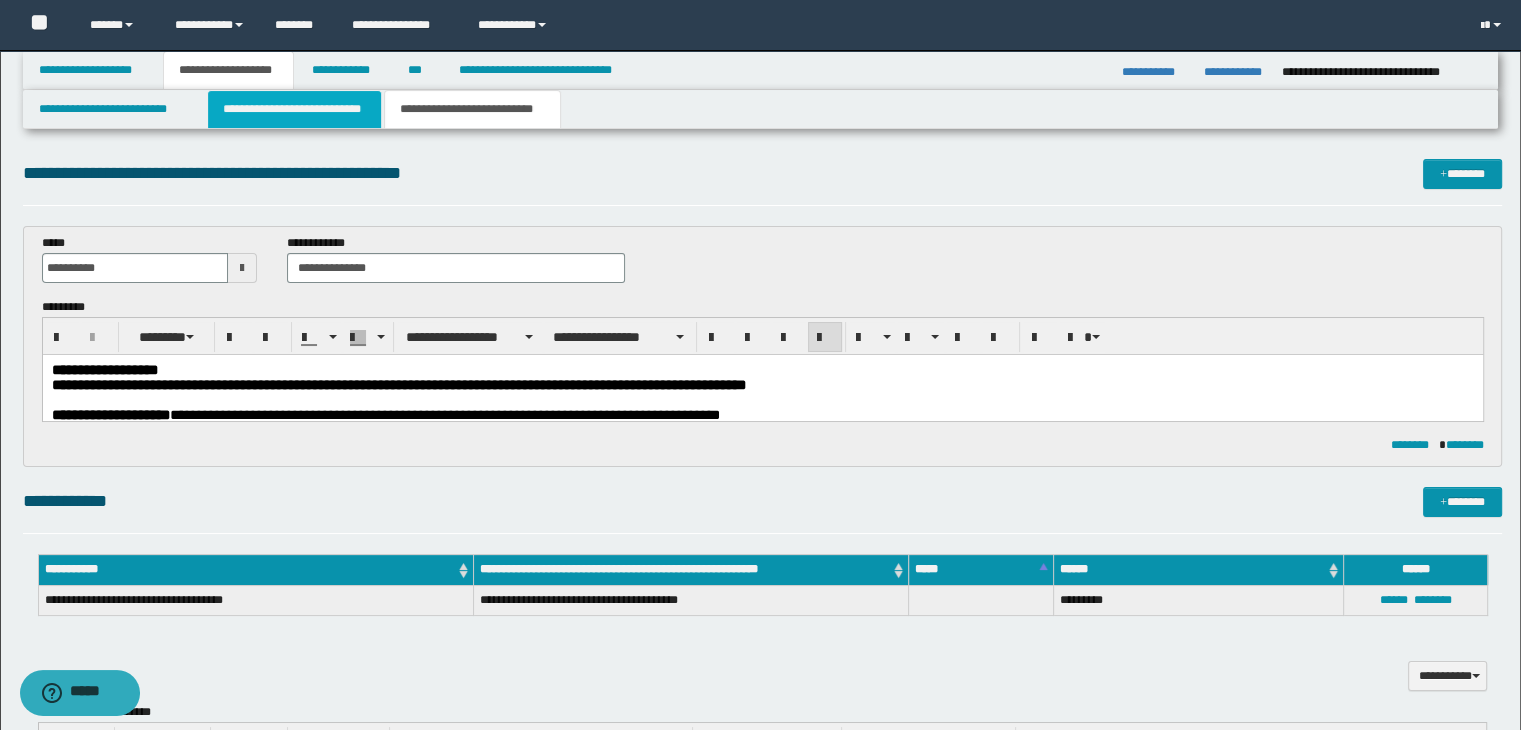 click on "**********" at bounding box center (294, 109) 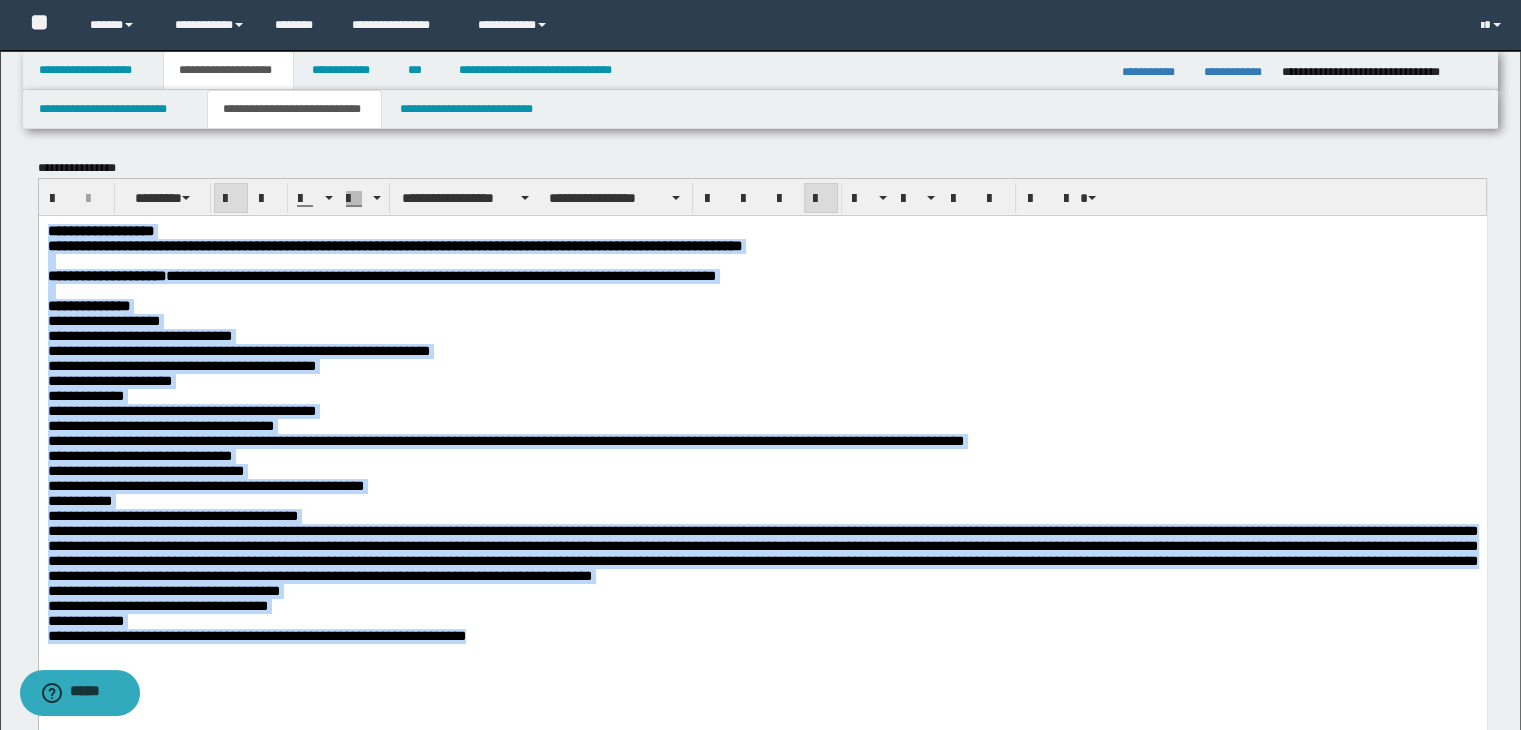 drag, startPoint x: 48, startPoint y: 228, endPoint x: 570, endPoint y: 685, distance: 693.7817 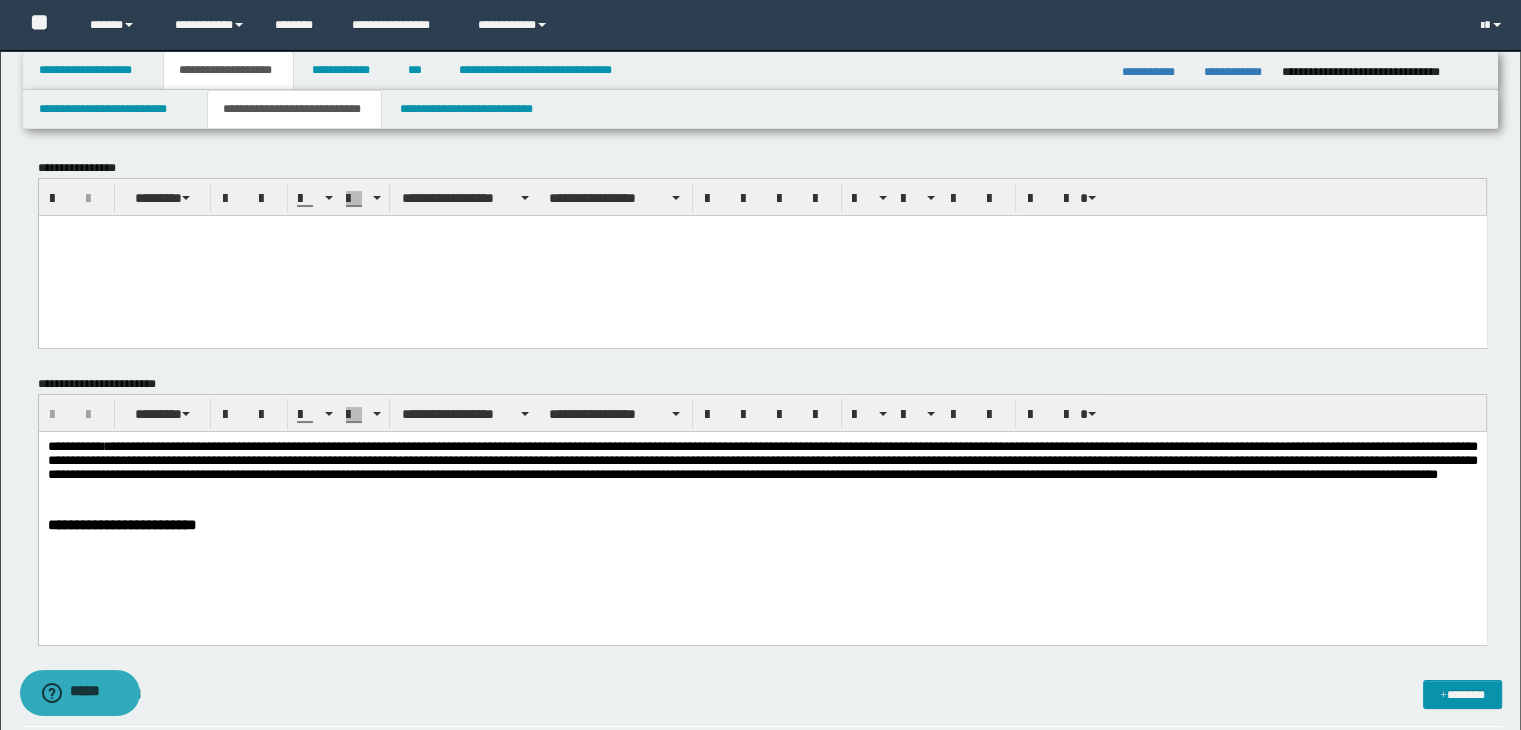 click at bounding box center [762, 230] 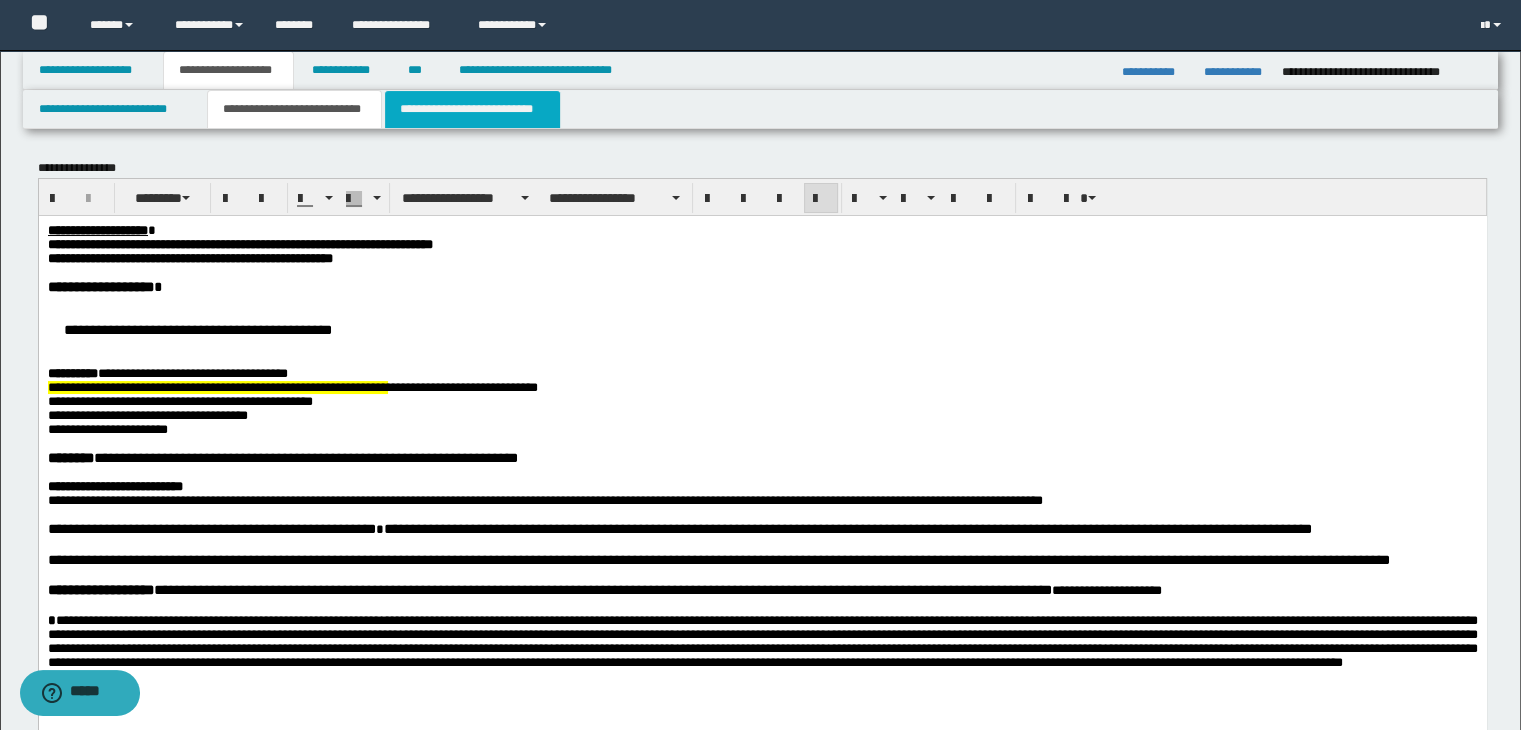 click on "**********" at bounding box center [472, 109] 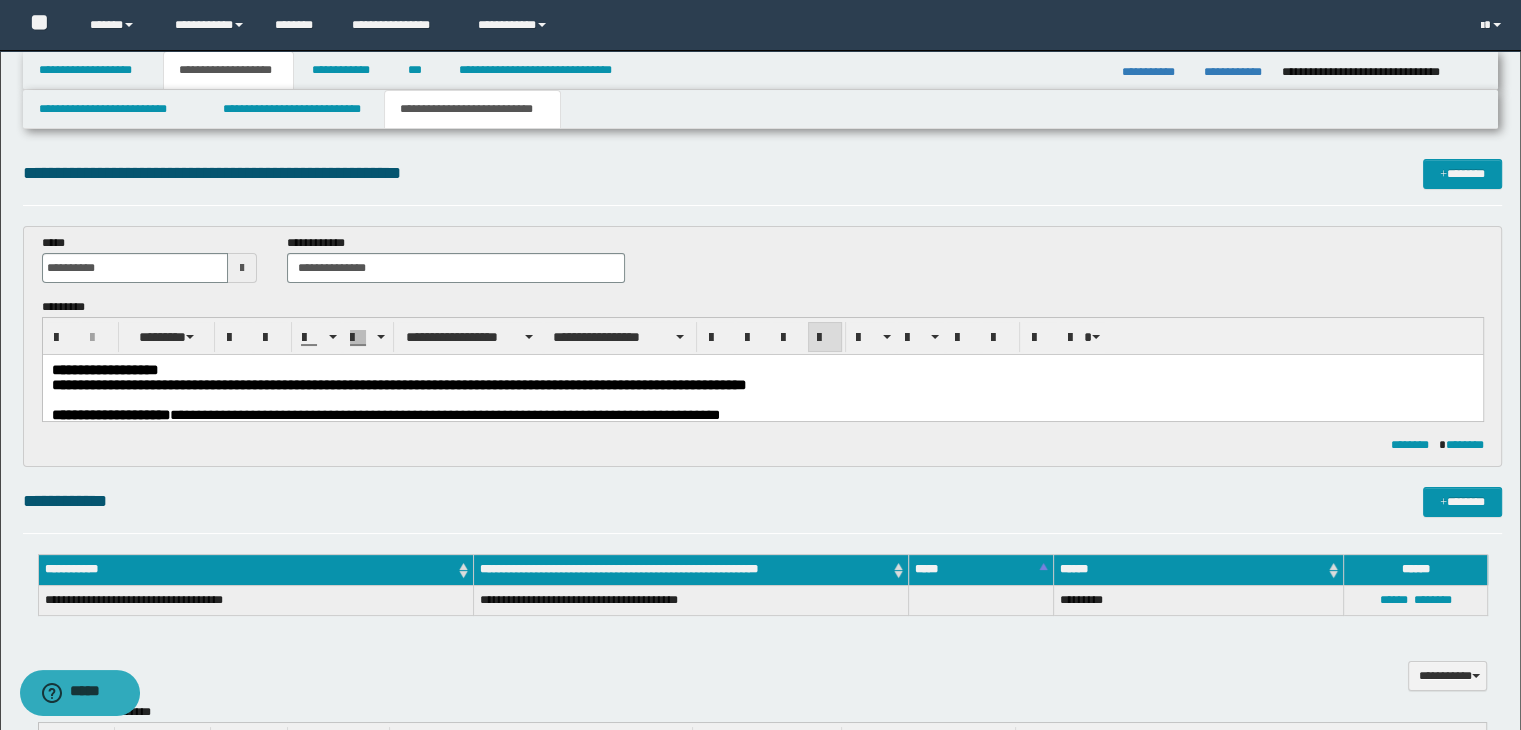 click at bounding box center (762, 399) 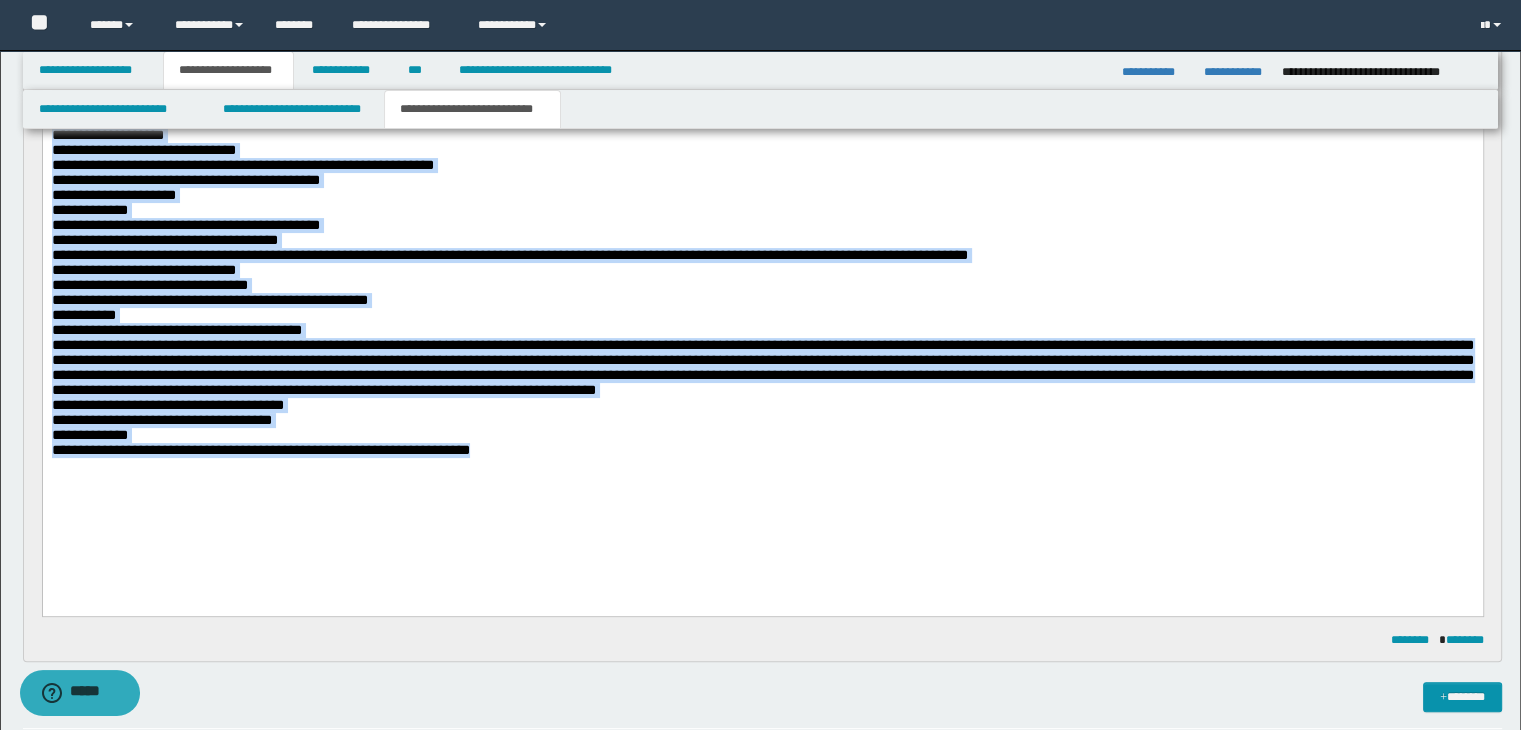 scroll, scrollTop: 355, scrollLeft: 0, axis: vertical 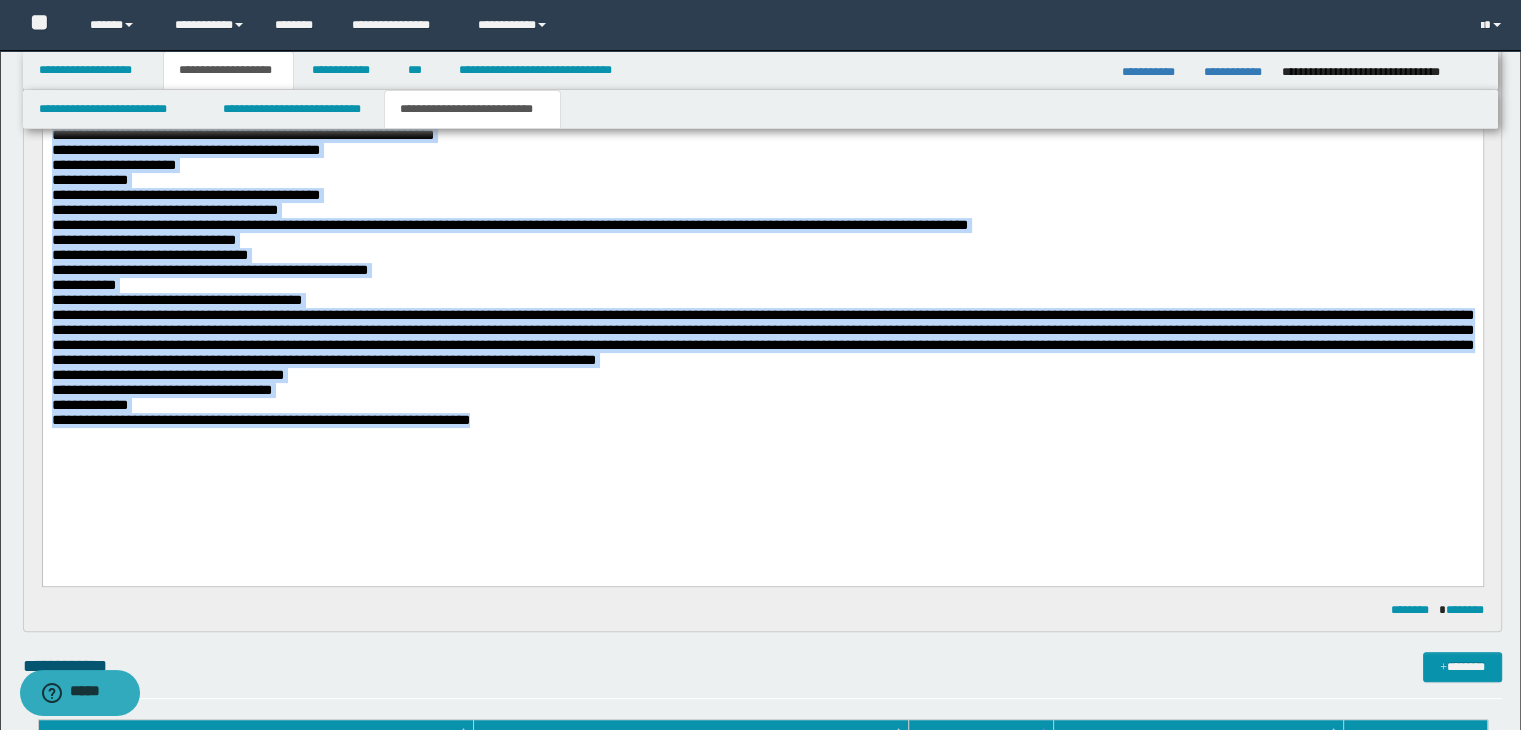 drag, startPoint x: 54, startPoint y: 16, endPoint x: 691, endPoint y: 680, distance: 920.144 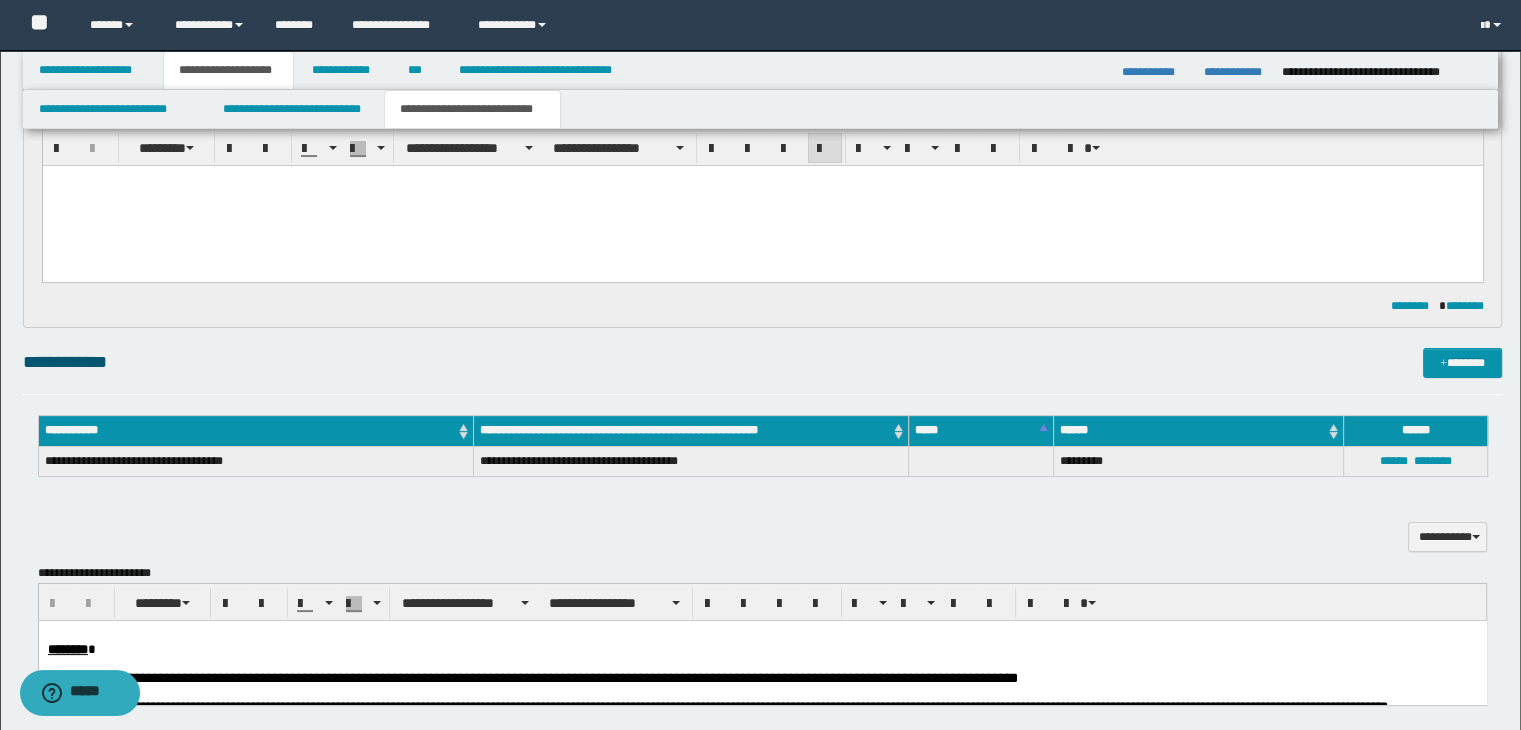 scroll, scrollTop: 4, scrollLeft: 0, axis: vertical 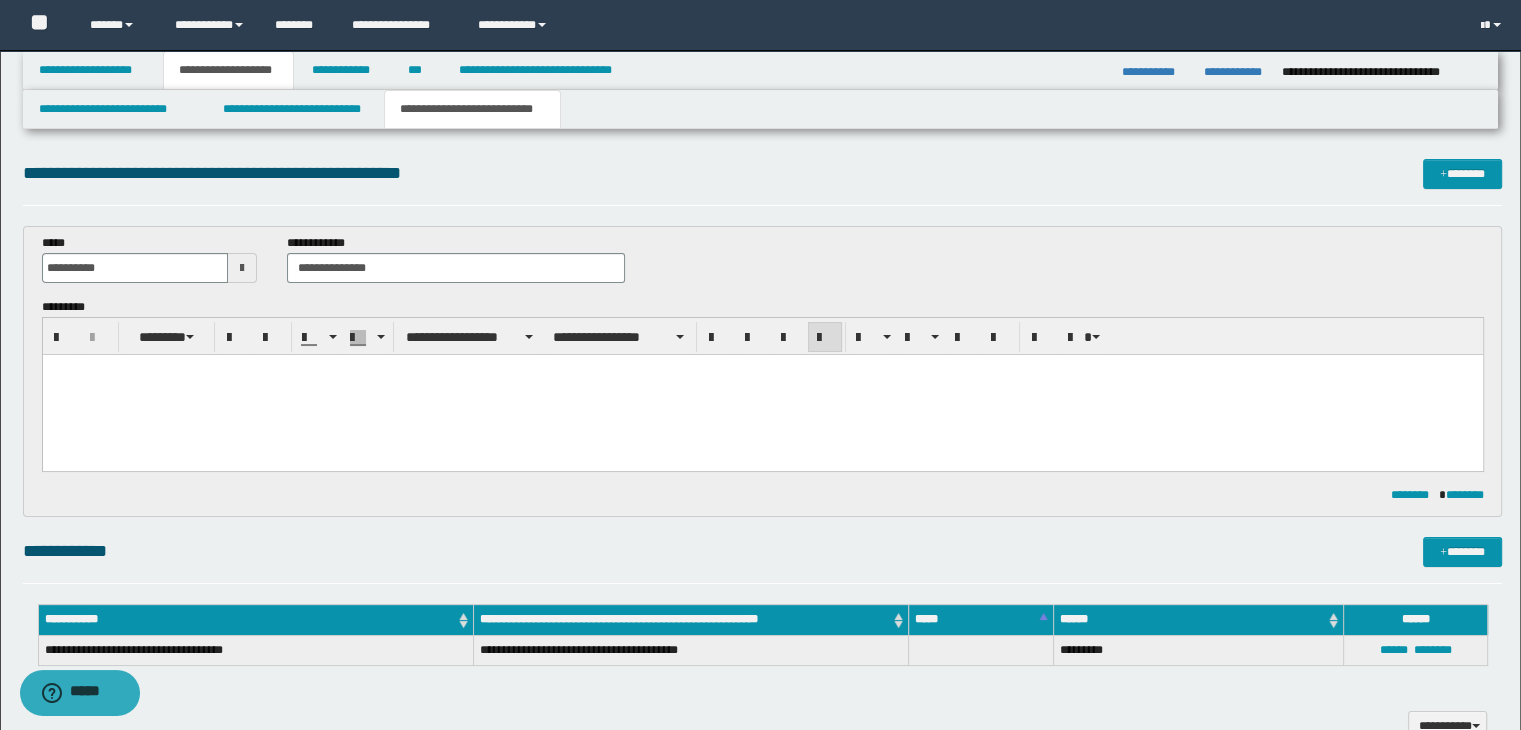 click at bounding box center (762, 387) 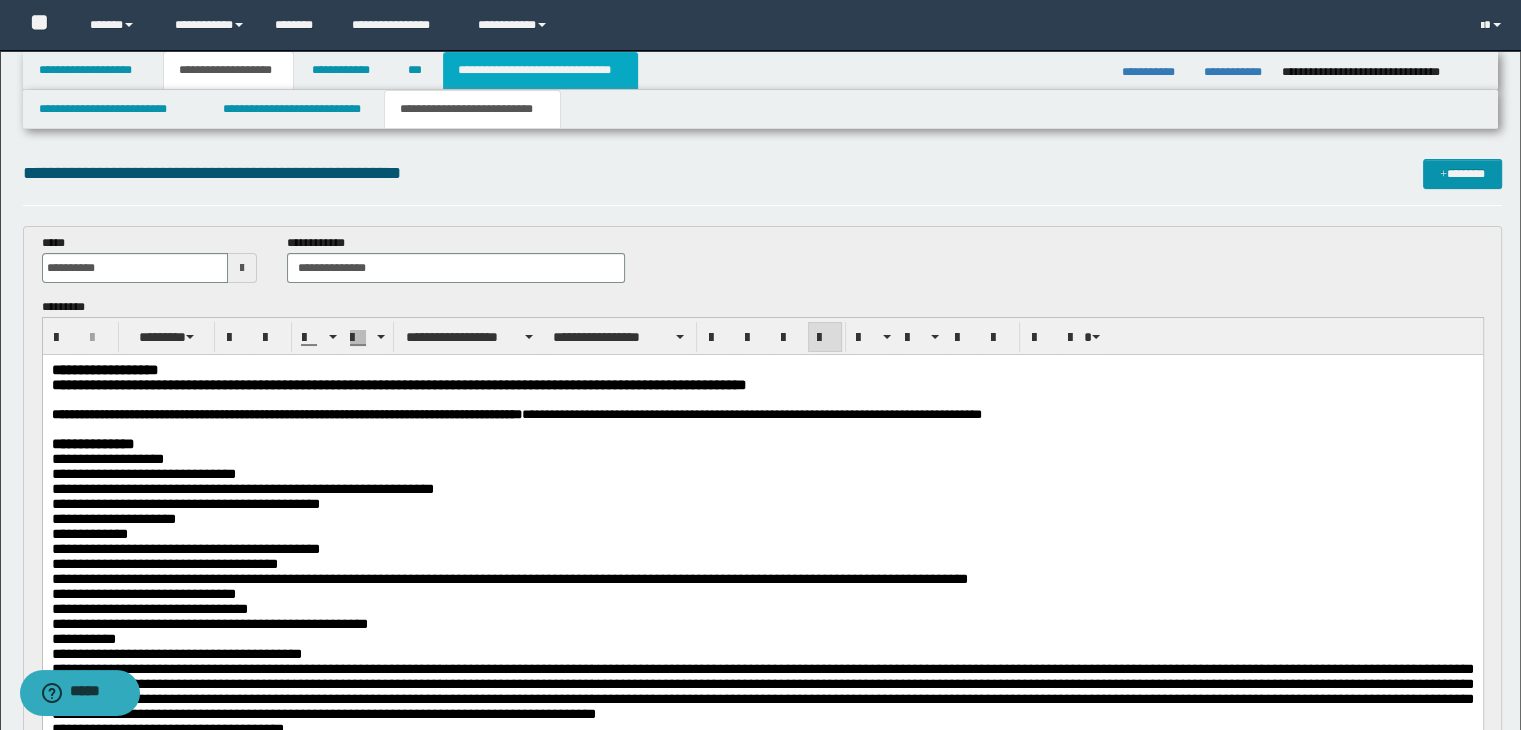 click on "**********" at bounding box center (540, 70) 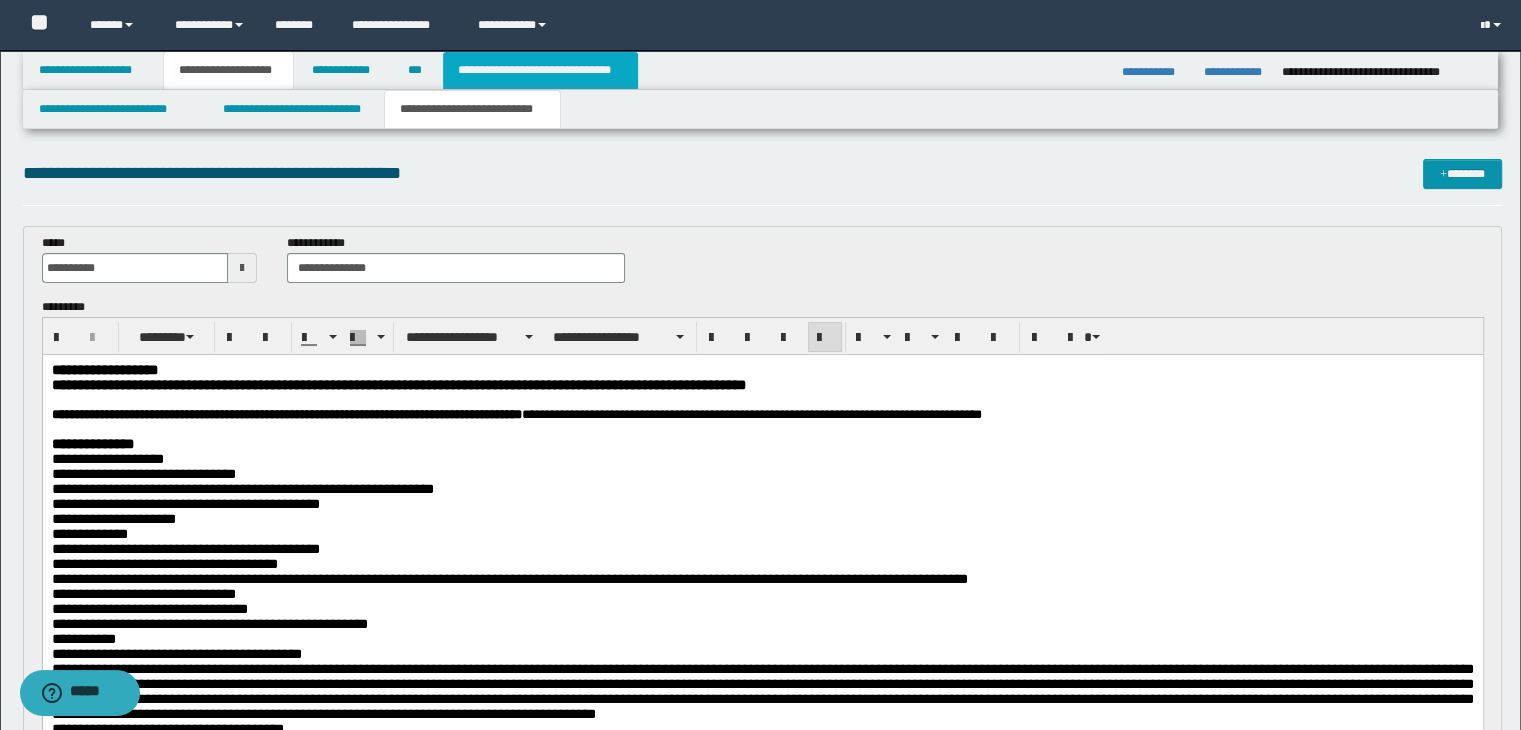 type 